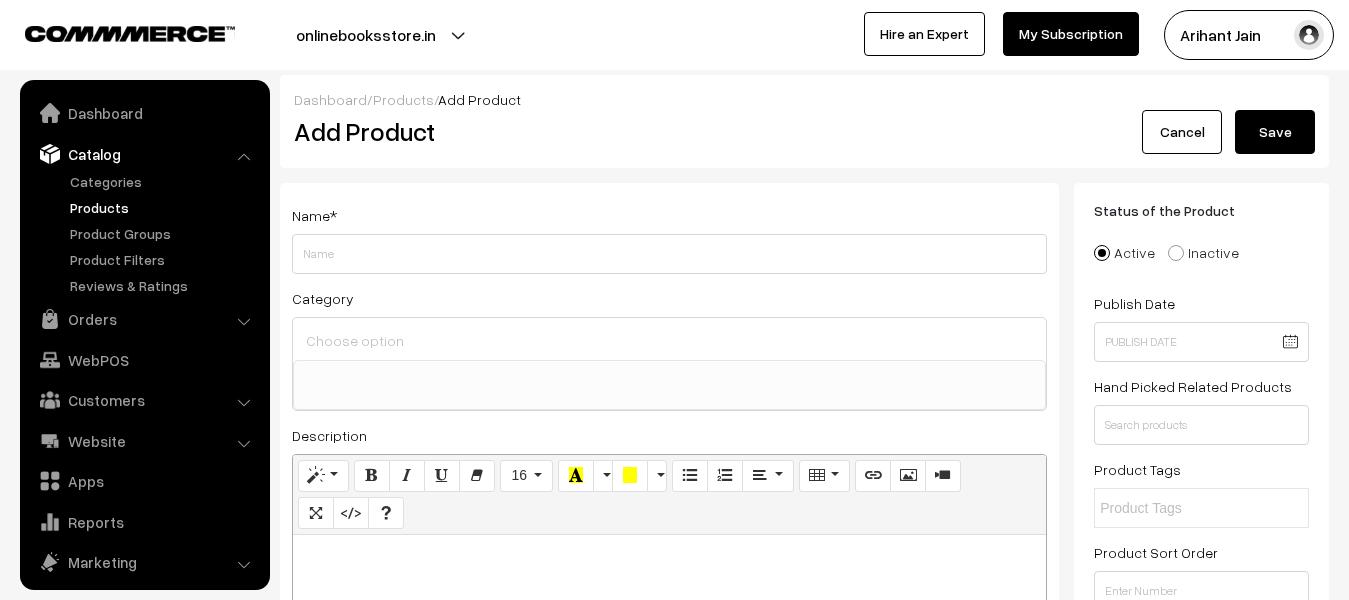select 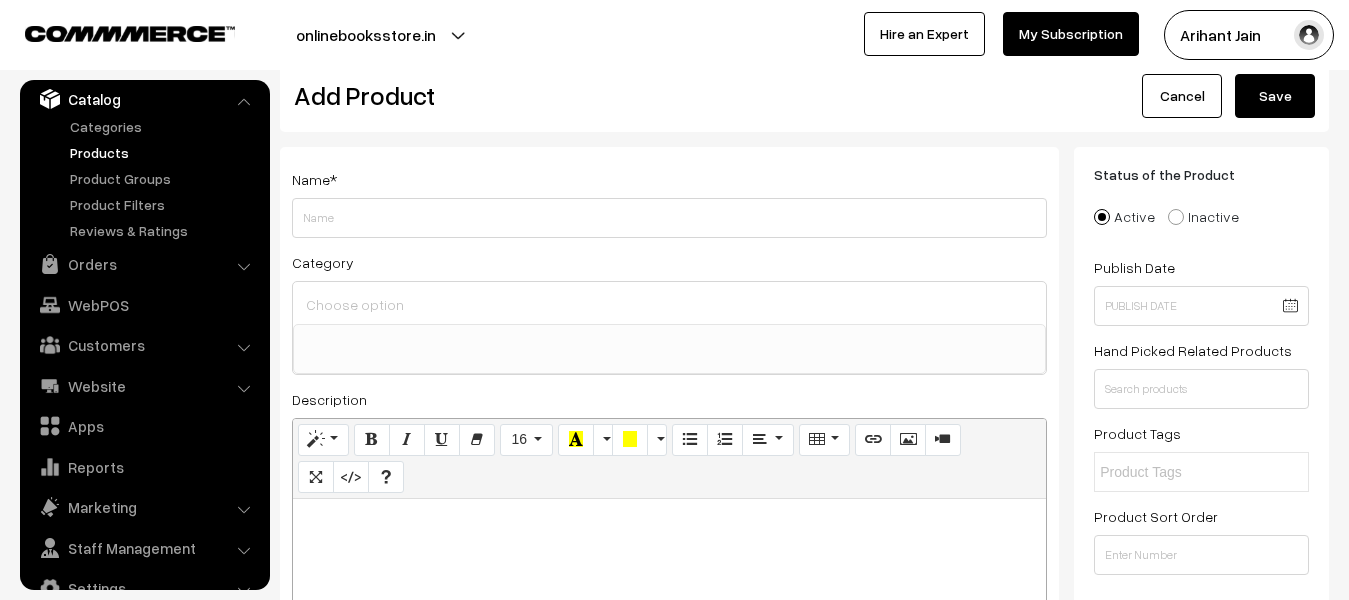 scroll, scrollTop: 0, scrollLeft: 0, axis: both 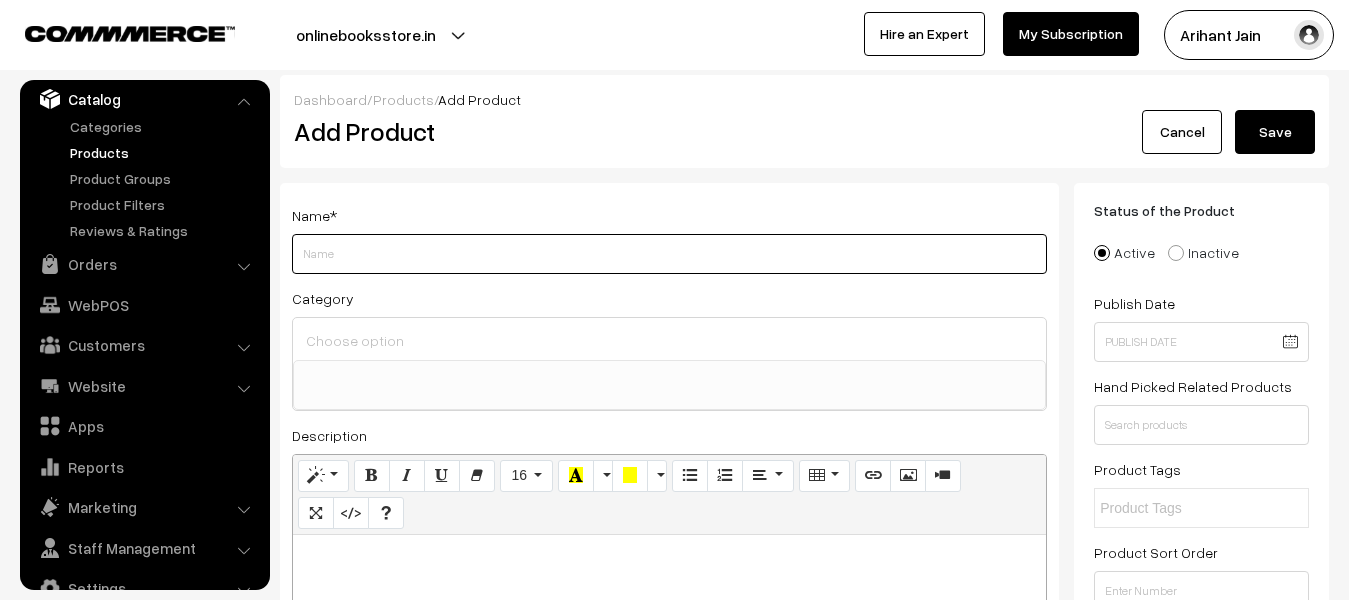 paste on "Daksh Publication RSSB 3rd Grade Teacher (REET) Main Exam 2025 Leval-1st A Complete Guide For School Subject Avam Shaksanik Riti Vigyan Section 3 And 4 New Syllabus New Edition 2025 By Daksh Publication Team" 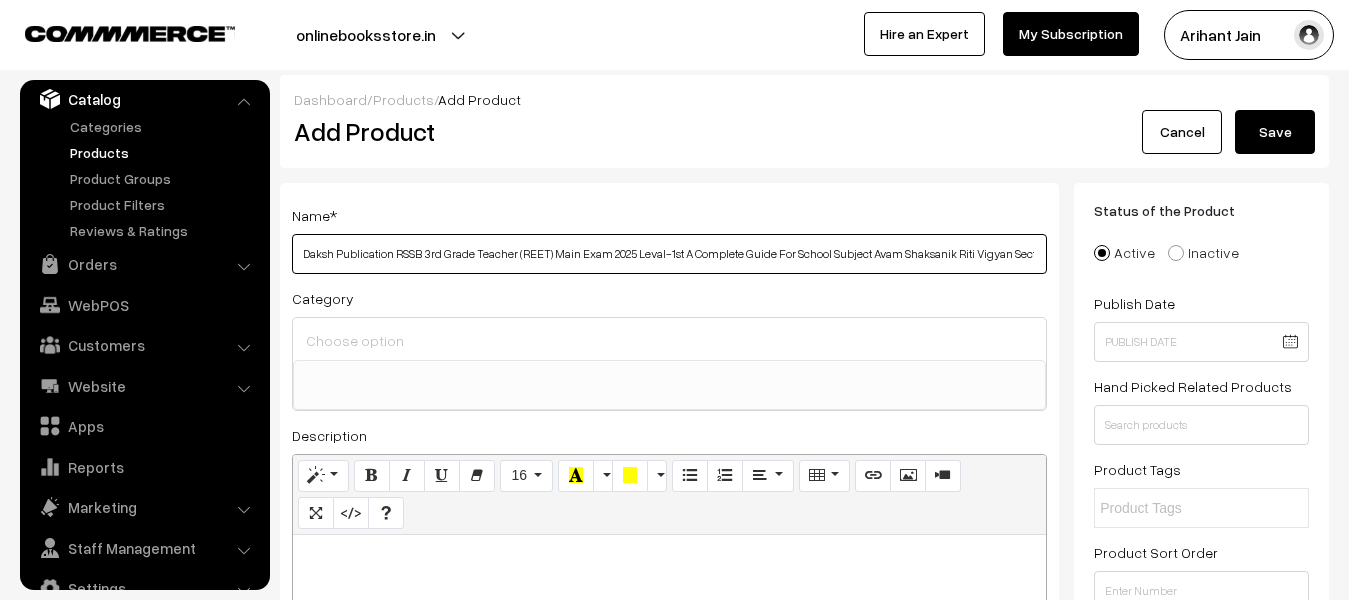 scroll, scrollTop: 0, scrollLeft: 353, axis: horizontal 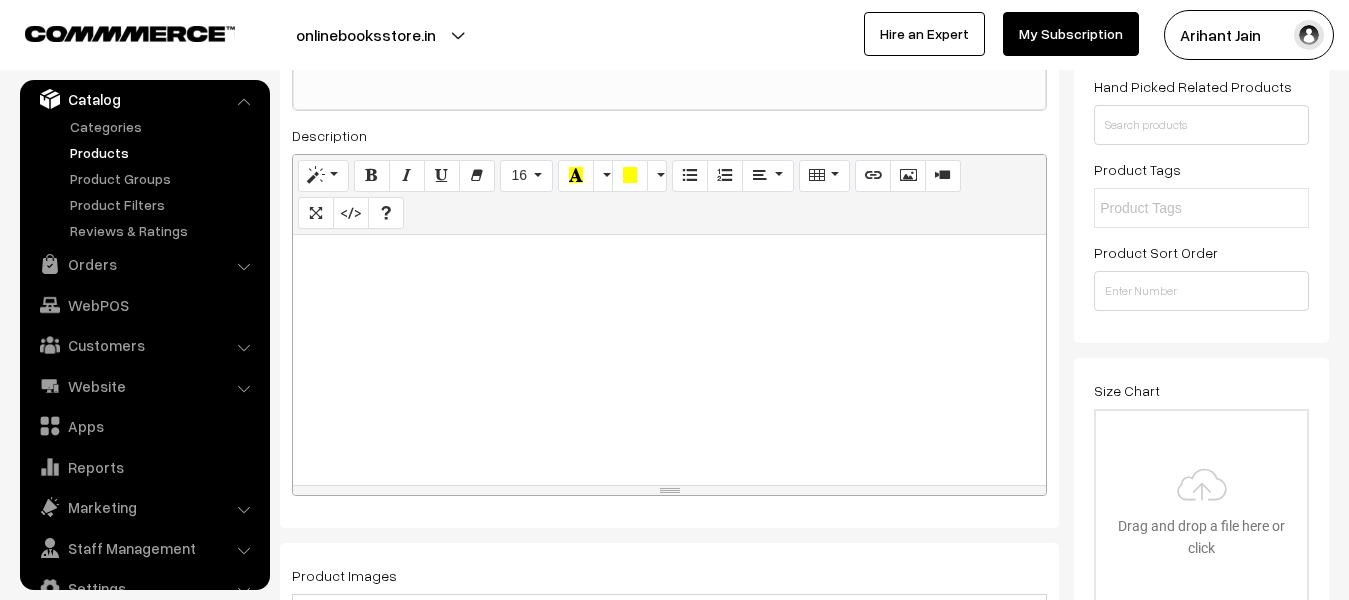 type on "Daksh Publication RSSB 3rd Grade Teacher (REET) Main Exam 2025 Leval-1st A Complete Guide For School Subject Avam Shaksanik Riti Vigyan Section 3 And 4 New Syllabus New Edition 2025 By Daksh Publication Team" 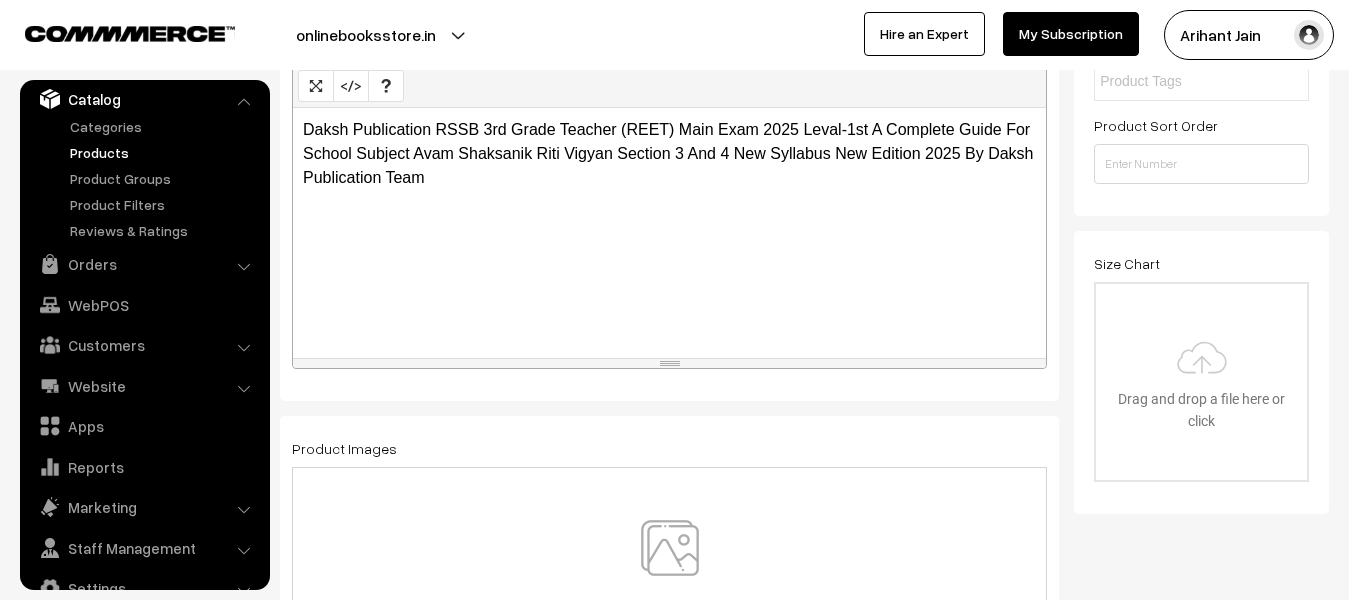 scroll, scrollTop: 500, scrollLeft: 0, axis: vertical 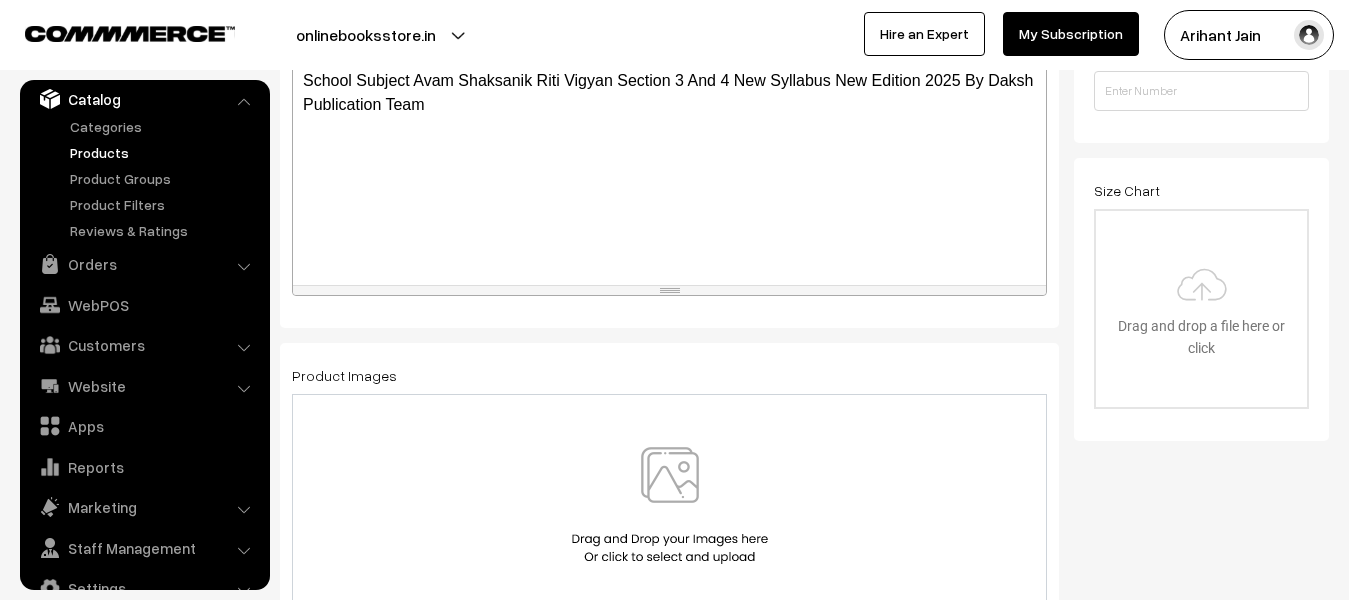 click at bounding box center (670, 505) 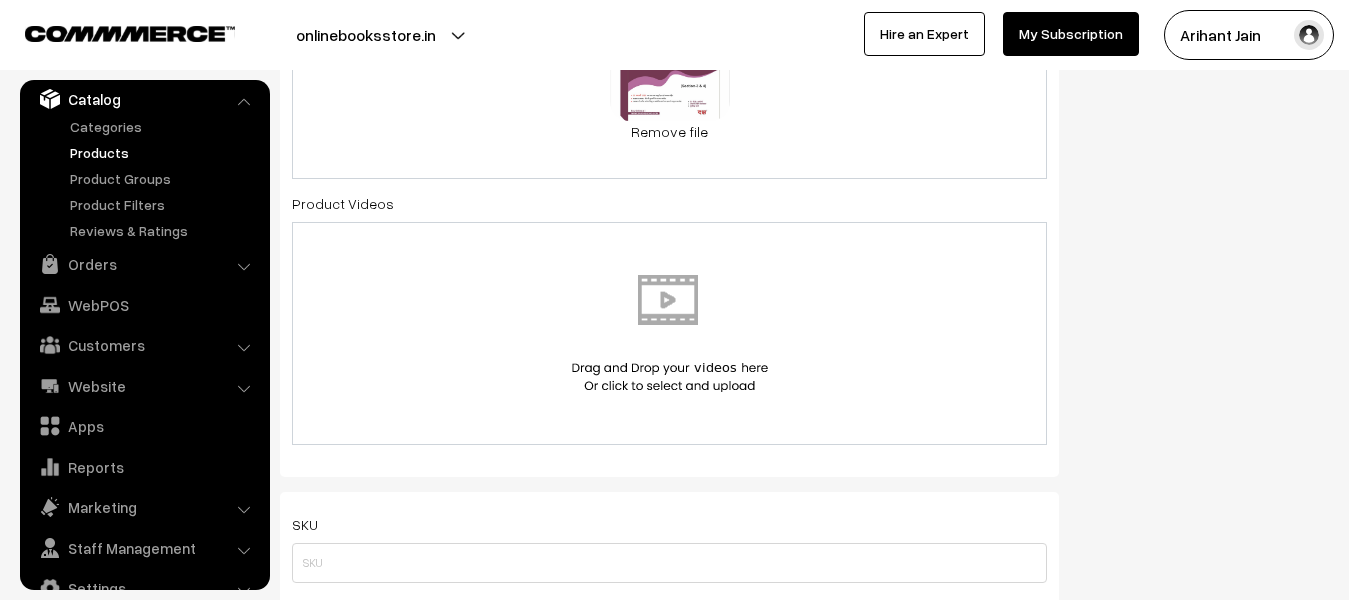 scroll, scrollTop: 1100, scrollLeft: 0, axis: vertical 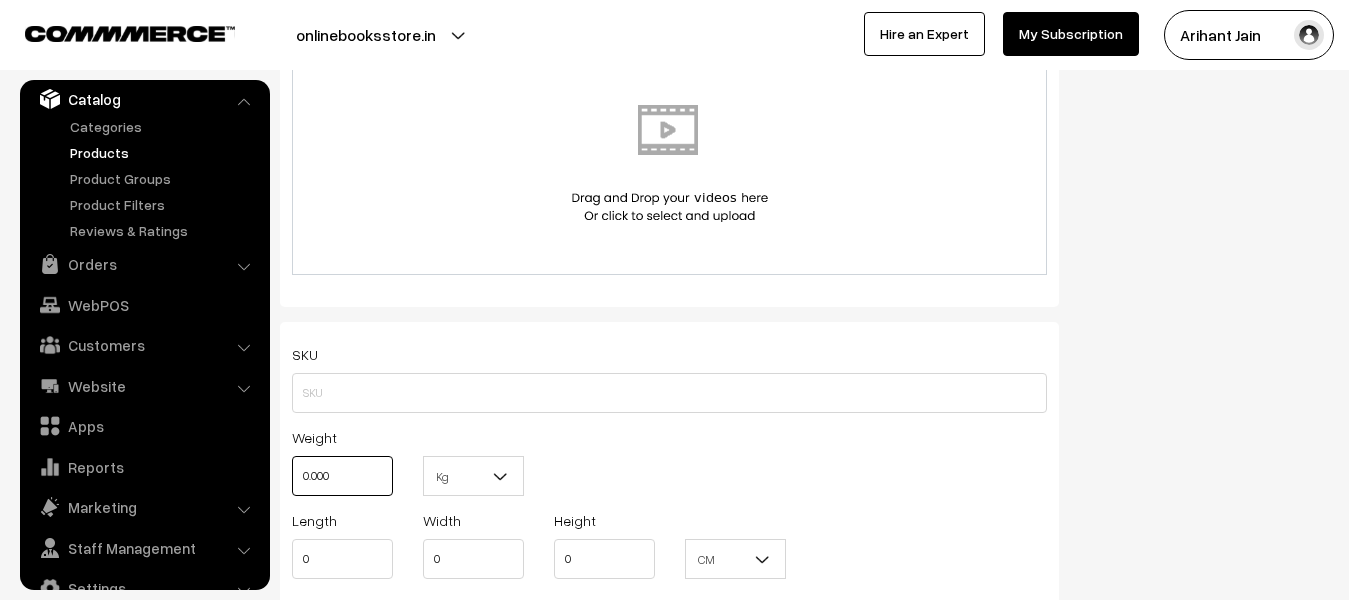 click on "0.000" at bounding box center [342, 476] 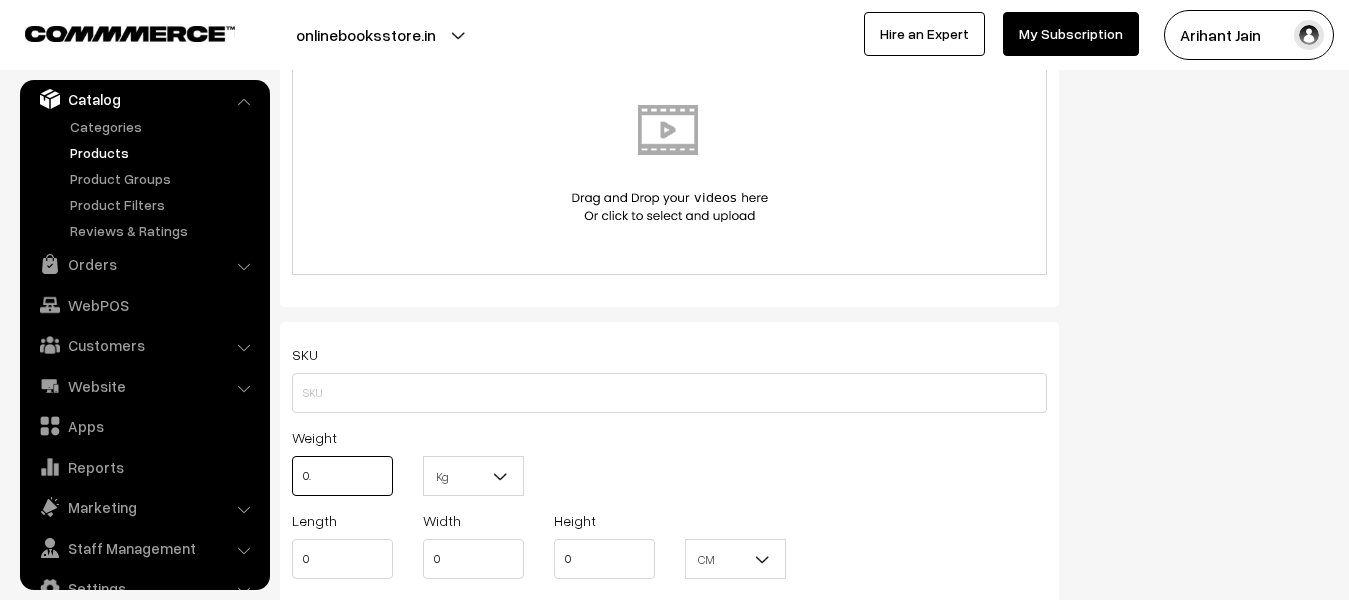 type on "0" 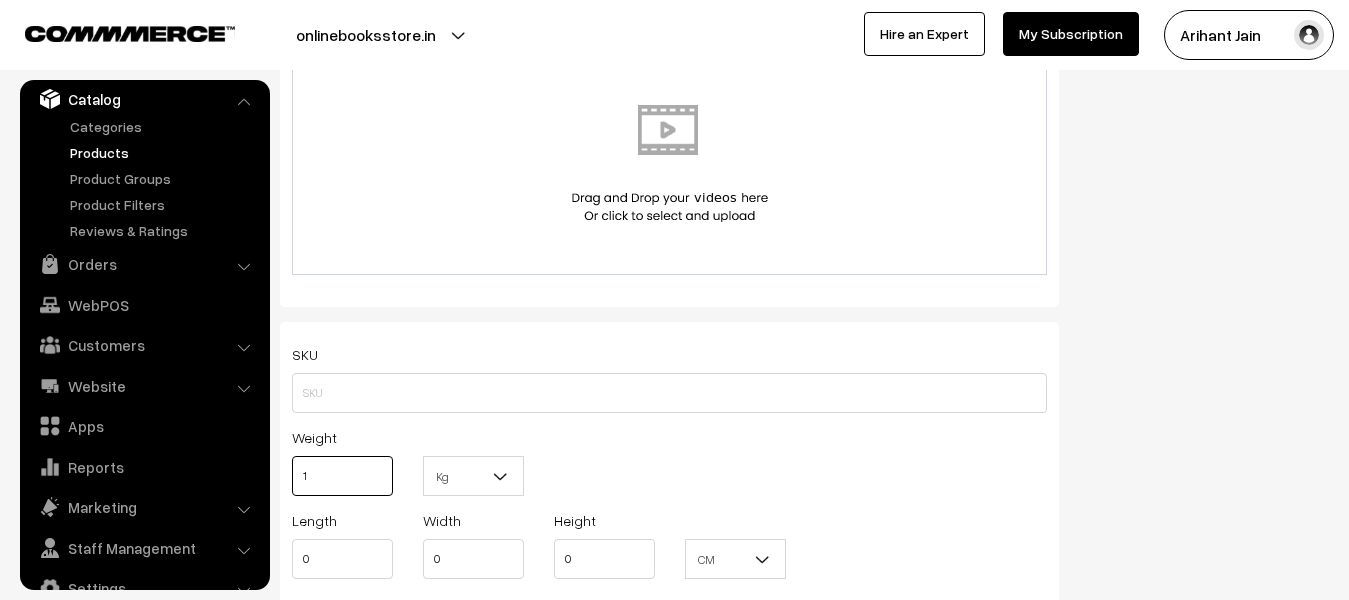 type on "1" 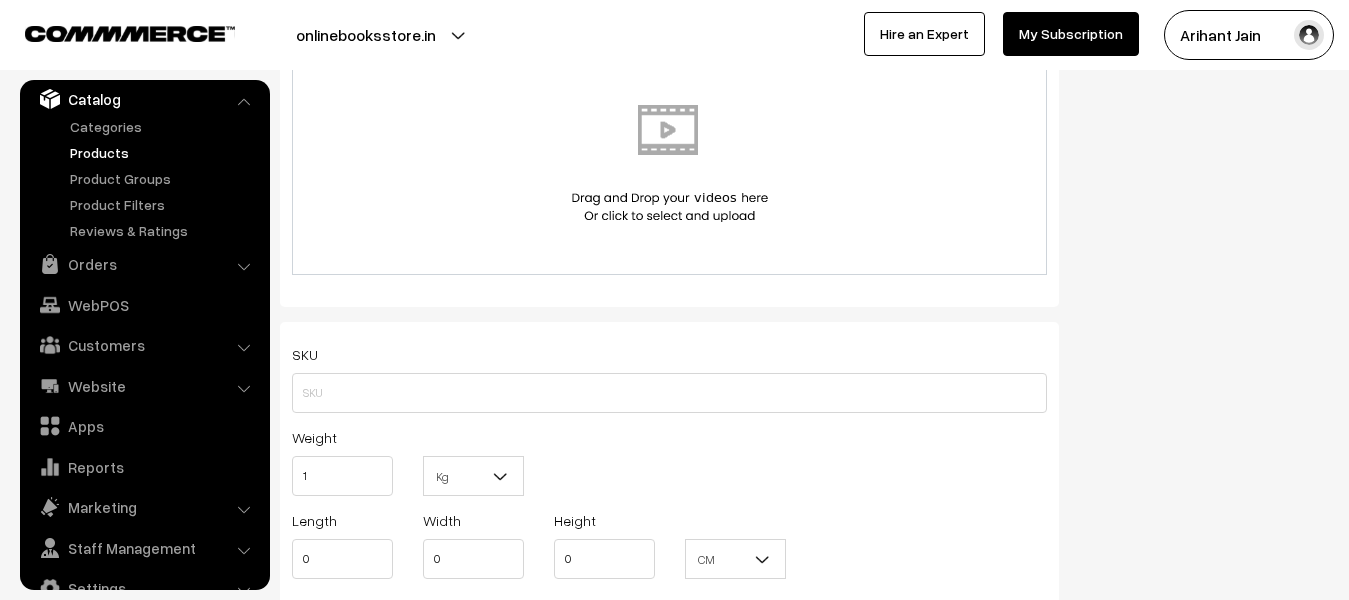click at bounding box center (501, 476) 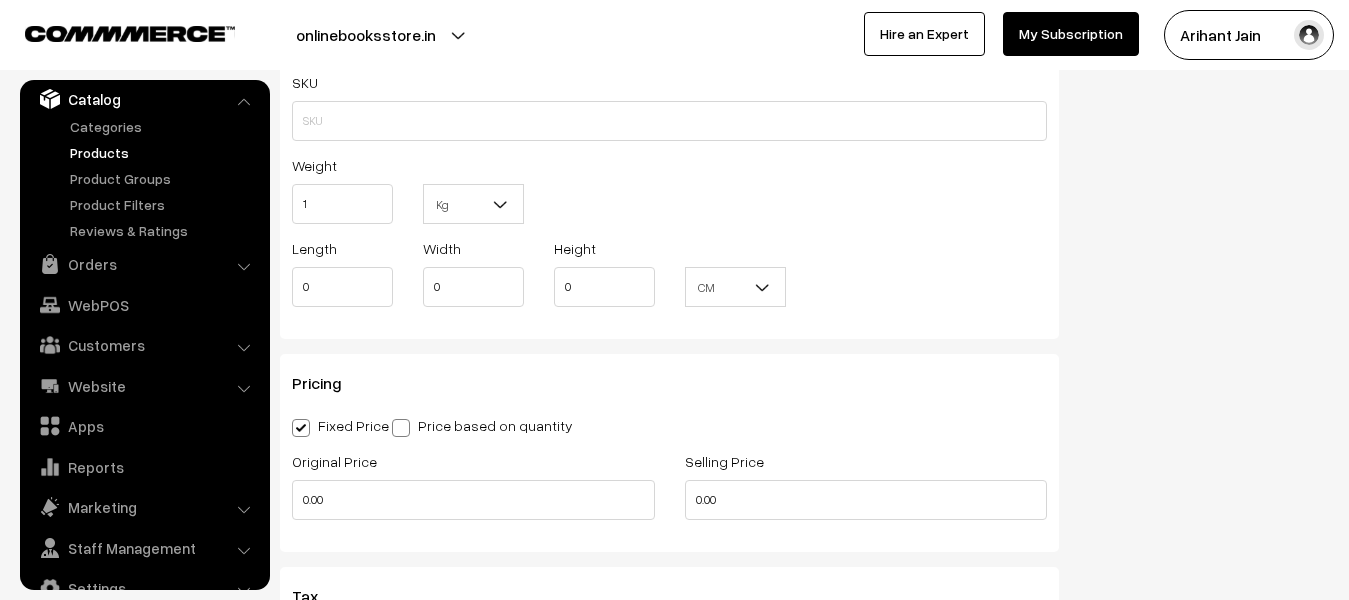 scroll, scrollTop: 1400, scrollLeft: 0, axis: vertical 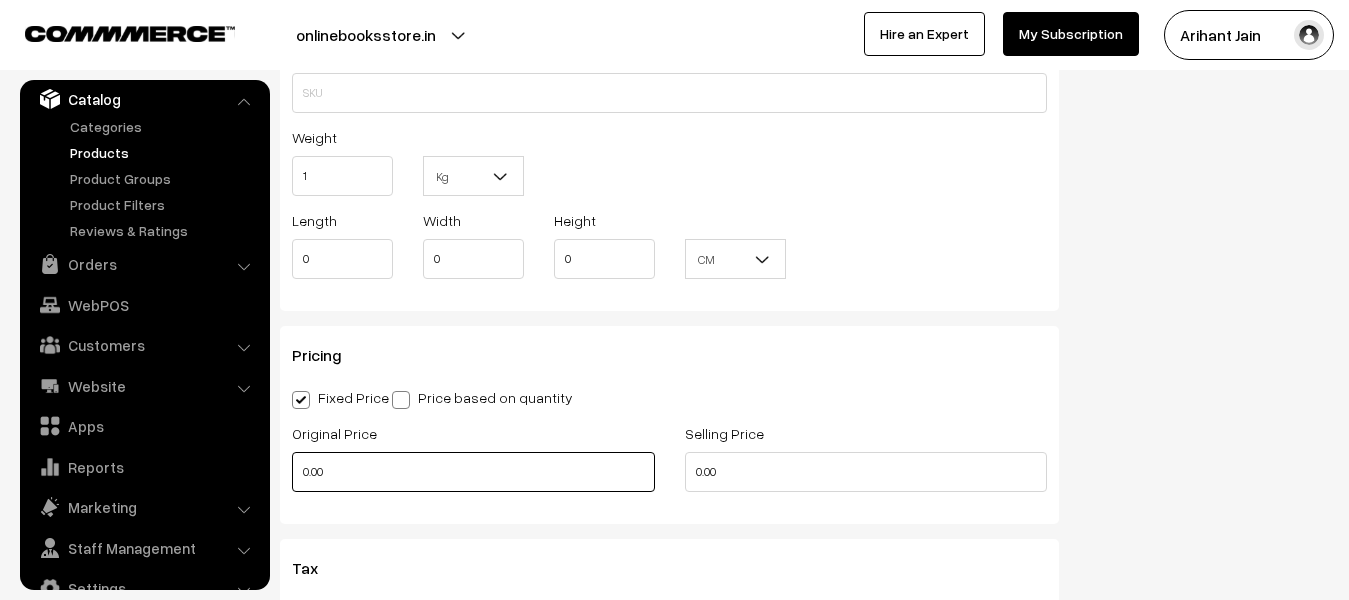 click on "0.00" at bounding box center (473, 472) 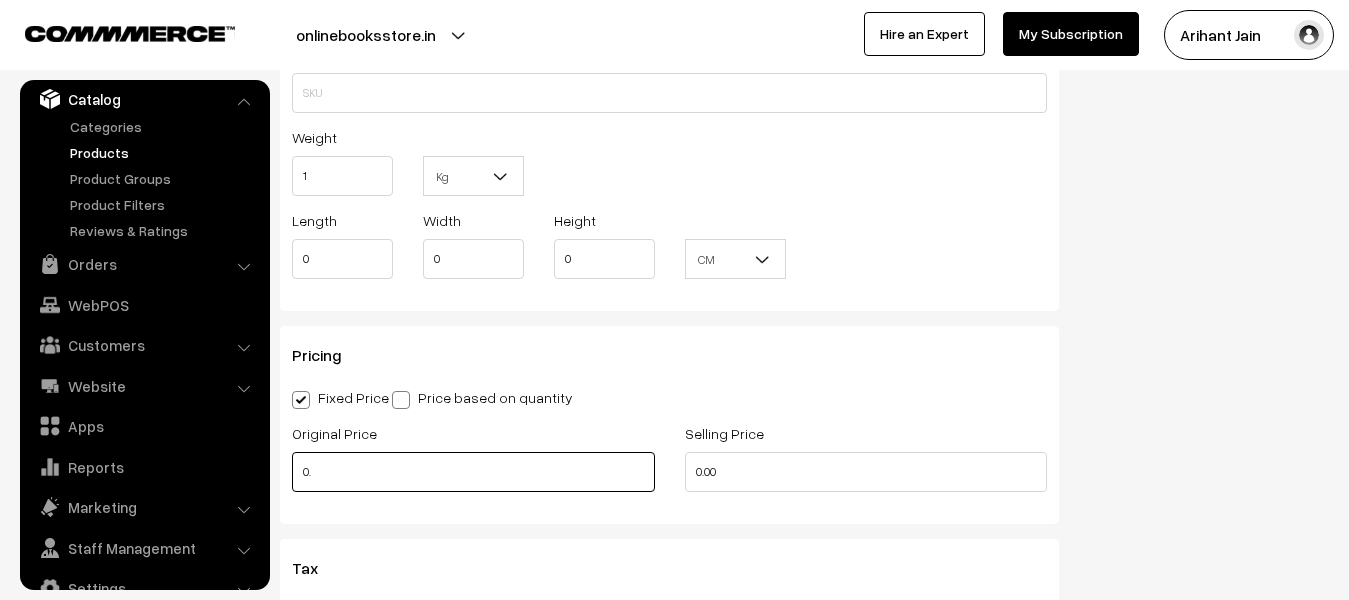 type on "0" 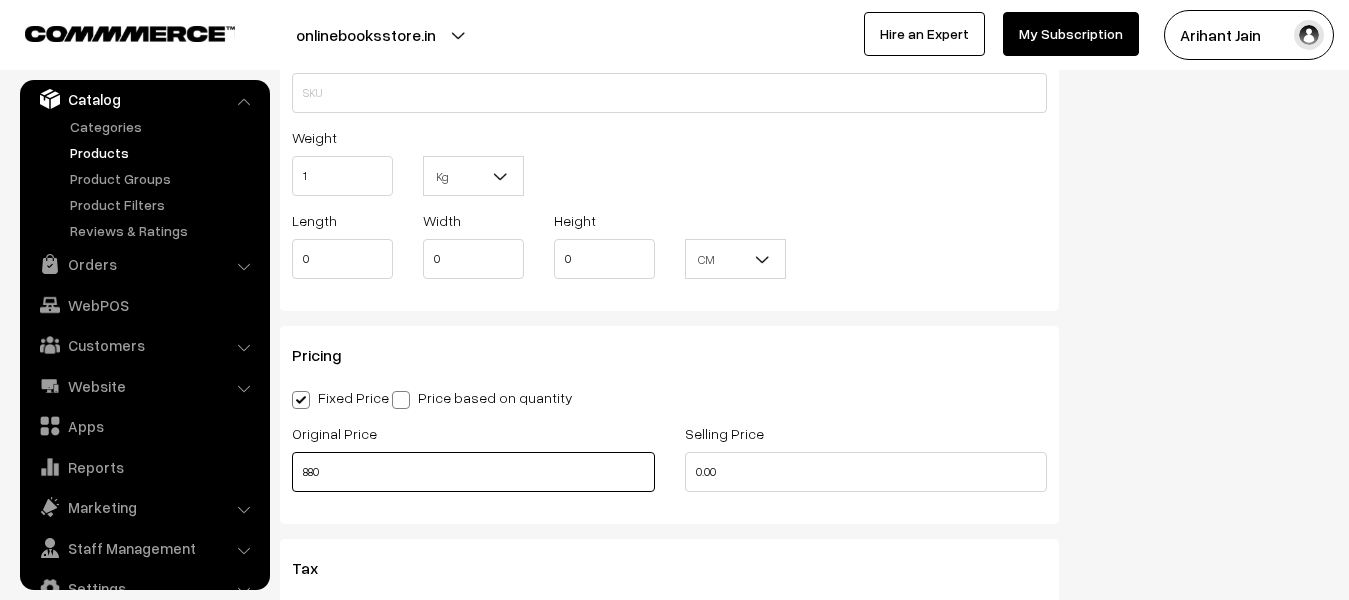 type on "880" 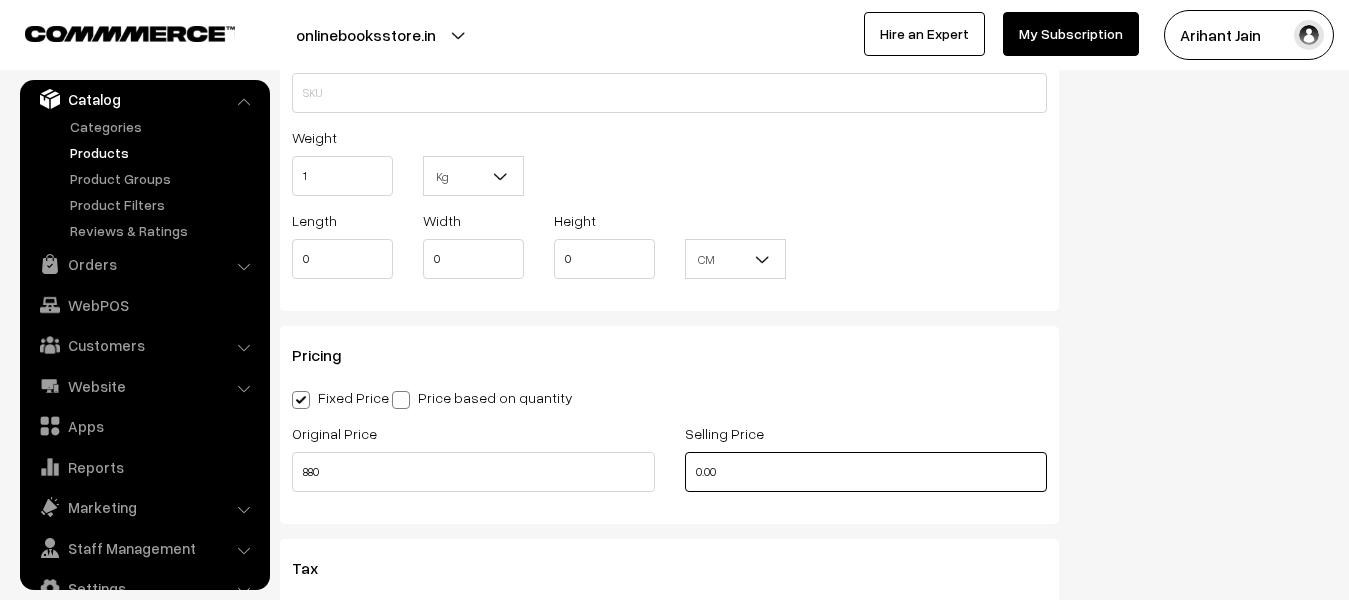 click on "0.00" at bounding box center (866, 472) 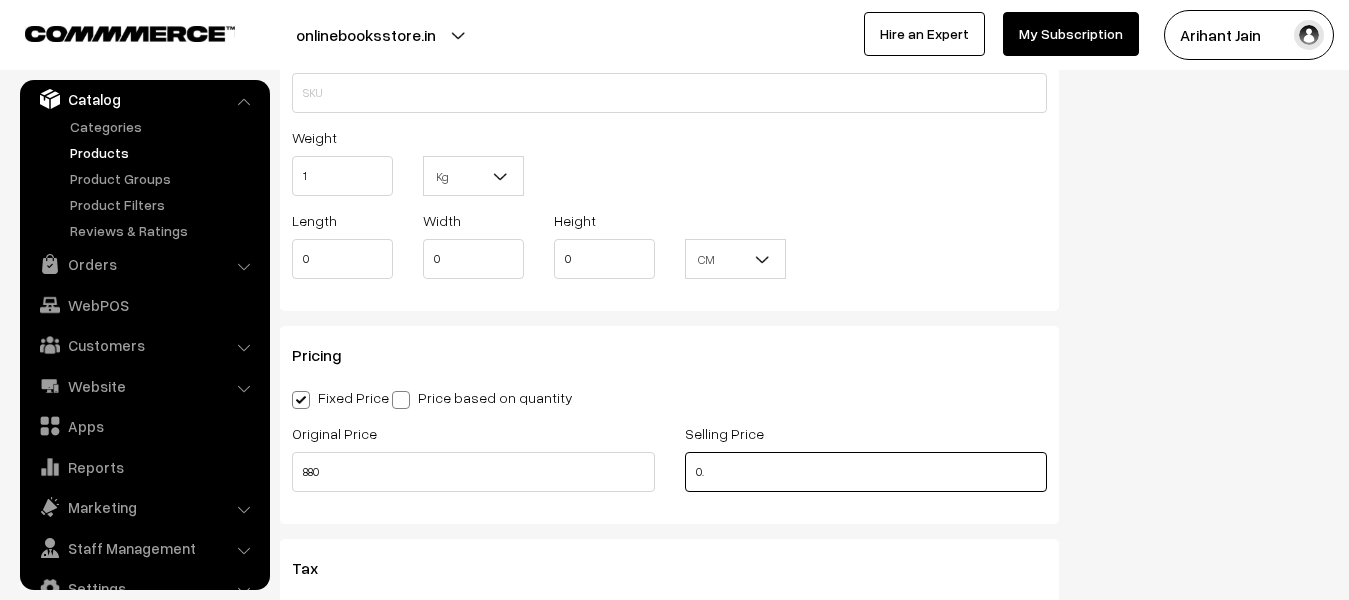 type on "0" 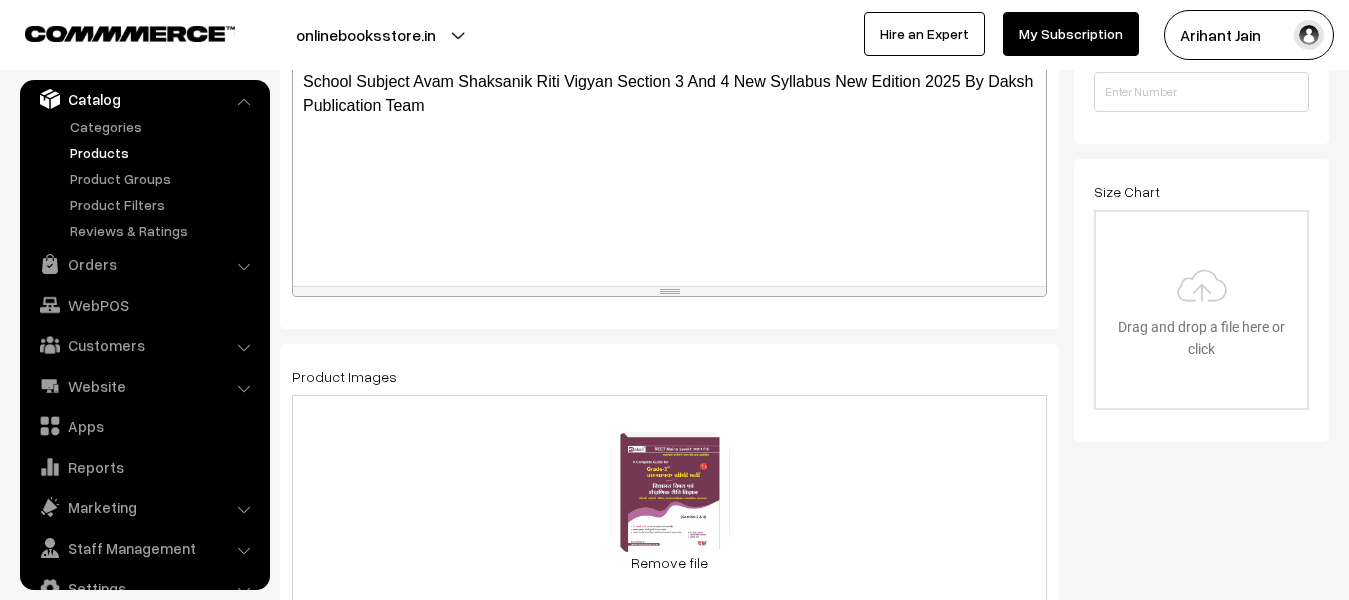 scroll, scrollTop: 0, scrollLeft: 0, axis: both 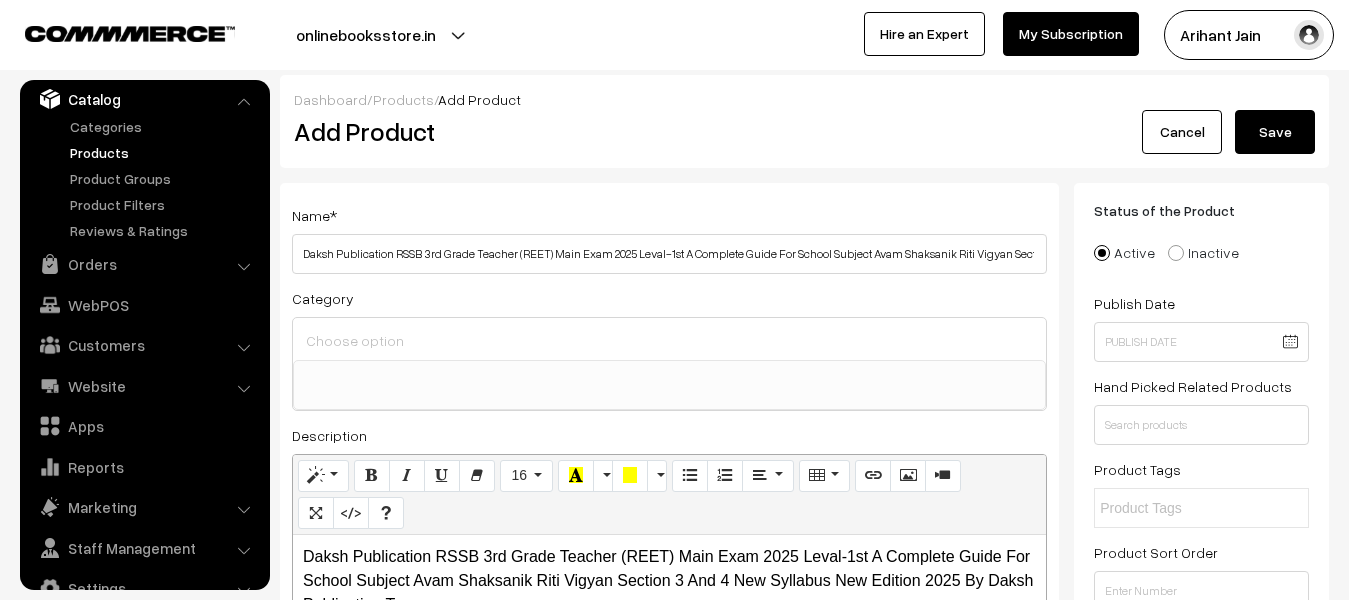 type on "299" 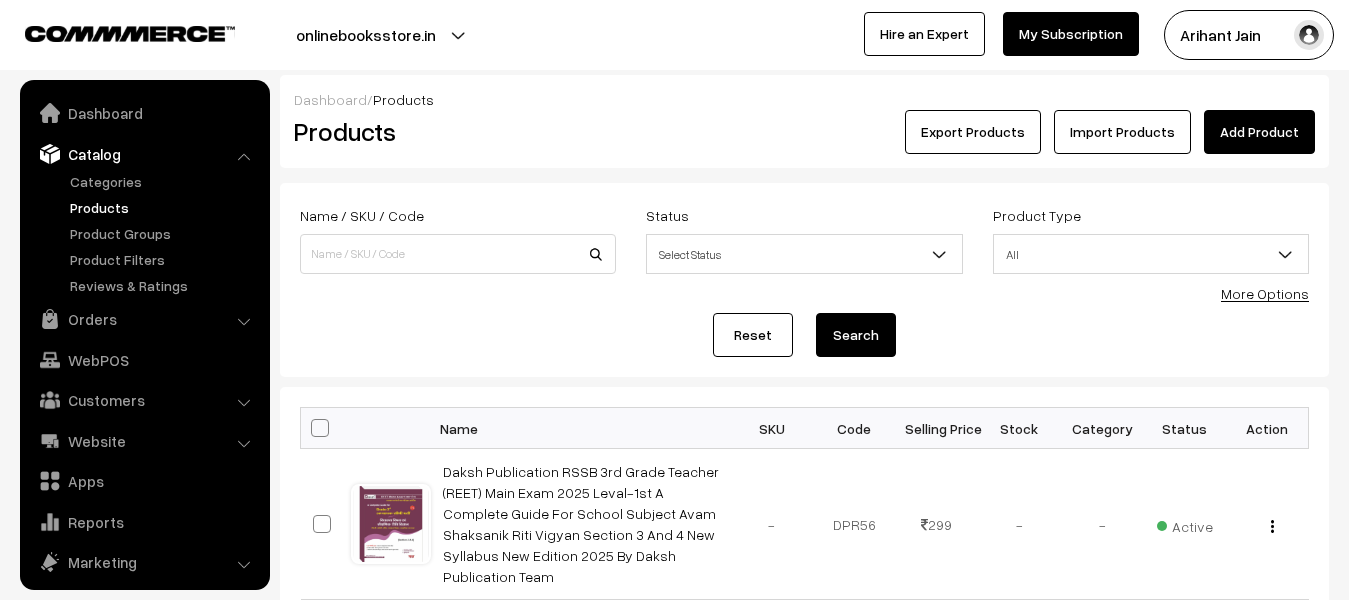 scroll, scrollTop: 100, scrollLeft: 0, axis: vertical 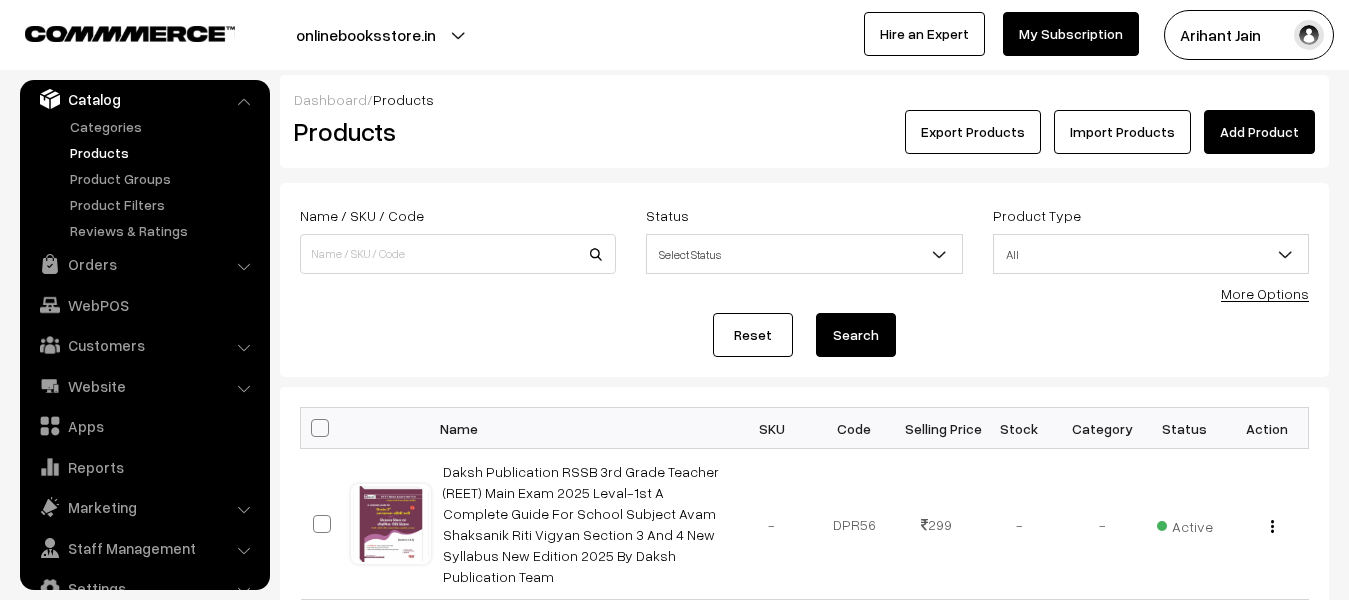 click on "Add Product" at bounding box center [1259, 132] 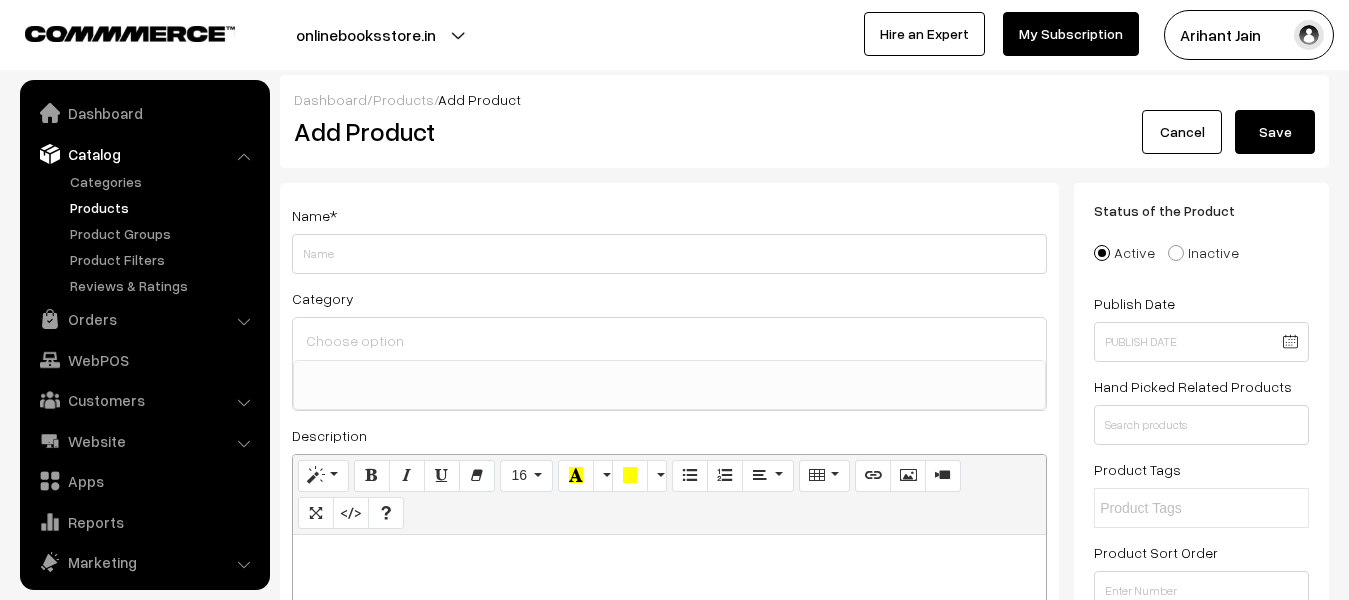 select 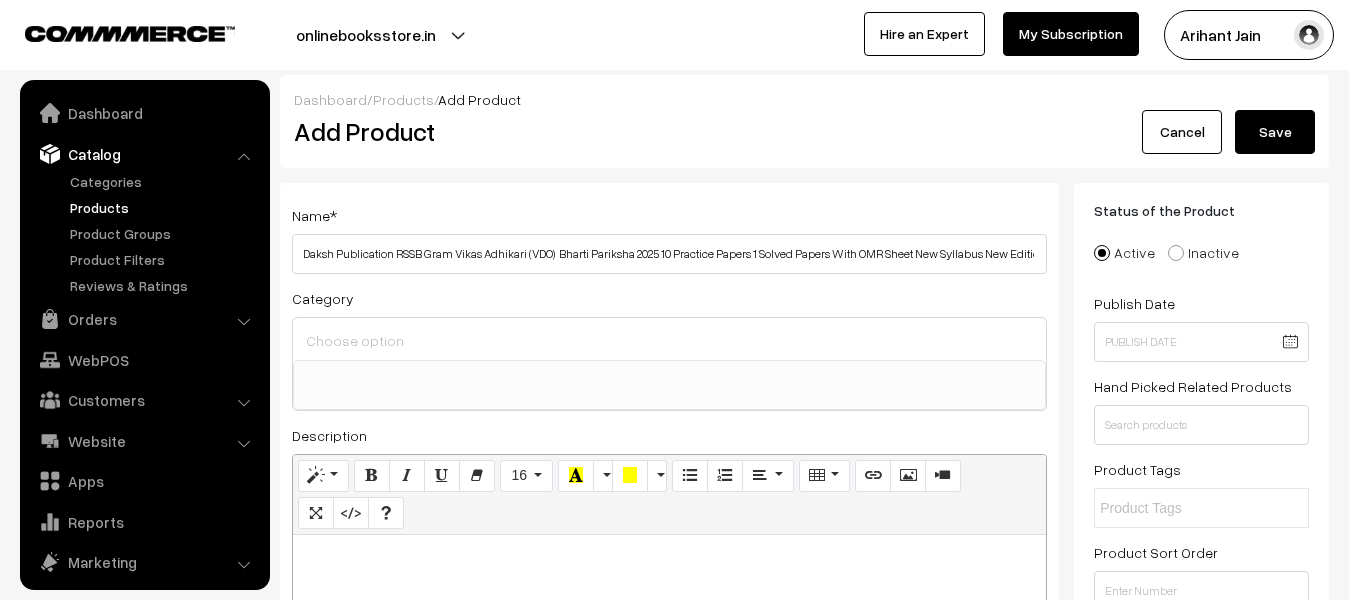 scroll, scrollTop: 0, scrollLeft: 0, axis: both 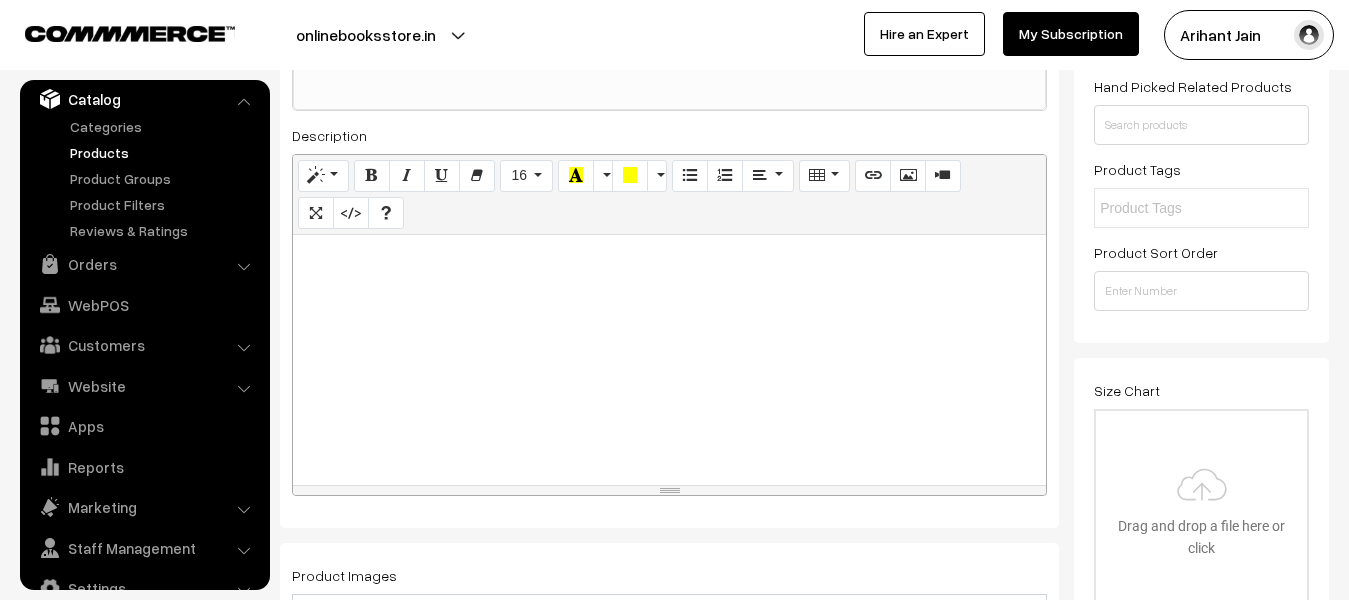 type on "Daksh Publication RSSB Gram Vikas Adhikari (VDO)  Bharti Pariksha 2025 10 Practice Papers 1 Solved Papers With OMR Sheet New Syllabus New Edition 2025 By Daksh Publication Team" 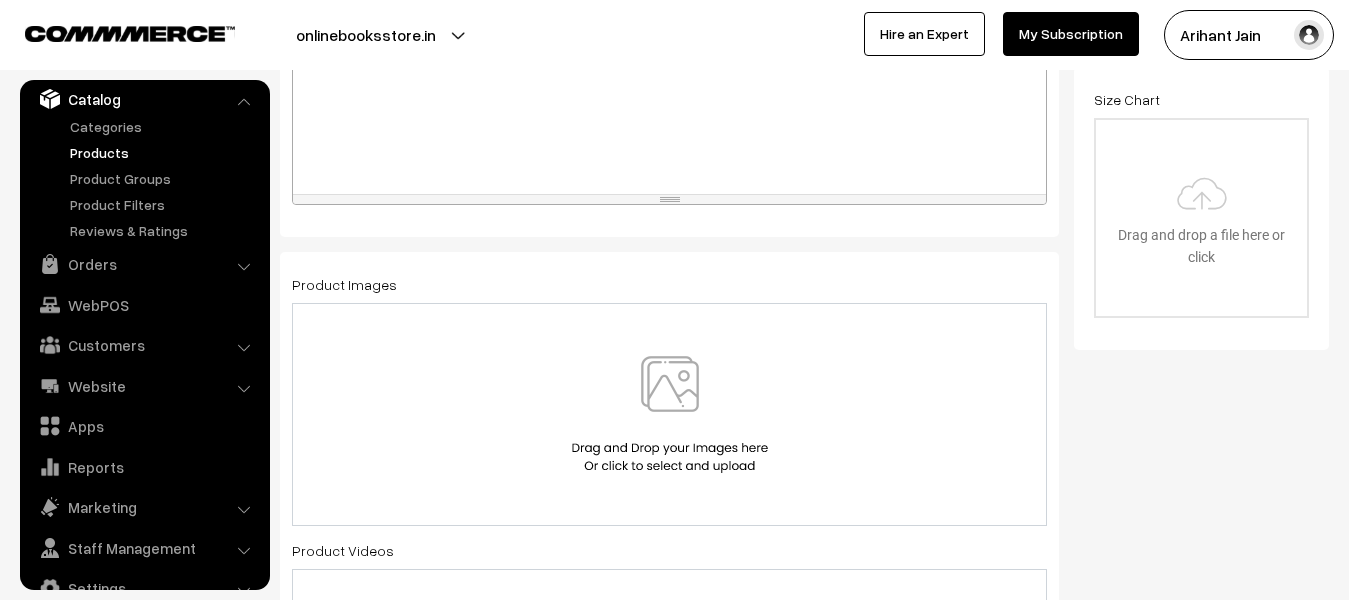 scroll, scrollTop: 600, scrollLeft: 0, axis: vertical 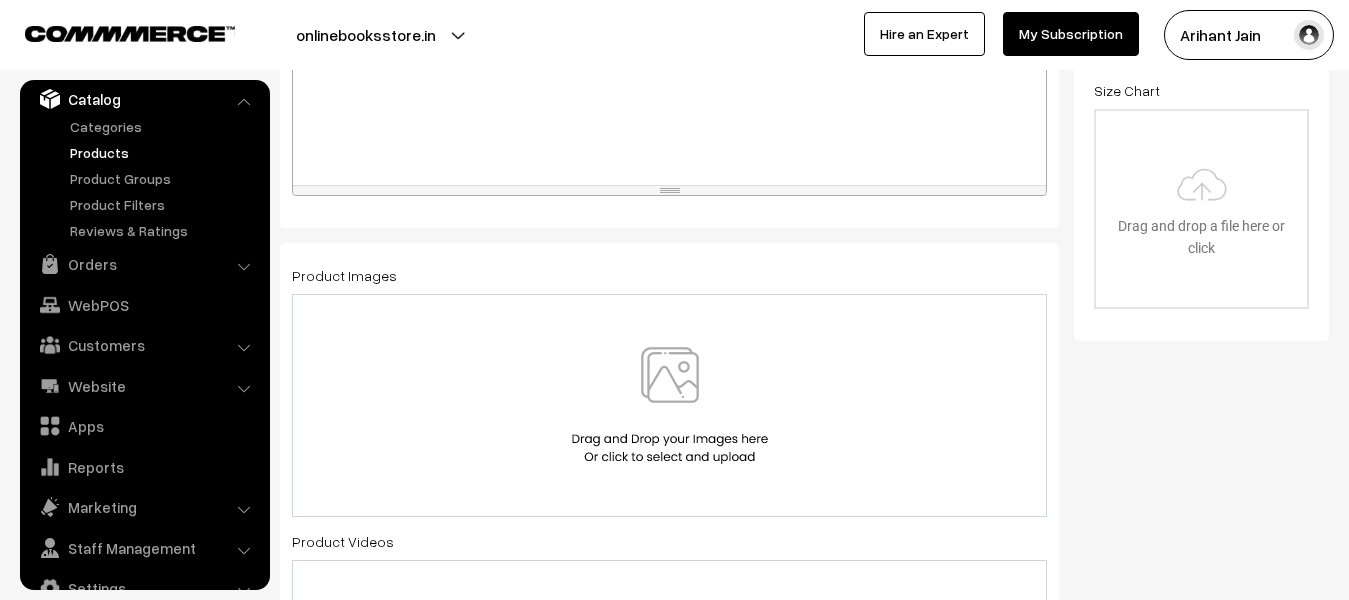 click at bounding box center (670, 405) 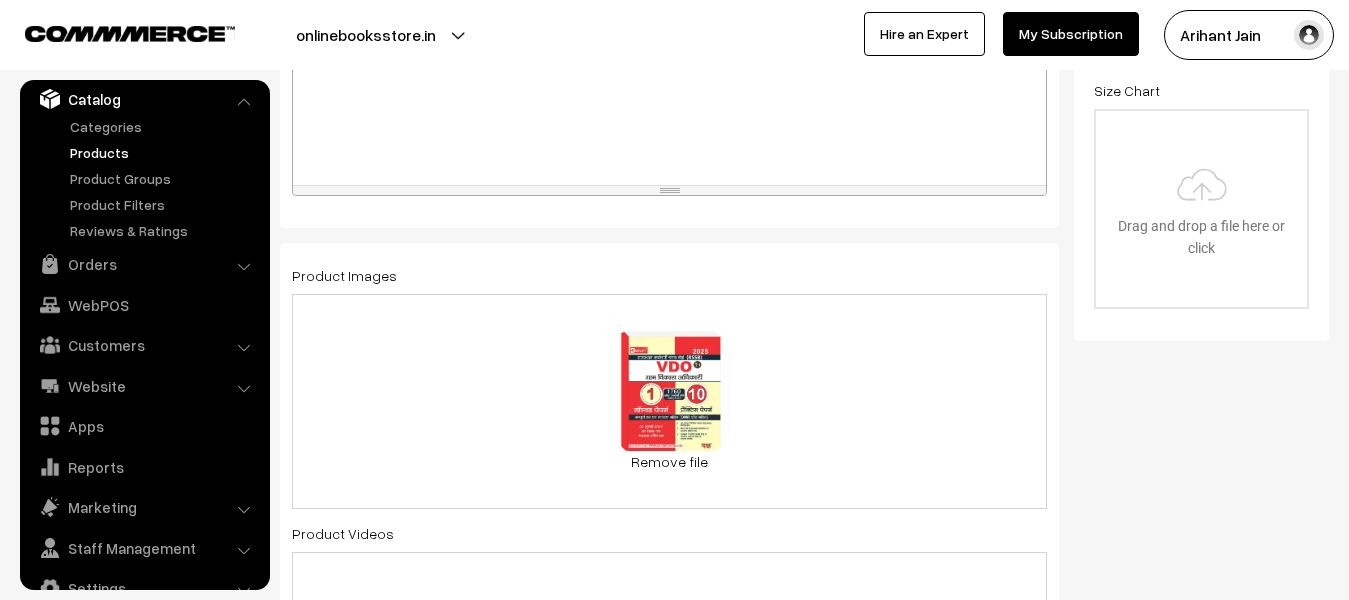 scroll, scrollTop: 1000, scrollLeft: 0, axis: vertical 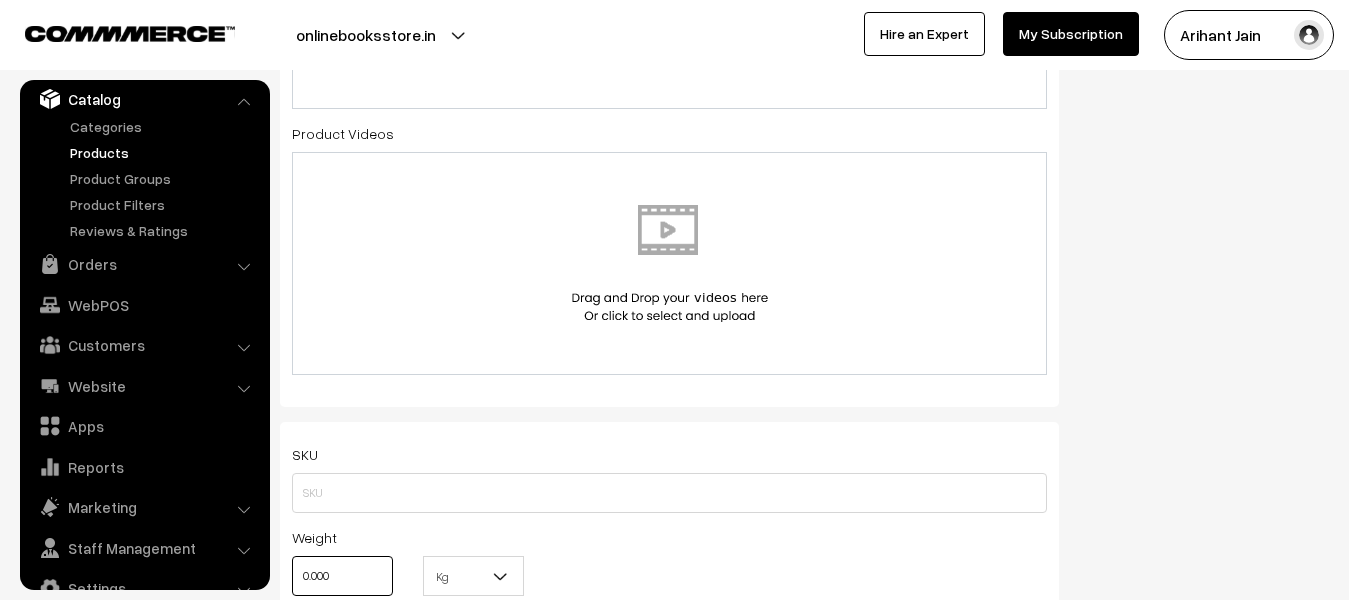 click on "0.000" at bounding box center (342, 576) 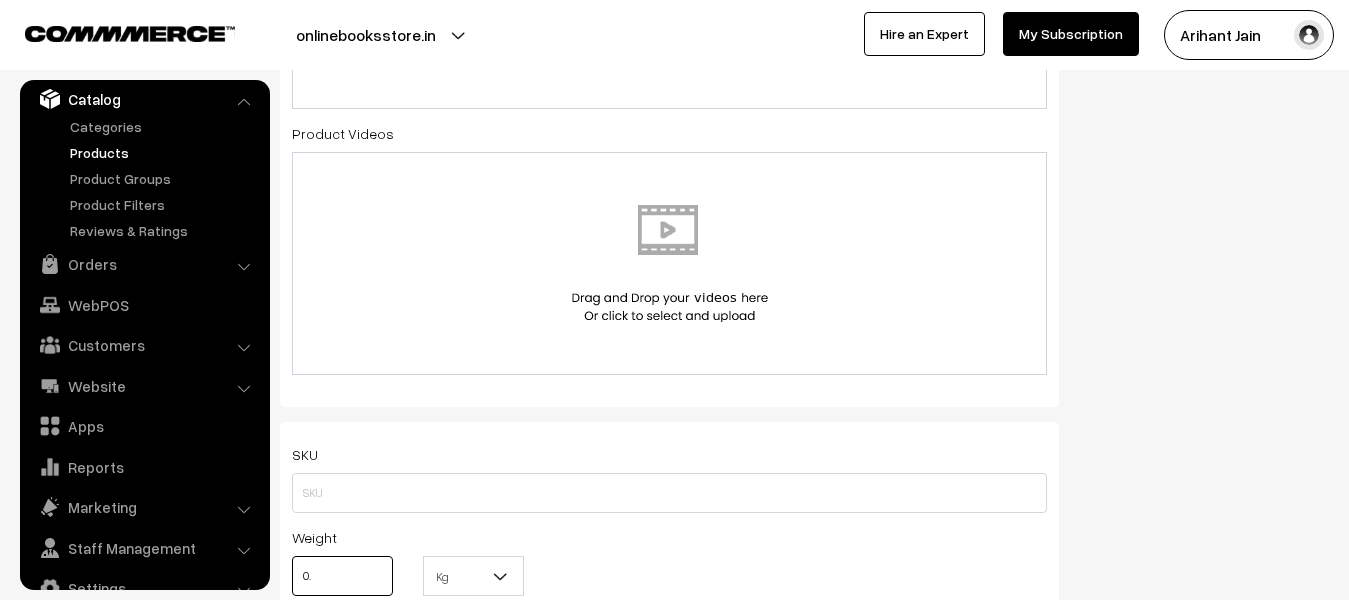 type on "0" 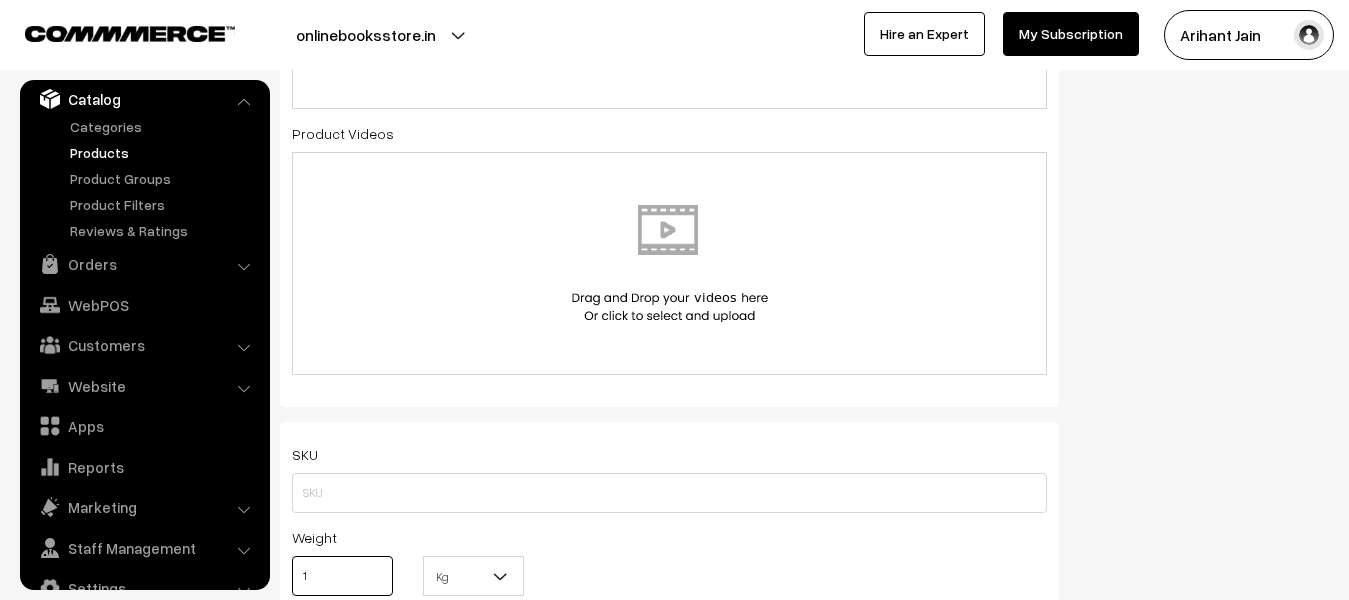 type on "1" 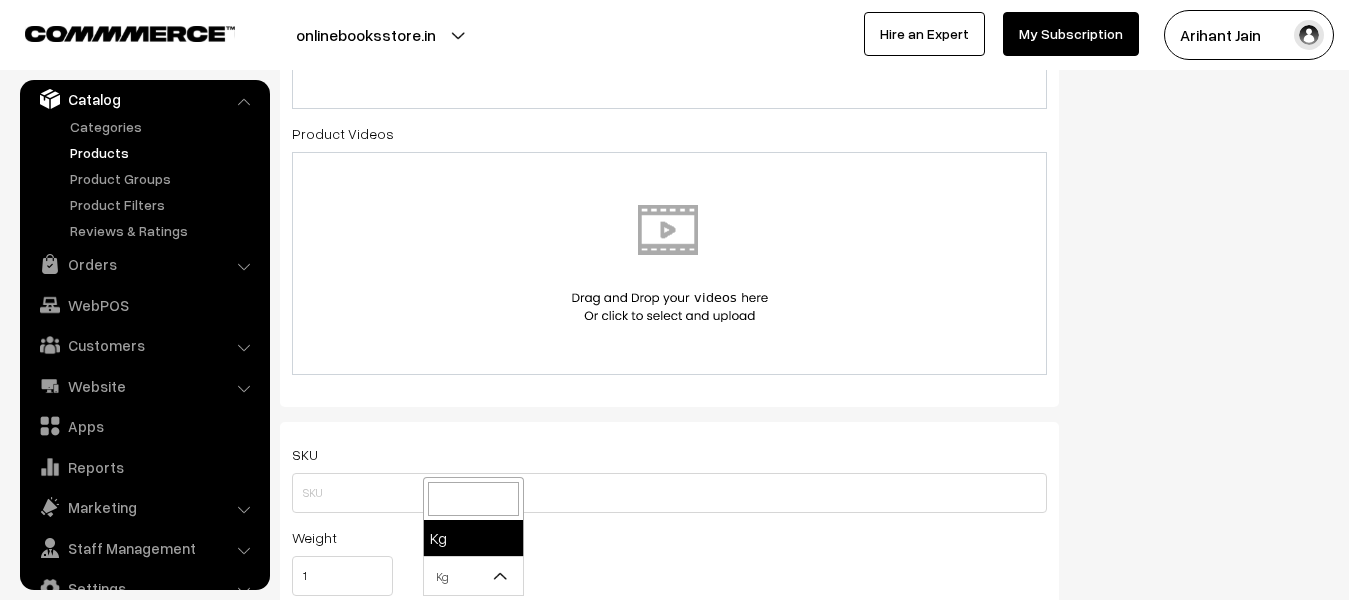 click on "Kg" at bounding box center (473, 576) 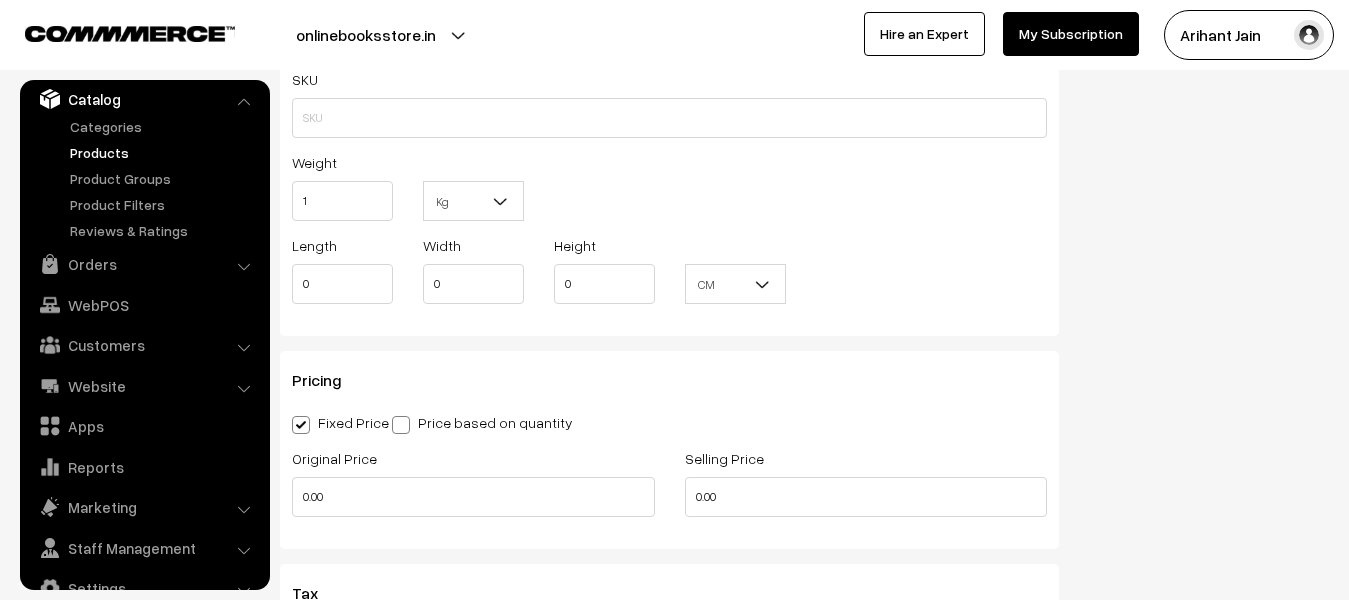 scroll, scrollTop: 1400, scrollLeft: 0, axis: vertical 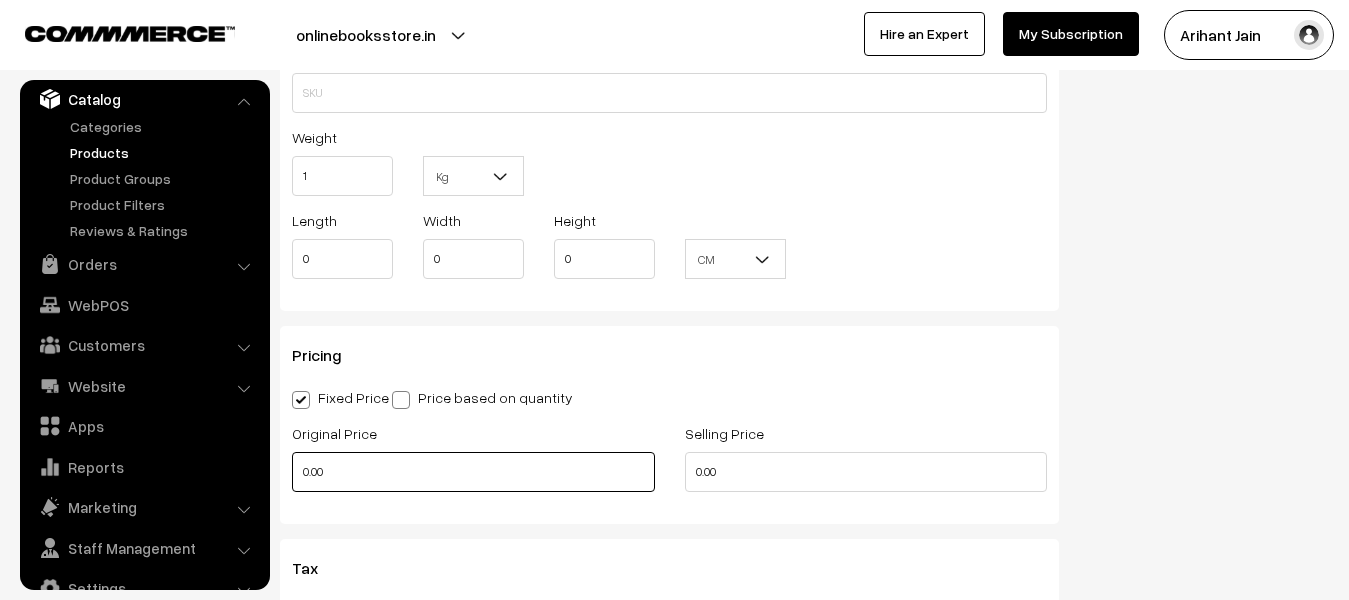 click on "0.00" at bounding box center [473, 472] 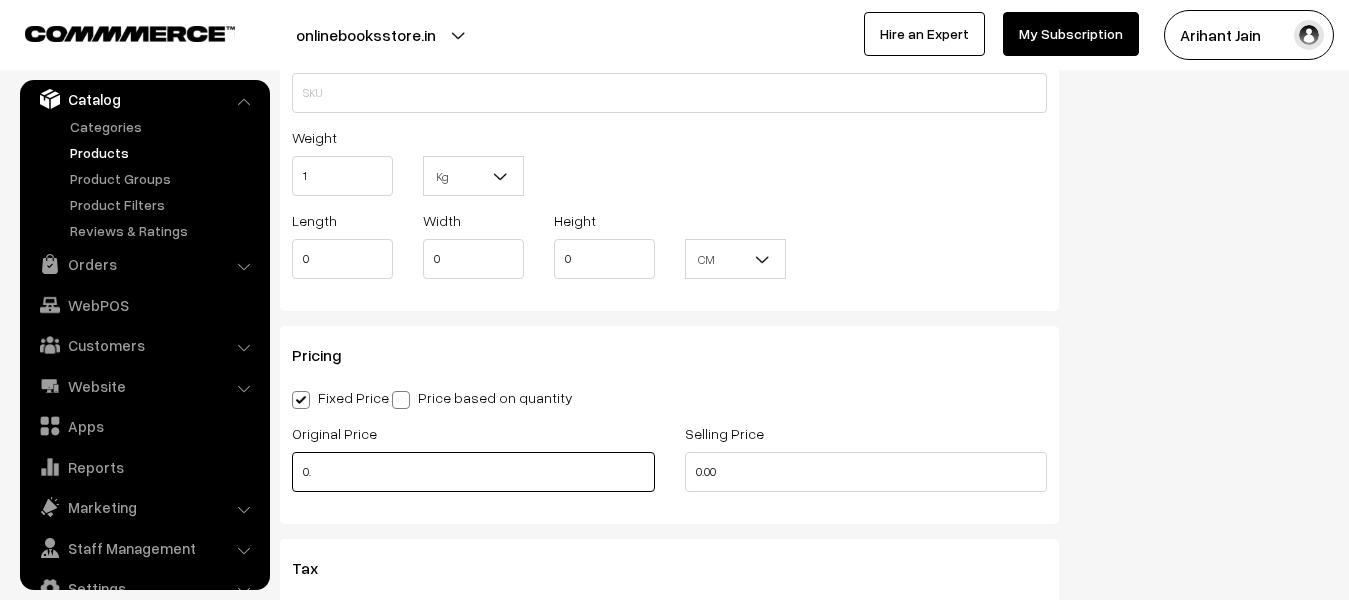 type on "0" 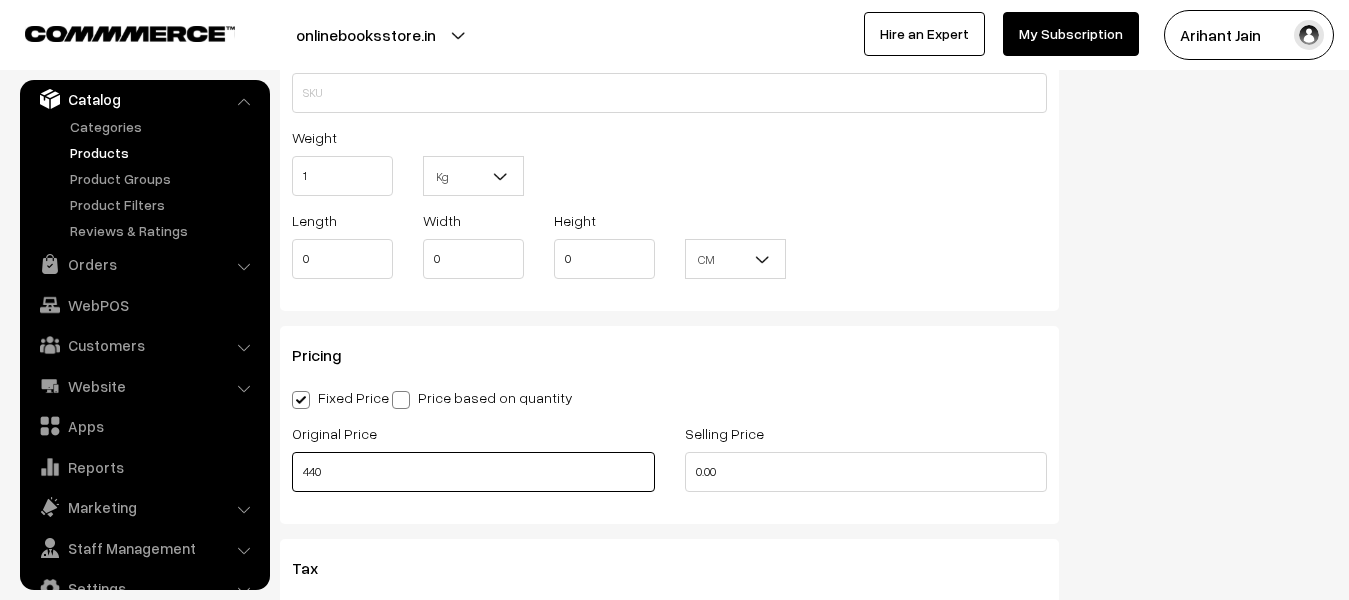 type on "440" 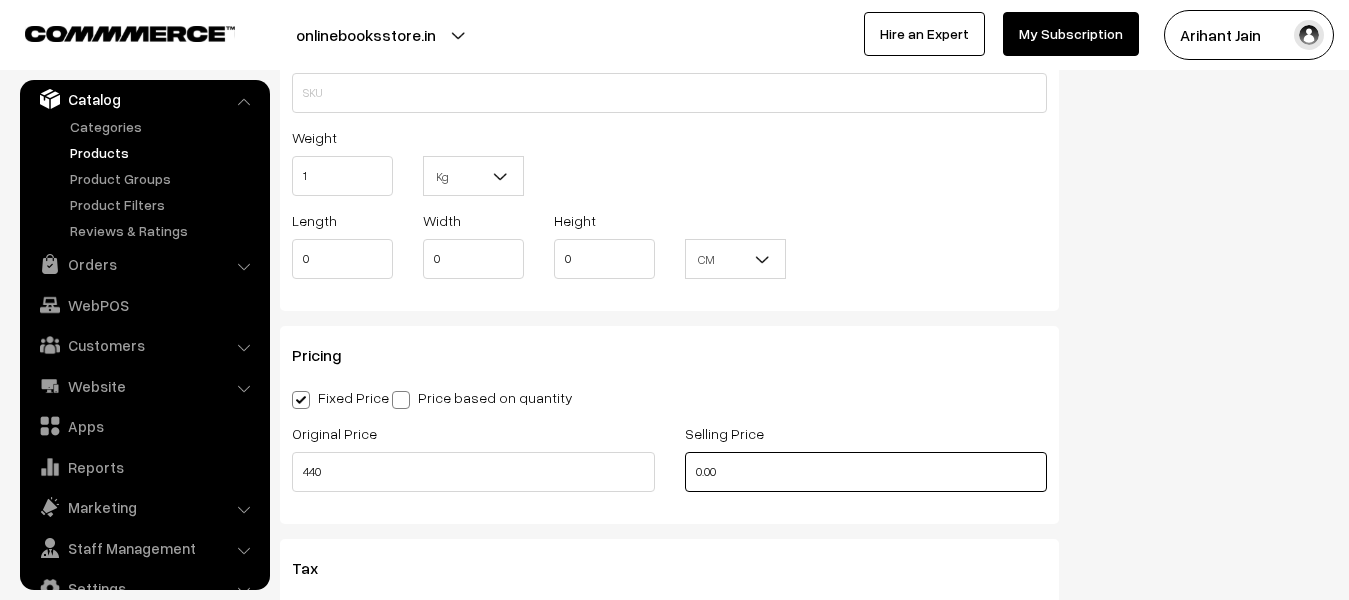 click on "0.00" at bounding box center [866, 472] 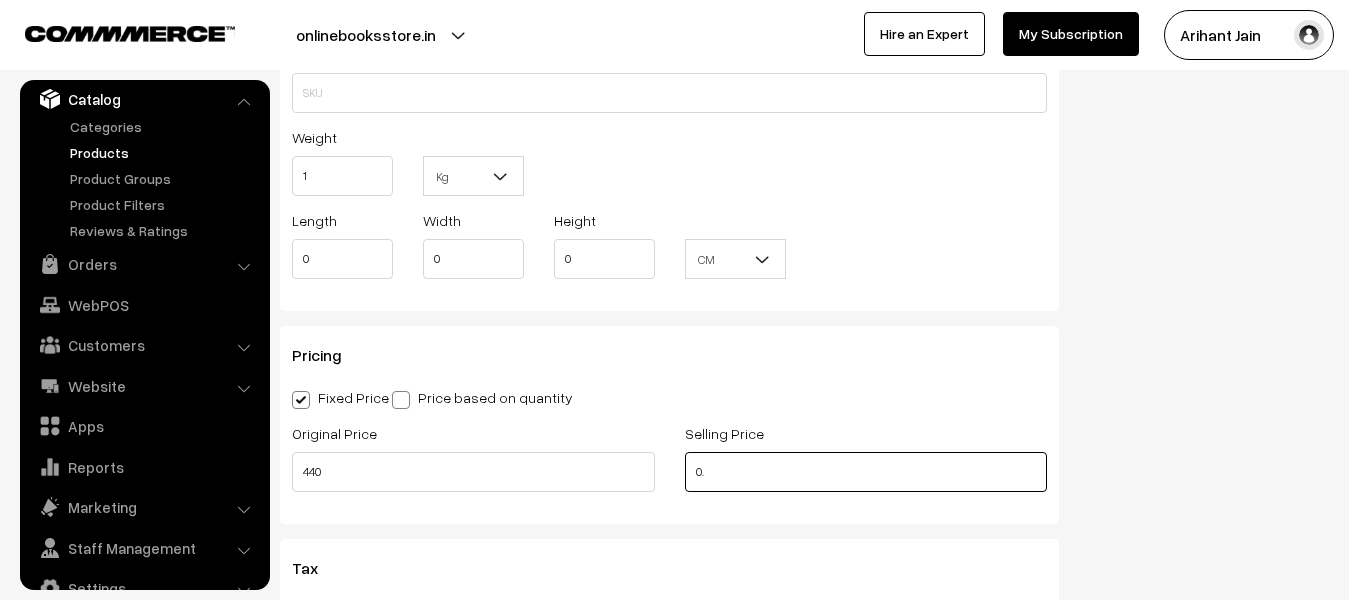 type on "0" 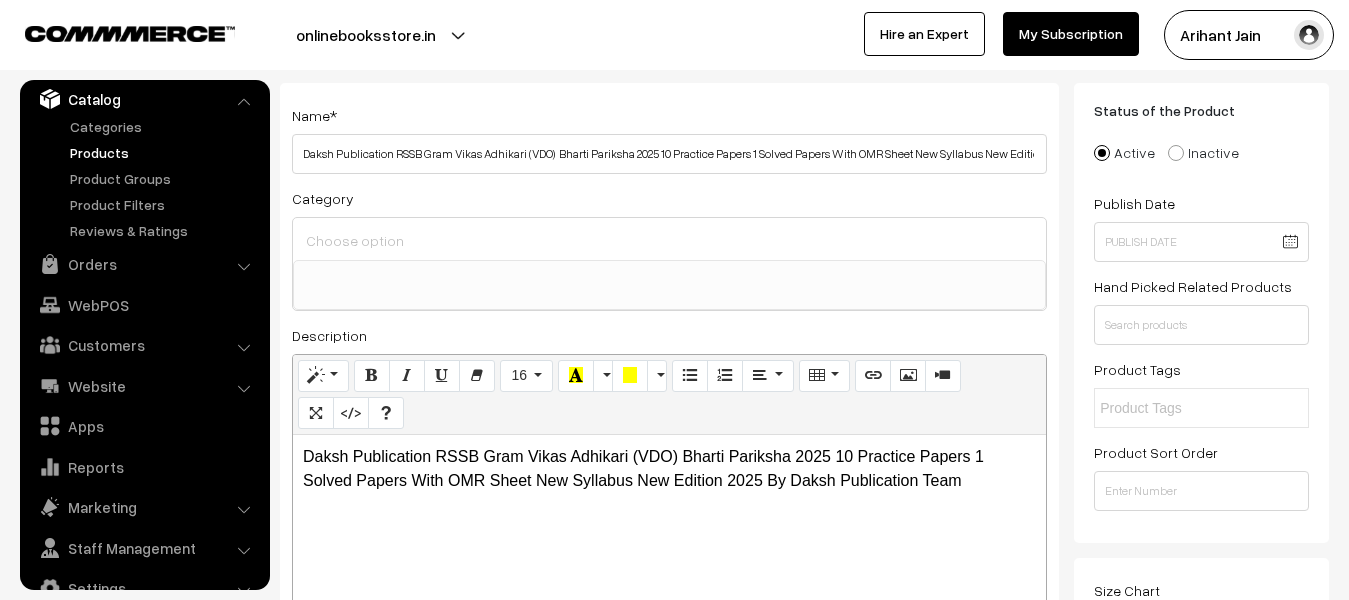 scroll, scrollTop: 0, scrollLeft: 0, axis: both 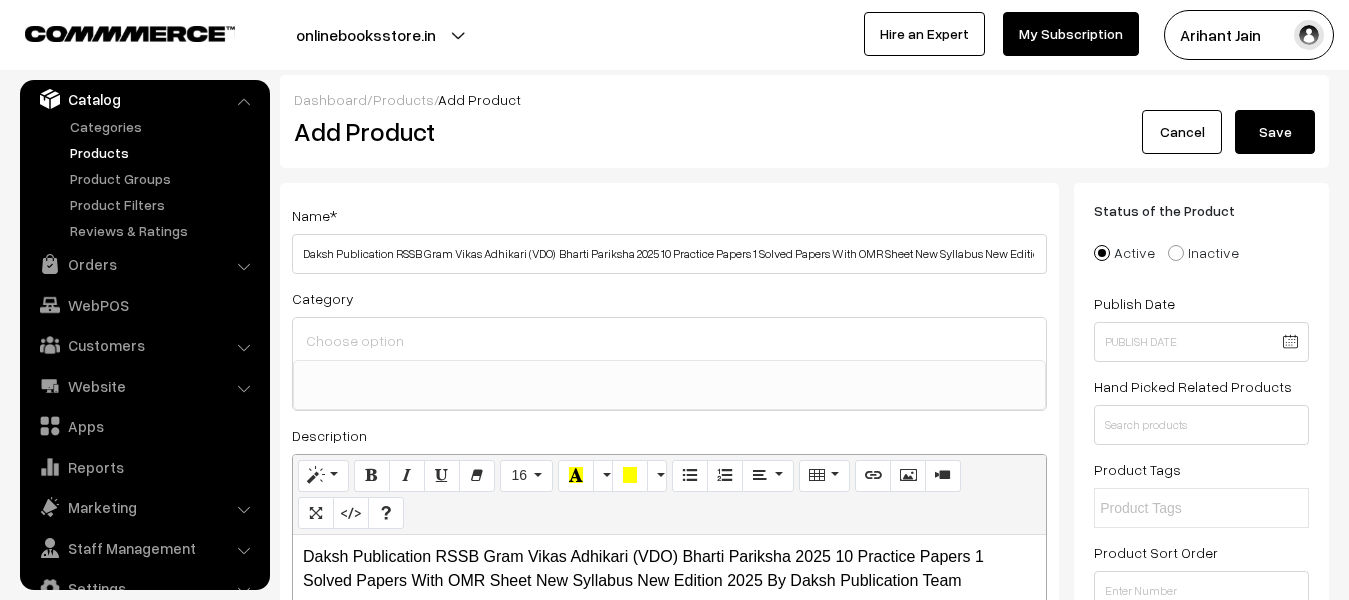 type on "175" 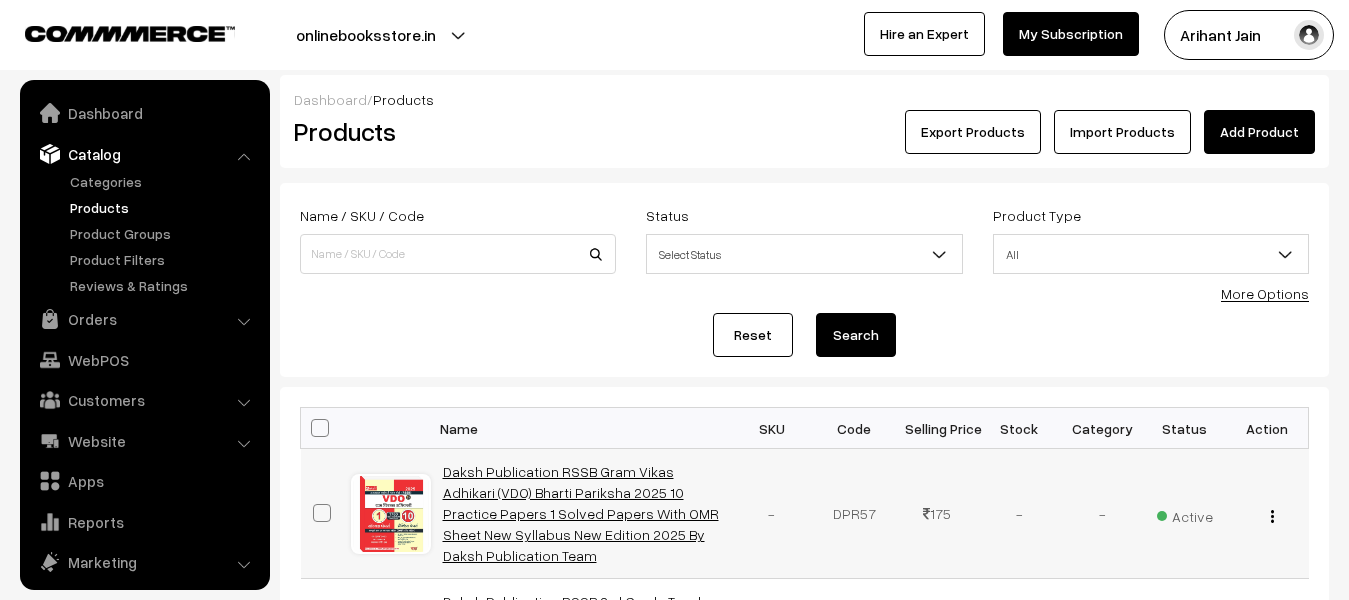 scroll, scrollTop: 200, scrollLeft: 0, axis: vertical 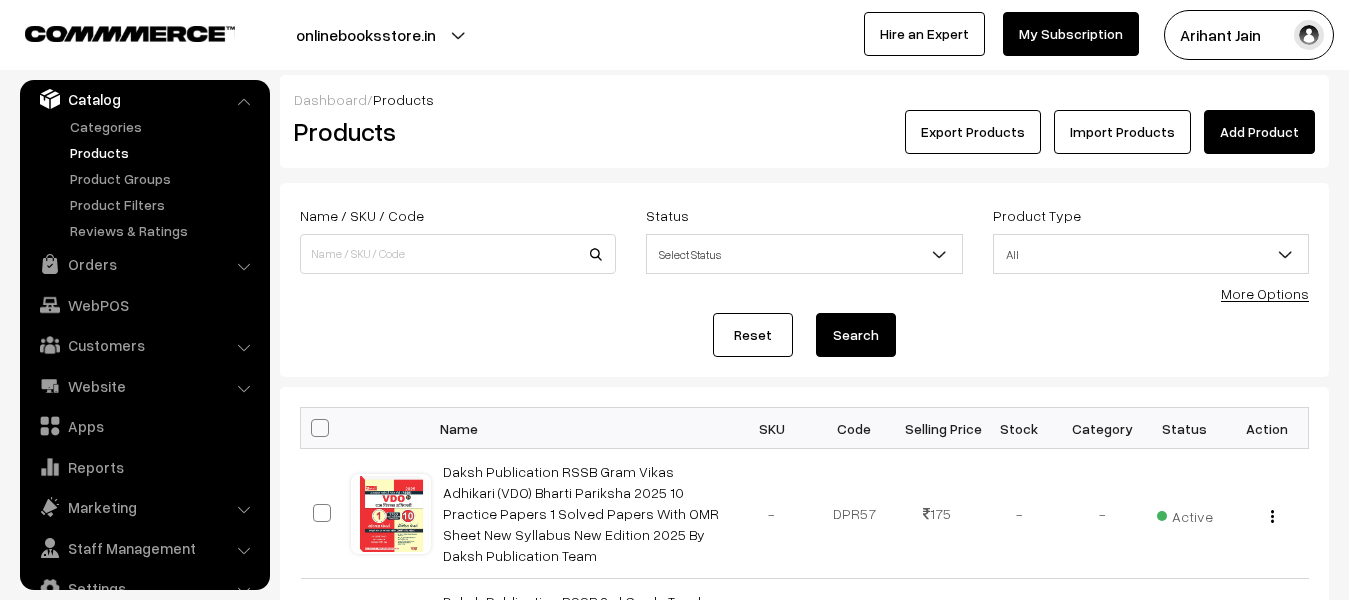 click on "Add Product" at bounding box center (1259, 132) 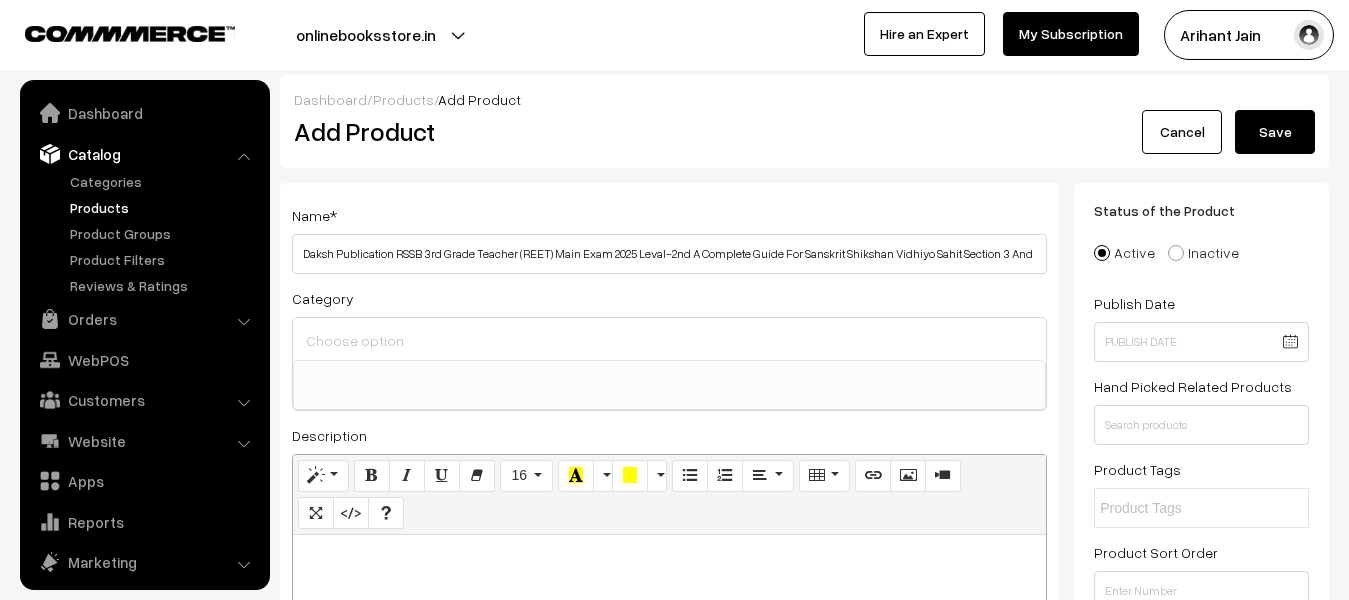 select 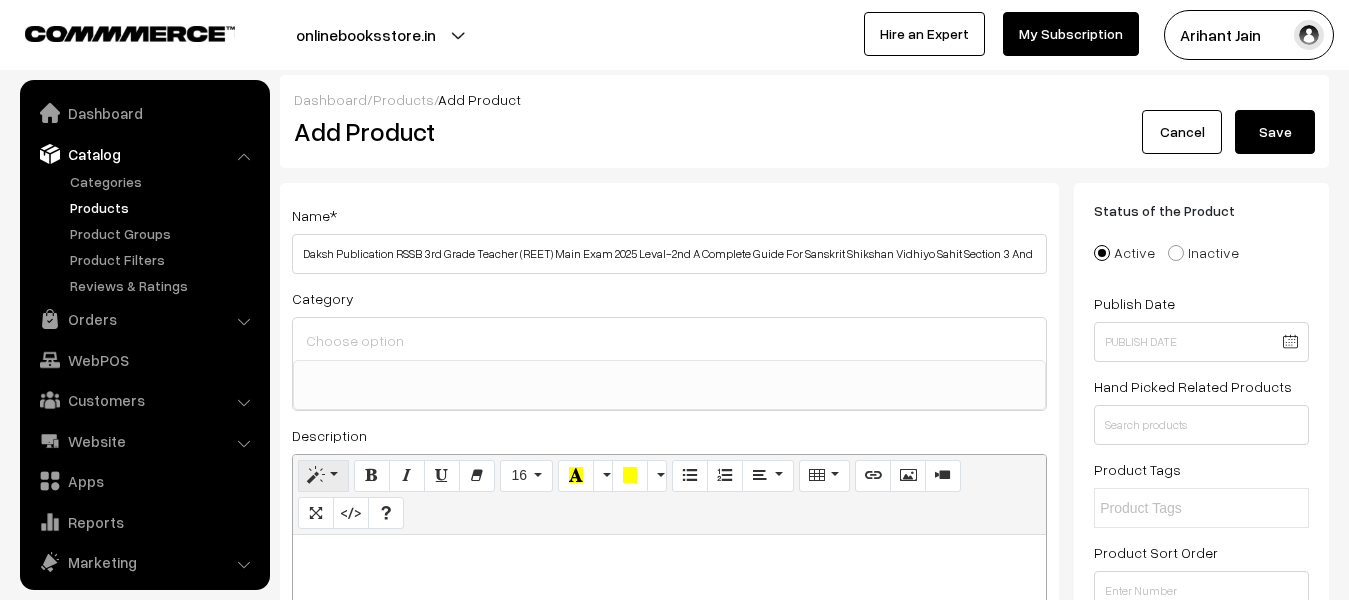 scroll, scrollTop: 55, scrollLeft: 0, axis: vertical 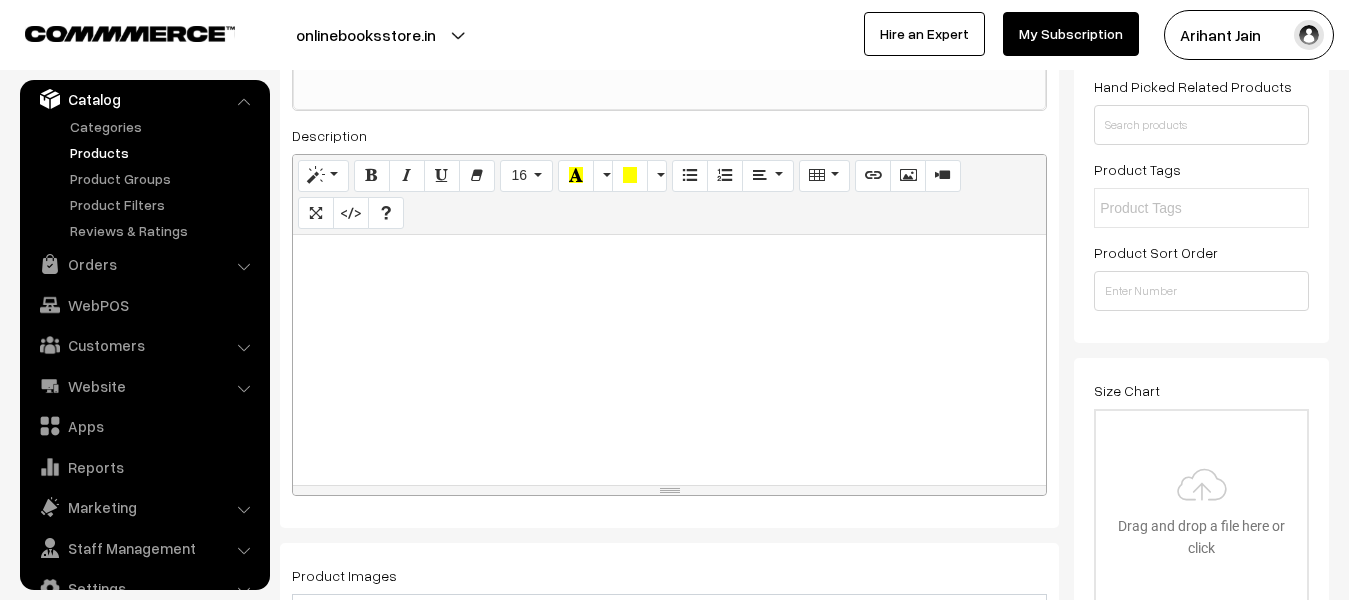 type on "Daksh Publication RSSB 3rd Grade Teacher (REET) Main Exam 2025 Leval-2nd A Complete Guide For Sanskrit Shikshan Vidhiyo Sahit Section 3 And 4 New Syllabus New Edition 2025 By Aacharya Sandeep Malakar" 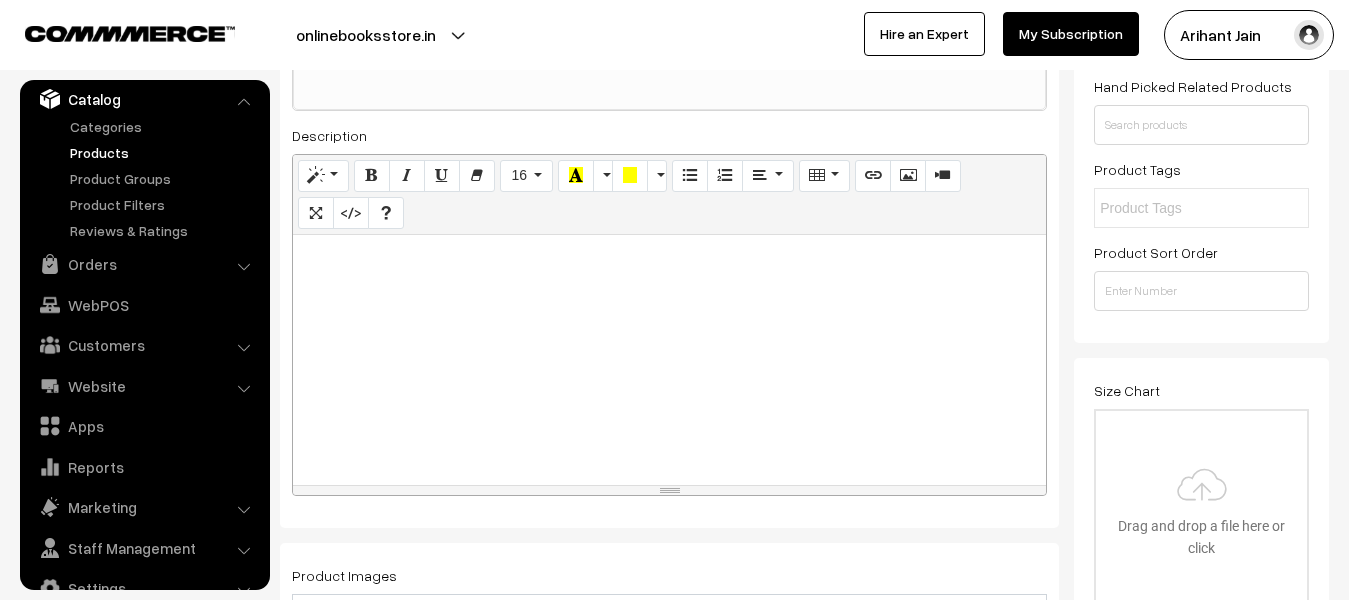click at bounding box center [669, 360] 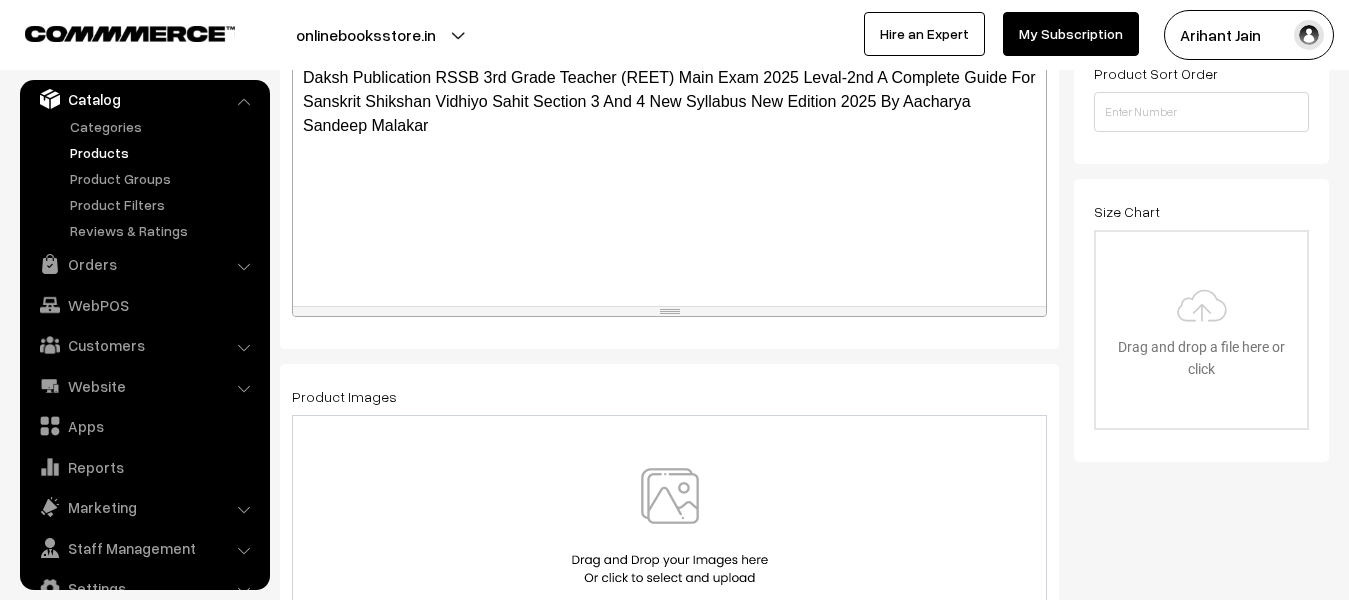 scroll, scrollTop: 500, scrollLeft: 0, axis: vertical 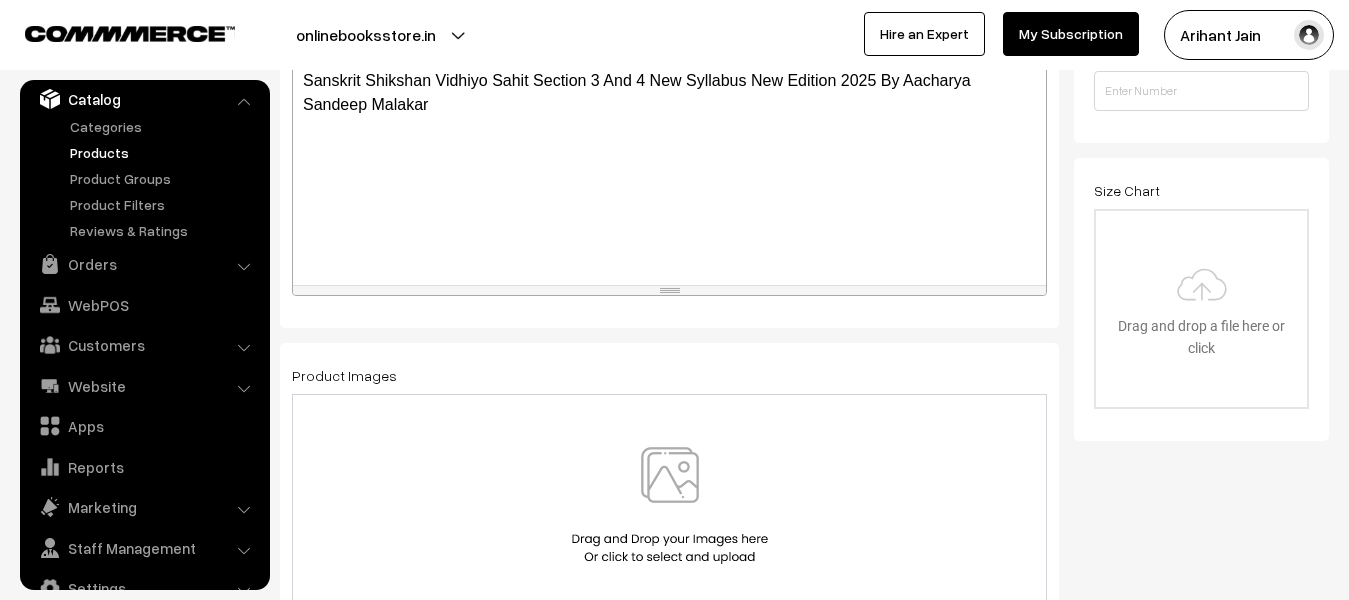 click at bounding box center [670, 505] 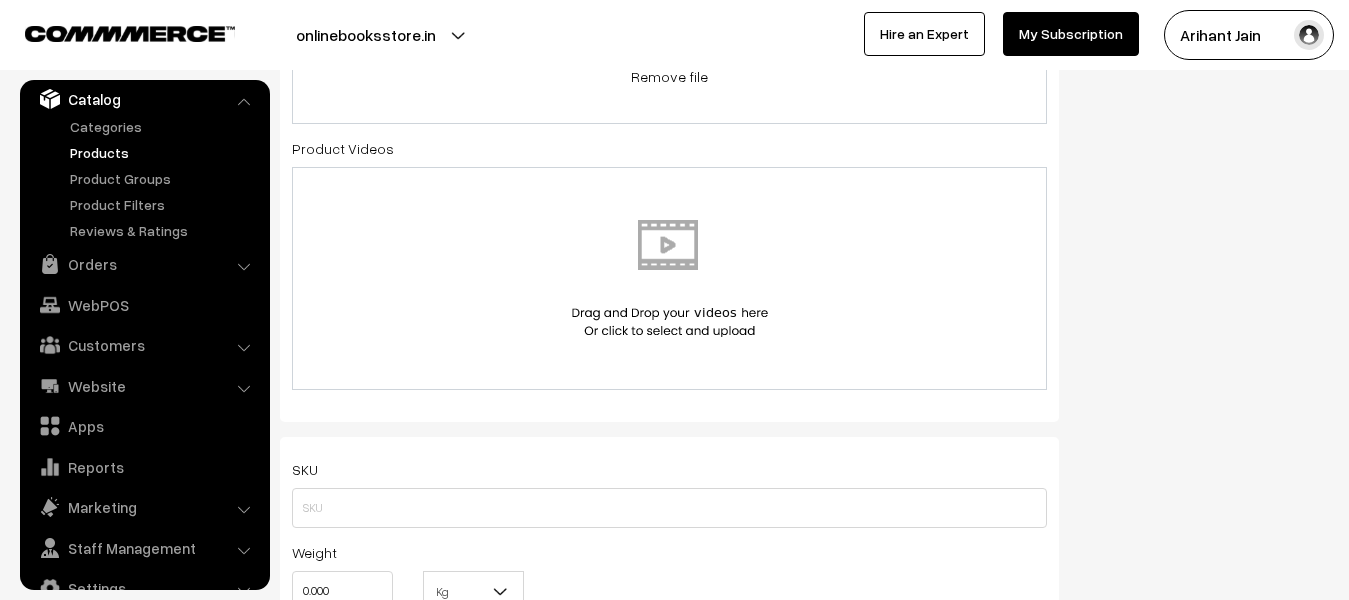 scroll, scrollTop: 1100, scrollLeft: 0, axis: vertical 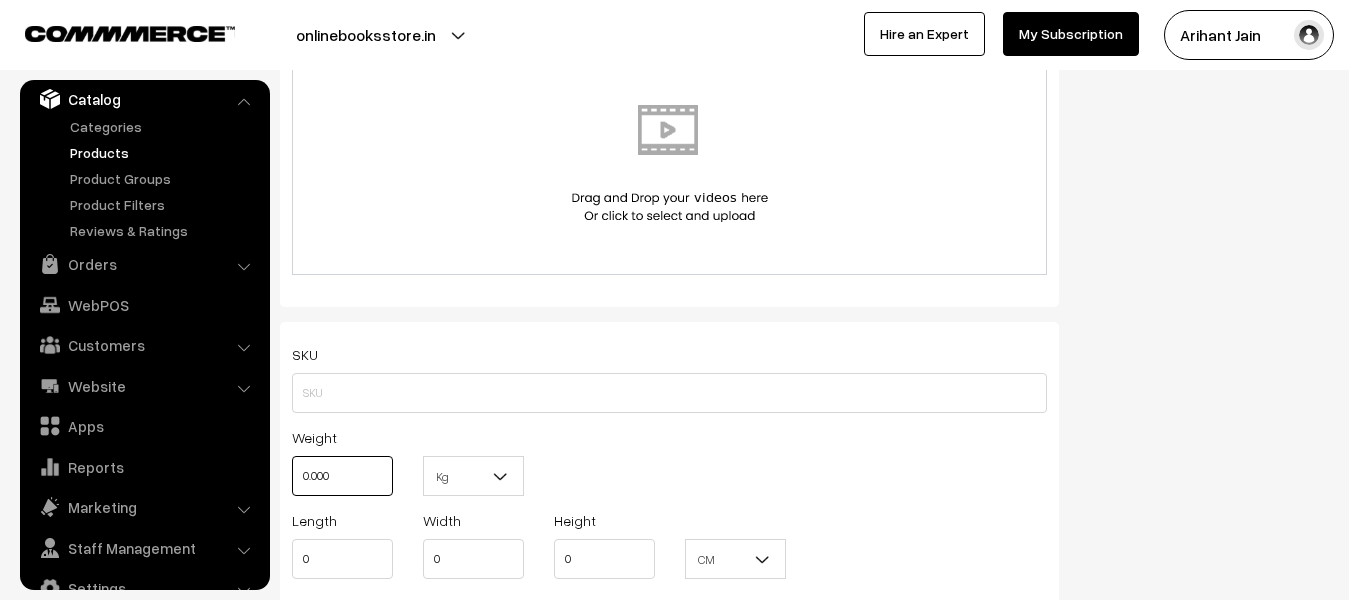 click on "0.000" at bounding box center (342, 476) 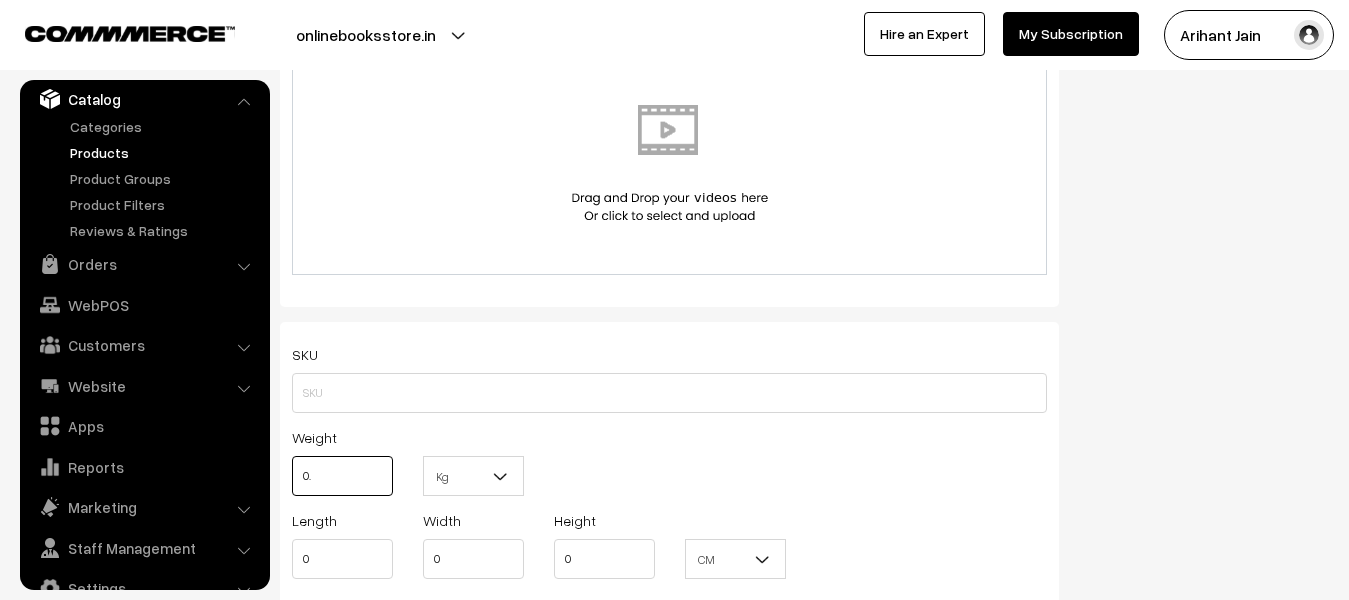 type on "0" 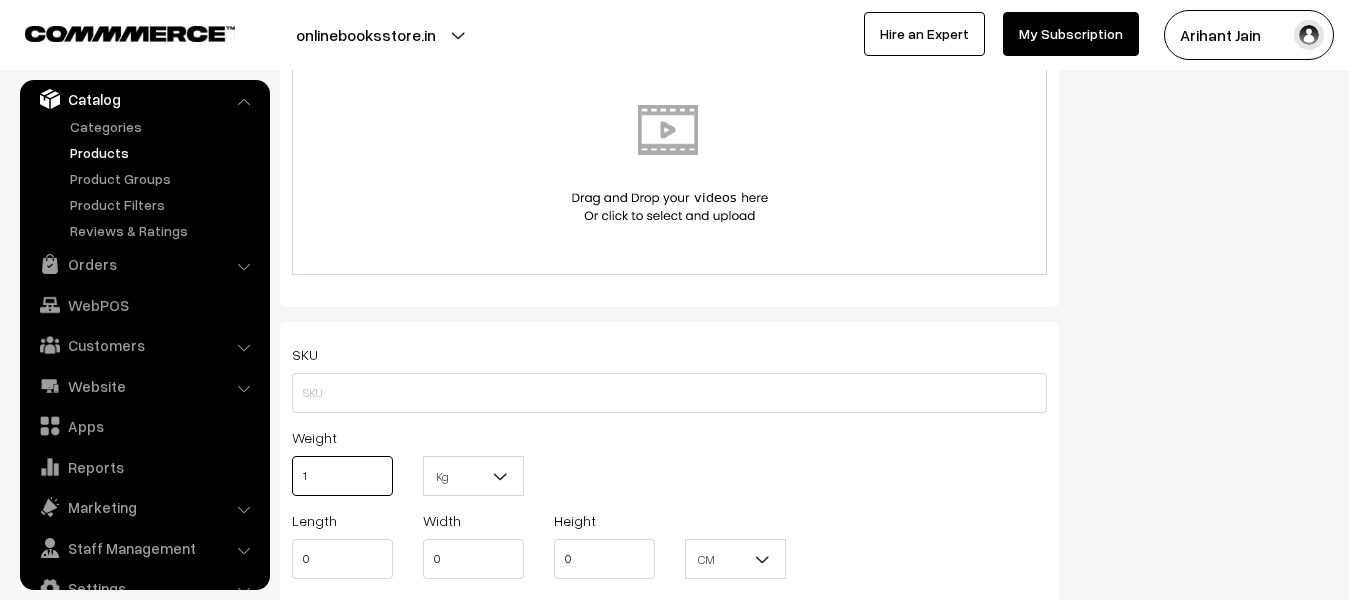type on "1" 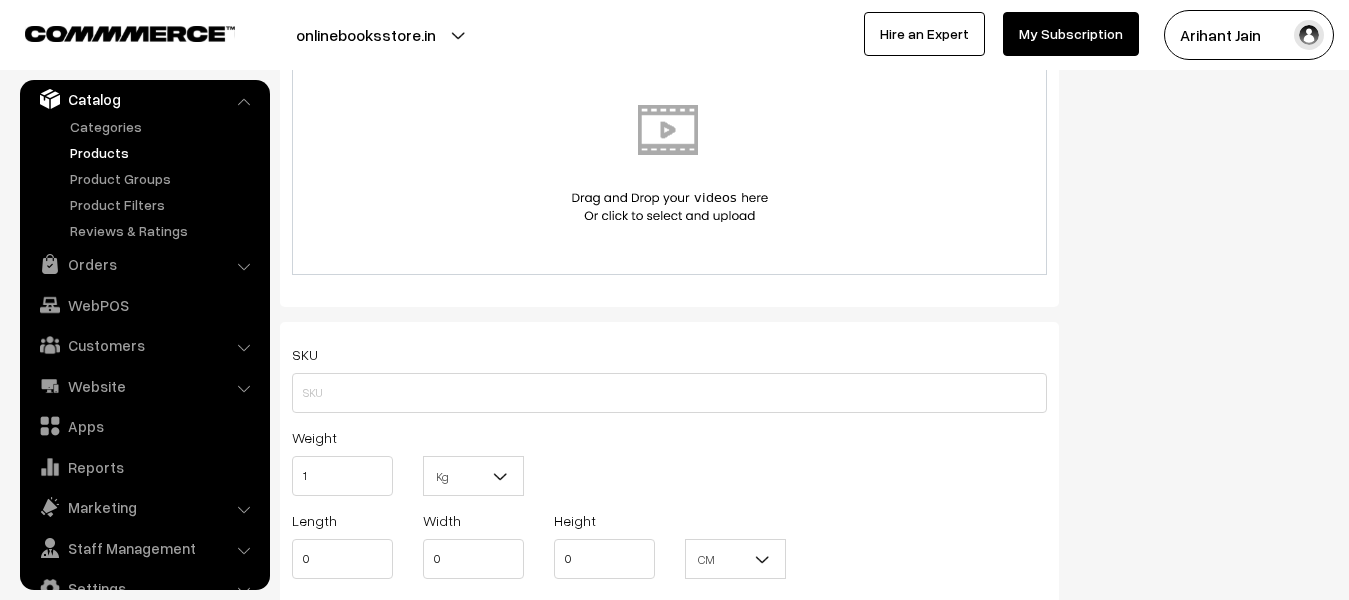 drag, startPoint x: 497, startPoint y: 472, endPoint x: 486, endPoint y: 490, distance: 21.095022 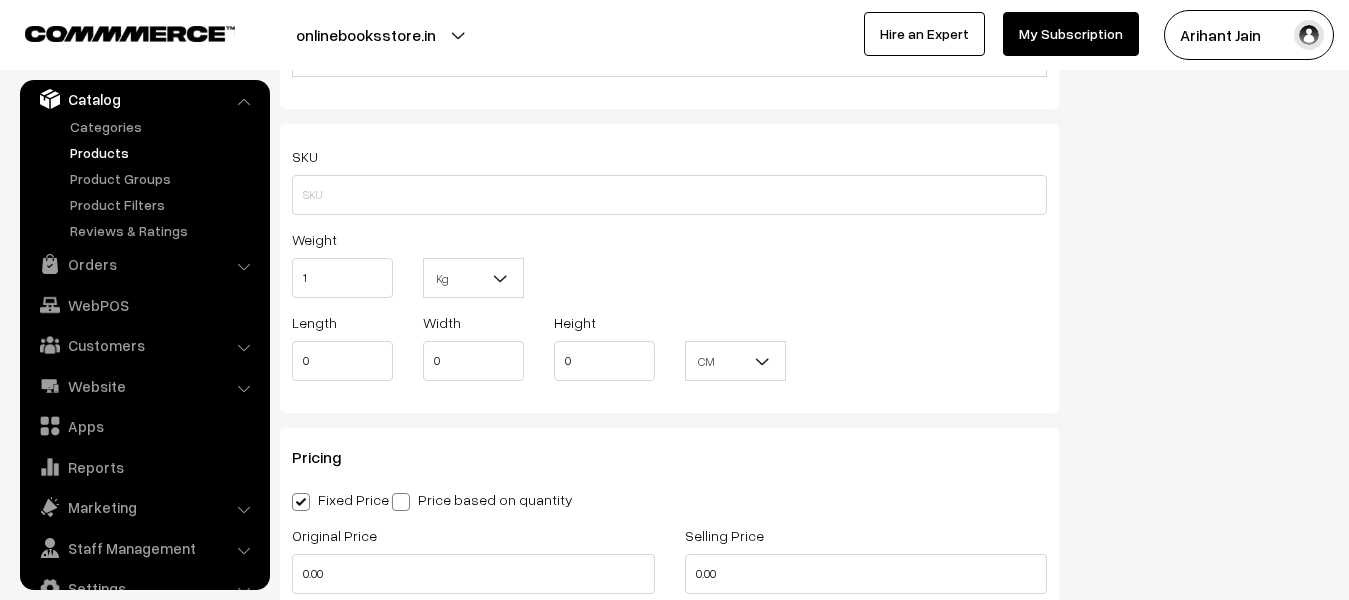 scroll, scrollTop: 1300, scrollLeft: 0, axis: vertical 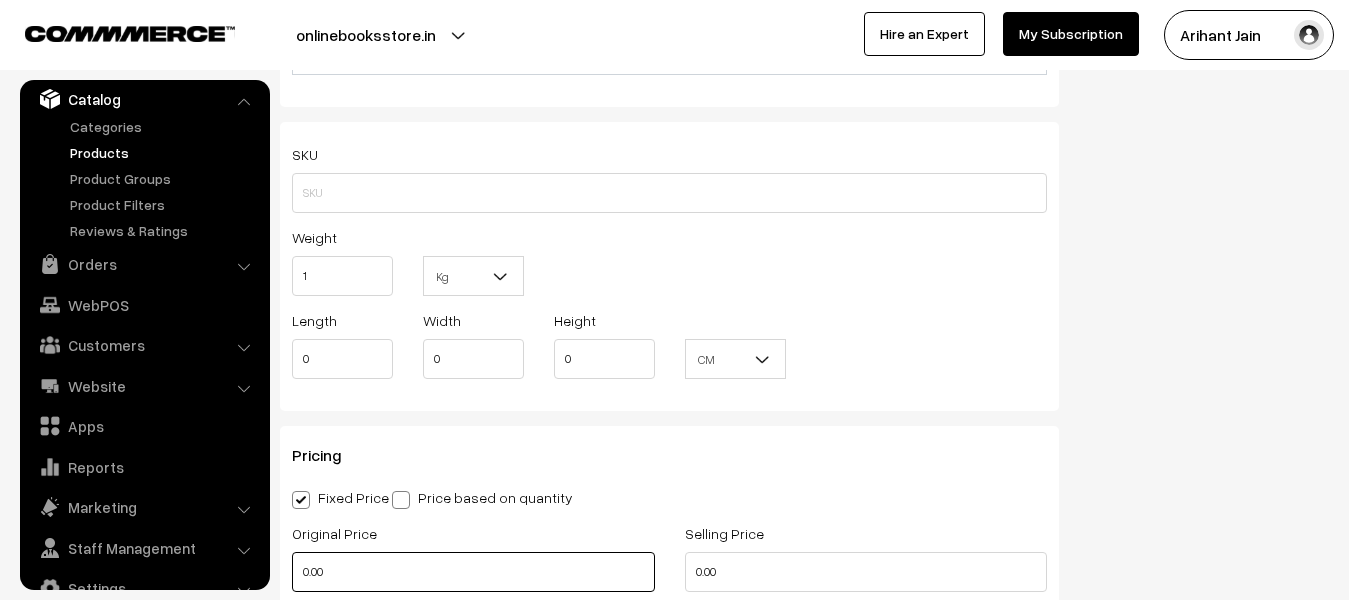 click on "0.00" at bounding box center (473, 572) 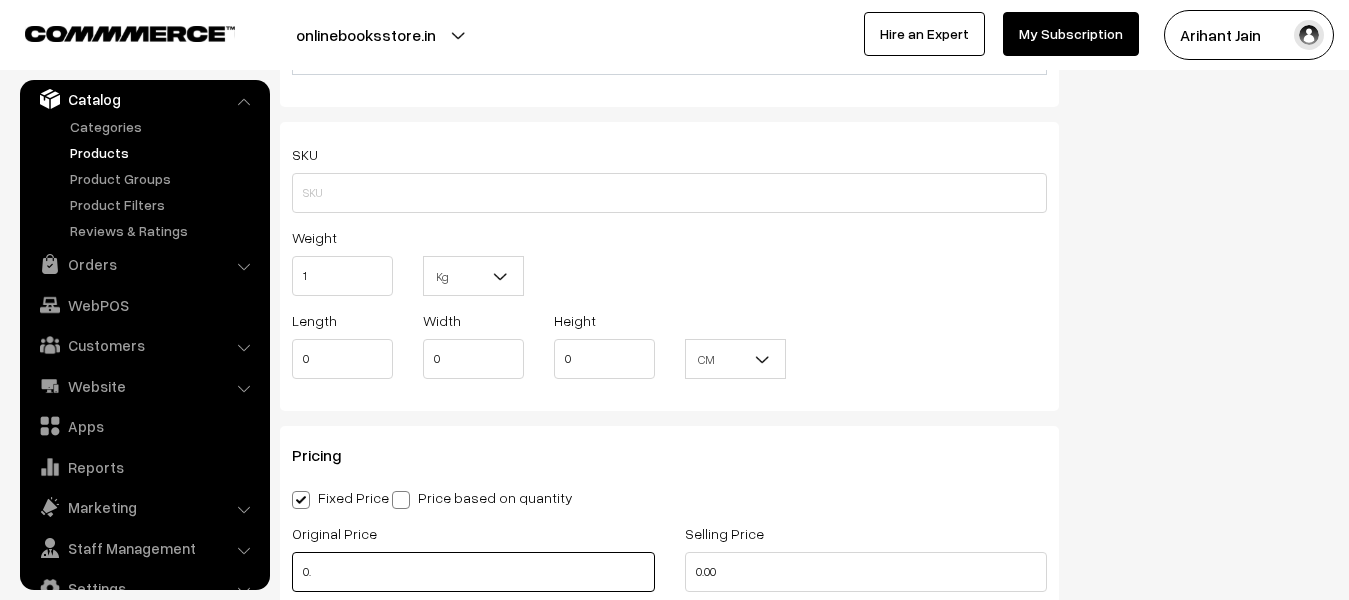 type on "0" 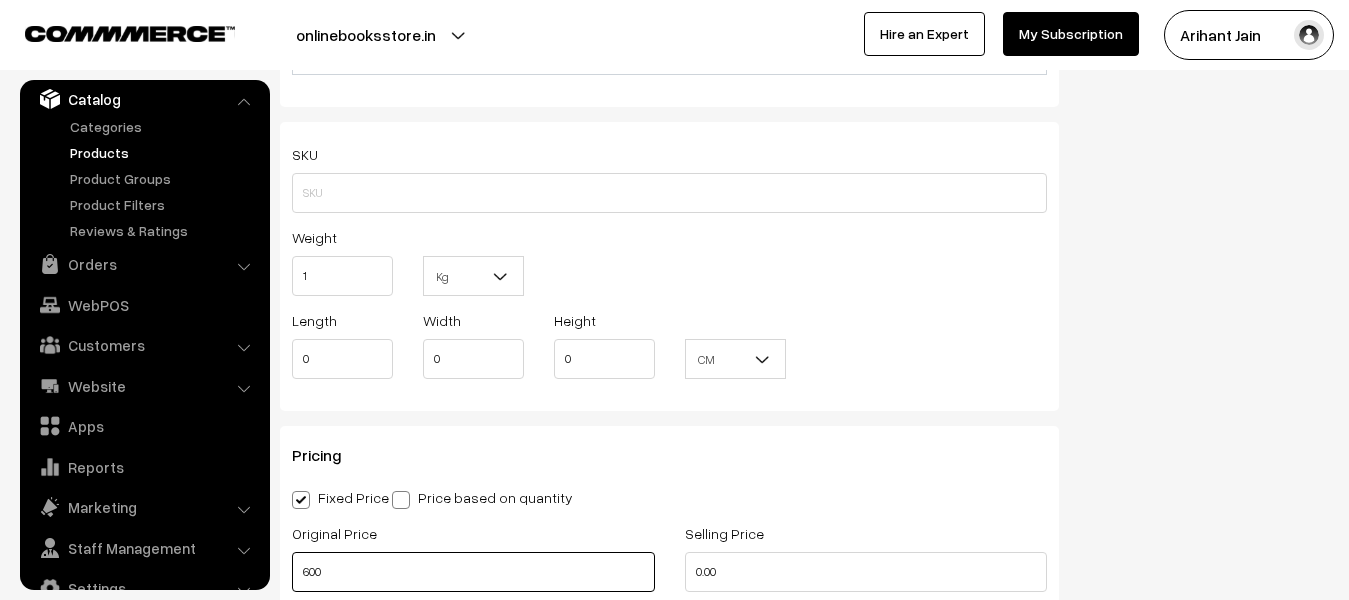 type on "600" 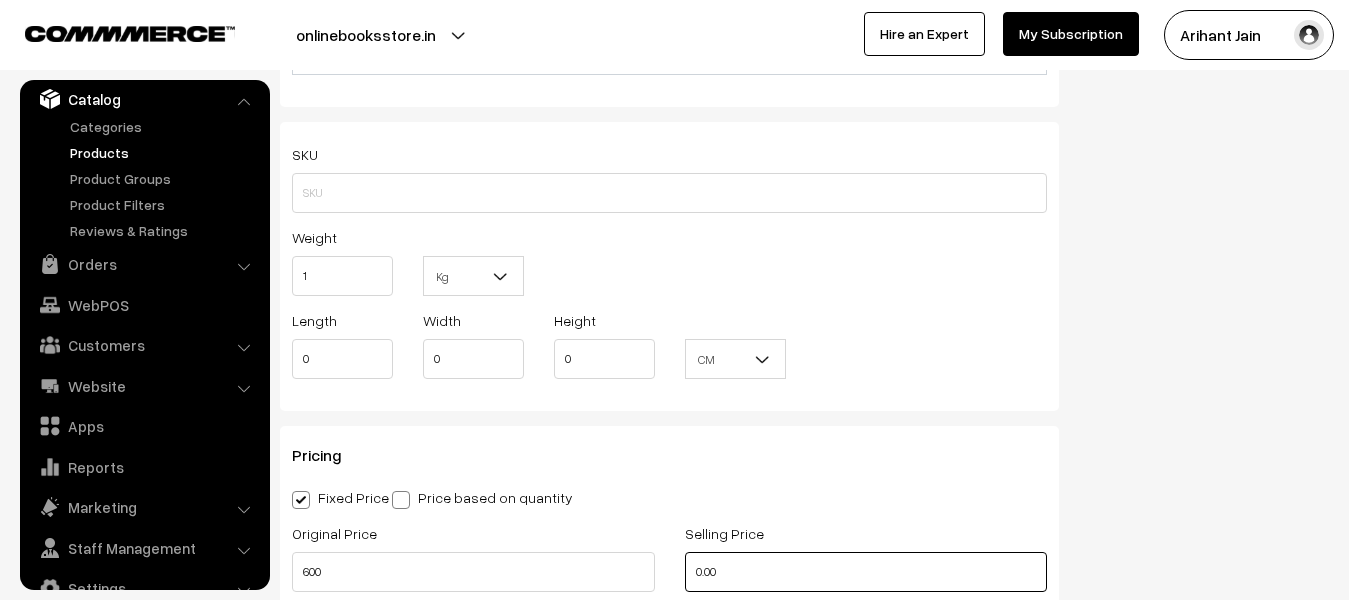 click on "0.00" at bounding box center (866, 572) 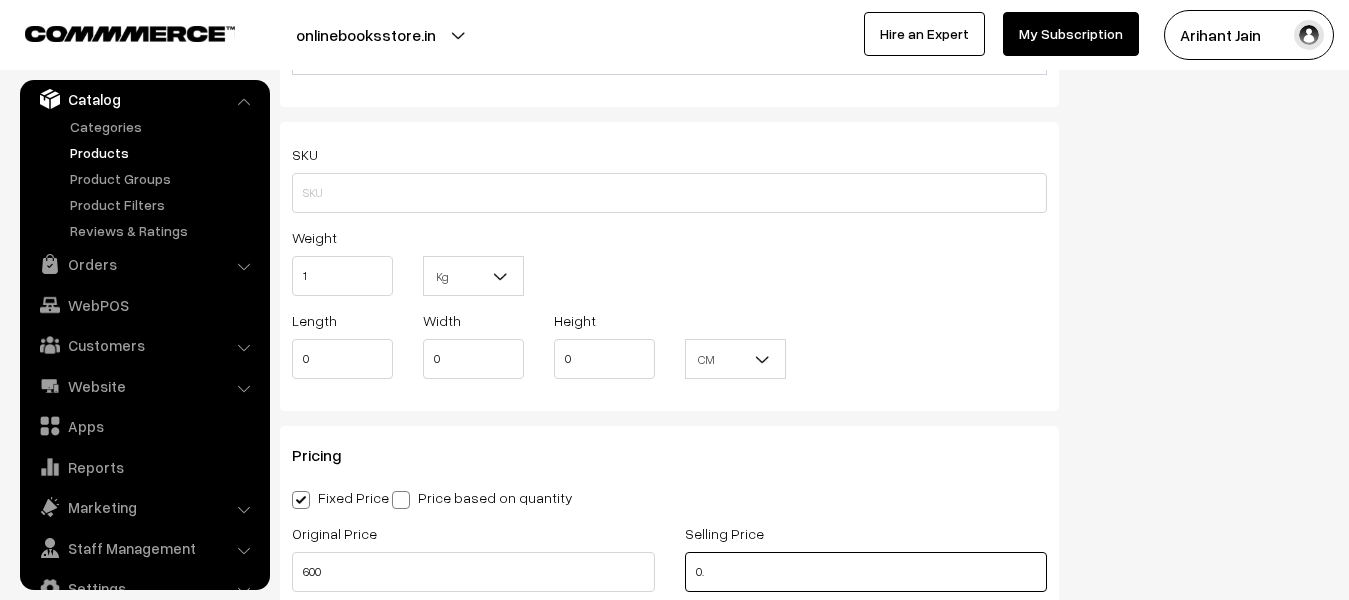 type on "0" 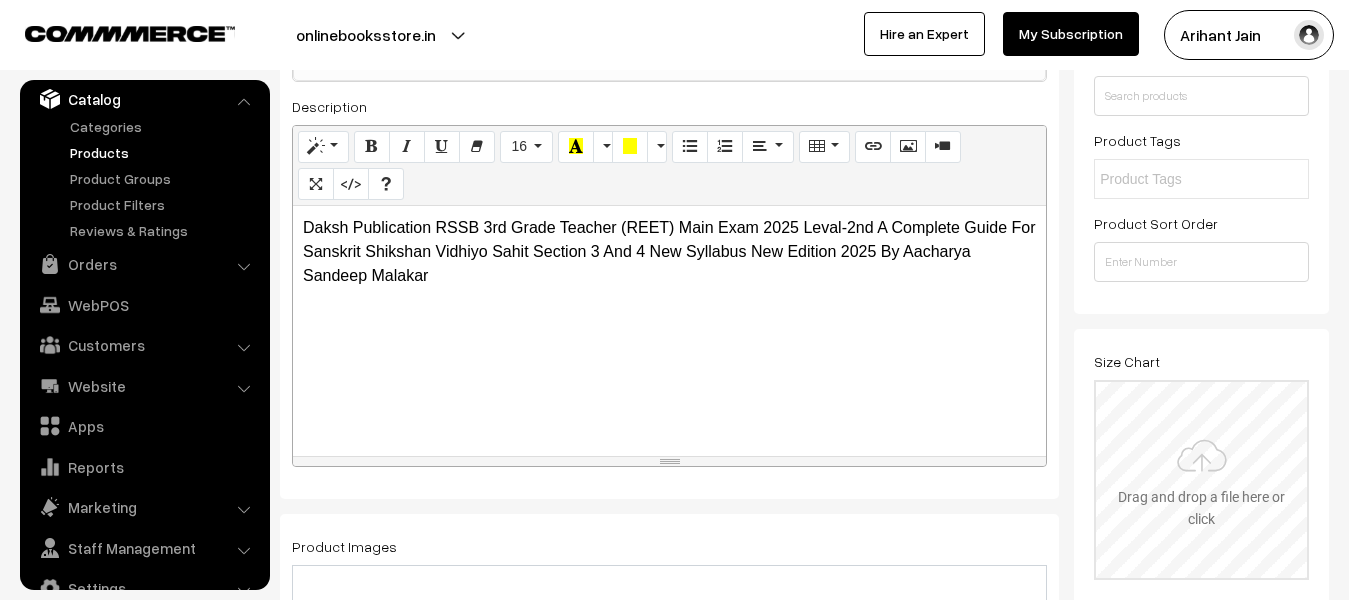 scroll, scrollTop: 0, scrollLeft: 0, axis: both 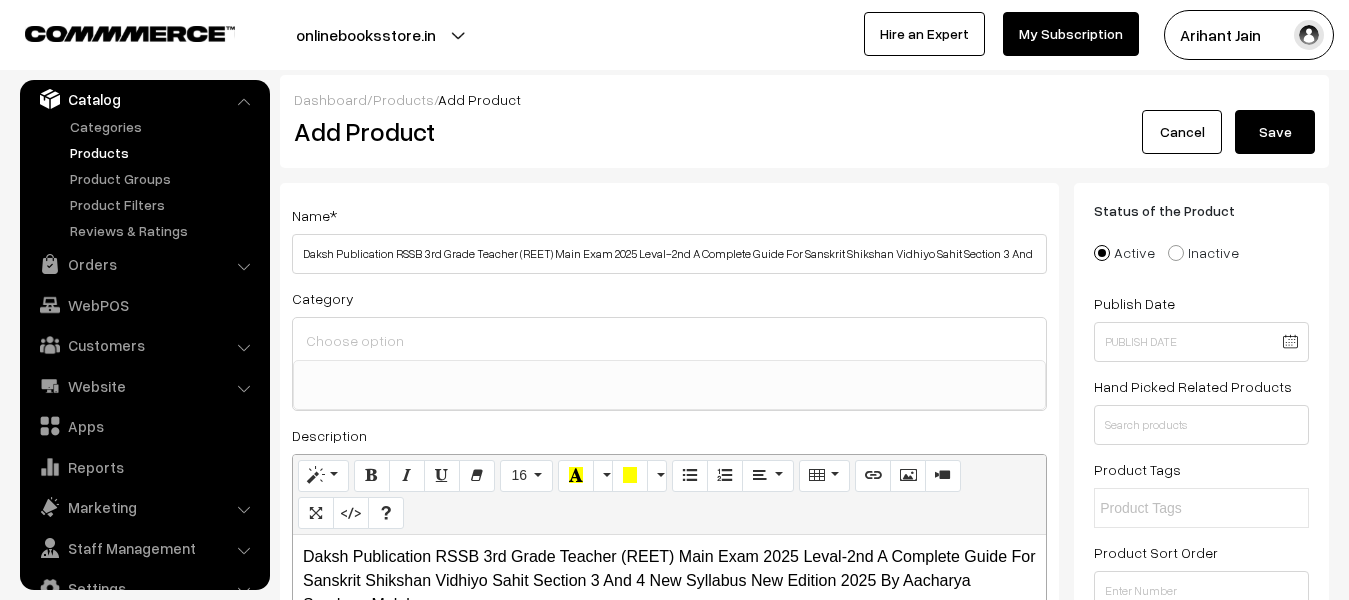 type on "250" 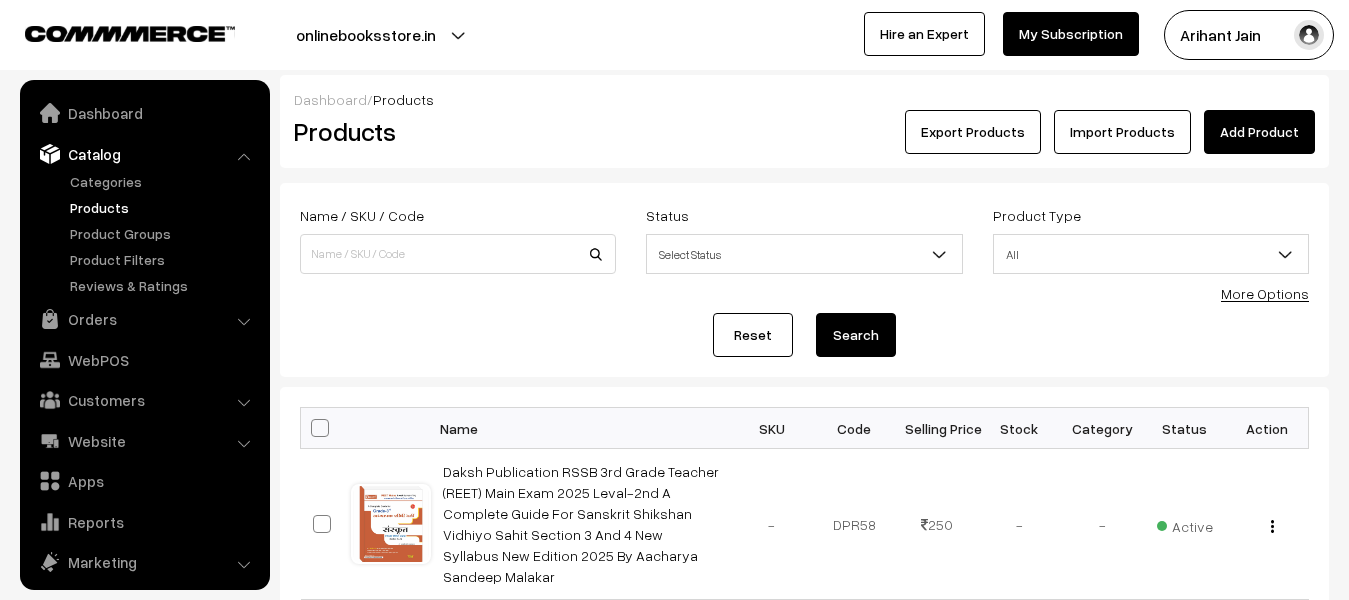 scroll, scrollTop: 0, scrollLeft: 0, axis: both 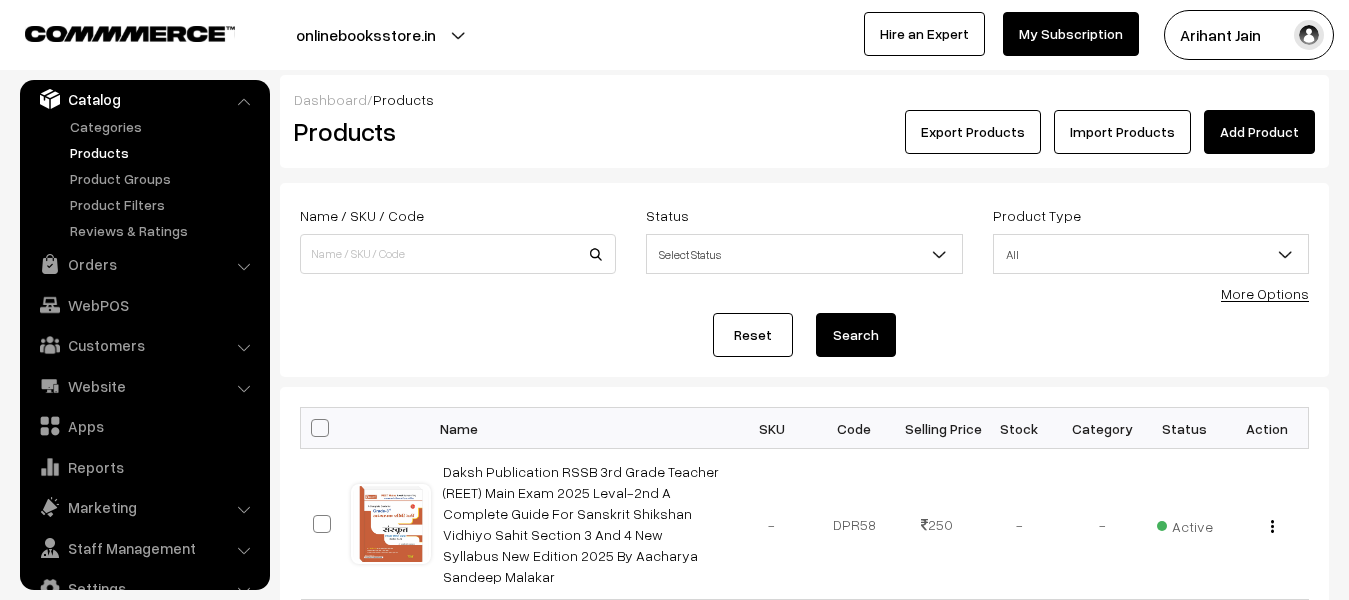 click on "Add Product" at bounding box center (1259, 132) 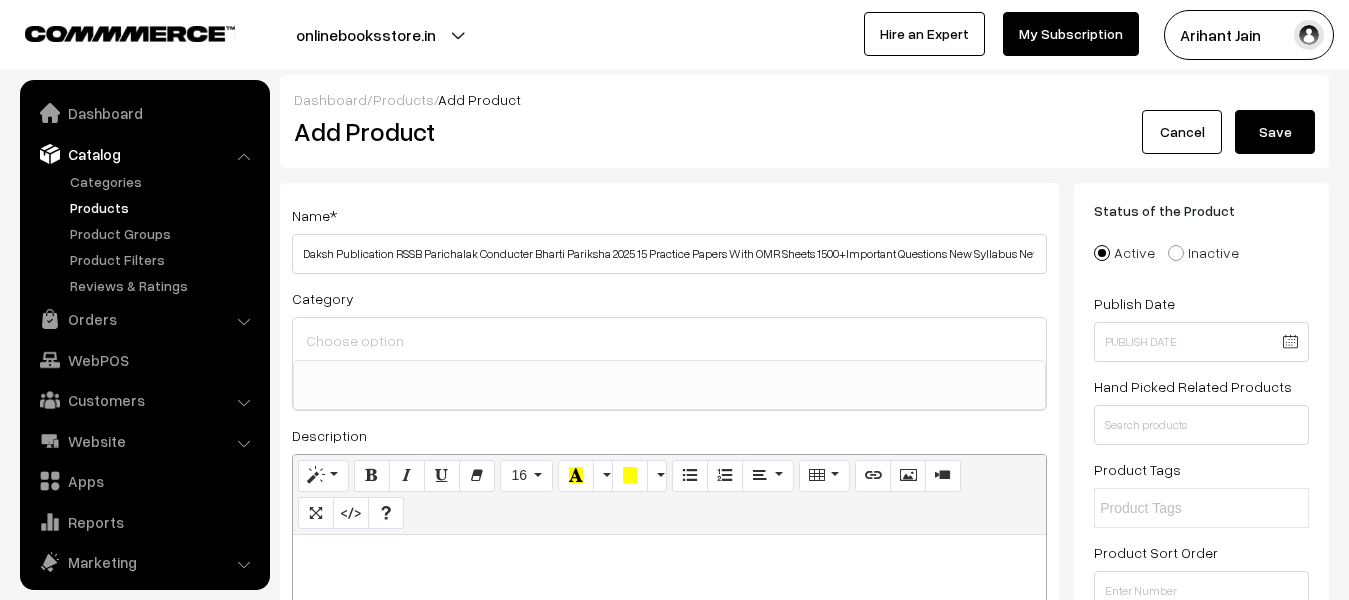 select 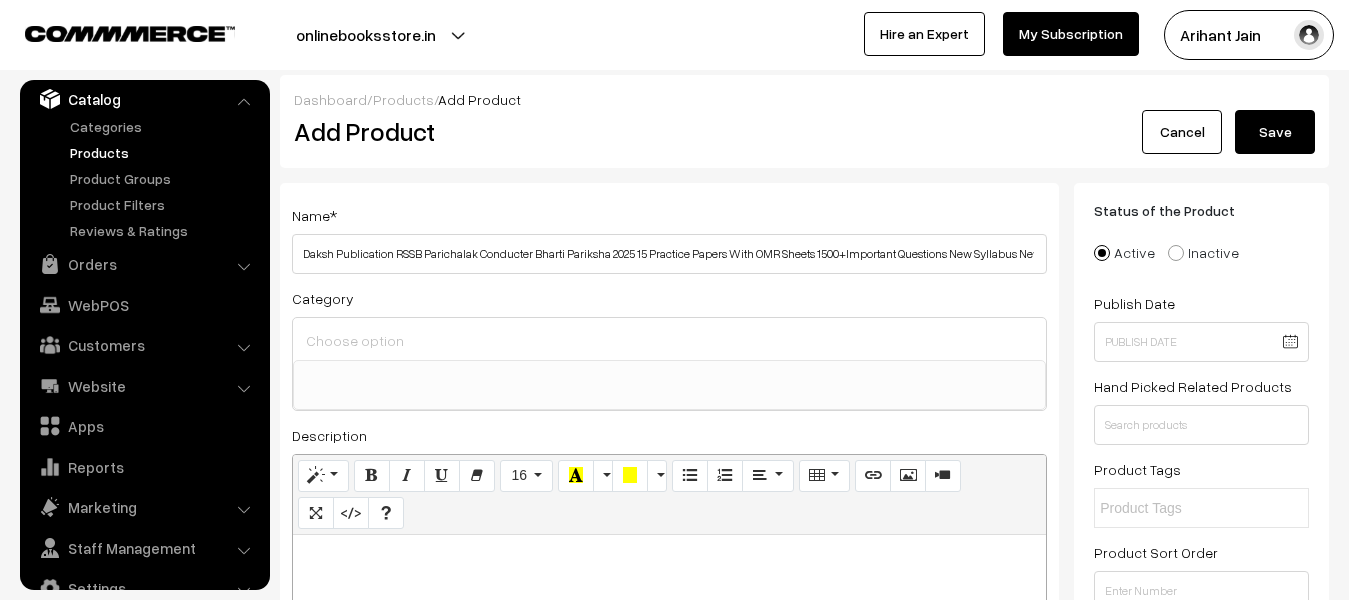 scroll, scrollTop: 0, scrollLeft: 215, axis: horizontal 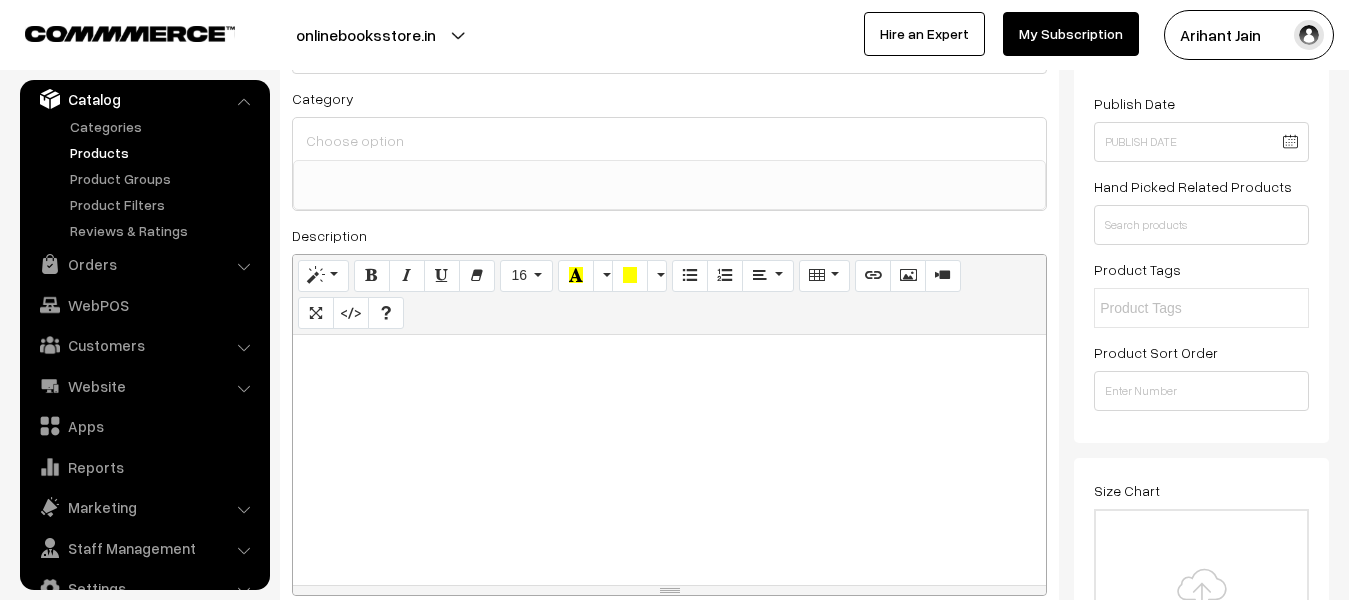 type on "Daksh Publication RSSB Parichalak Conducter Bharti Pariksha 2025 15 Practice Papers With OMR Sheets 1500+Important Questions New Syllabus New Edition 2025 By Daksh Publication Team" 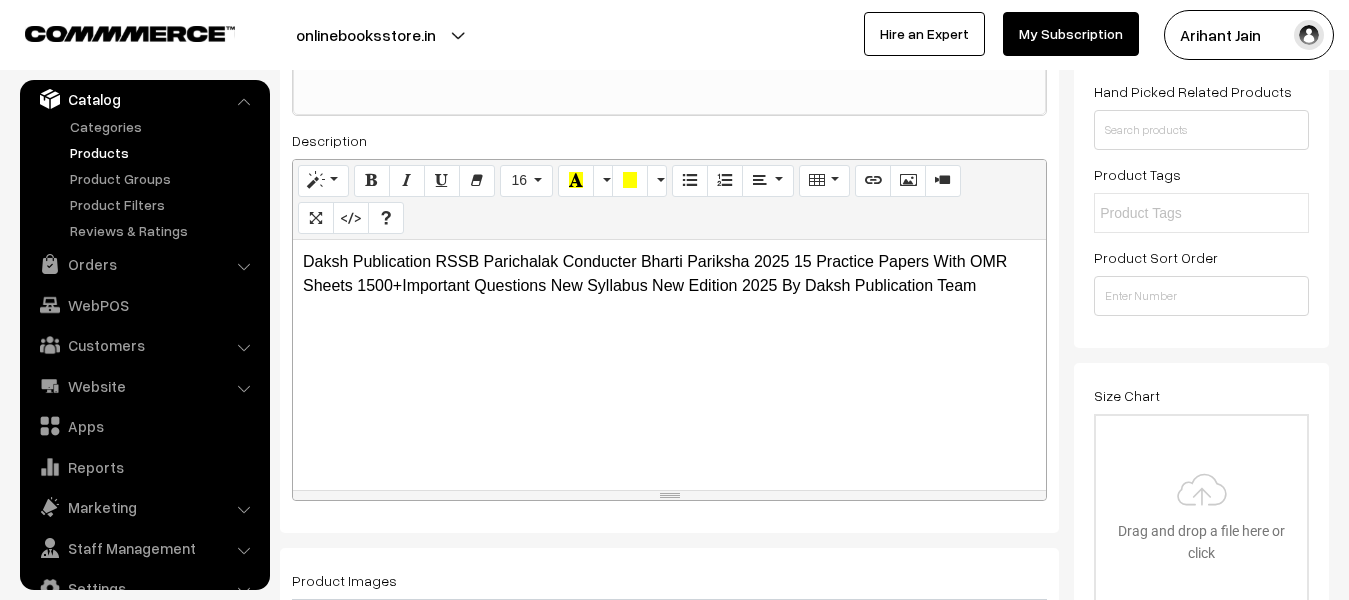 scroll, scrollTop: 600, scrollLeft: 0, axis: vertical 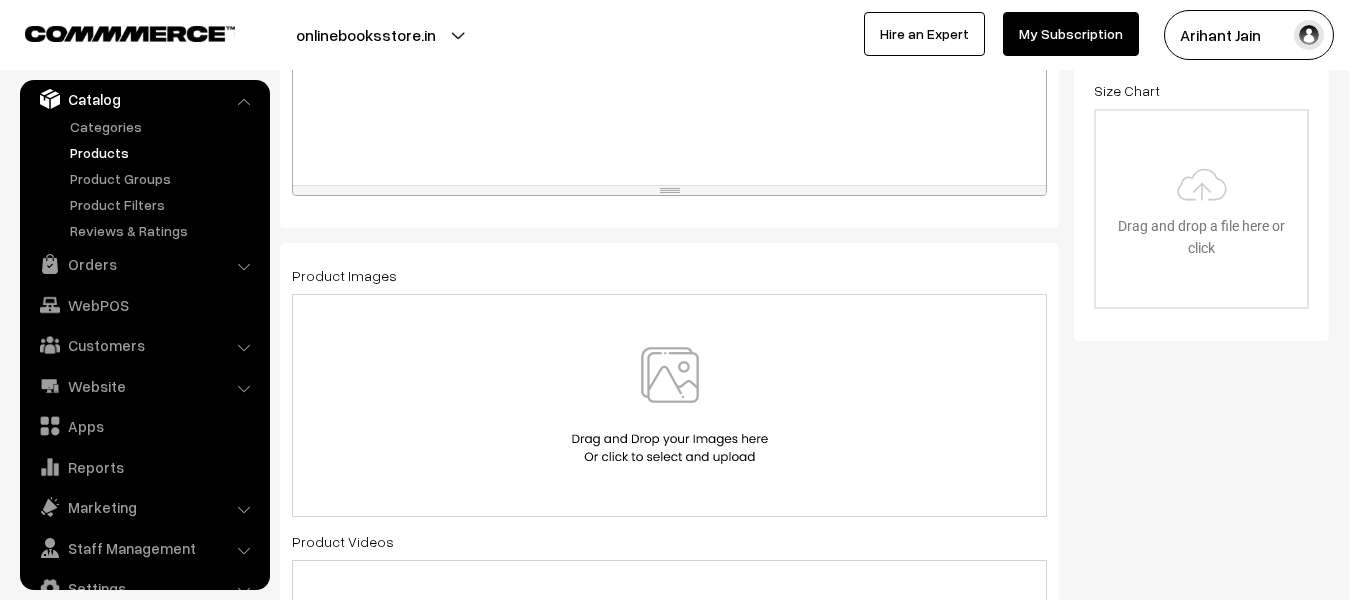 click at bounding box center (670, 405) 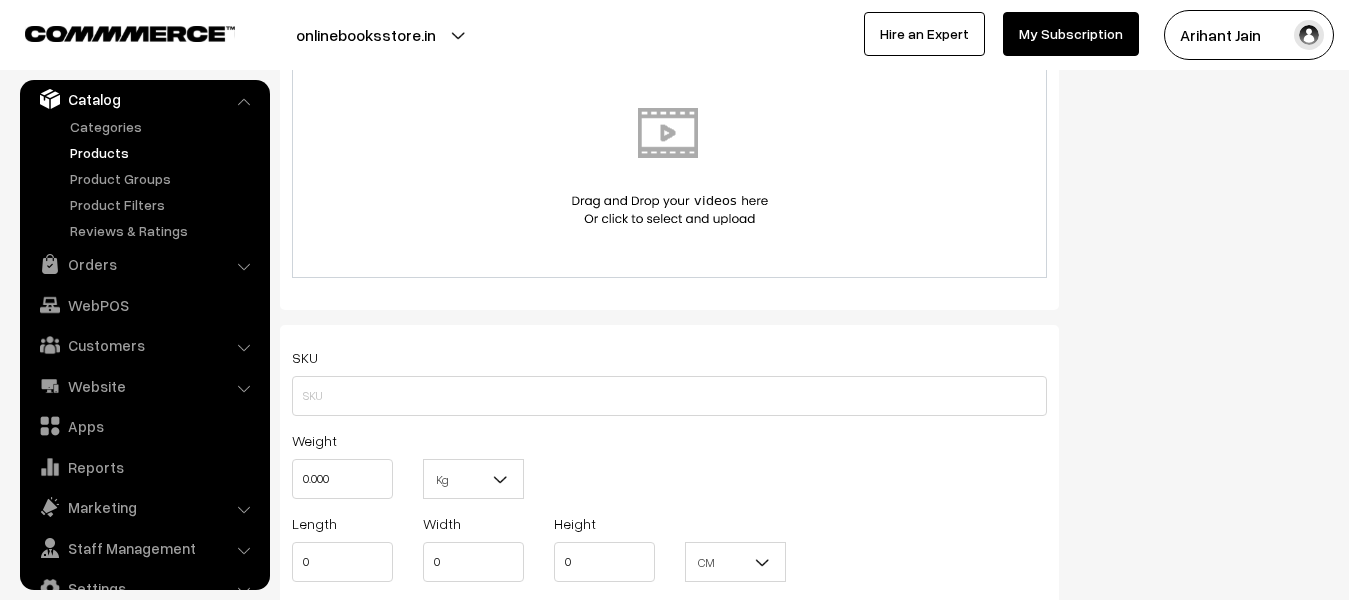 scroll, scrollTop: 1100, scrollLeft: 0, axis: vertical 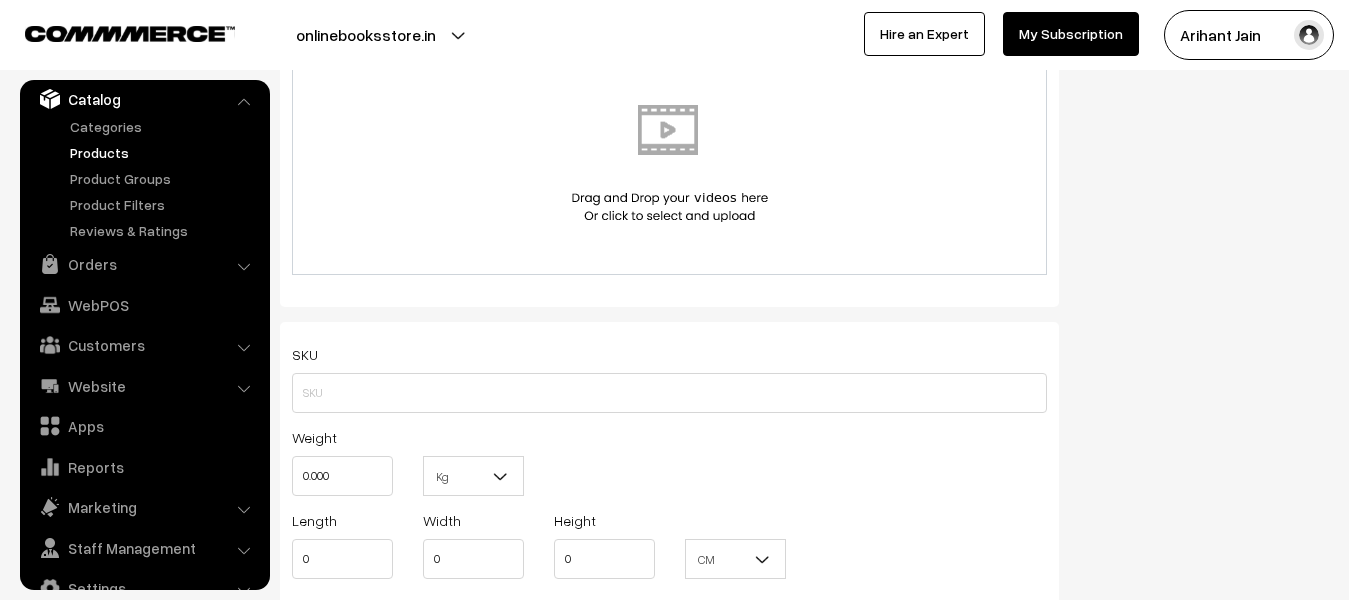 click on "Weight
0.000" at bounding box center (342, 466) 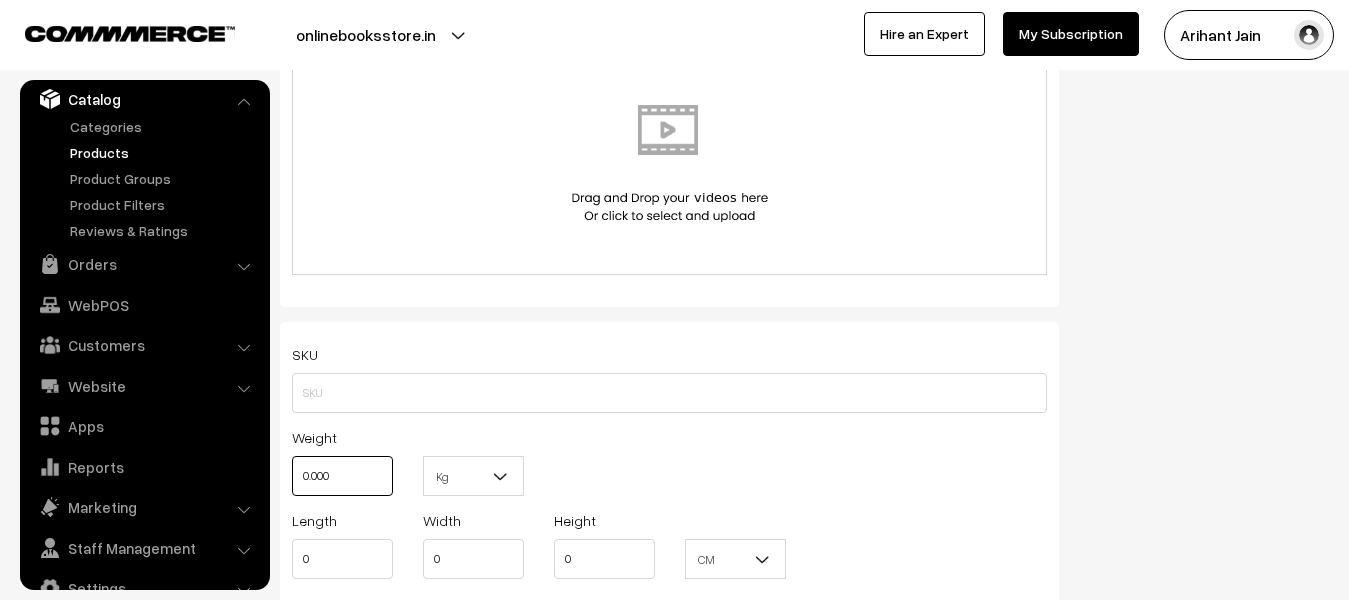 click on "0.000" at bounding box center [342, 476] 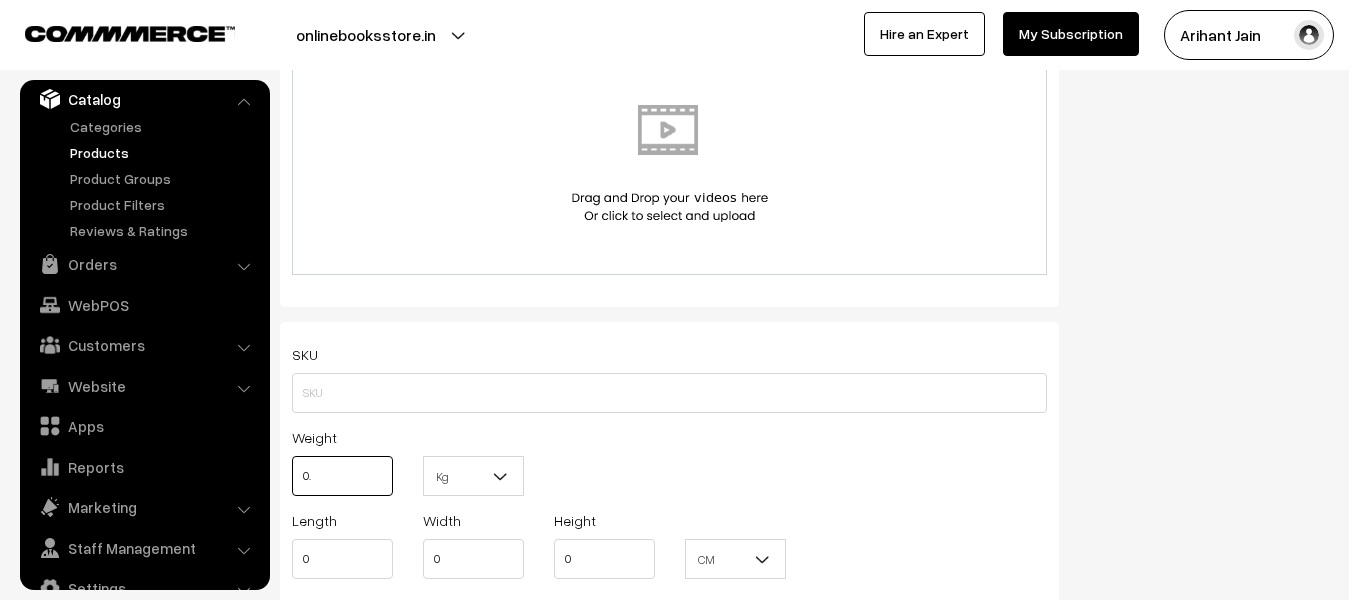 type on "0" 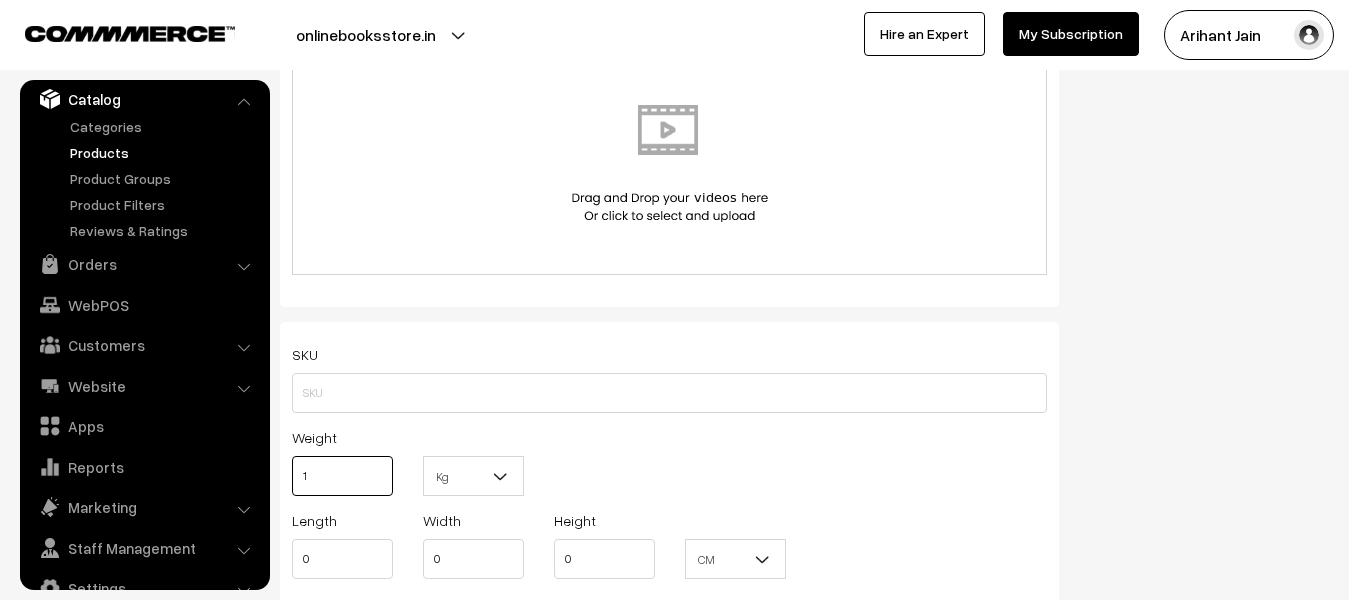 type on "1" 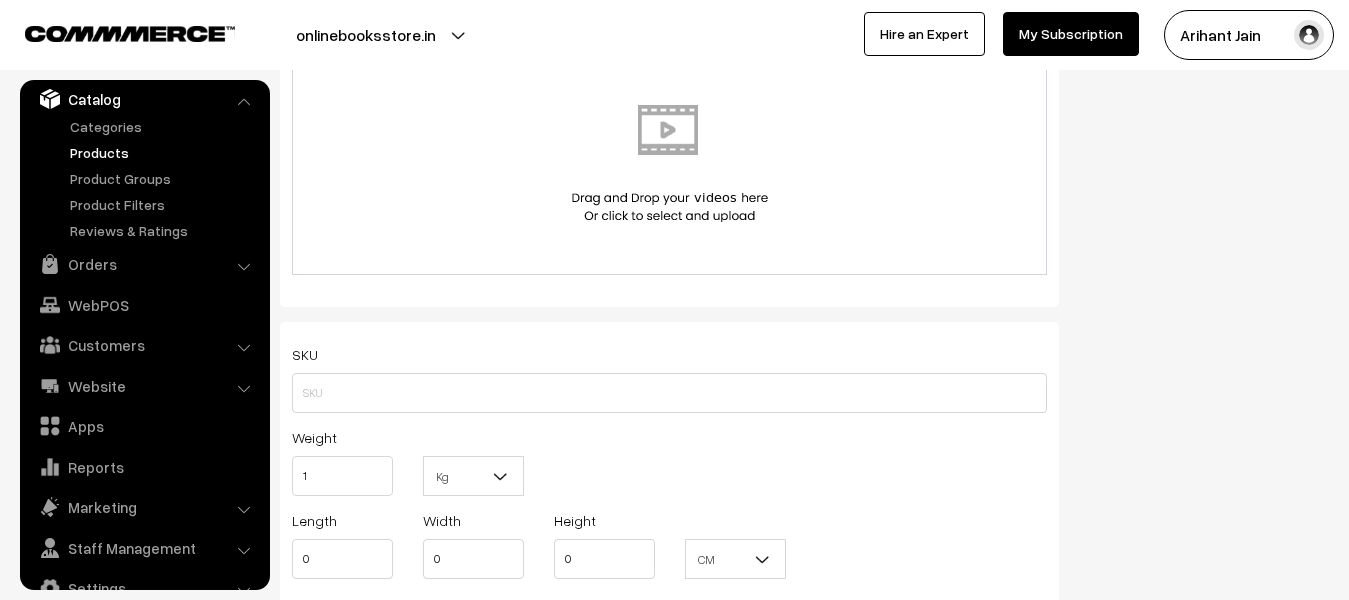 click on "Kg" at bounding box center [473, 476] 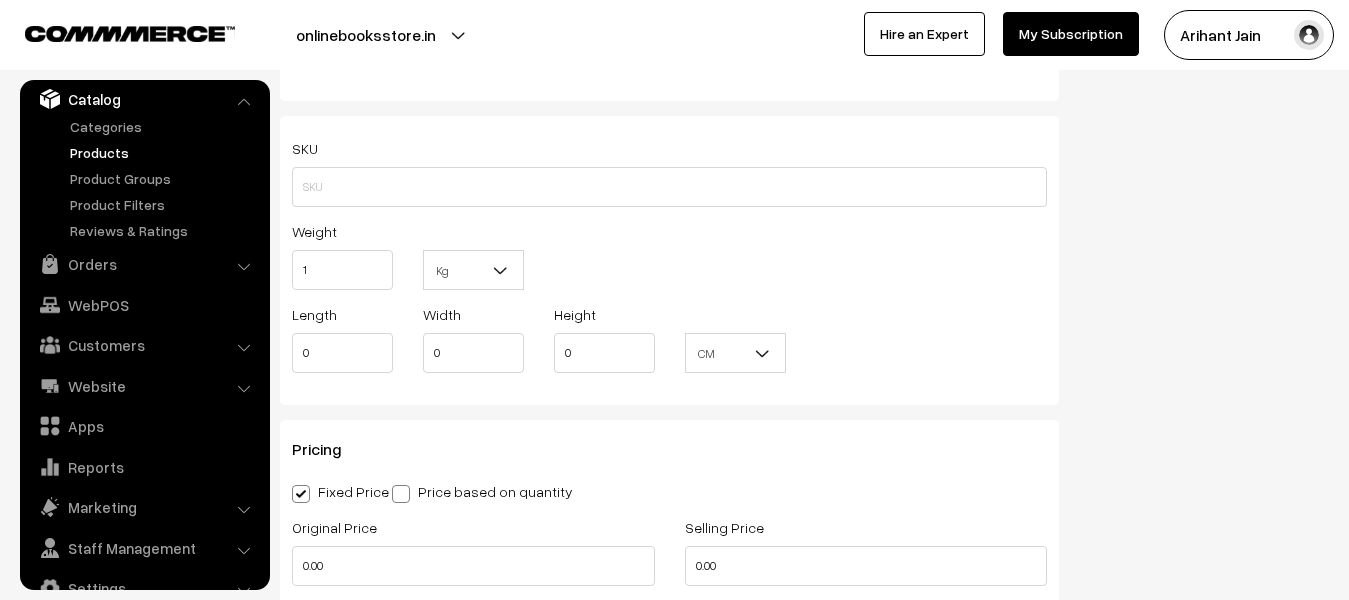 scroll, scrollTop: 1500, scrollLeft: 0, axis: vertical 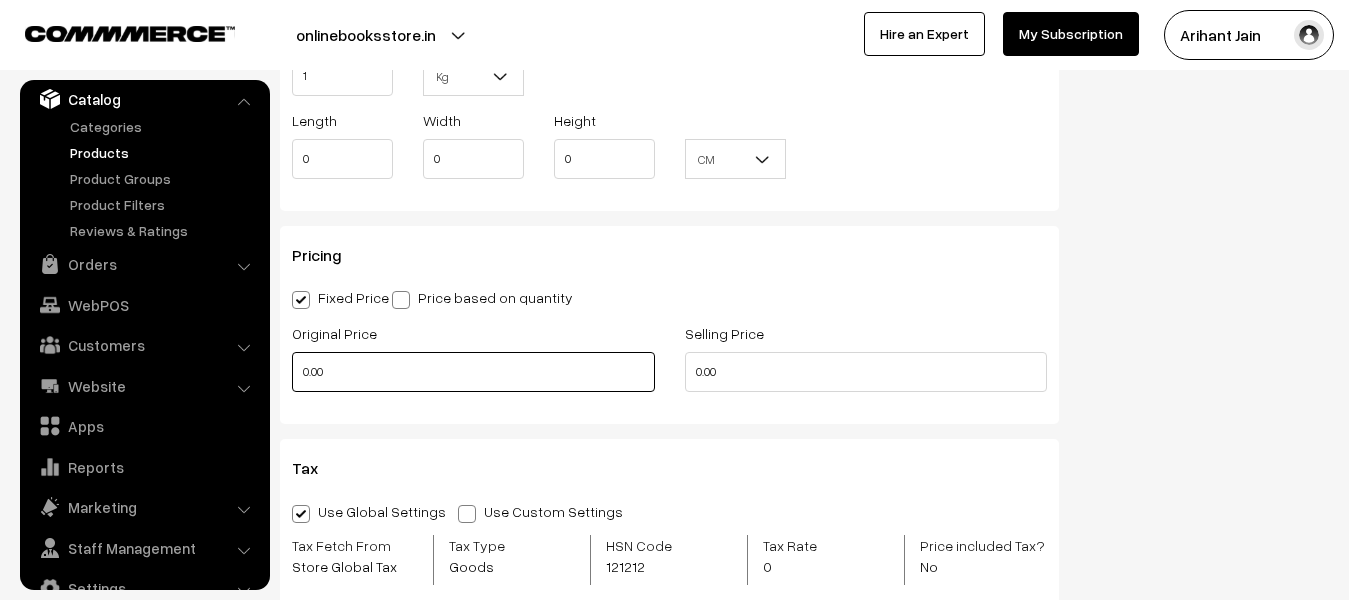 click on "0.00" at bounding box center [473, 372] 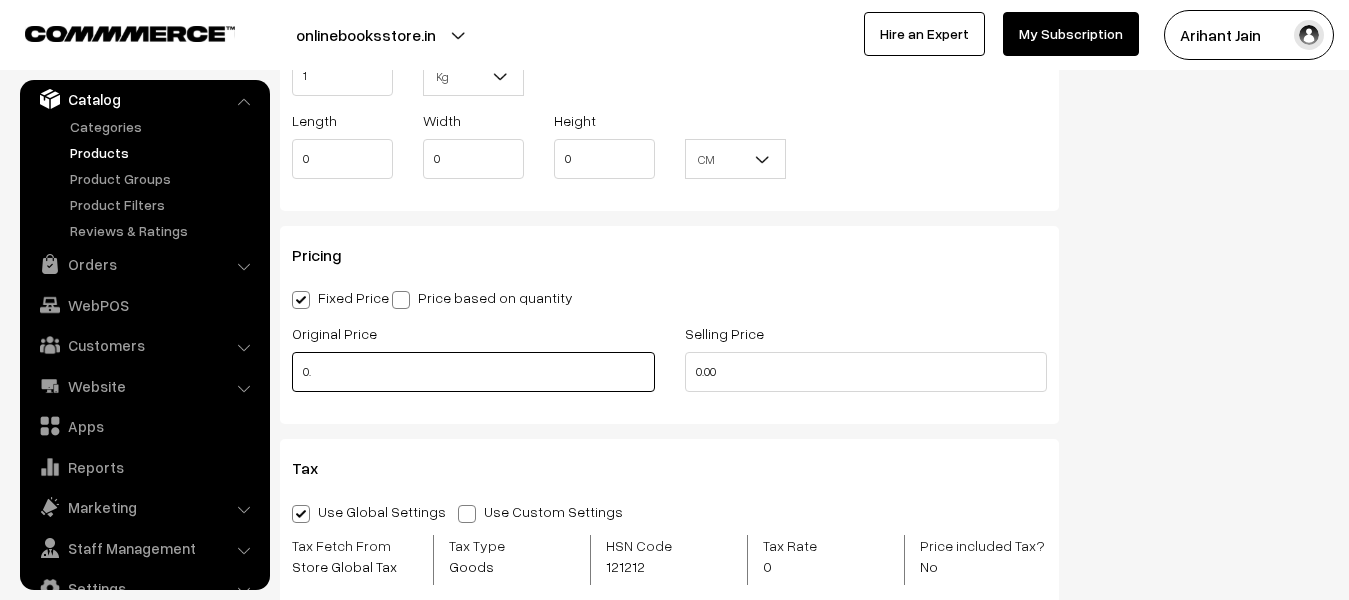 type on "0" 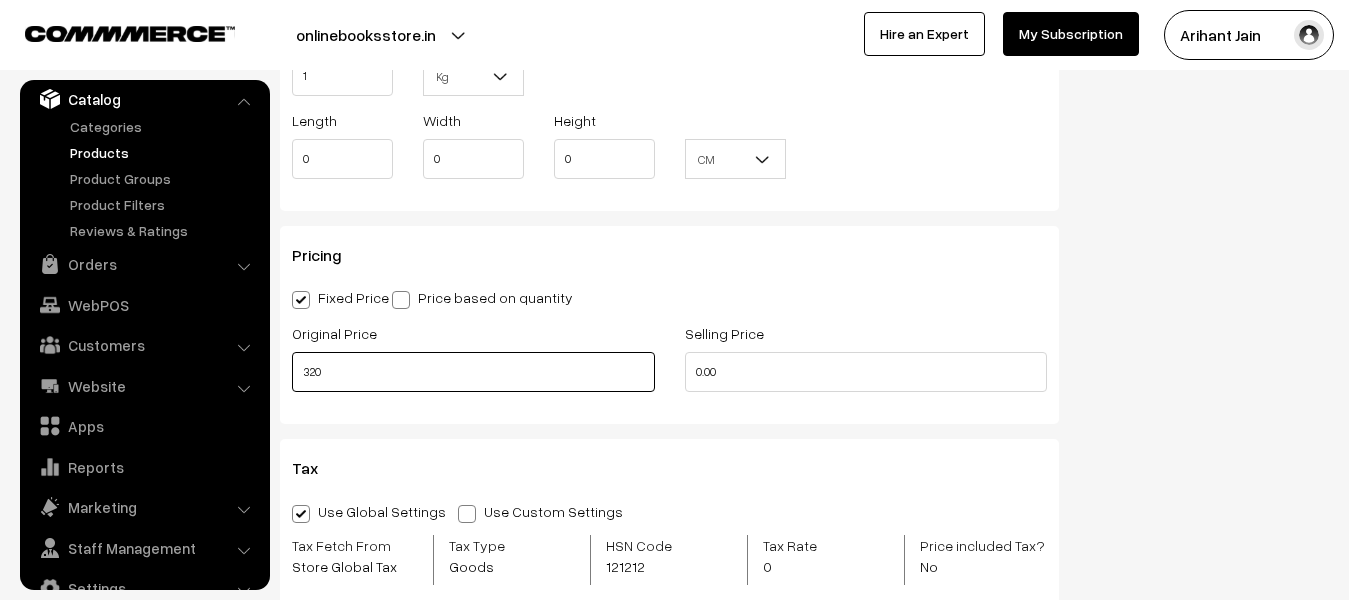 type on "320" 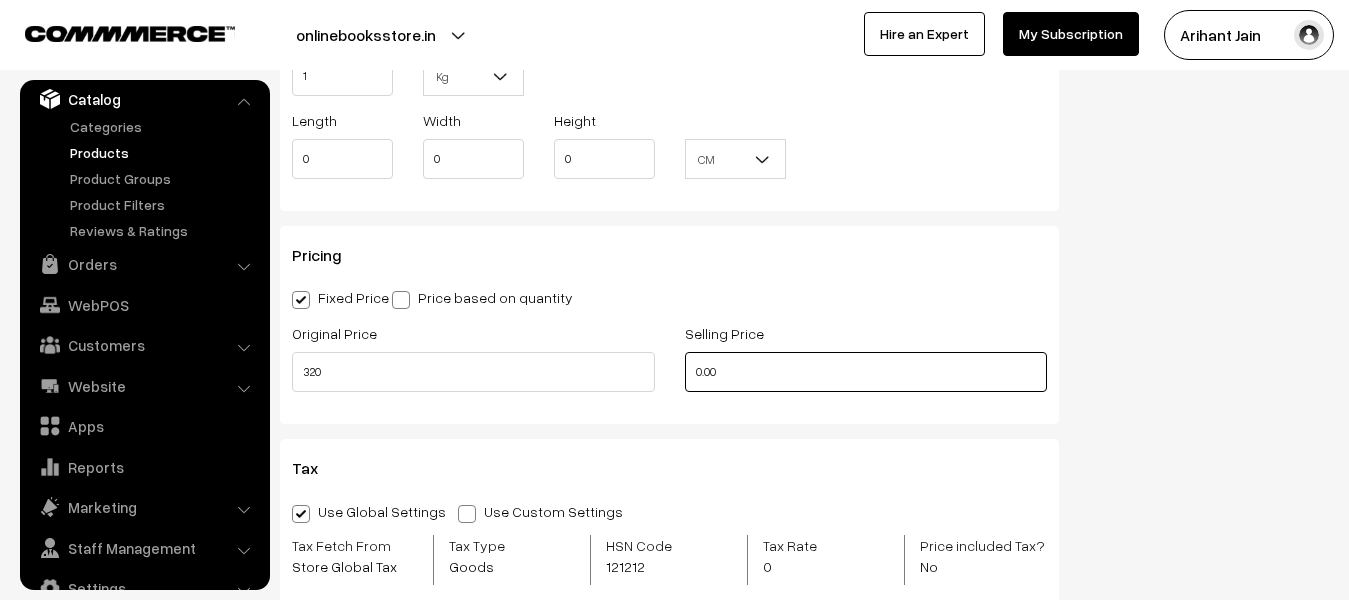 click on "0.00" at bounding box center (866, 372) 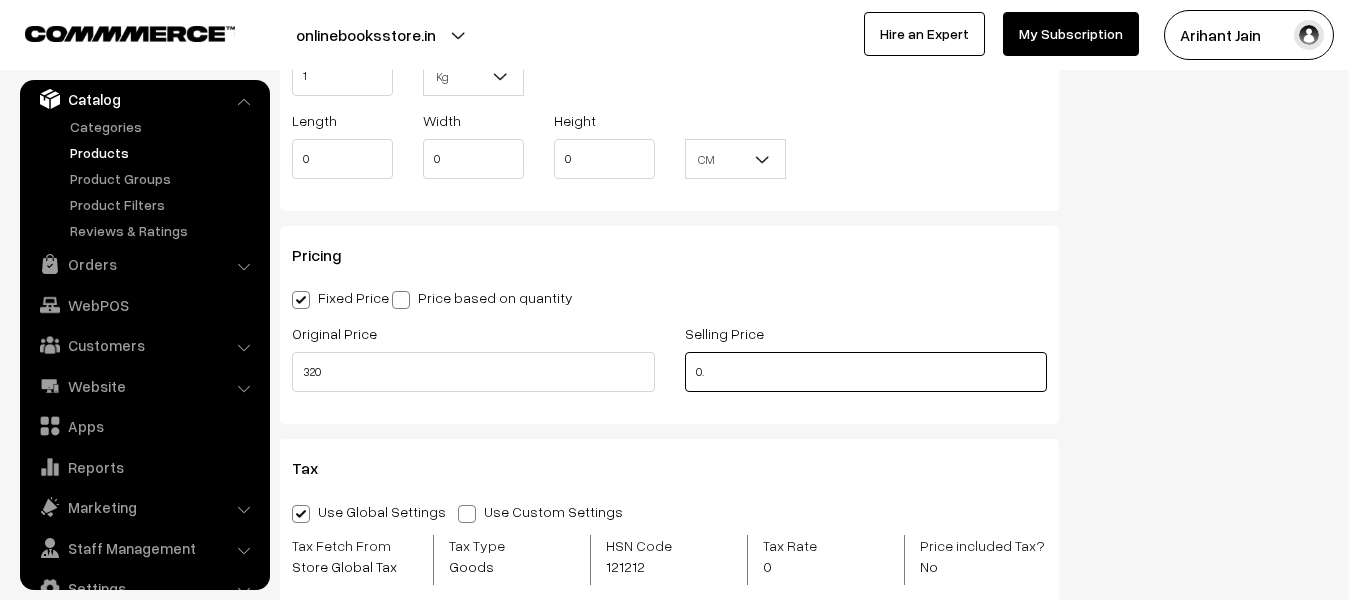 type on "0" 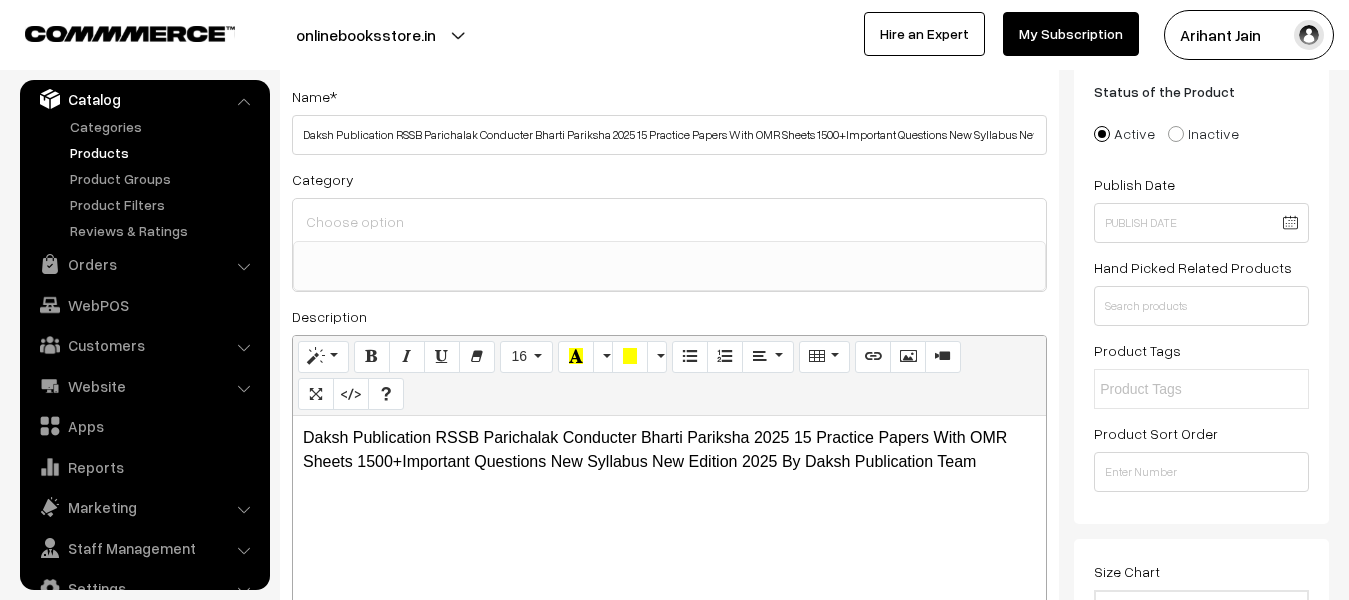 scroll, scrollTop: 0, scrollLeft: 0, axis: both 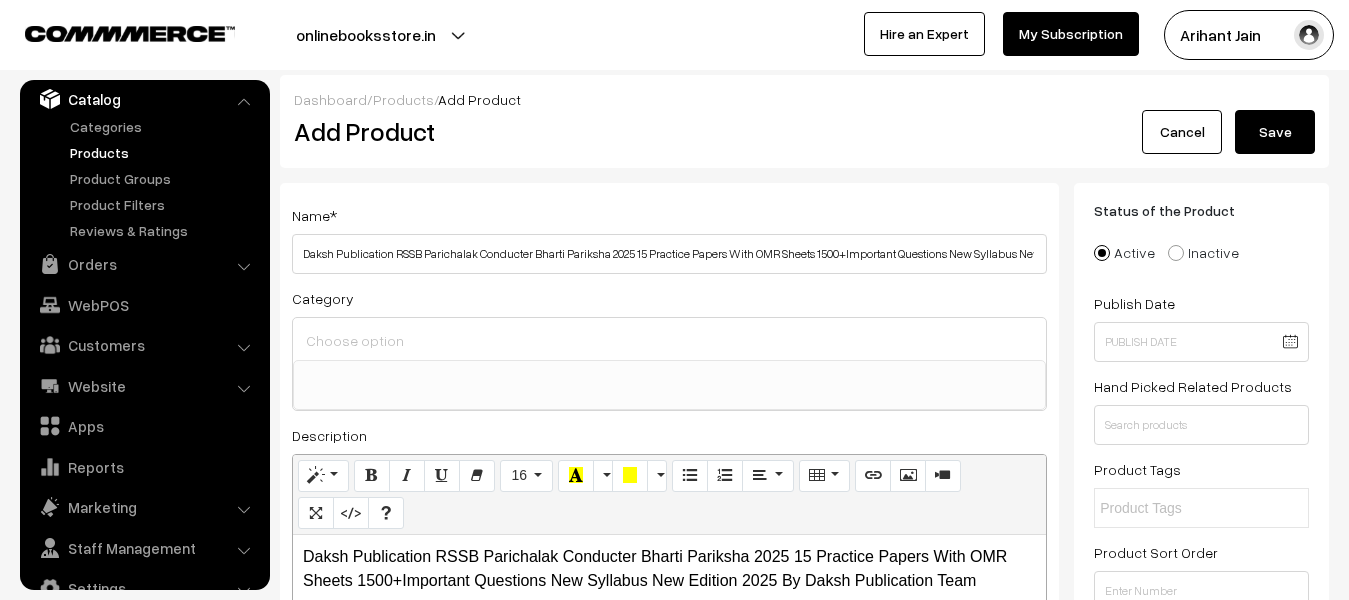 type on "145" 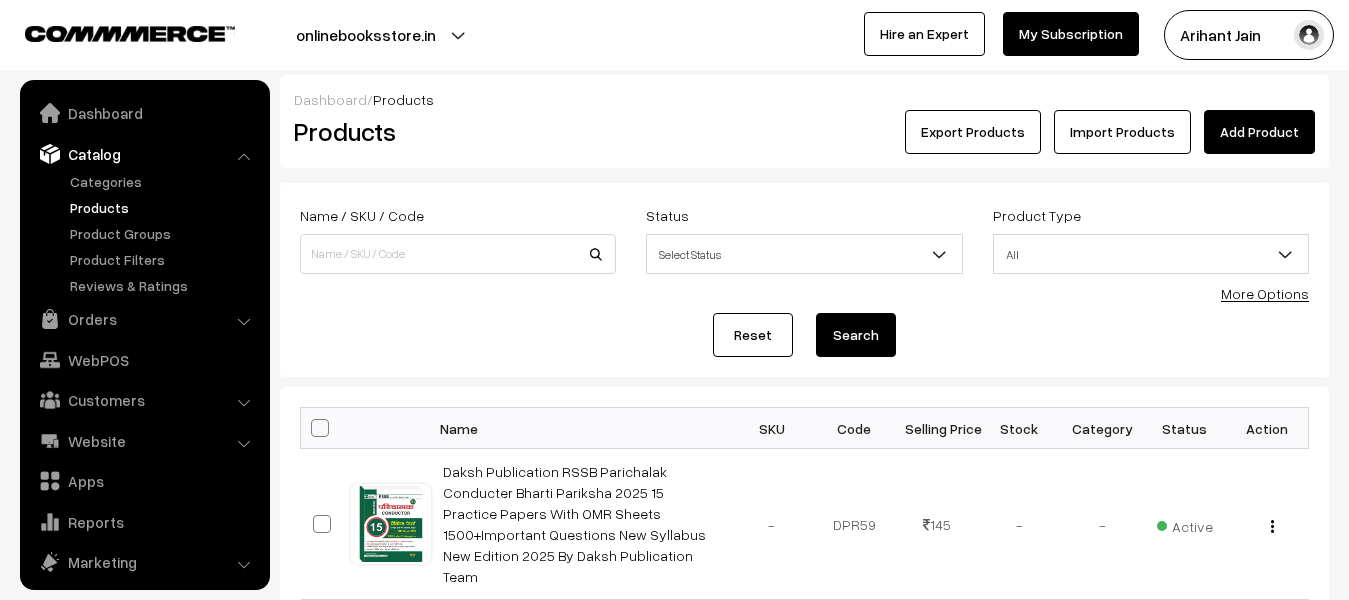 scroll, scrollTop: 200, scrollLeft: 0, axis: vertical 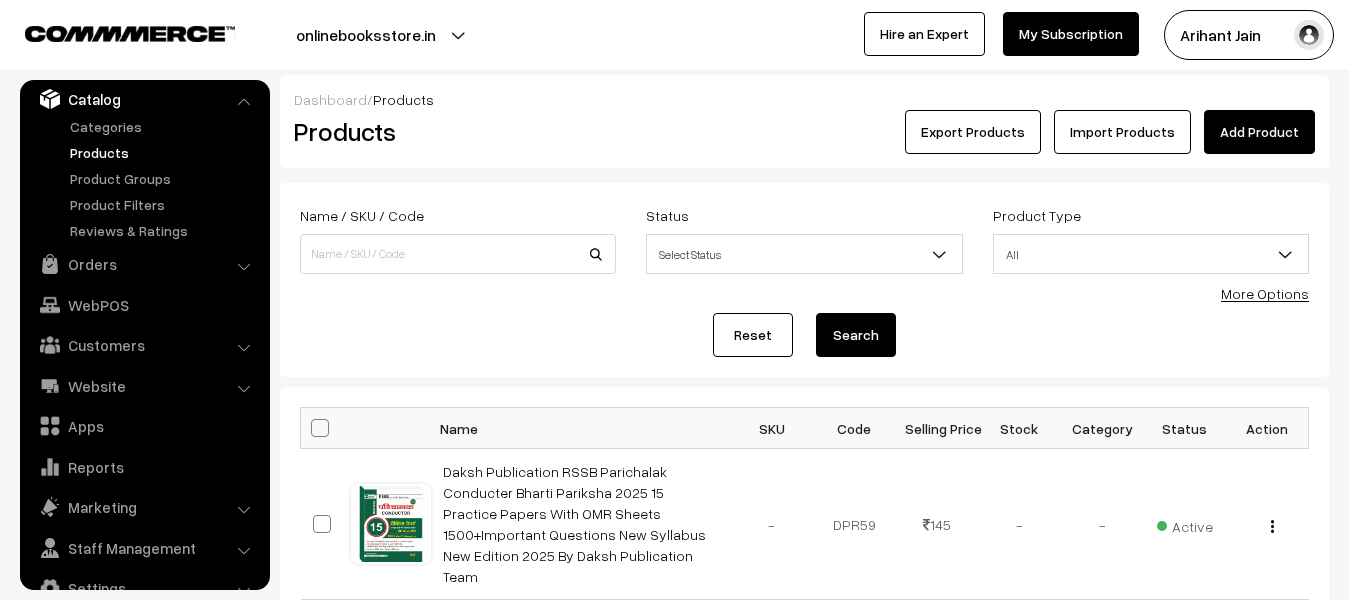 click on "Add Product" at bounding box center (1259, 132) 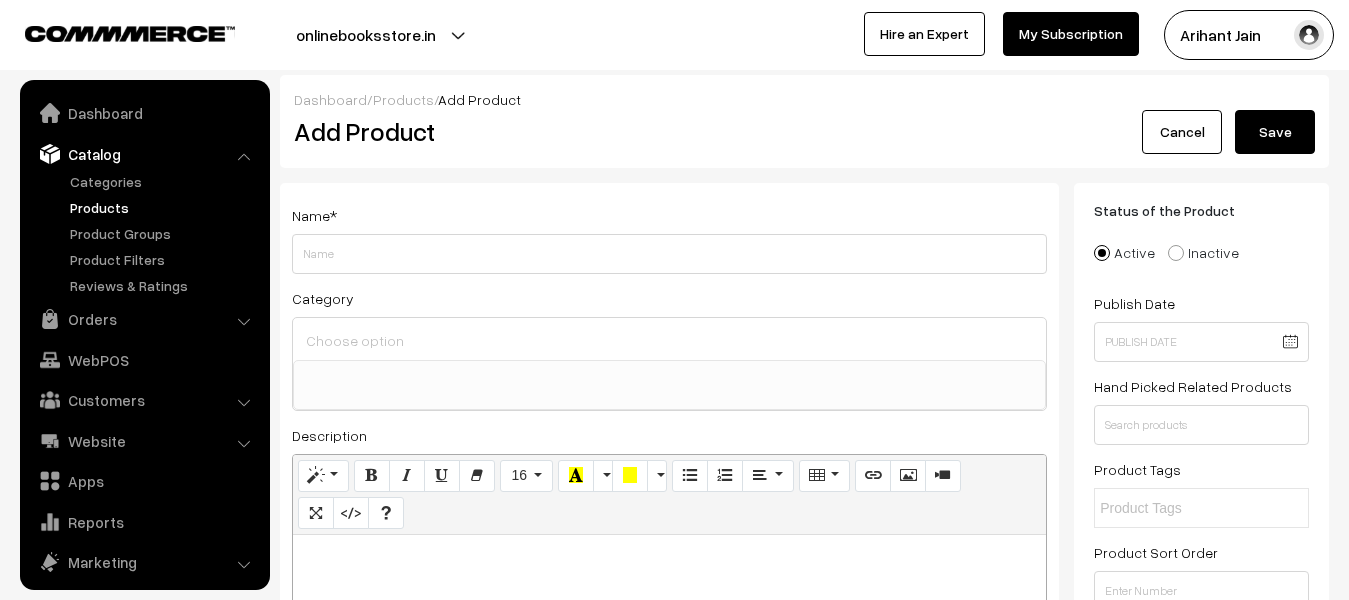 select 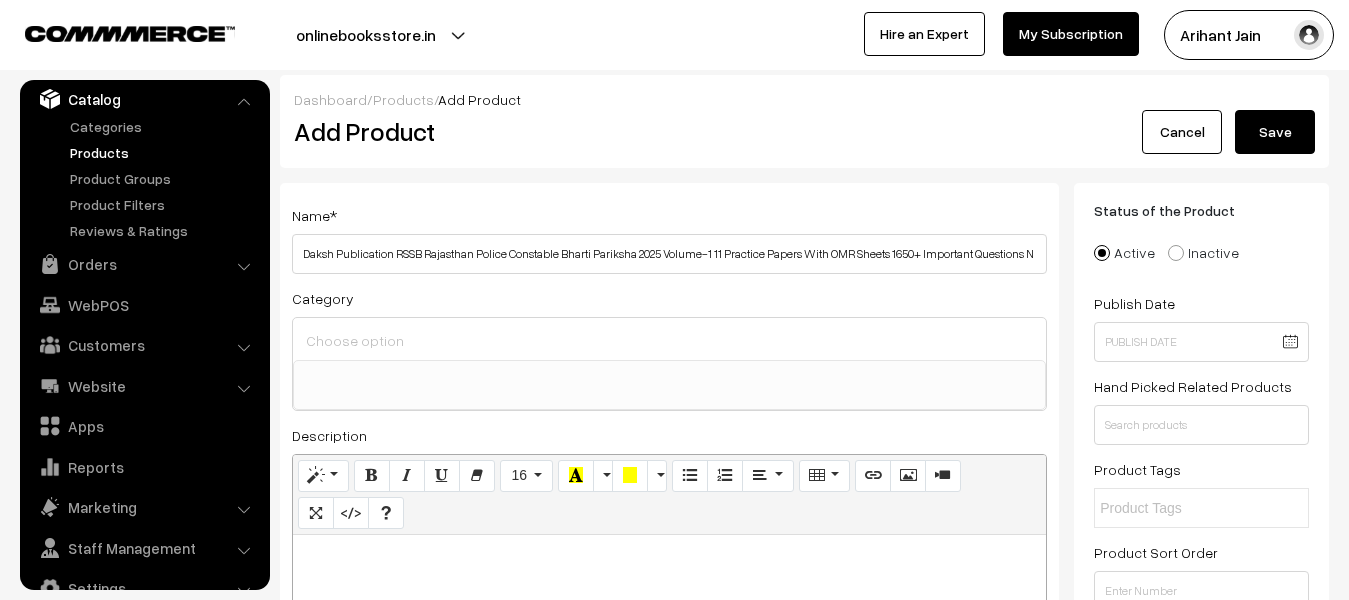 scroll, scrollTop: 0, scrollLeft: 292, axis: horizontal 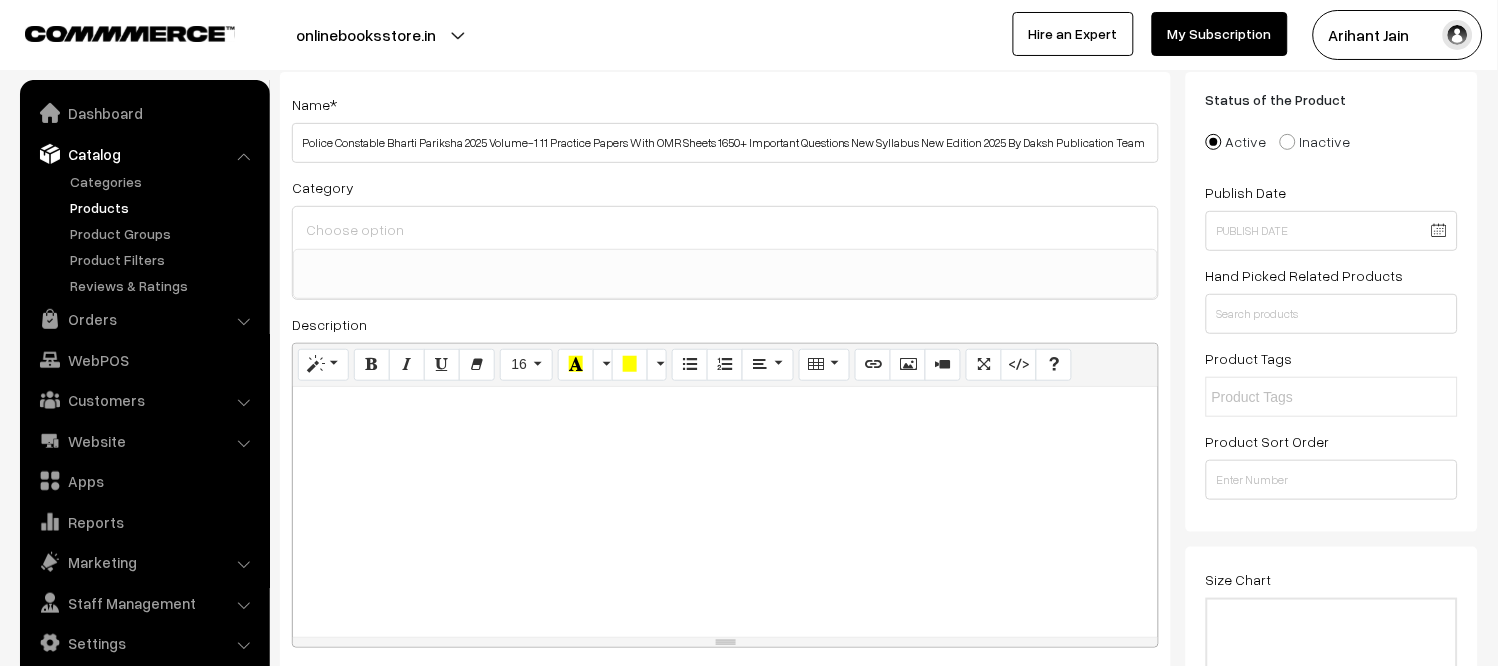 type on "Daksh Publication RSSB Rajasthan Police Constable Bharti Pariksha 2025 Volume-1 11 Practice Papers With OMR Sheets 1650+ Important Questions New Syllabus New Edition 2025 By Daksh Publication Team" 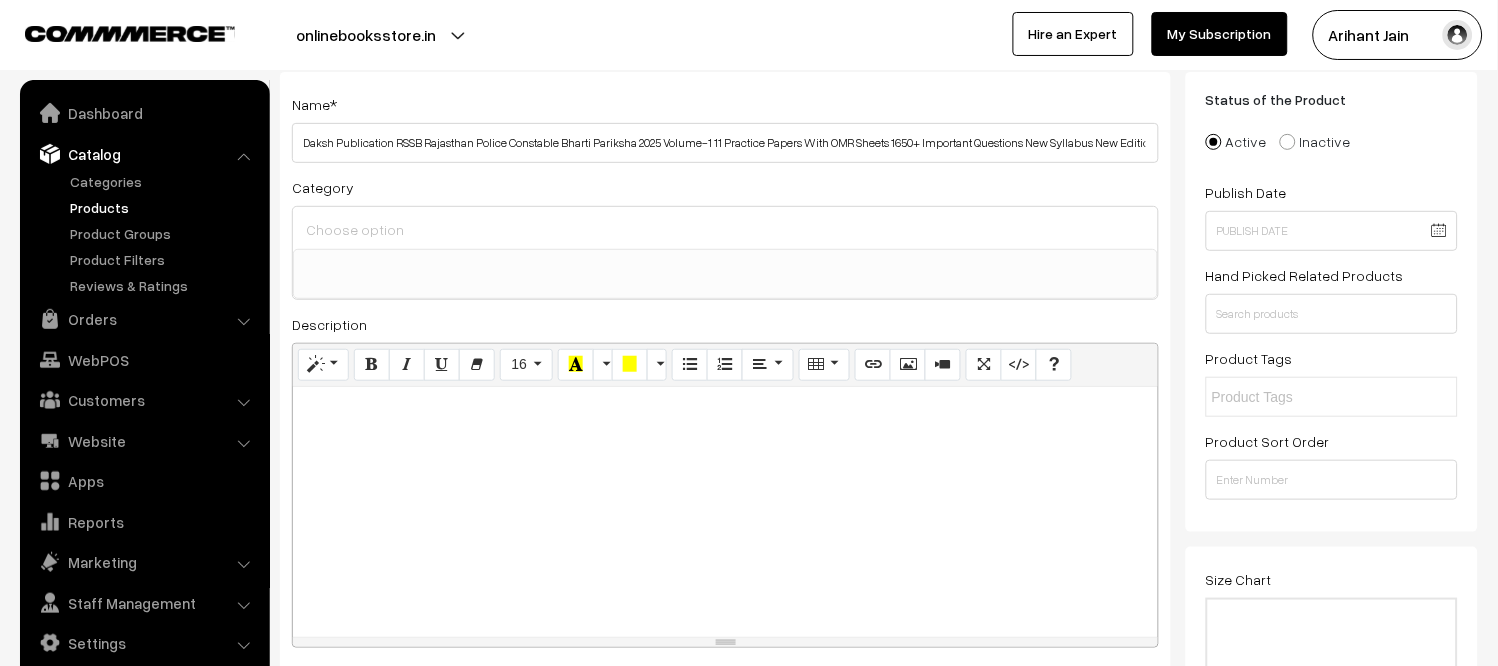paste 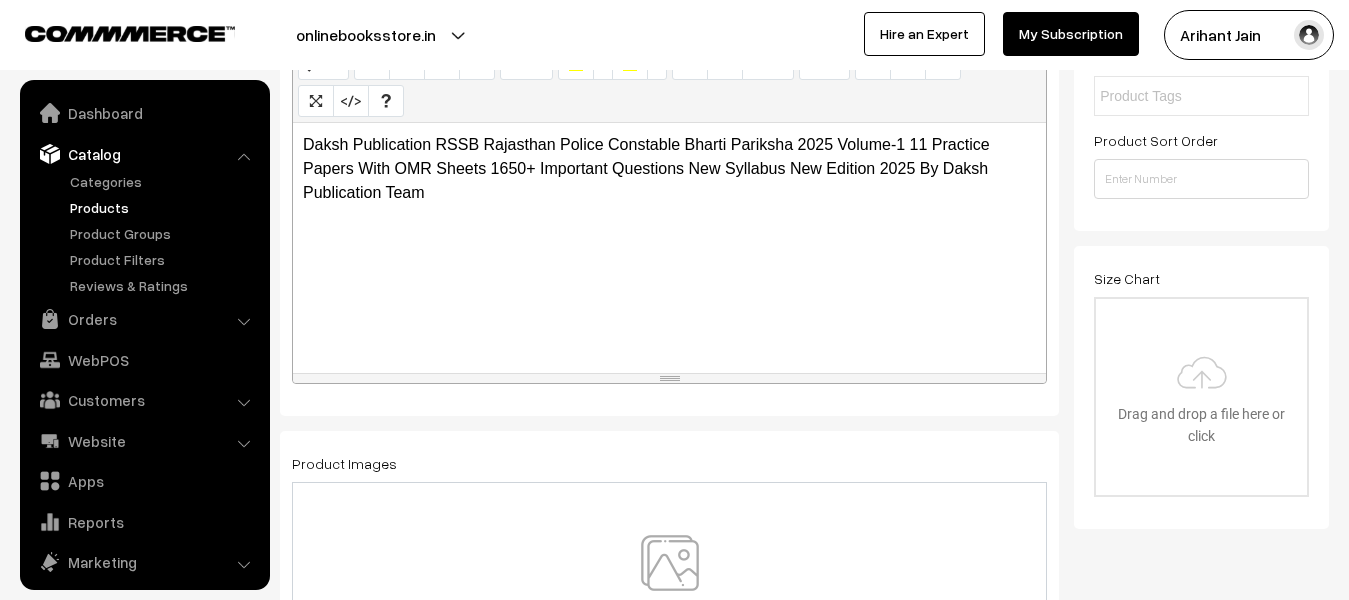 scroll, scrollTop: 611, scrollLeft: 0, axis: vertical 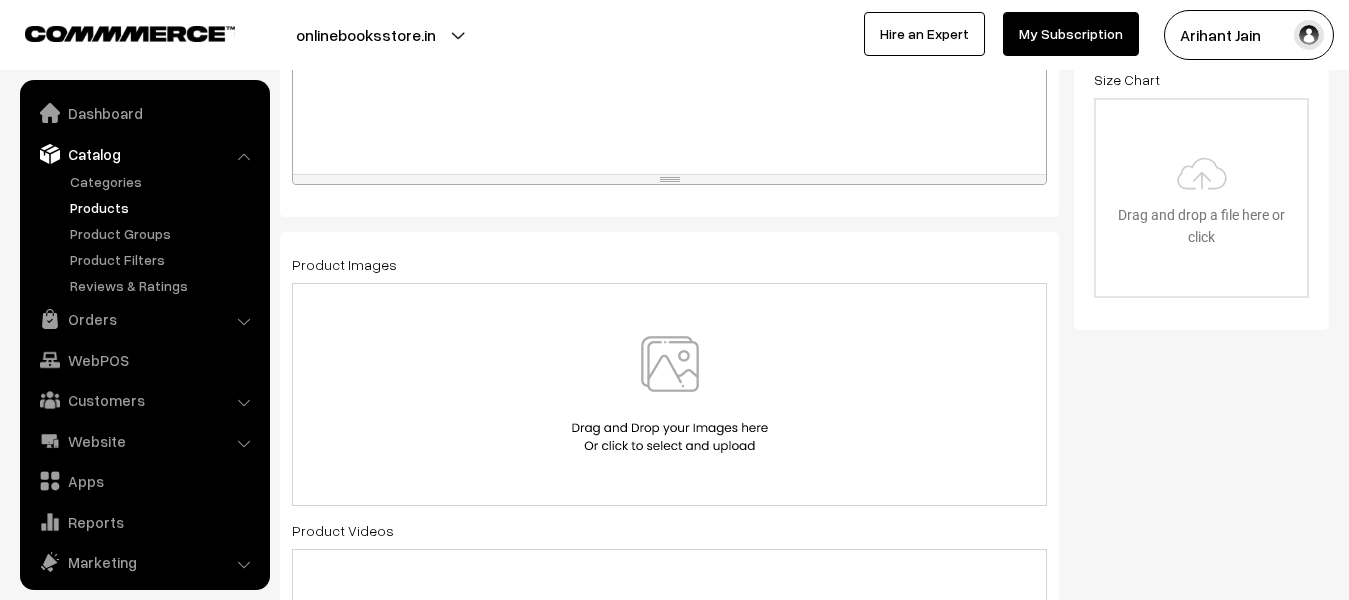 click at bounding box center (670, 394) 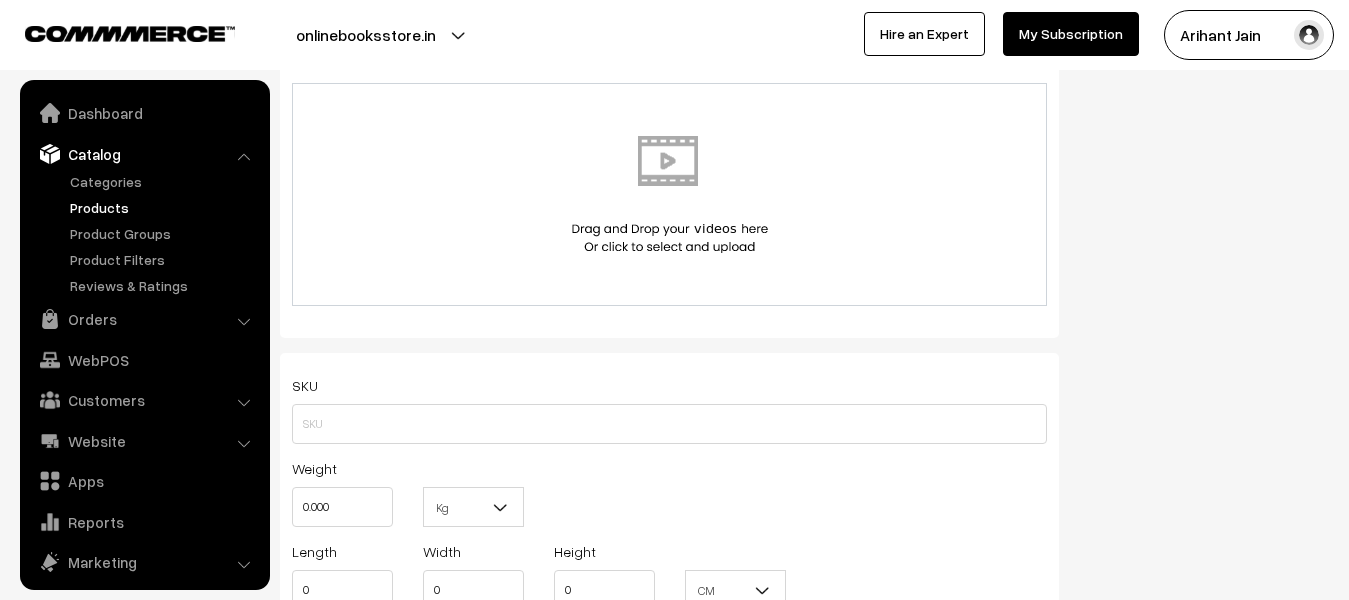 scroll, scrollTop: 1111, scrollLeft: 0, axis: vertical 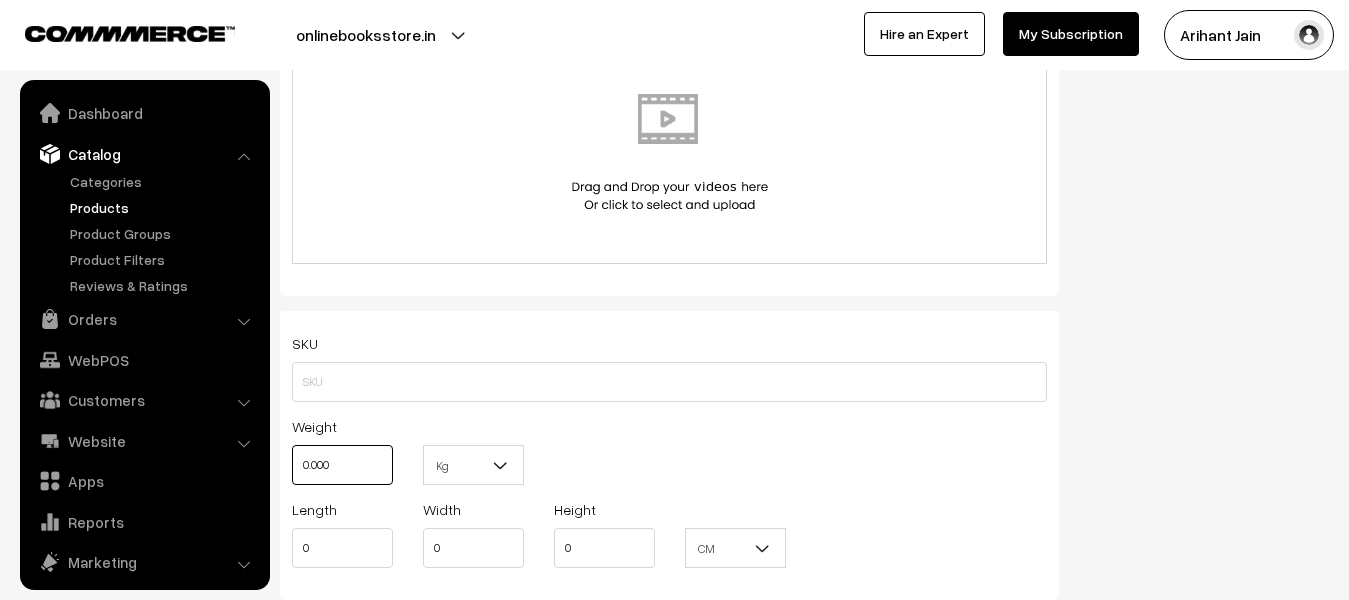click on "0.000" at bounding box center [342, 465] 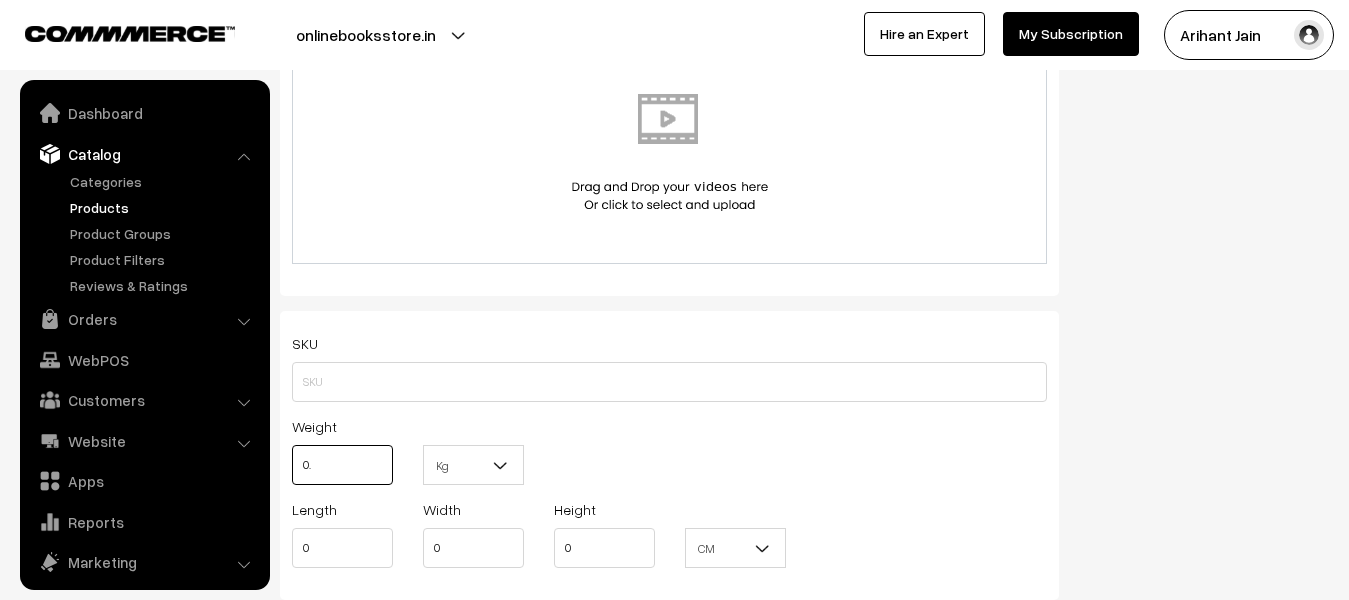 type on "0" 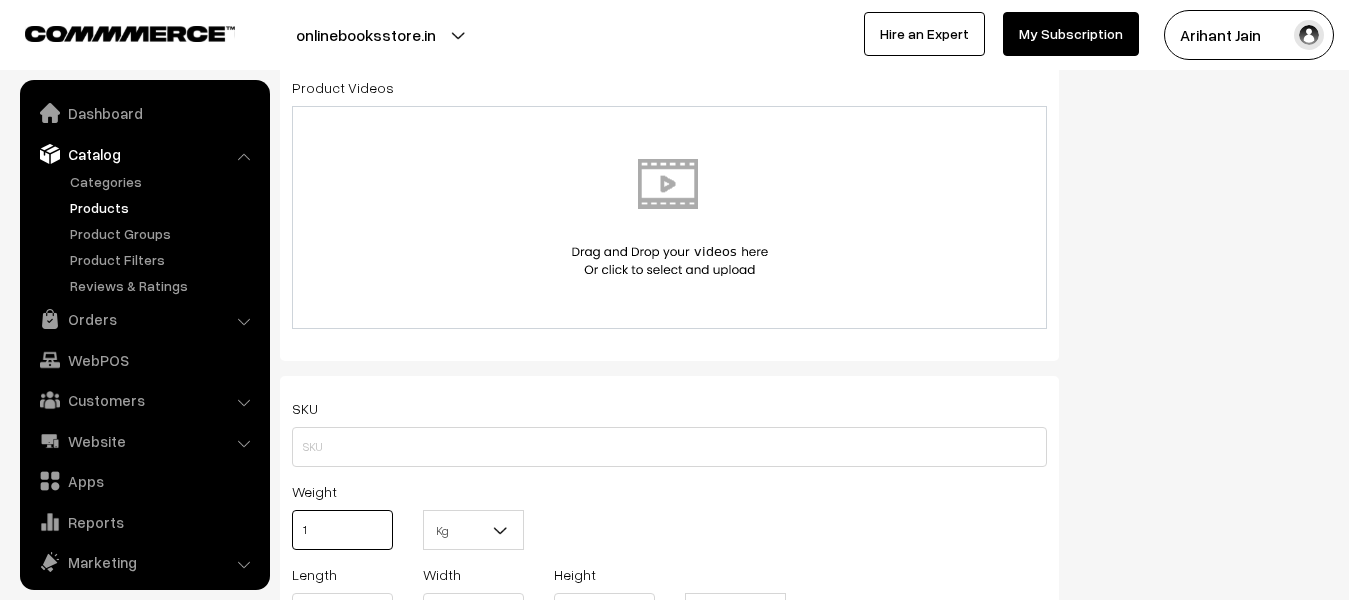 scroll, scrollTop: 1011, scrollLeft: 0, axis: vertical 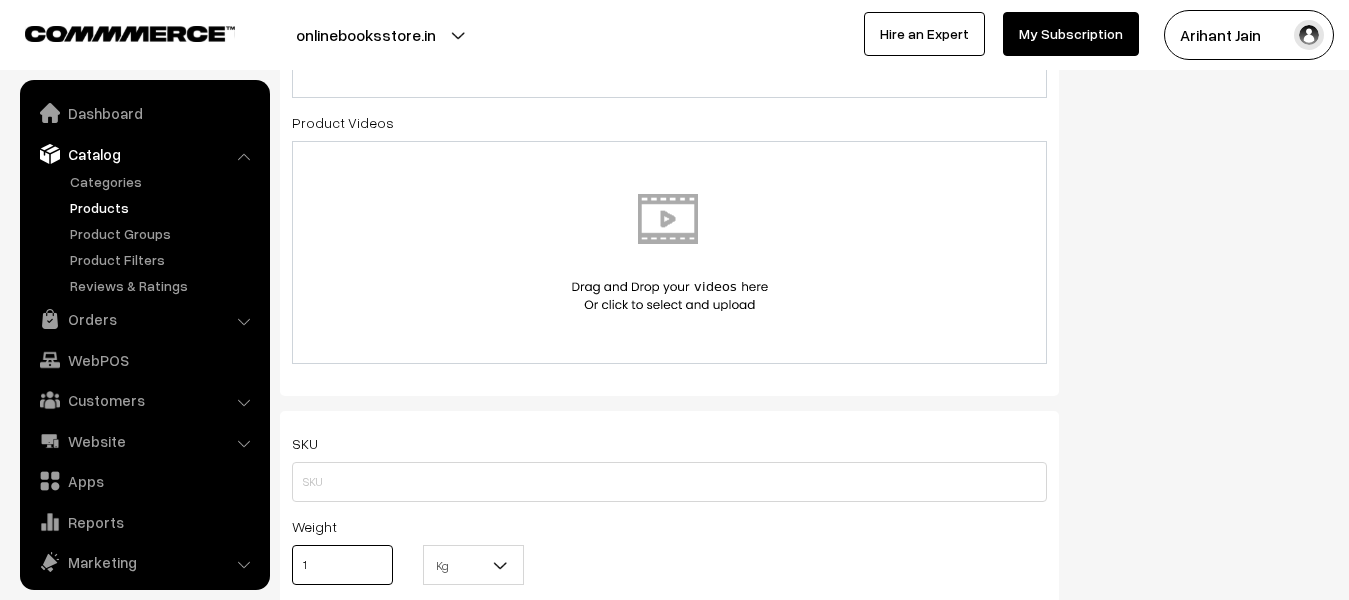 type on "1" 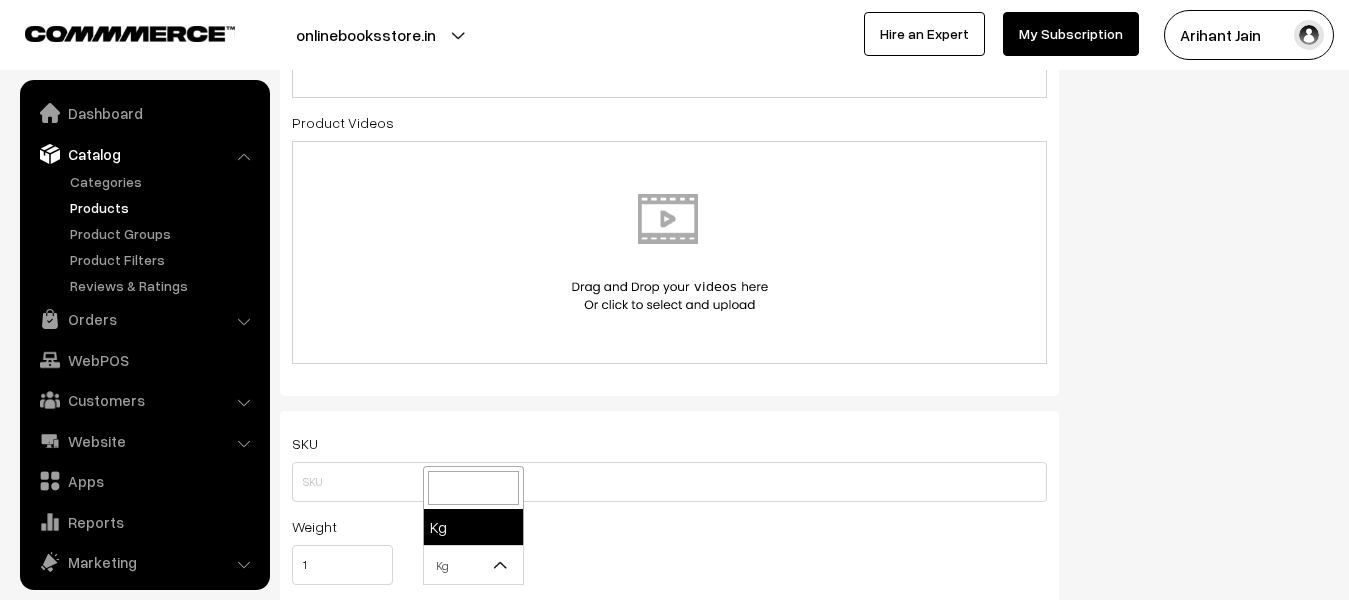 click at bounding box center [501, 565] 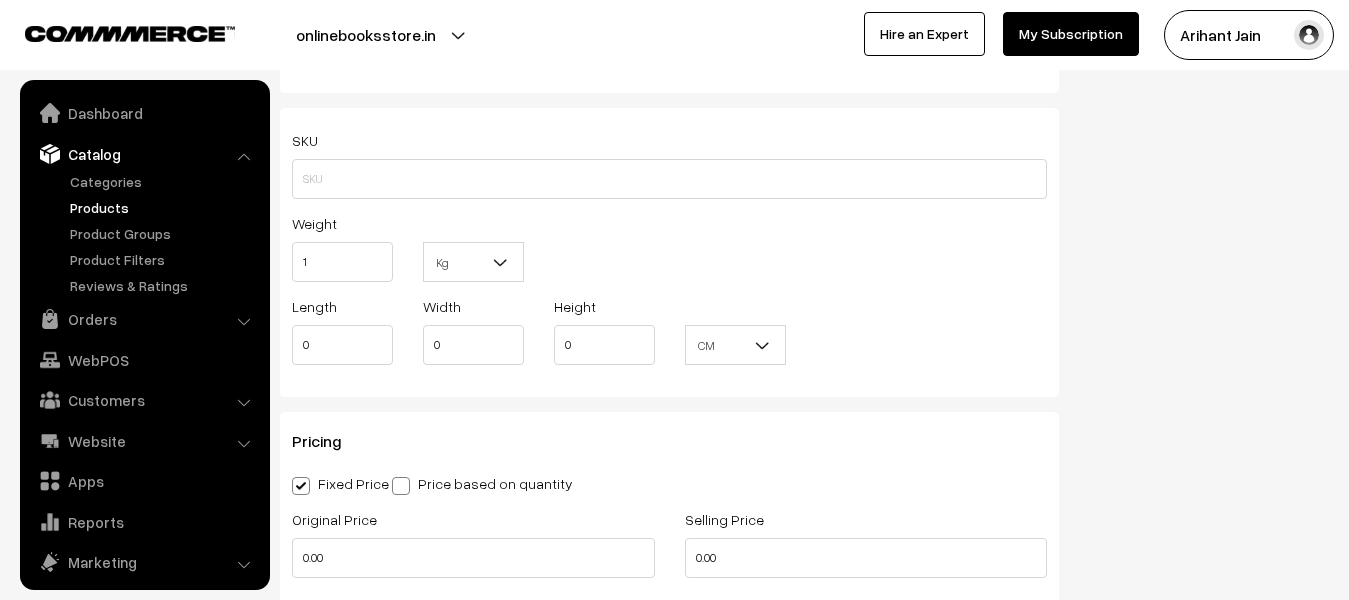 scroll, scrollTop: 1411, scrollLeft: 0, axis: vertical 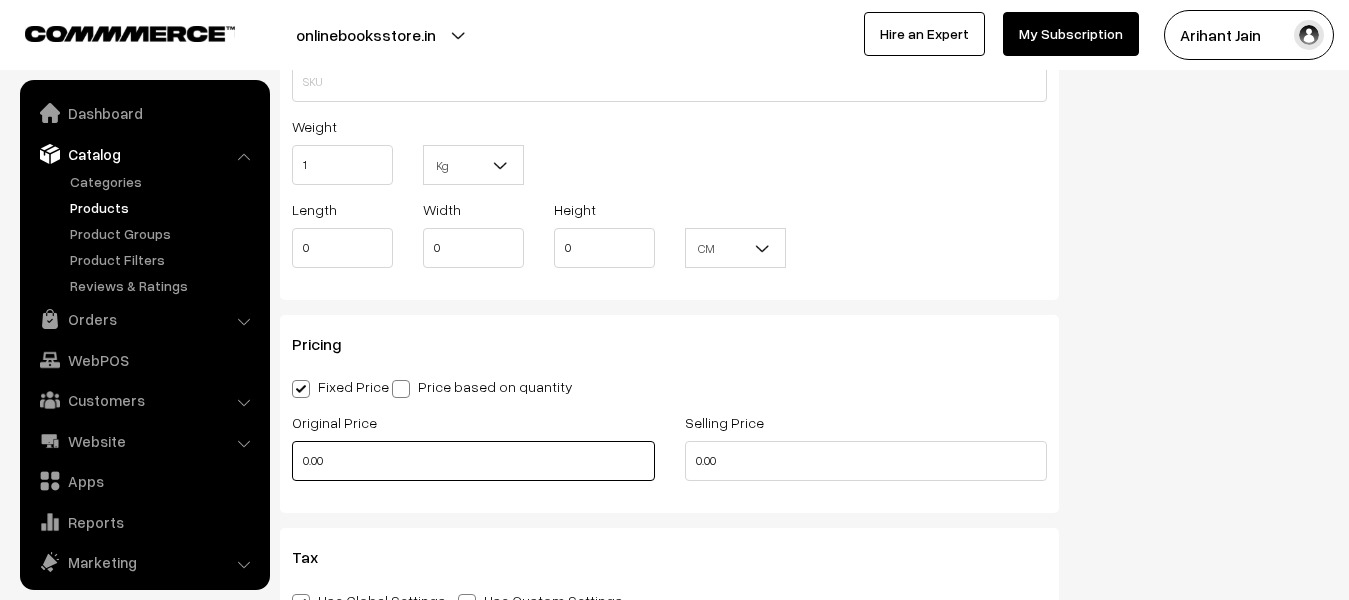 click on "0.00" at bounding box center [473, 461] 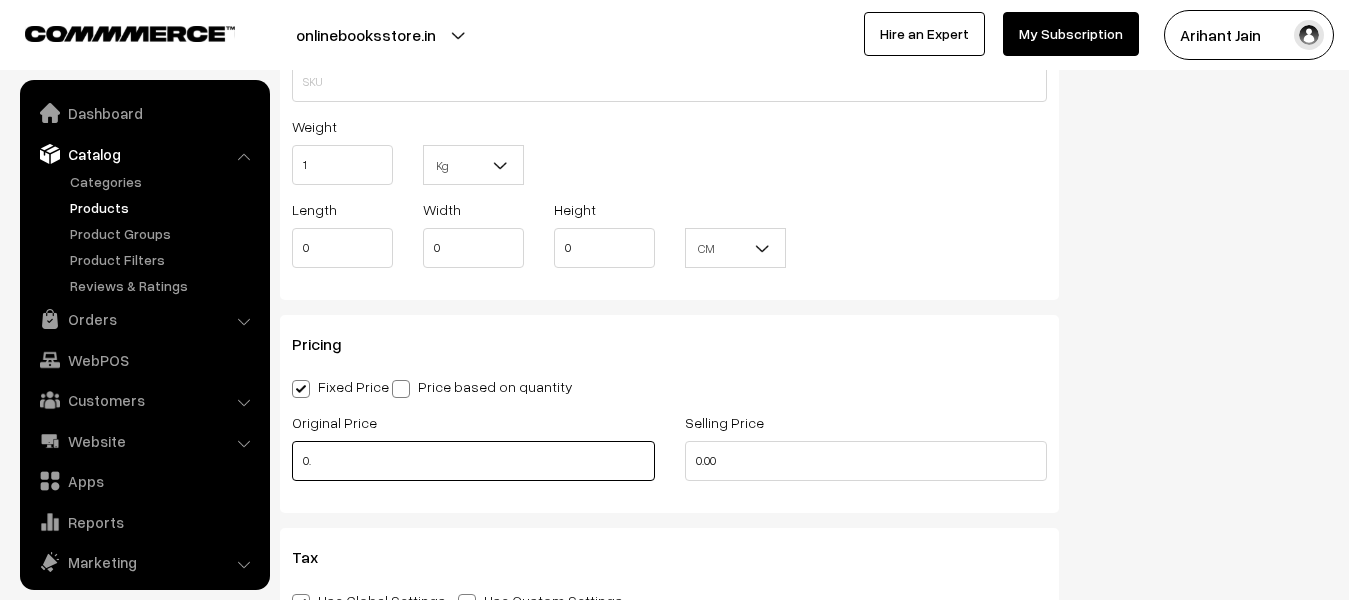 type on "0" 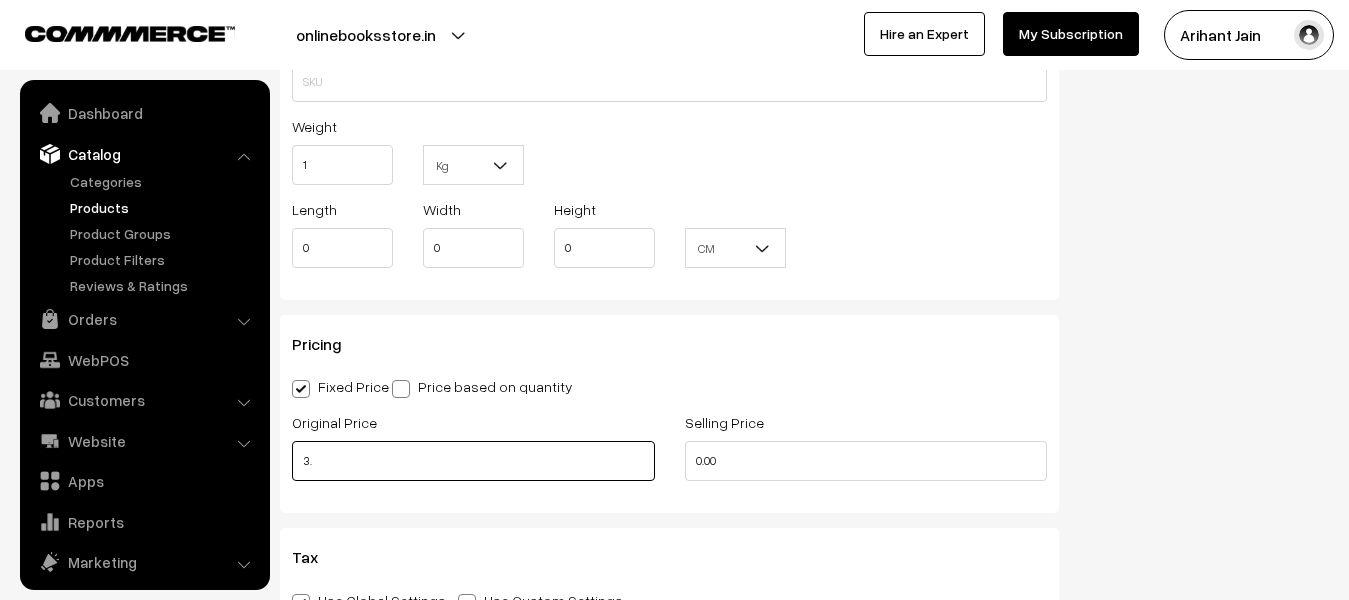 type on "3" 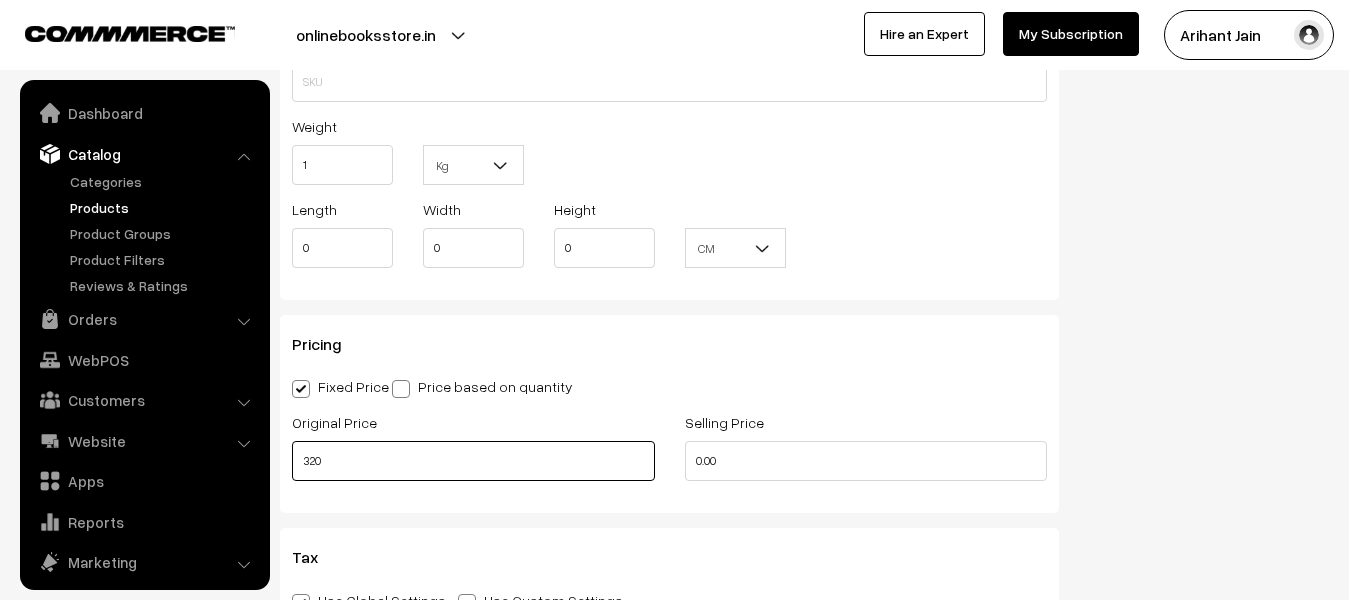 type on "320" 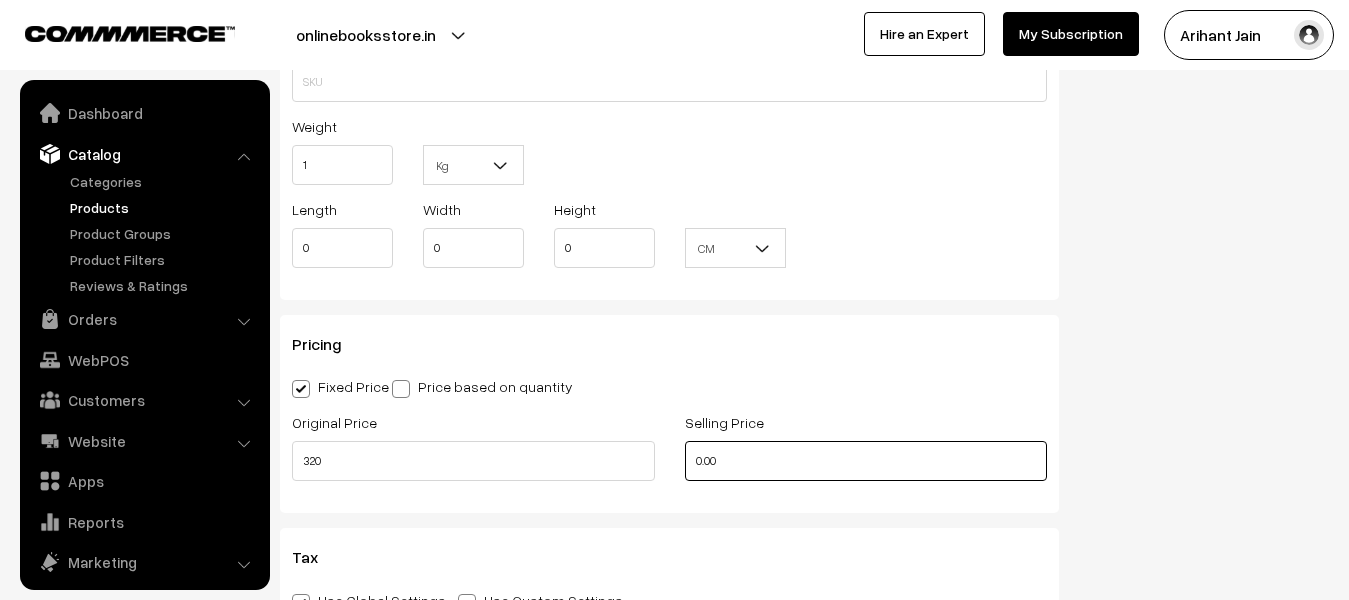 click on "0.00" at bounding box center (866, 461) 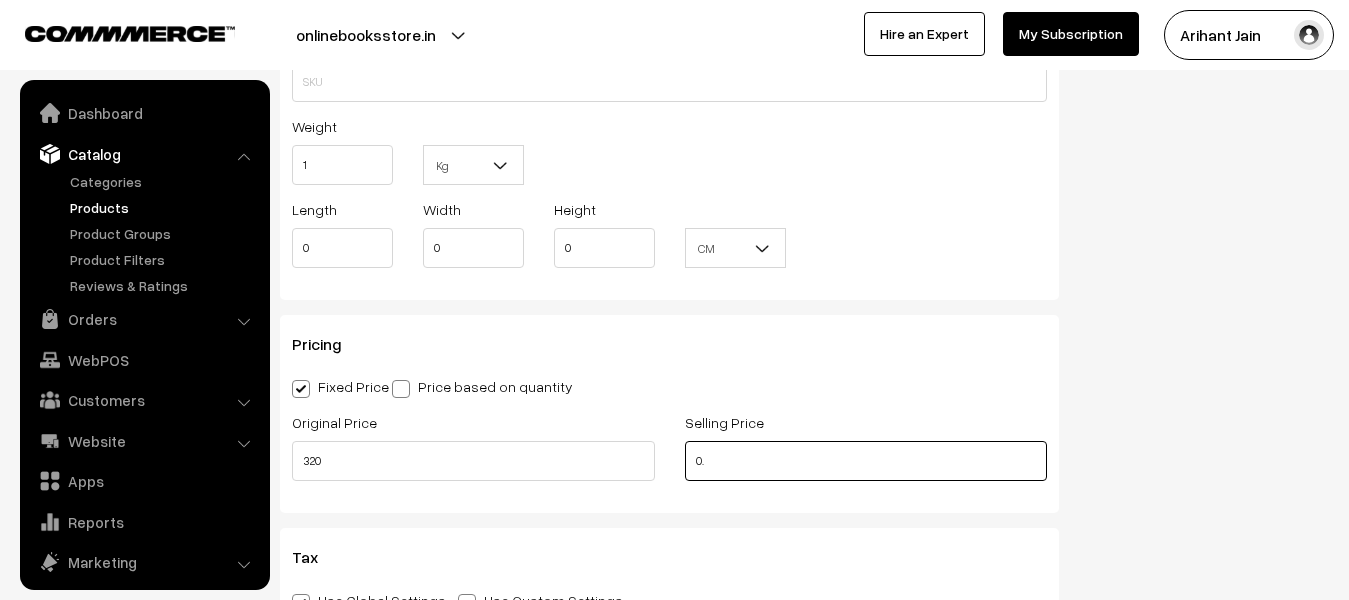 type on "0" 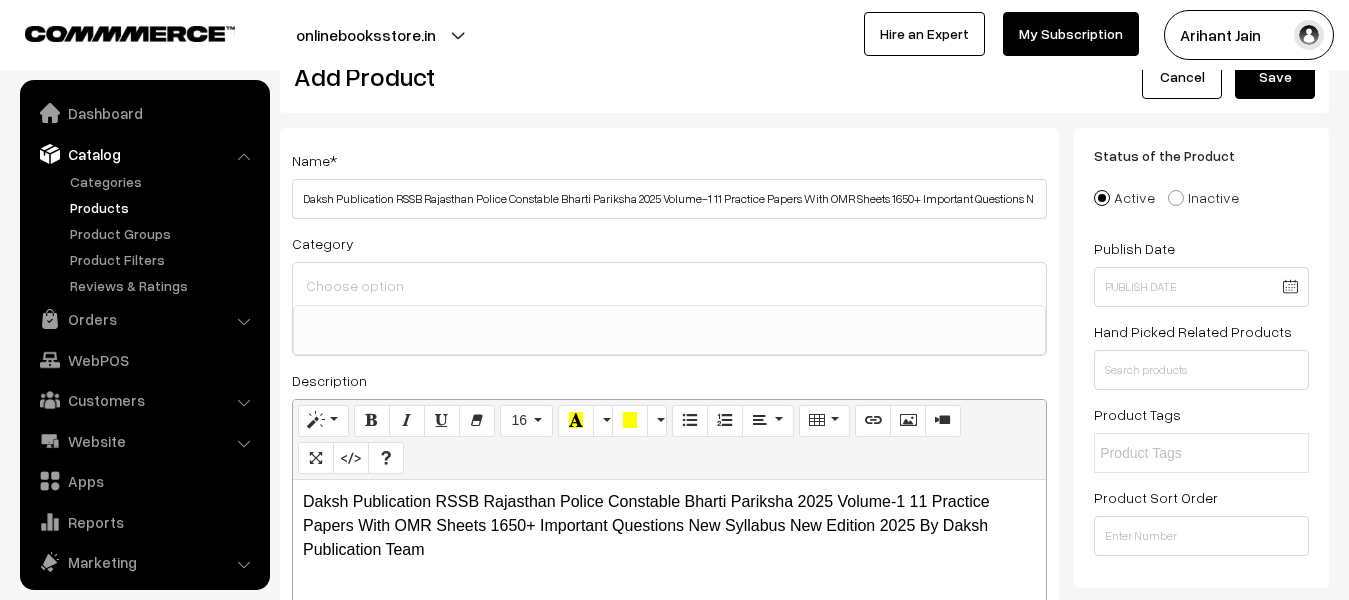 scroll, scrollTop: 0, scrollLeft: 0, axis: both 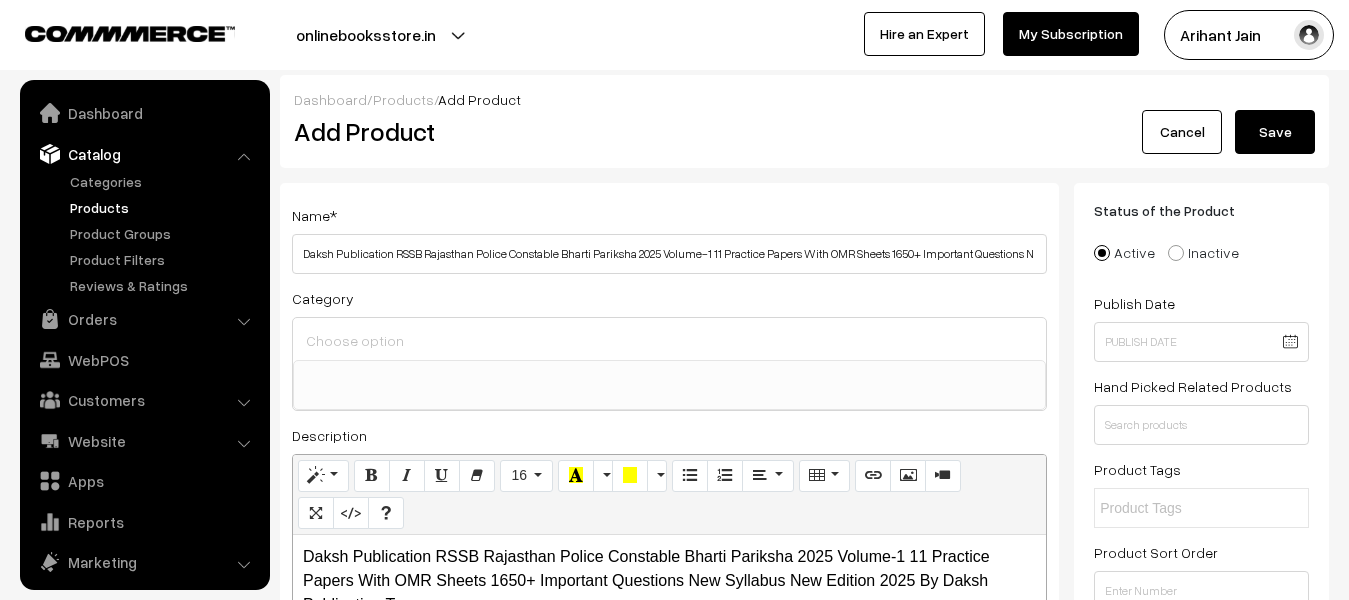 type on "140" 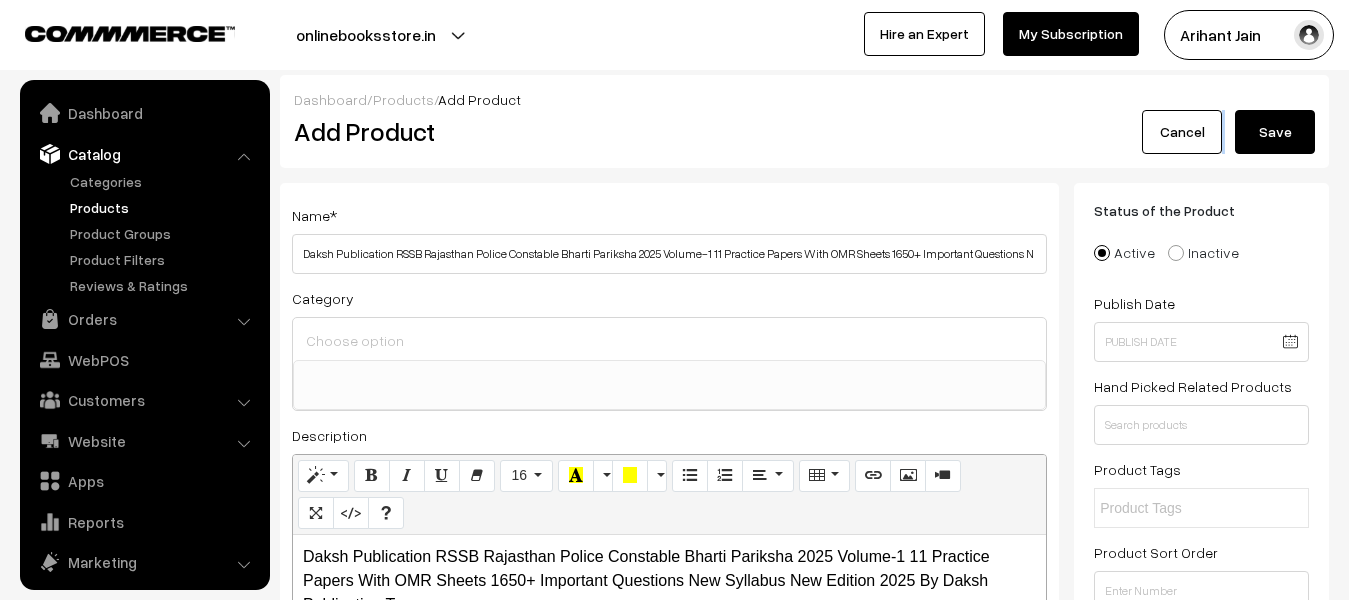 click on "Dashboard  /  Products  /  Add Product
Add Product
Cancel
Save" at bounding box center [804, 121] 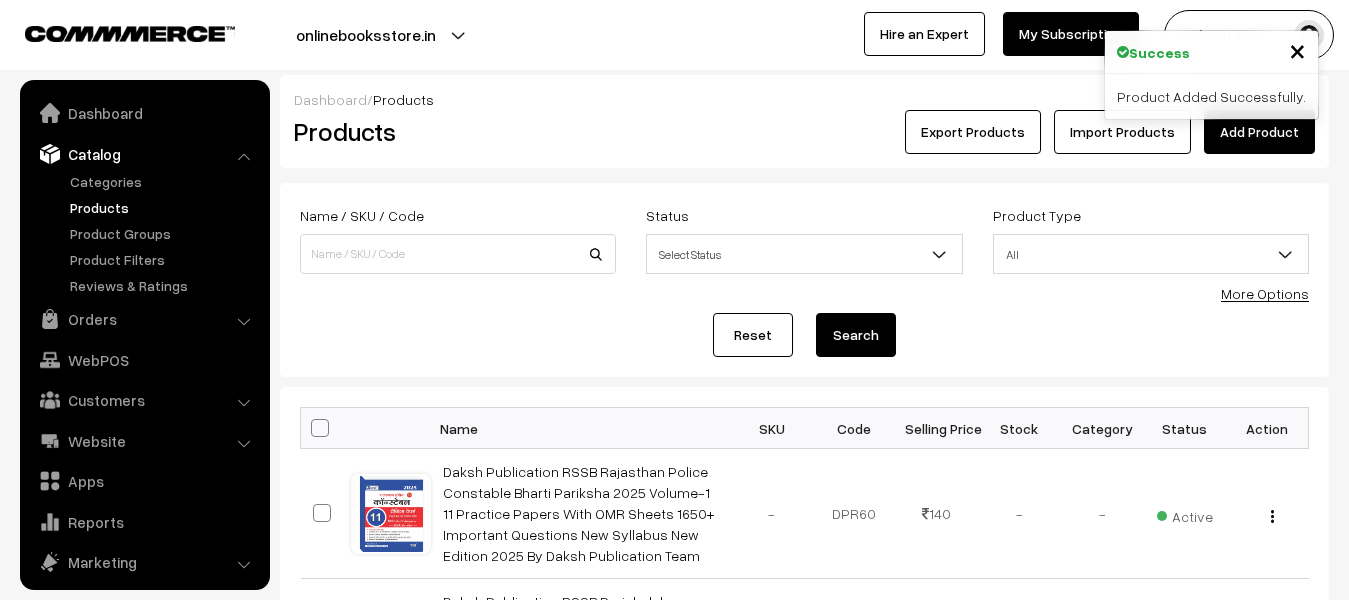 scroll, scrollTop: 224, scrollLeft: 0, axis: vertical 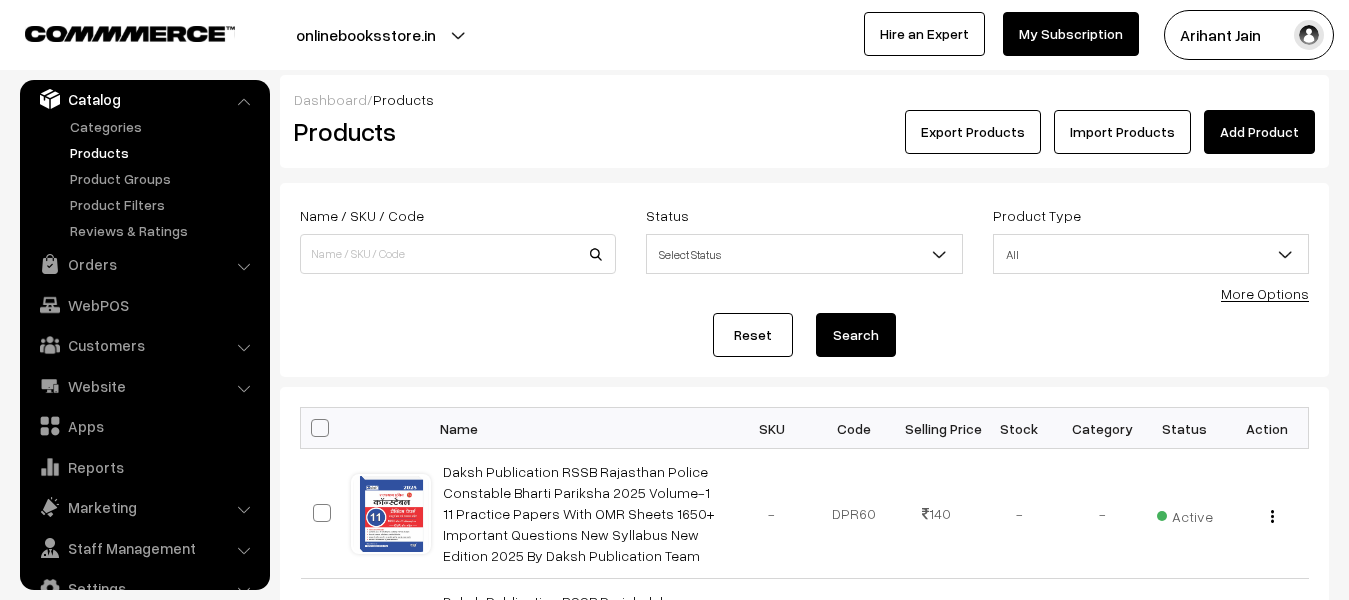 click on "Add Product" at bounding box center (1259, 132) 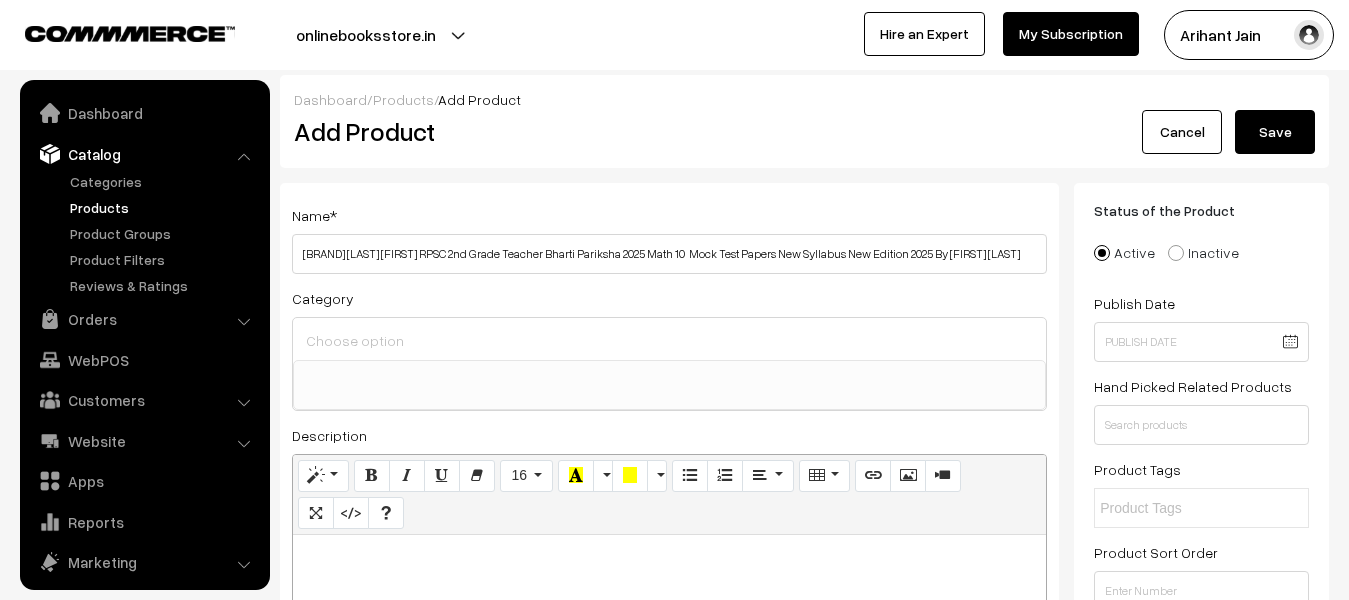 select 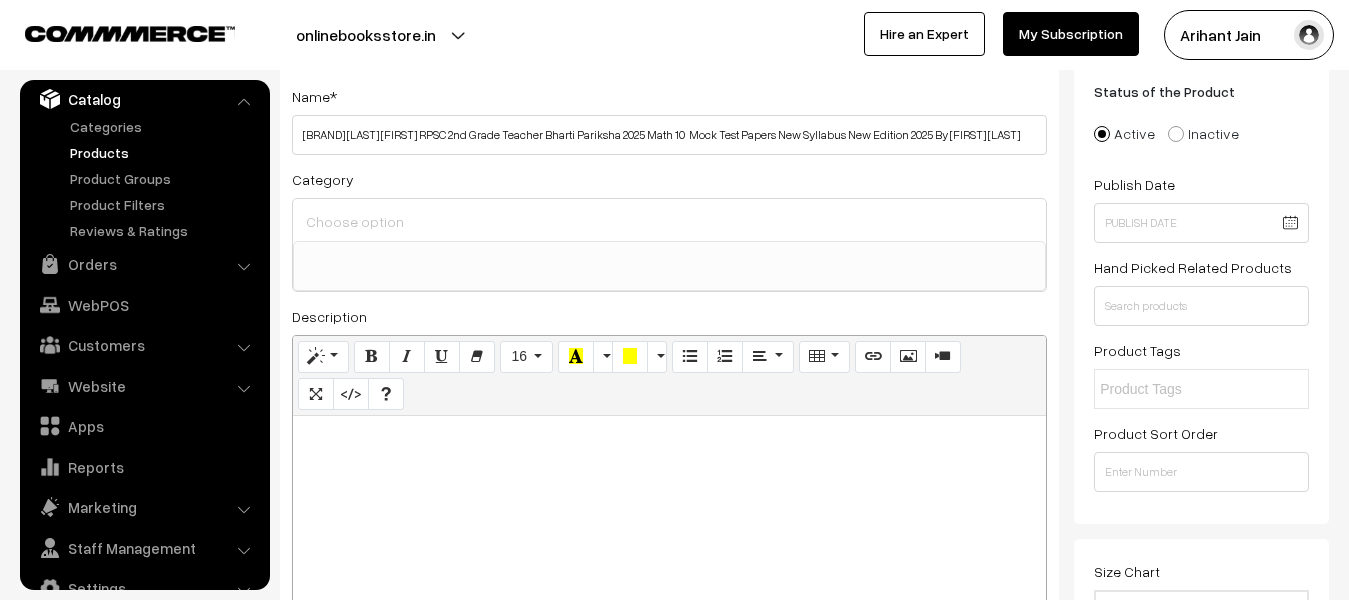 scroll, scrollTop: 300, scrollLeft: 0, axis: vertical 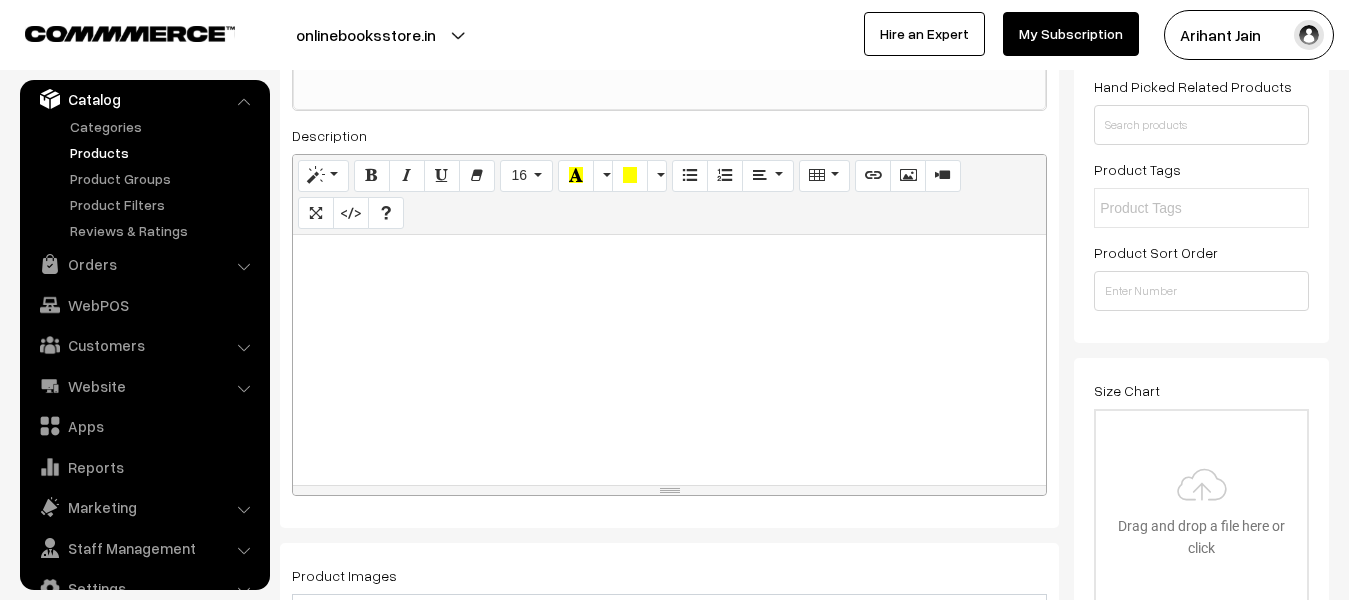 type on "[BRAND] [LAST] [FIRST] RPSC 2nd Grade Teacher Bharti Pariksha 2025 Math 10  Mock Test Papers New Syllabus New Edition 2025 By [FIRST] [LAST]" 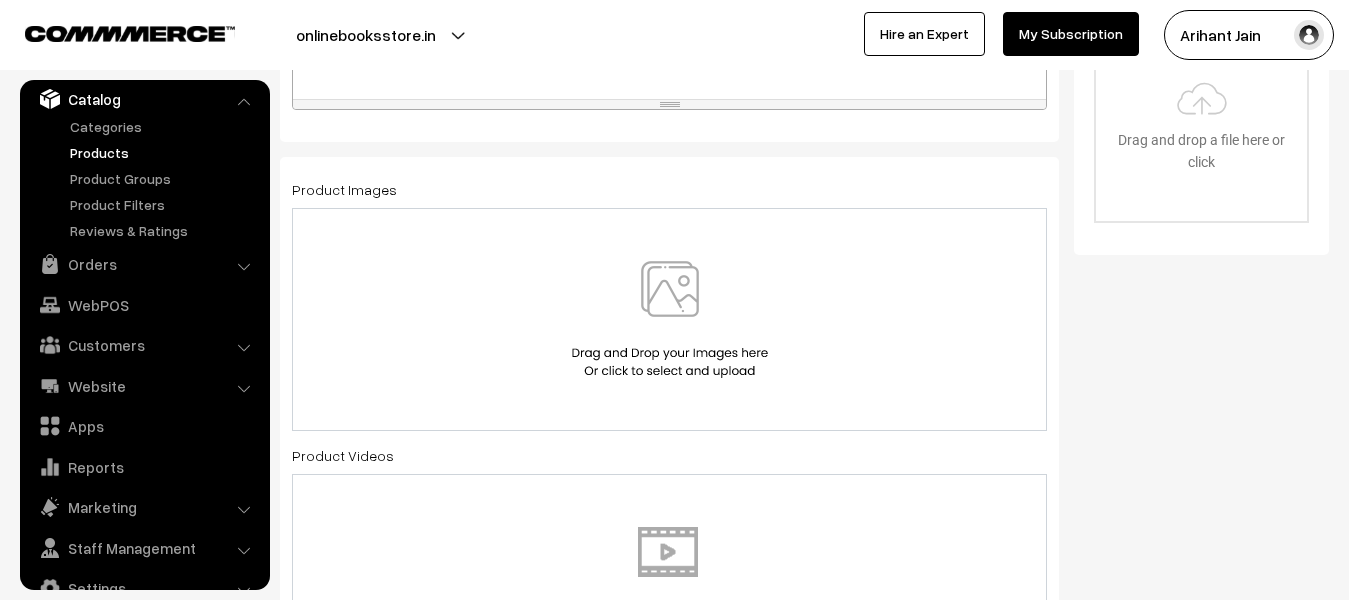 scroll, scrollTop: 700, scrollLeft: 0, axis: vertical 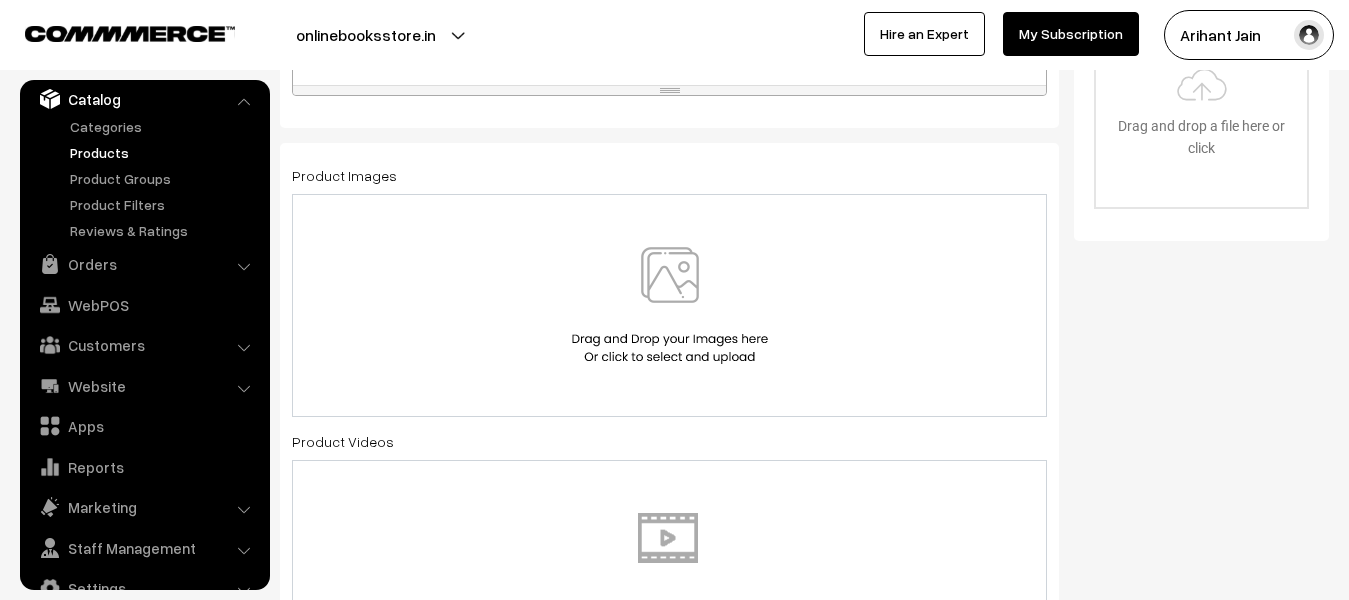 click at bounding box center [670, 305] 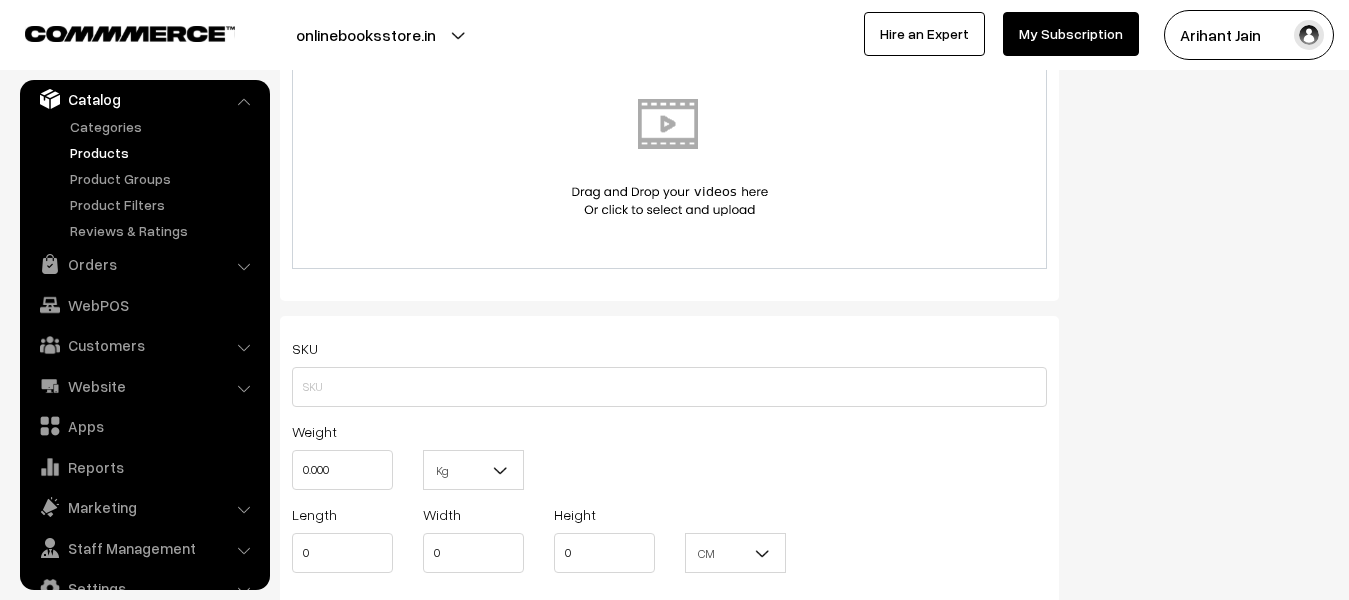 scroll, scrollTop: 1200, scrollLeft: 0, axis: vertical 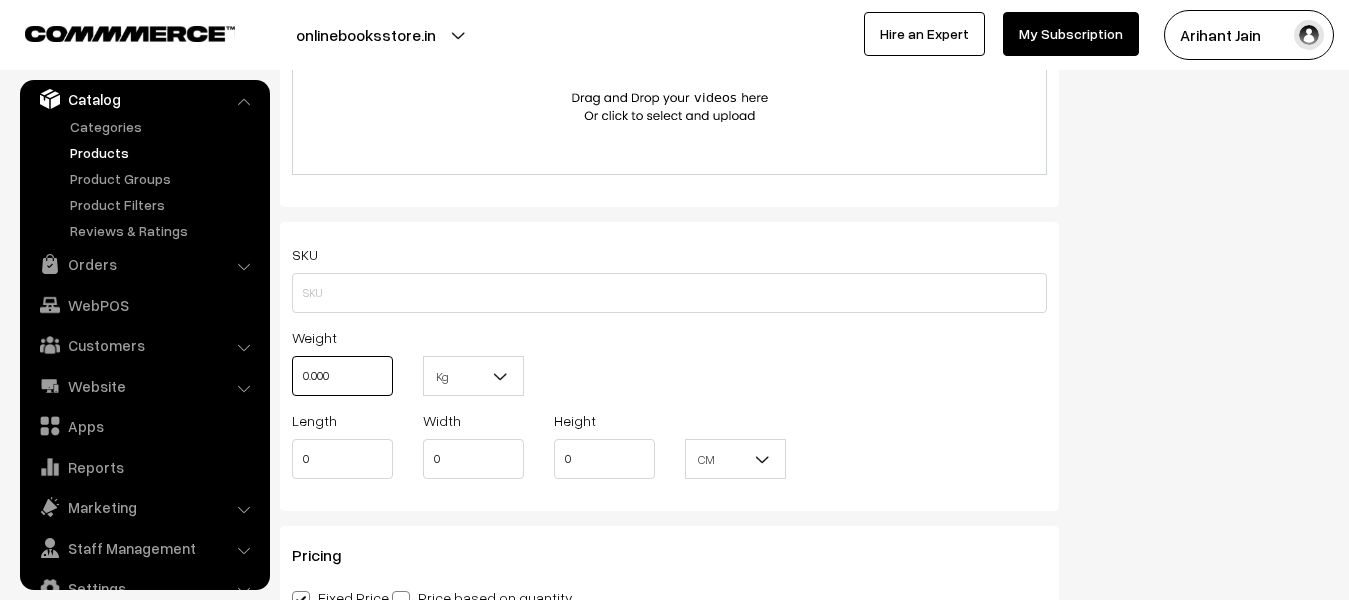 click on "0.000" at bounding box center [342, 376] 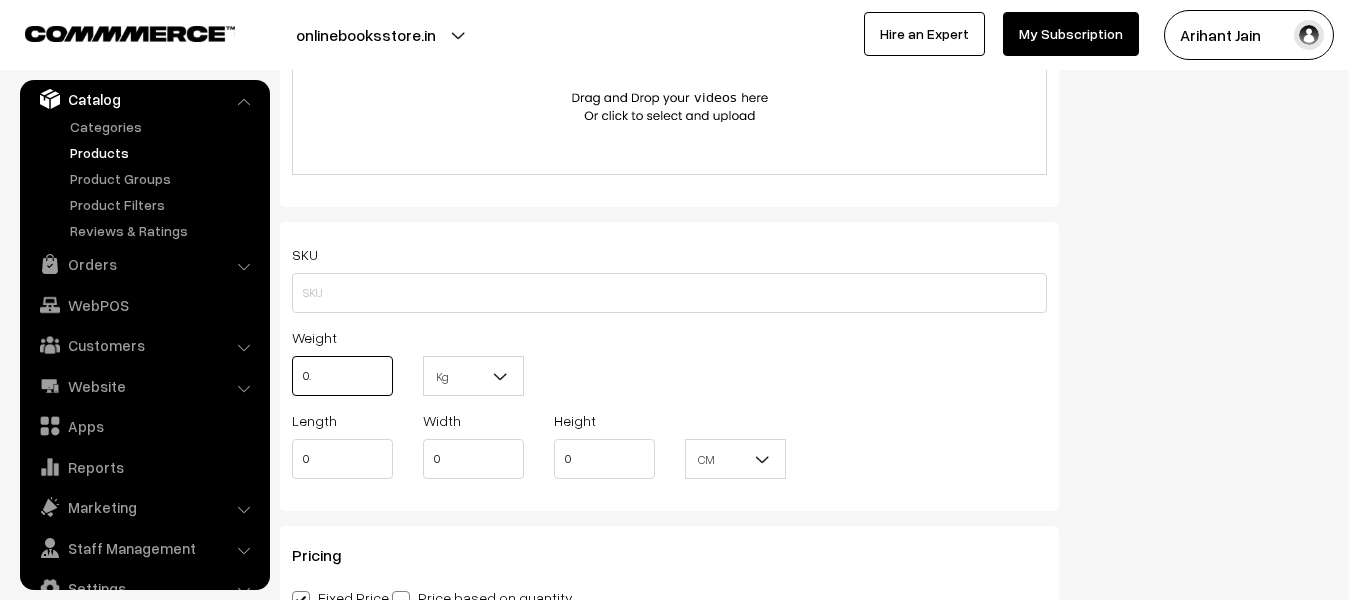 type on "0" 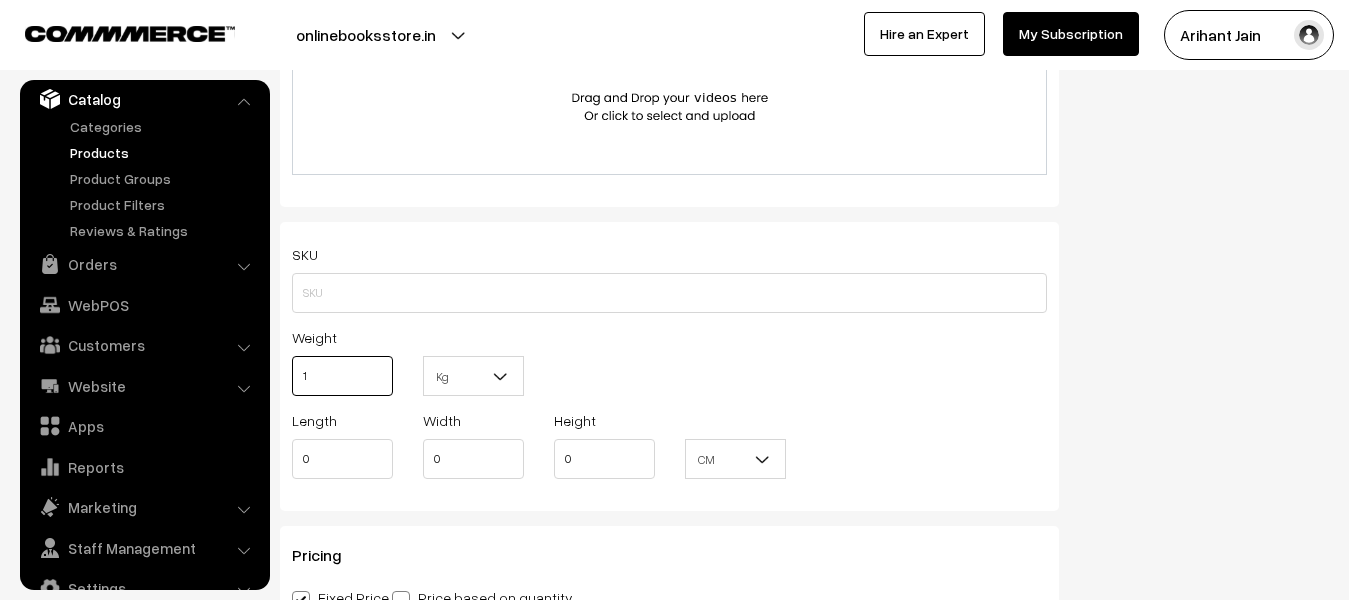type on "1" 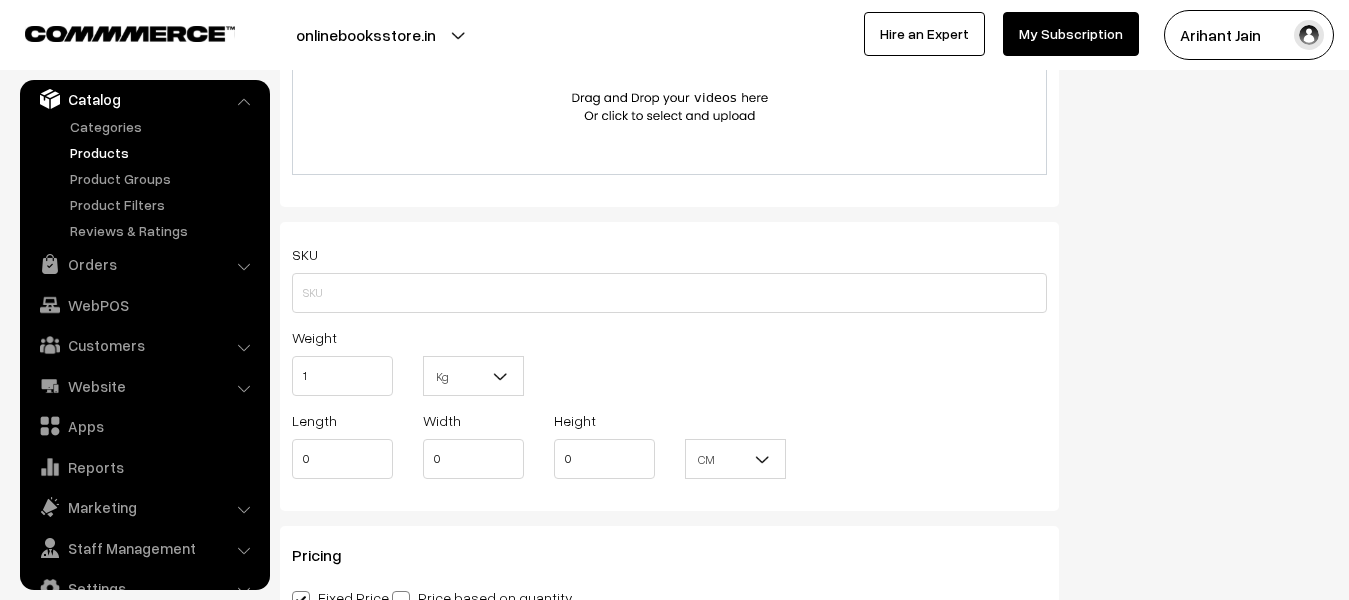 click at bounding box center (501, 376) 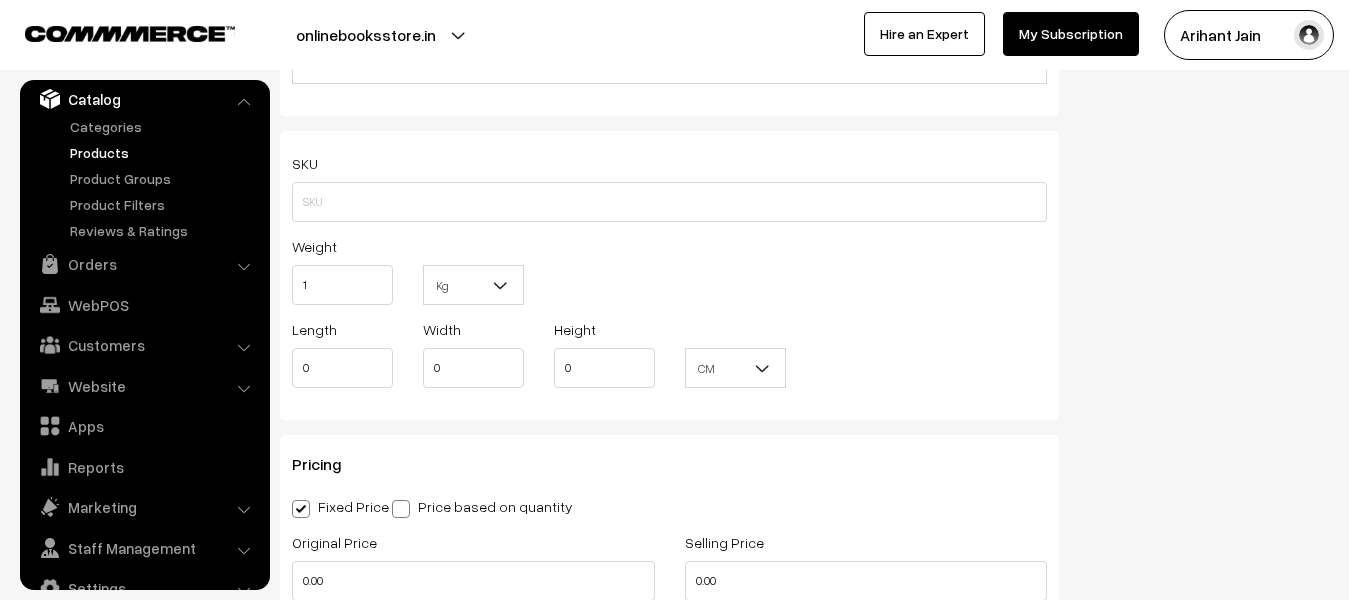 scroll, scrollTop: 1500, scrollLeft: 0, axis: vertical 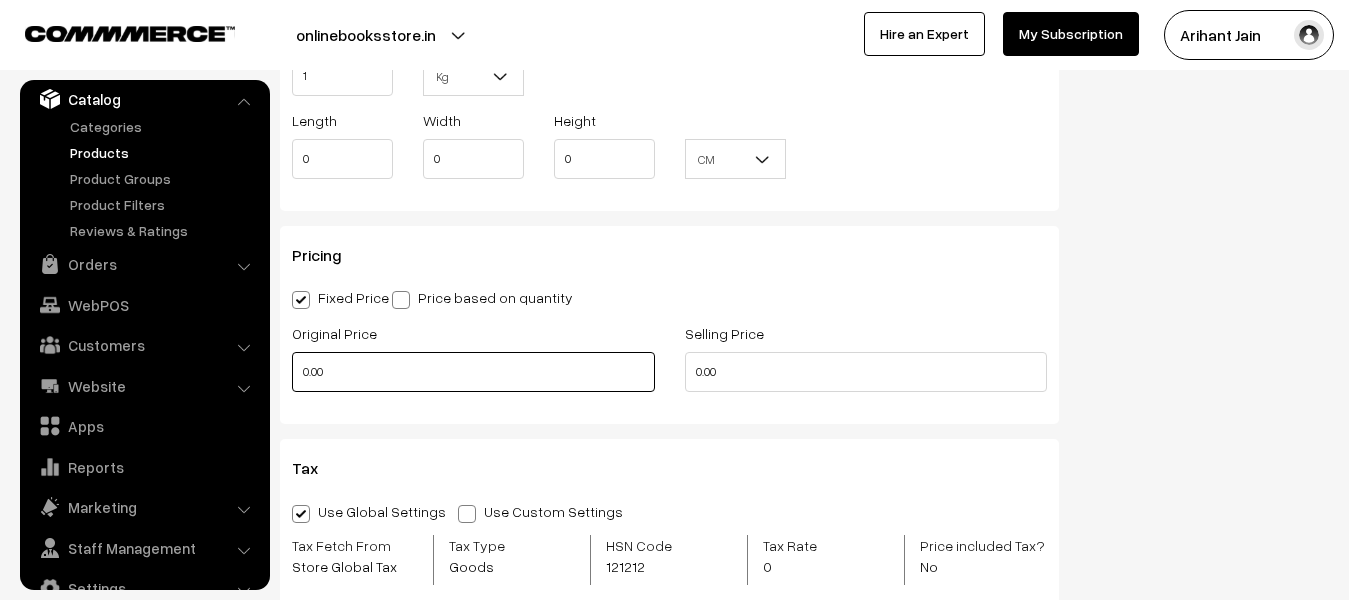 click on "0.00" at bounding box center (473, 372) 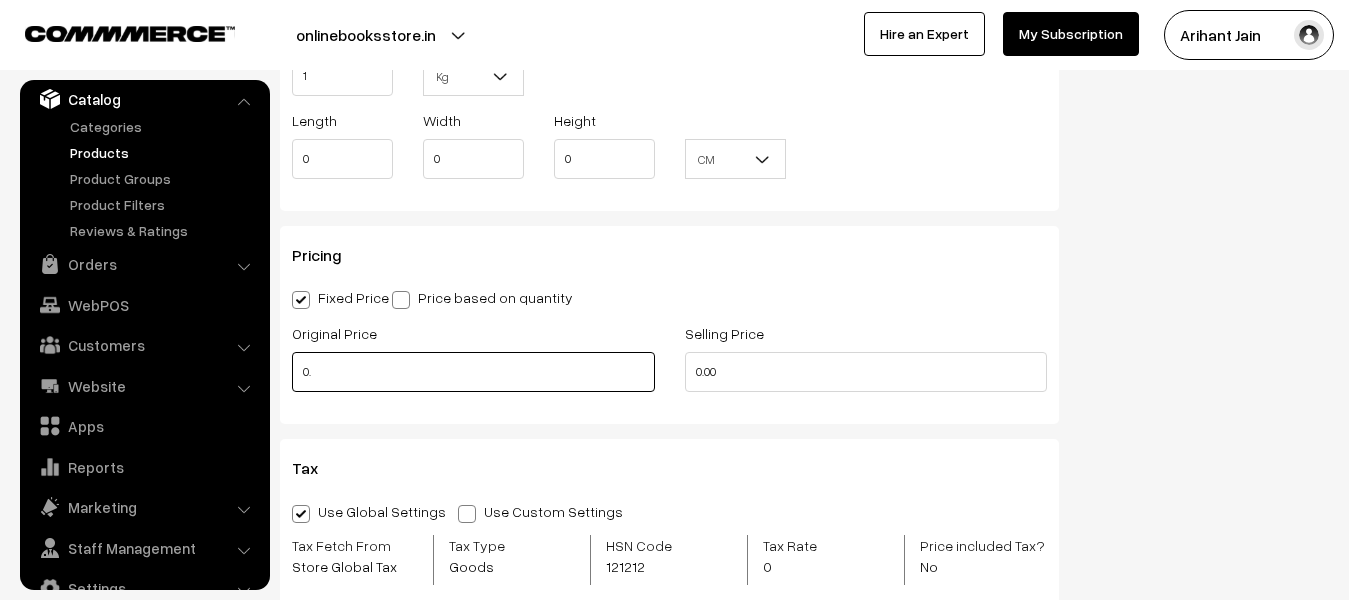 type on "0" 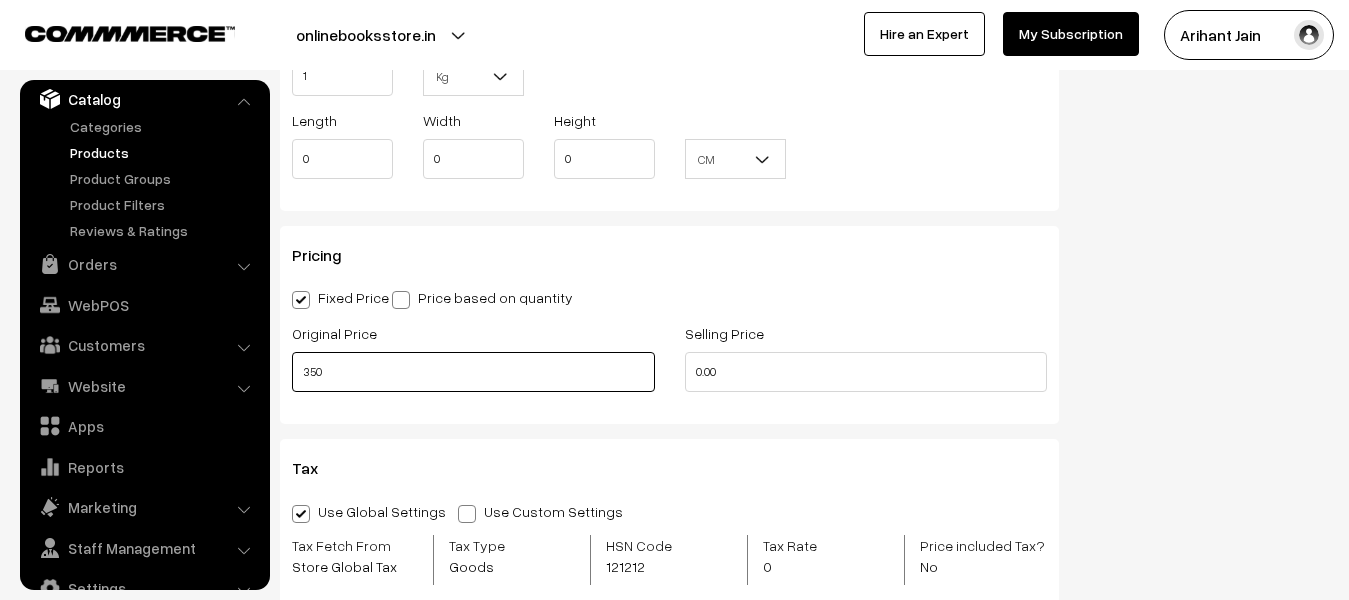 type on "350" 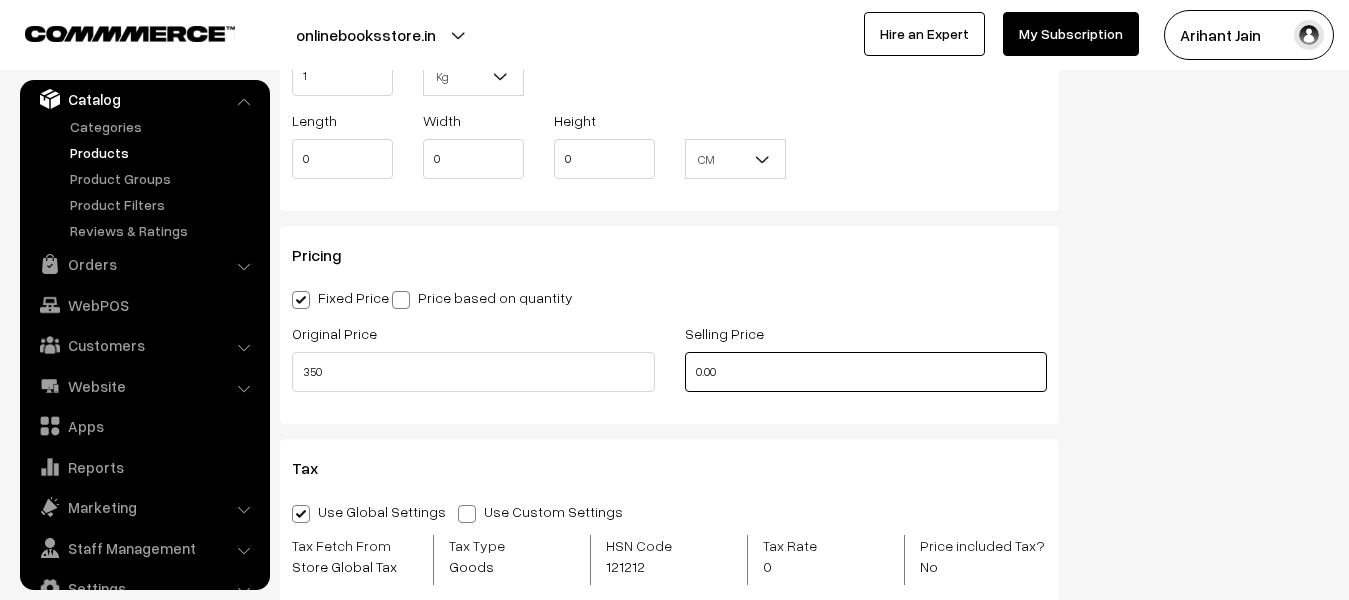 click on "0.00" at bounding box center (866, 372) 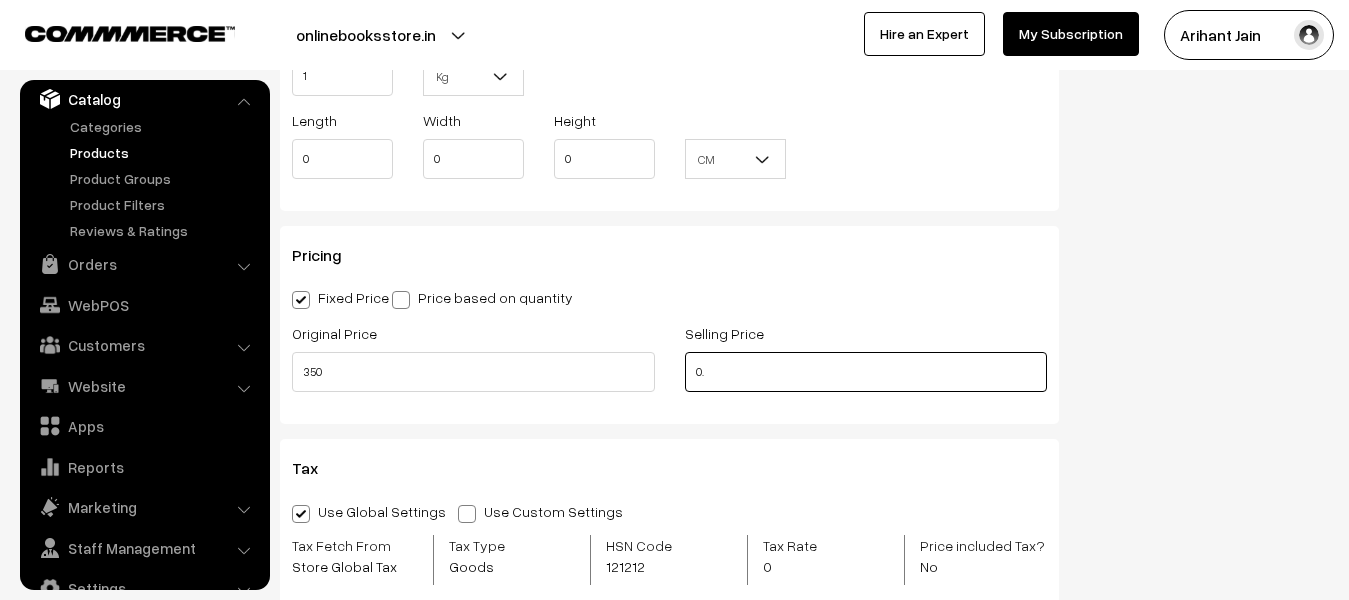 type on "0" 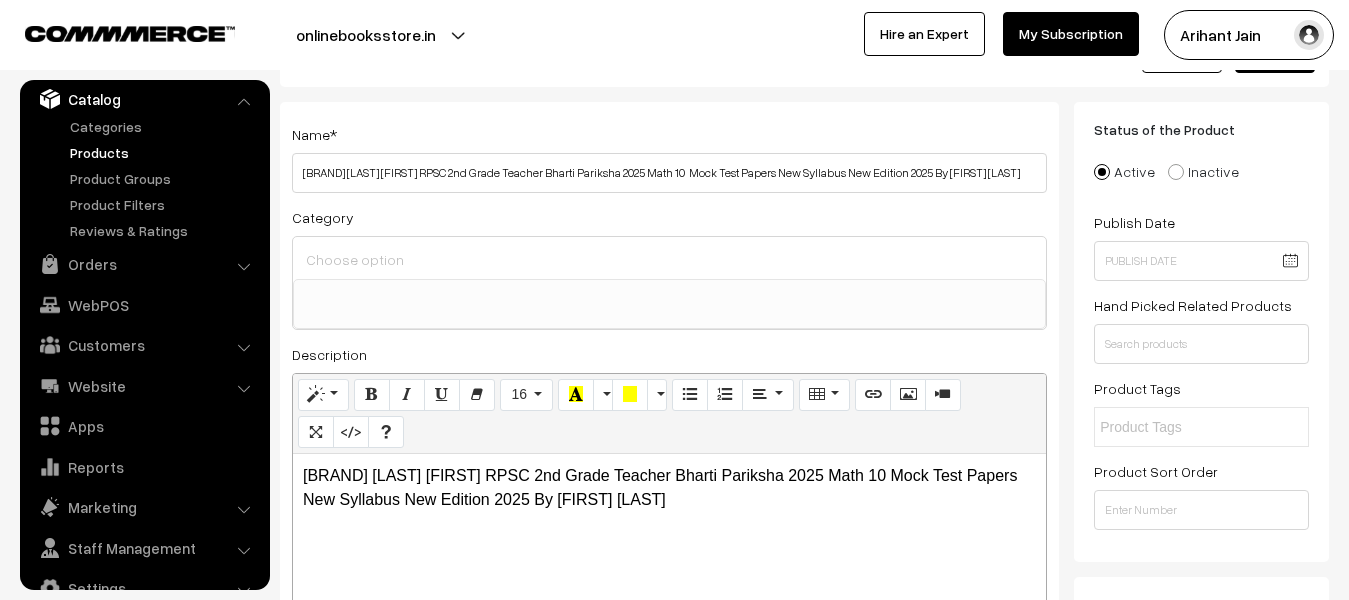 scroll, scrollTop: 0, scrollLeft: 0, axis: both 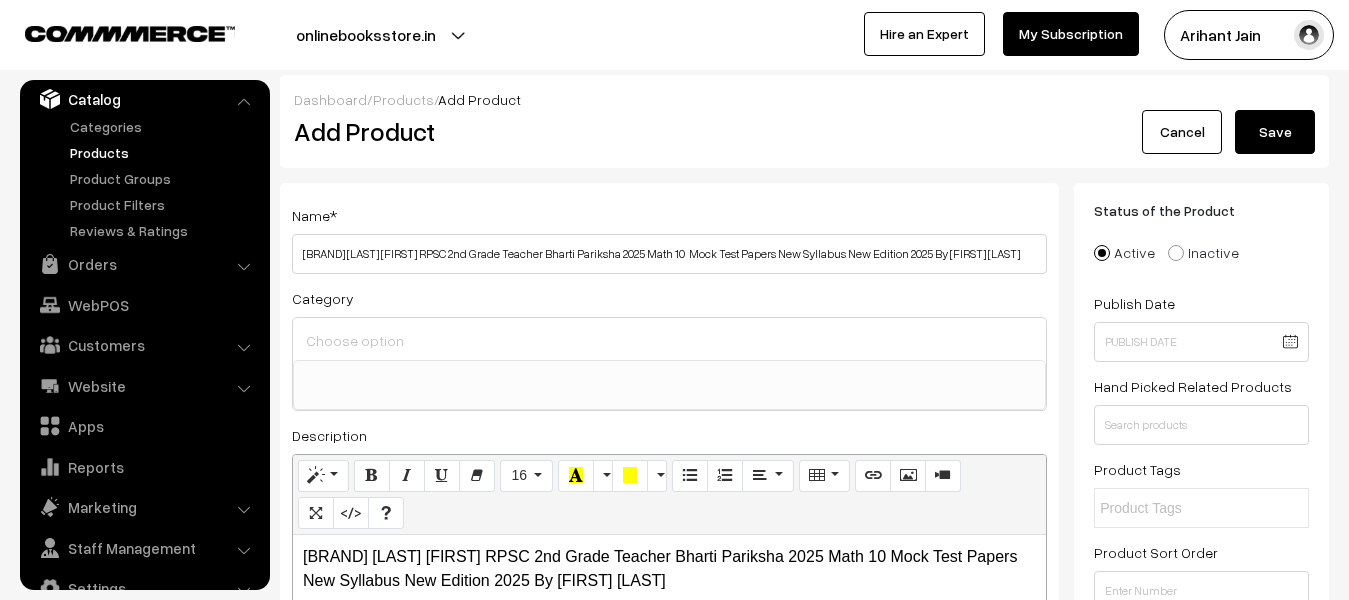 type on "175" 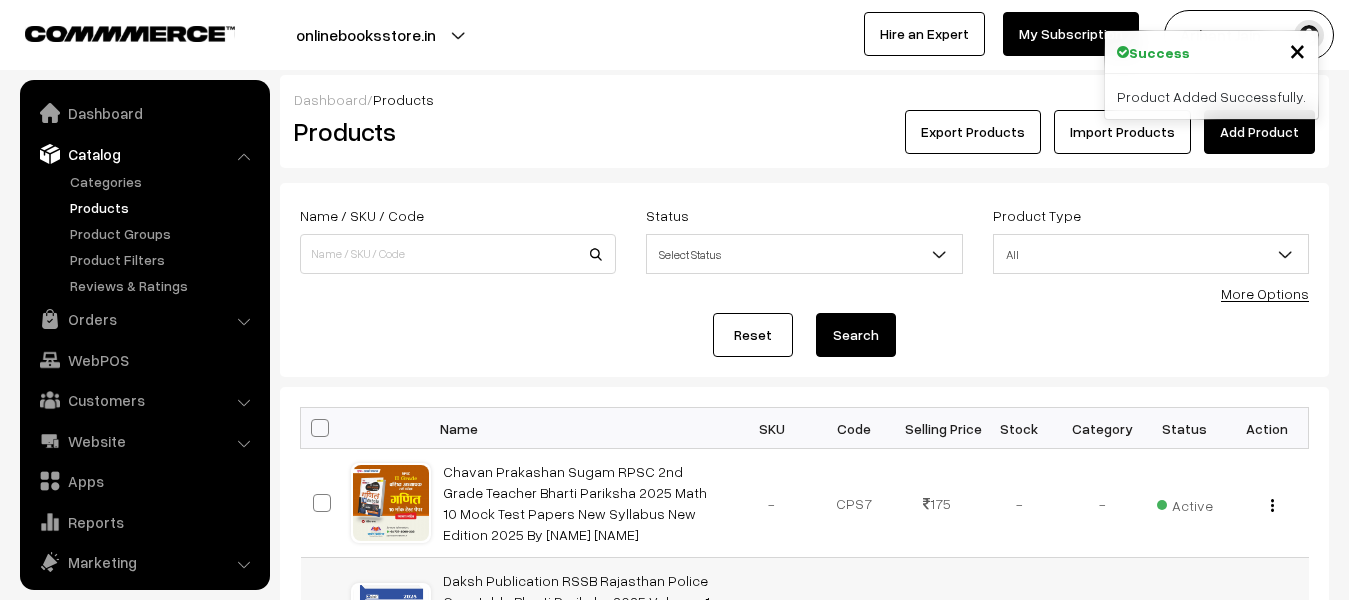 scroll, scrollTop: 200, scrollLeft: 0, axis: vertical 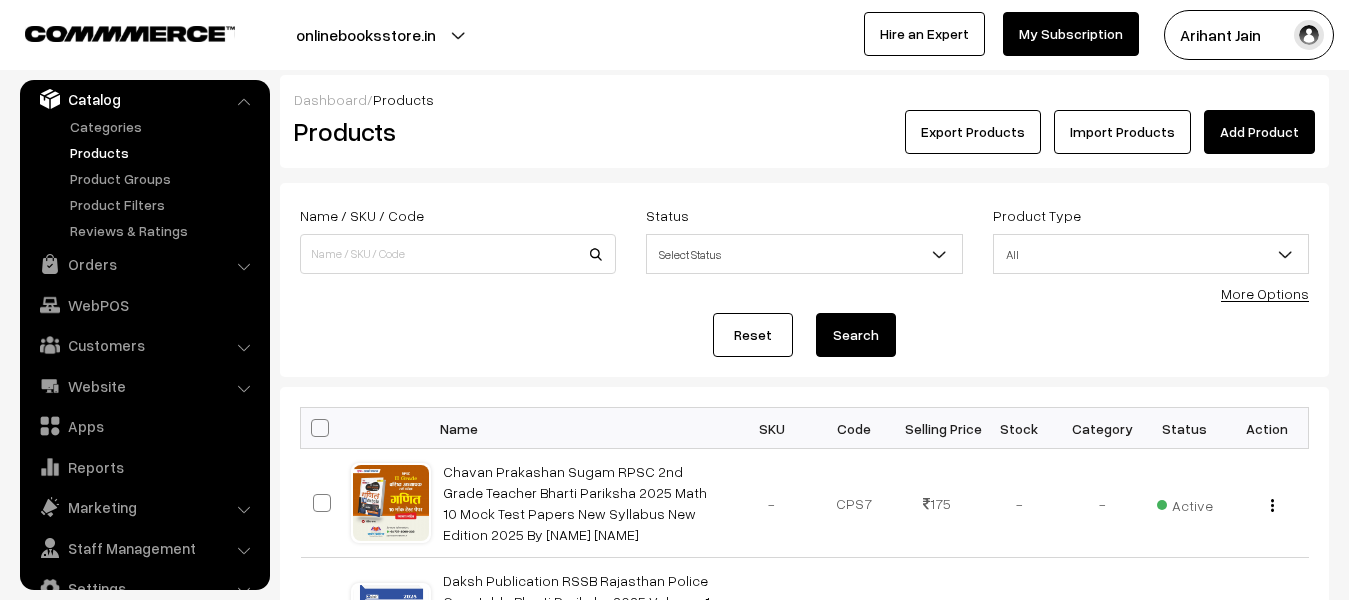 click on "Add Product" at bounding box center (1259, 132) 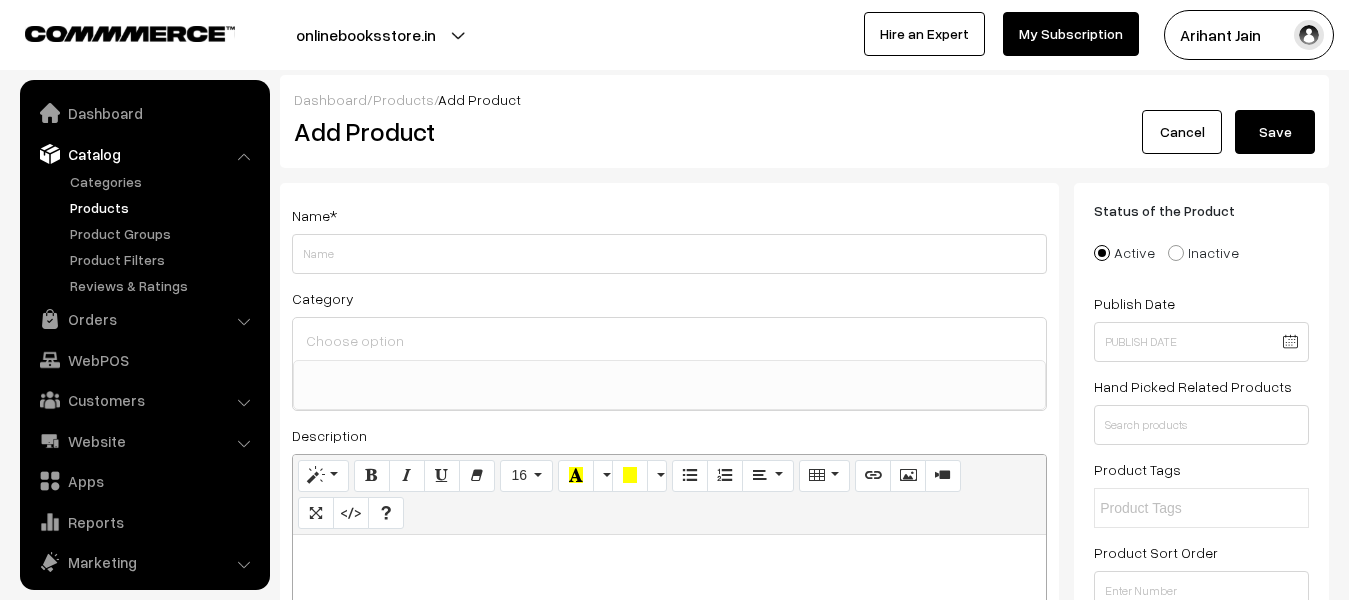 select 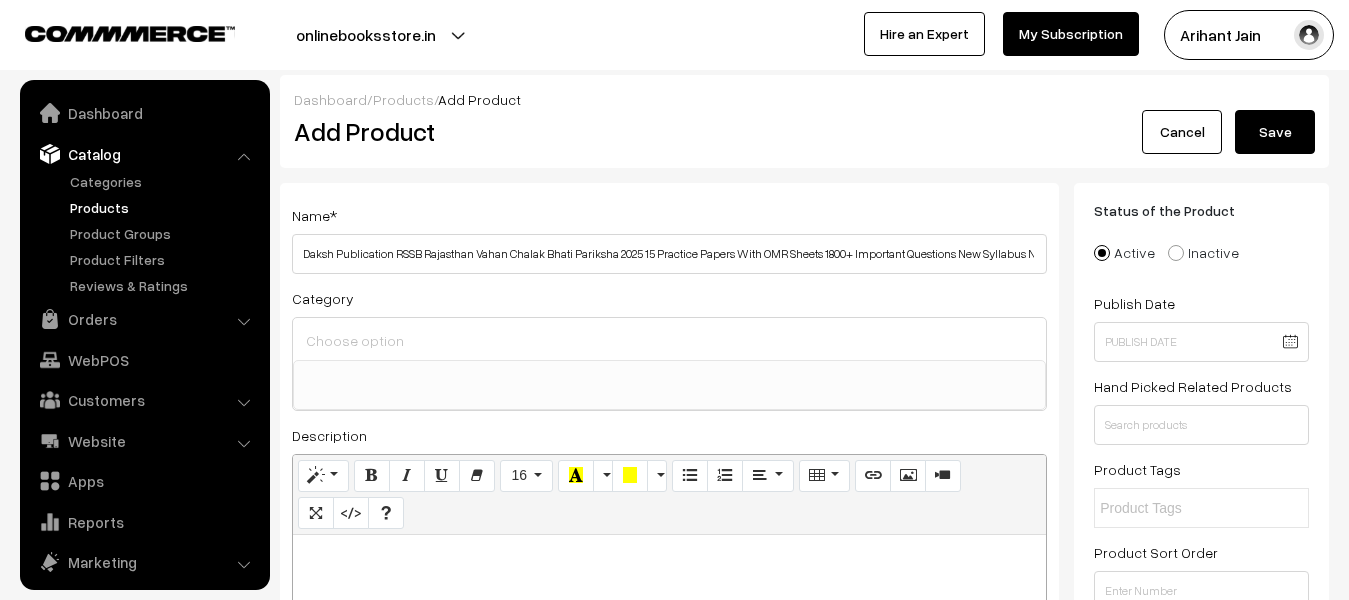 scroll, scrollTop: 0, scrollLeft: 0, axis: both 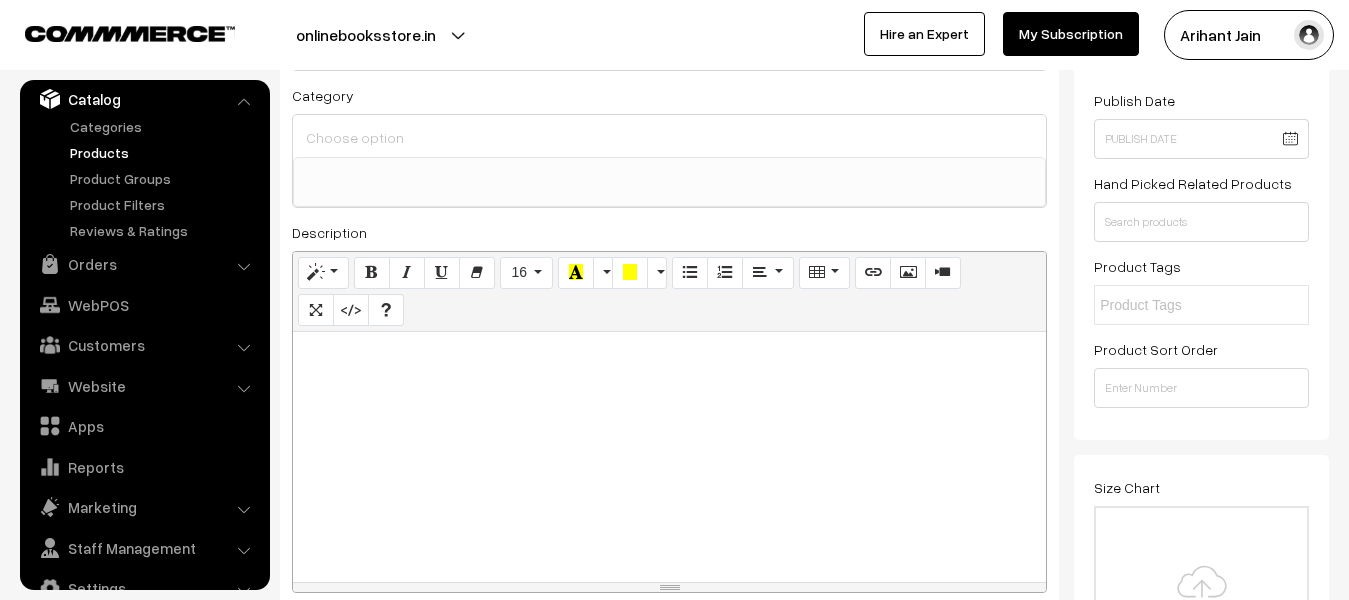 type on "Daksh Publication RSSB Rajasthan Vahan Chalak Bhati Pariksha 2025 15 Practice Papers With OMR Sheets 1800+ Important Questions New Syllabus New Edition 2025 By Daksh Publication Team" 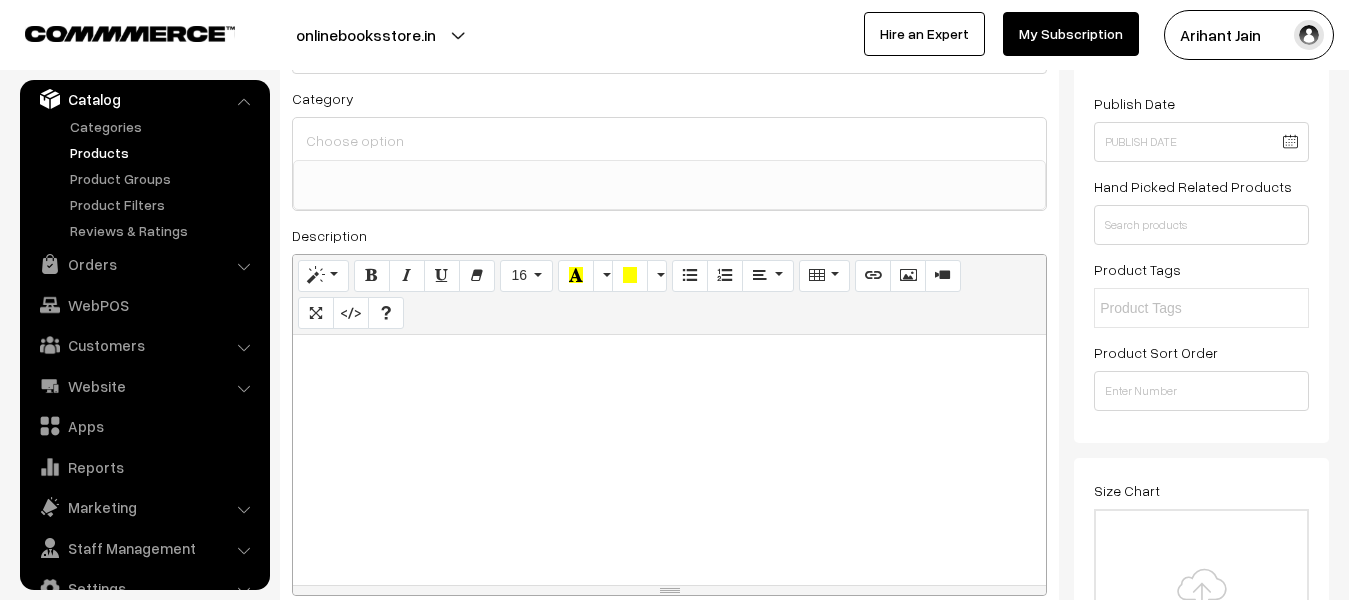 click at bounding box center (669, 460) 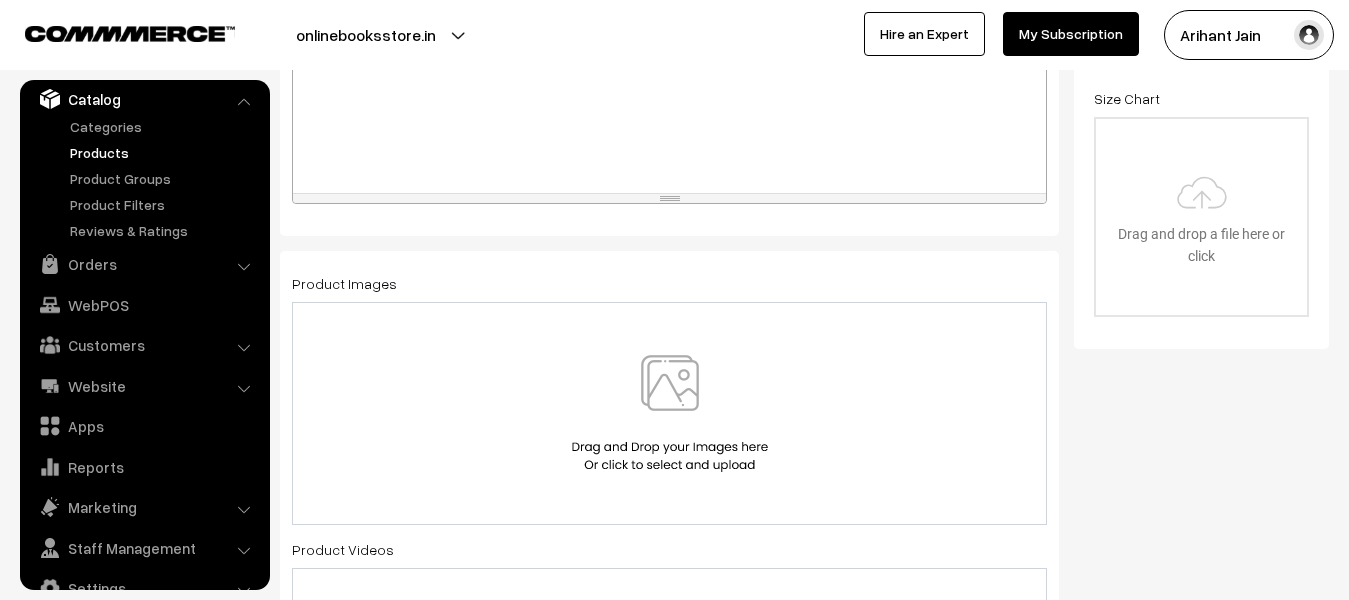 scroll, scrollTop: 600, scrollLeft: 0, axis: vertical 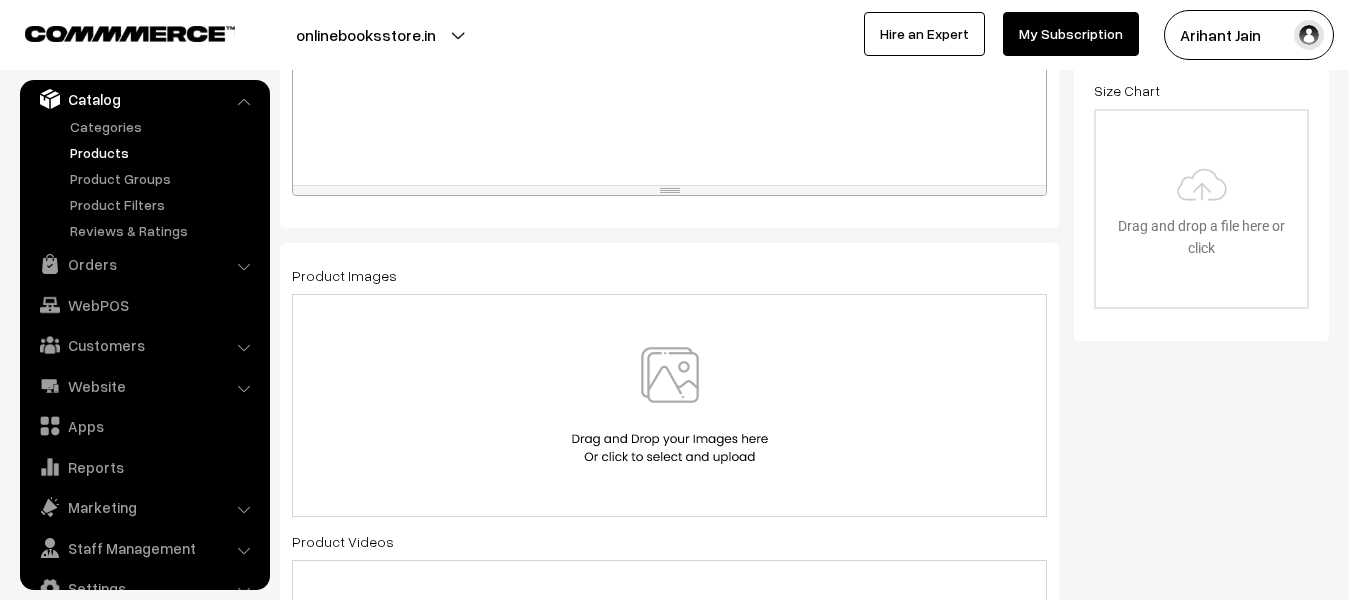 click at bounding box center (670, 405) 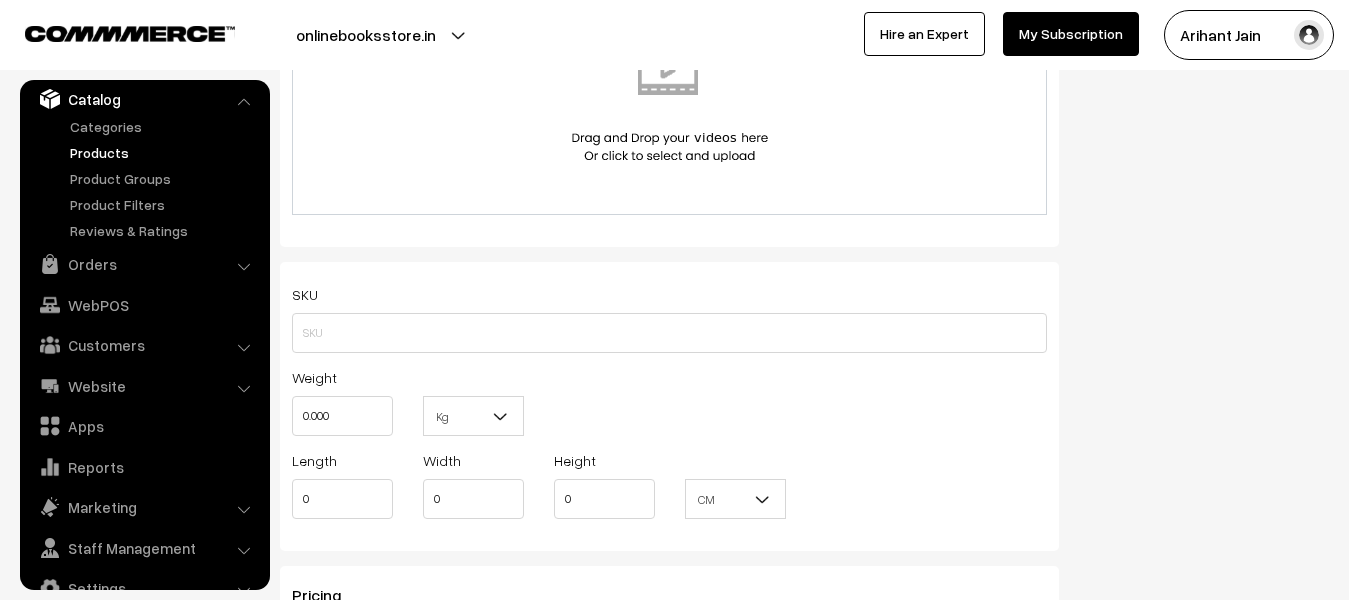 scroll, scrollTop: 1300, scrollLeft: 0, axis: vertical 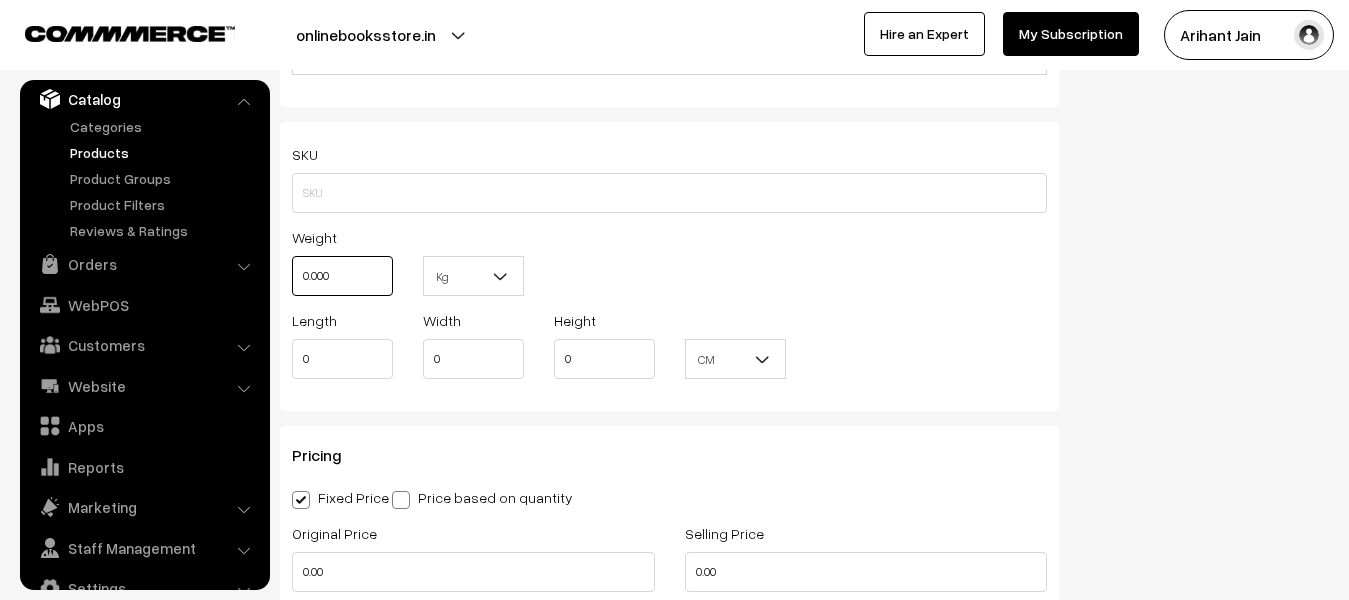 click on "0.000" at bounding box center [342, 276] 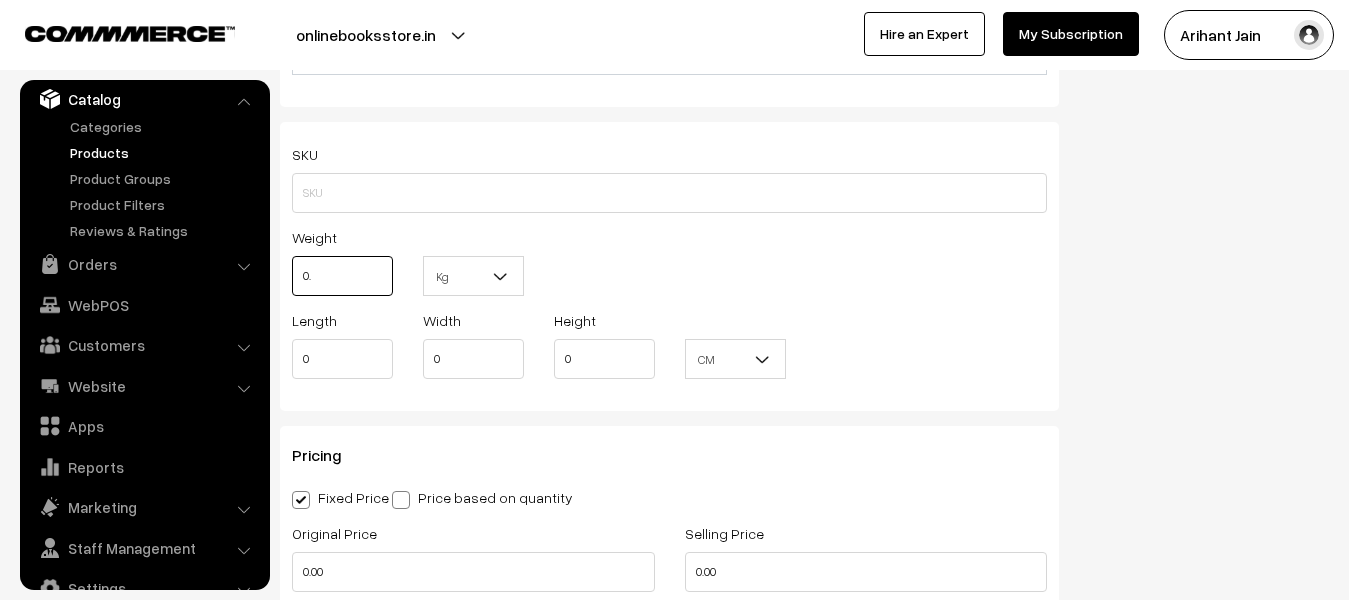 type on "0" 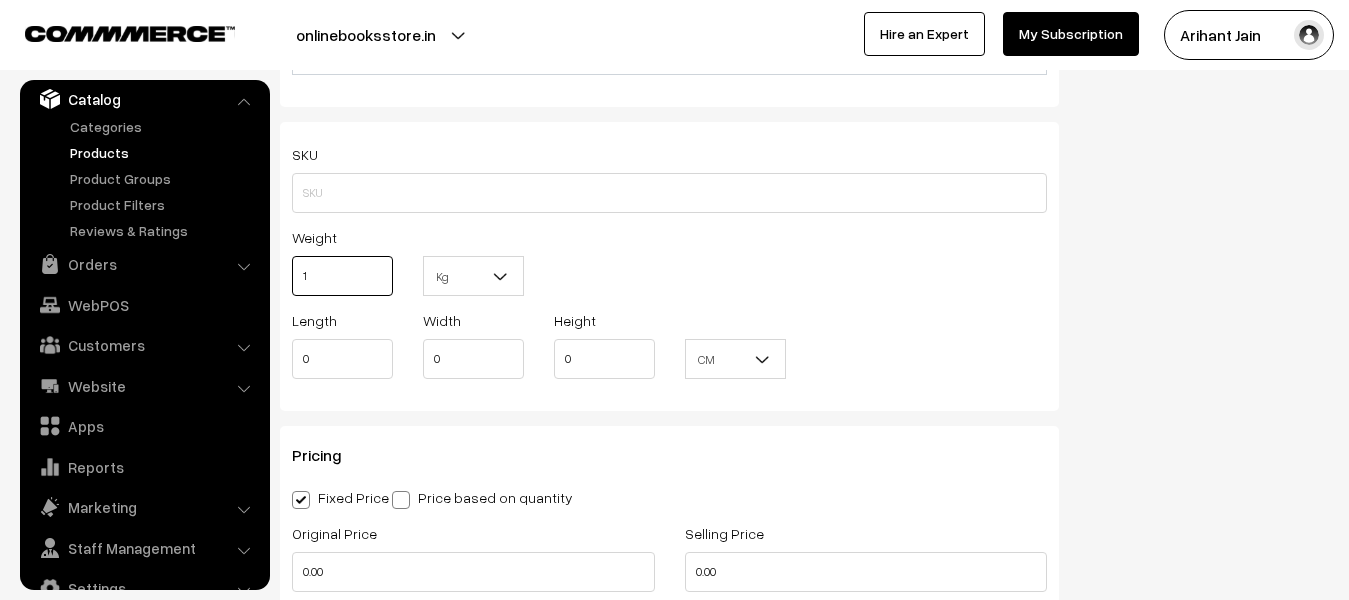 type on "1" 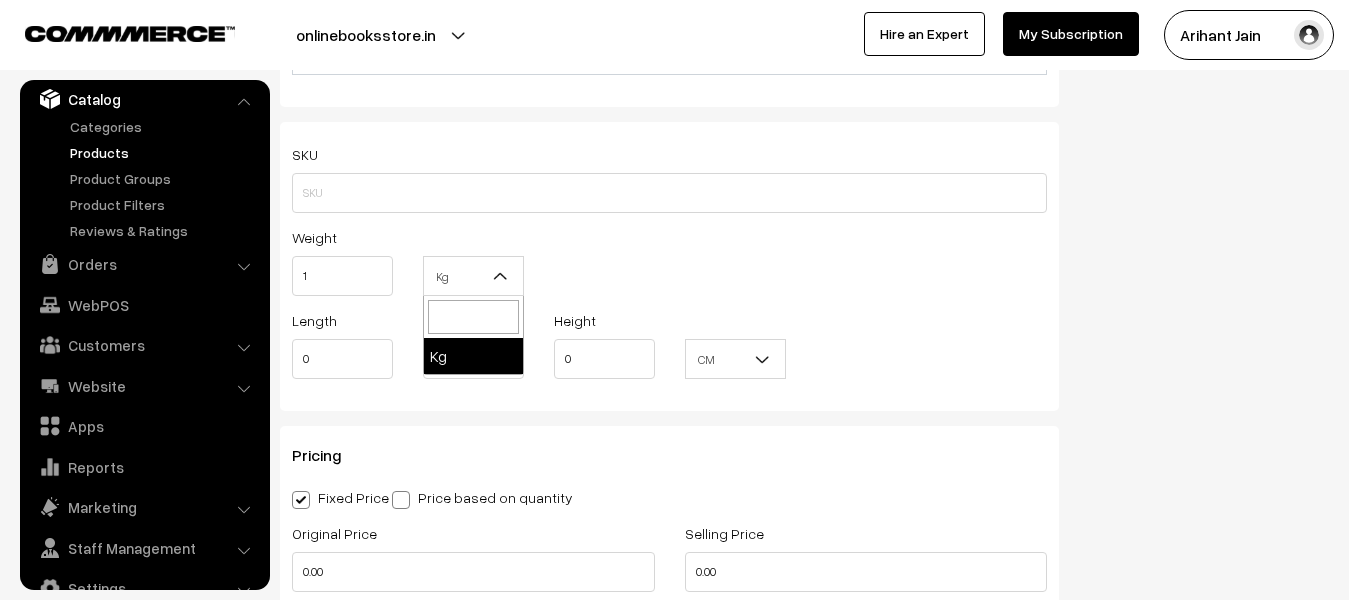 click on "Kg" at bounding box center [473, 276] 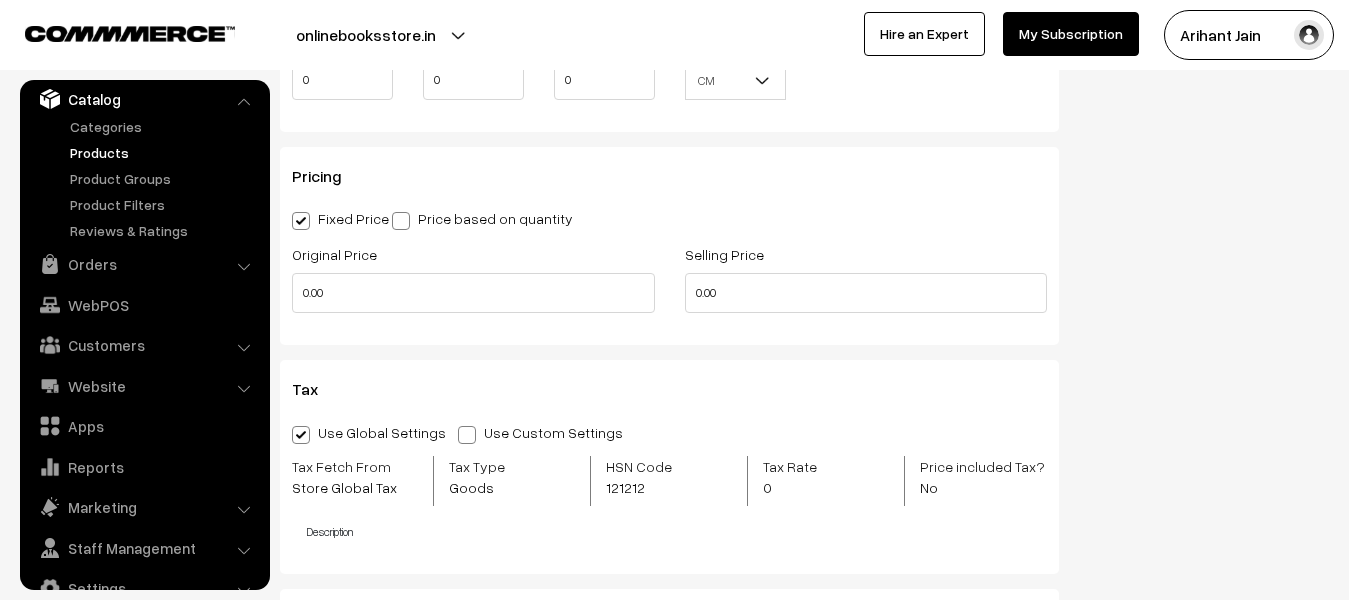 scroll, scrollTop: 1600, scrollLeft: 0, axis: vertical 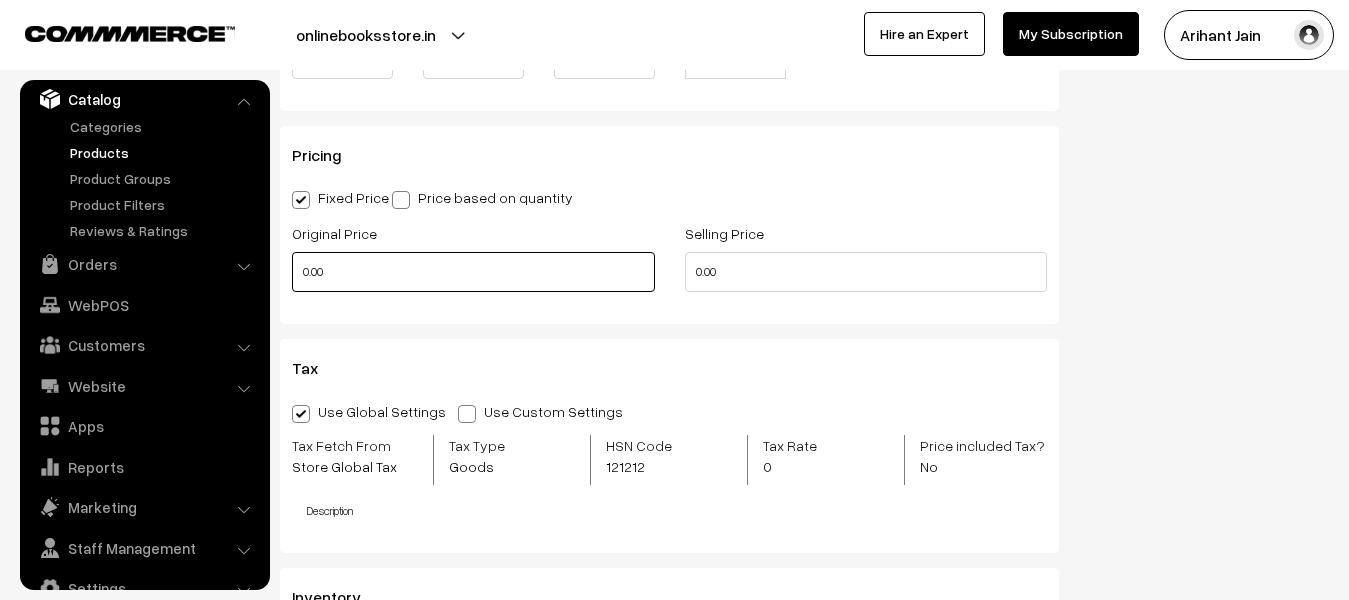 click on "0.00" at bounding box center [473, 272] 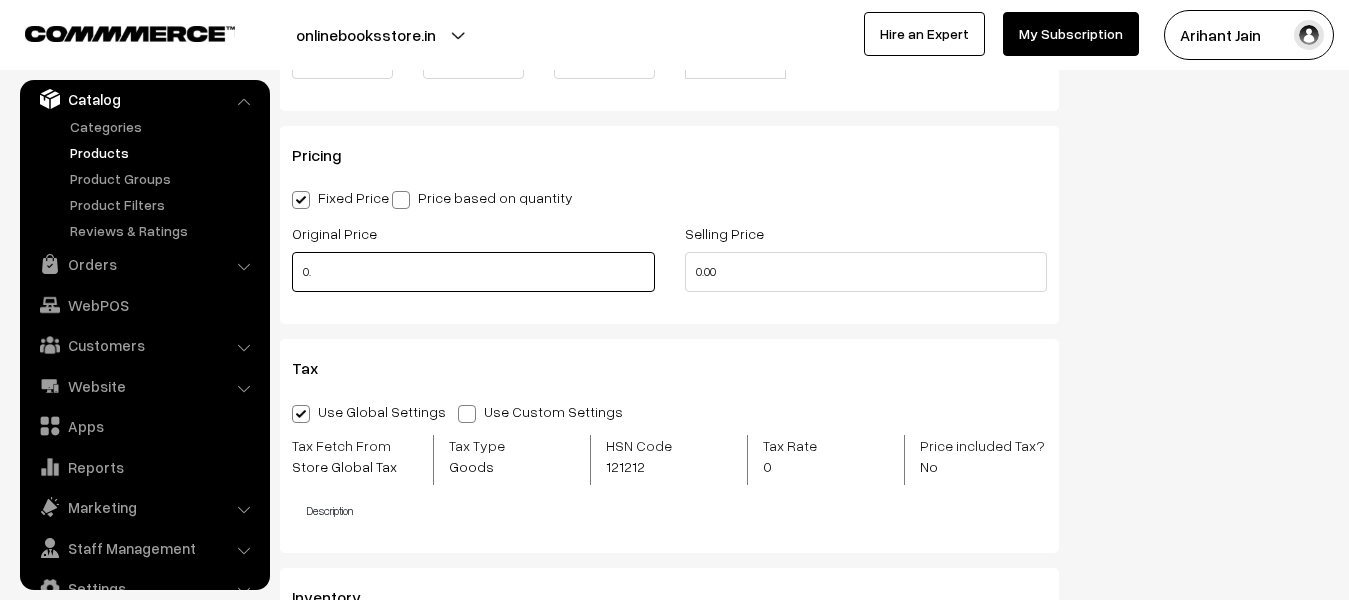 type on "0" 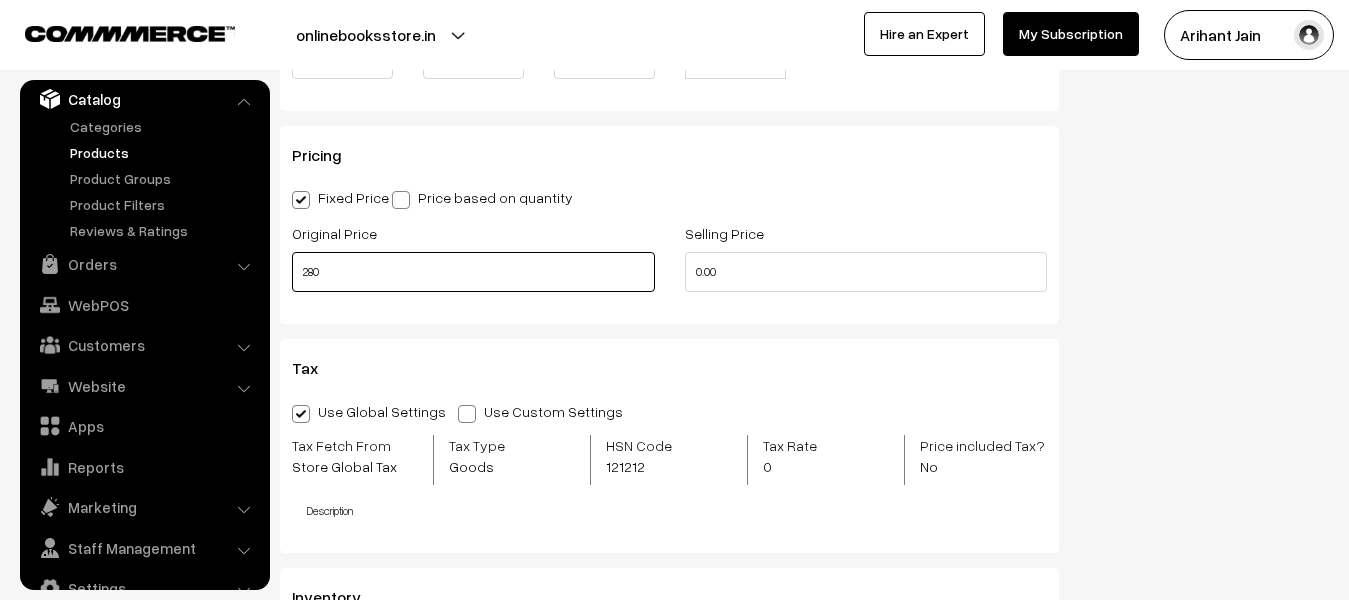 type on "280" 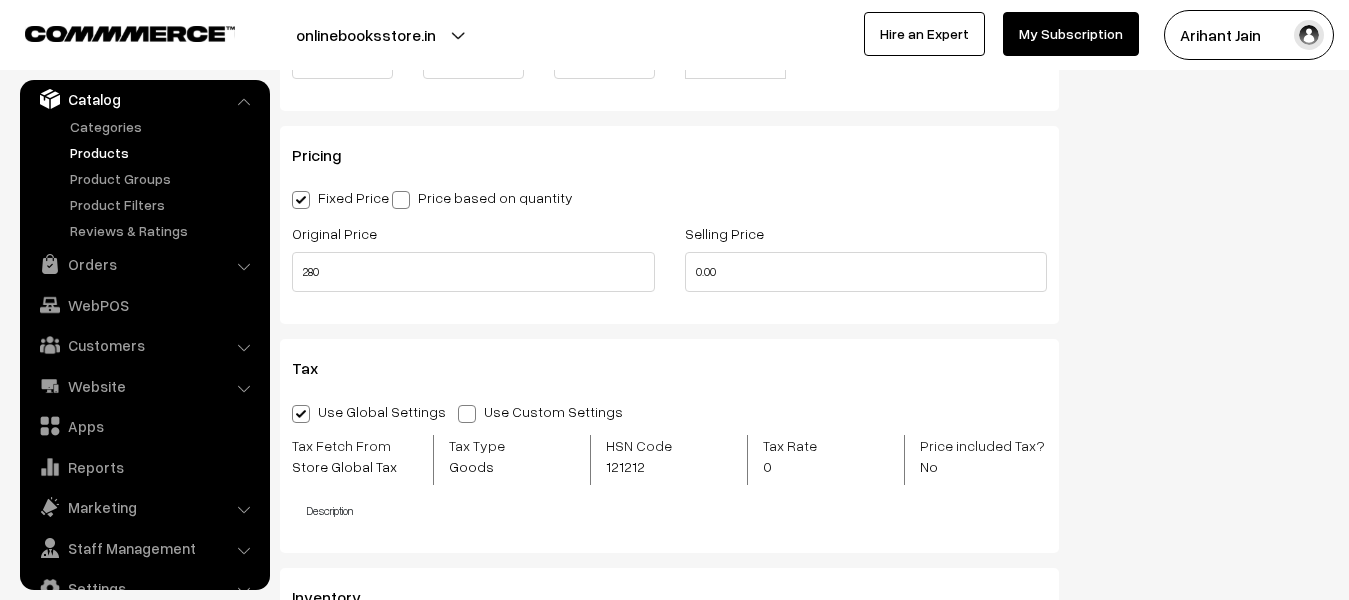 click on "Selling Price
0.00" at bounding box center (866, 262) 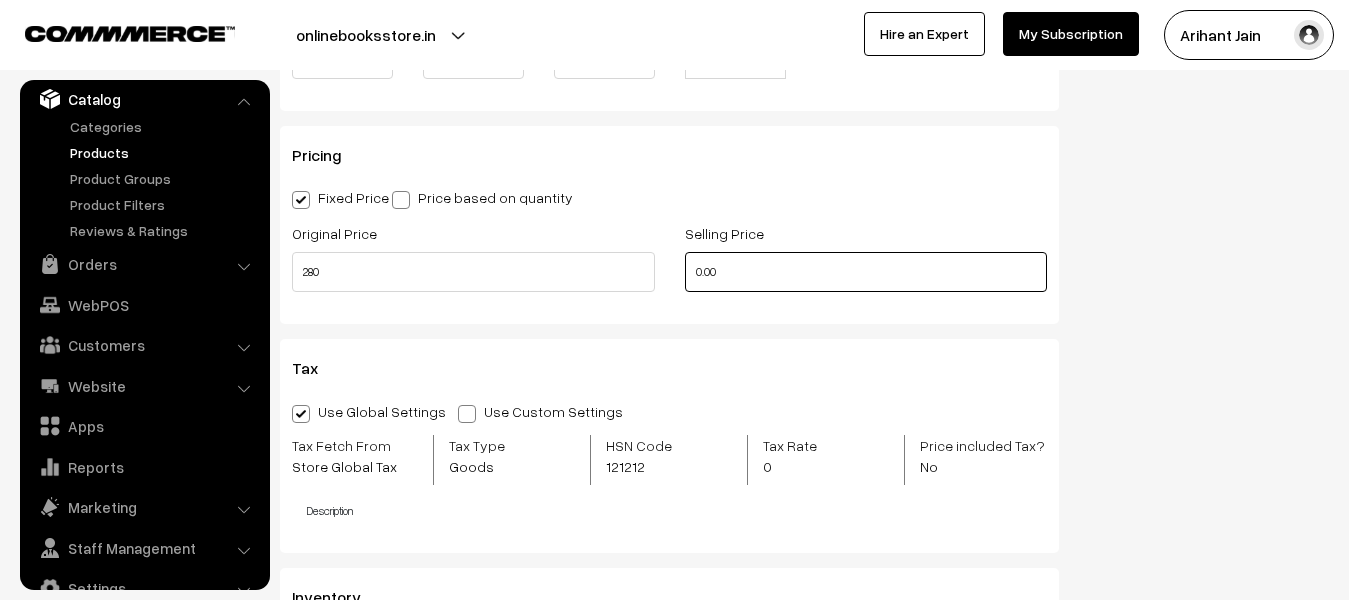 click on "0.00" at bounding box center (866, 272) 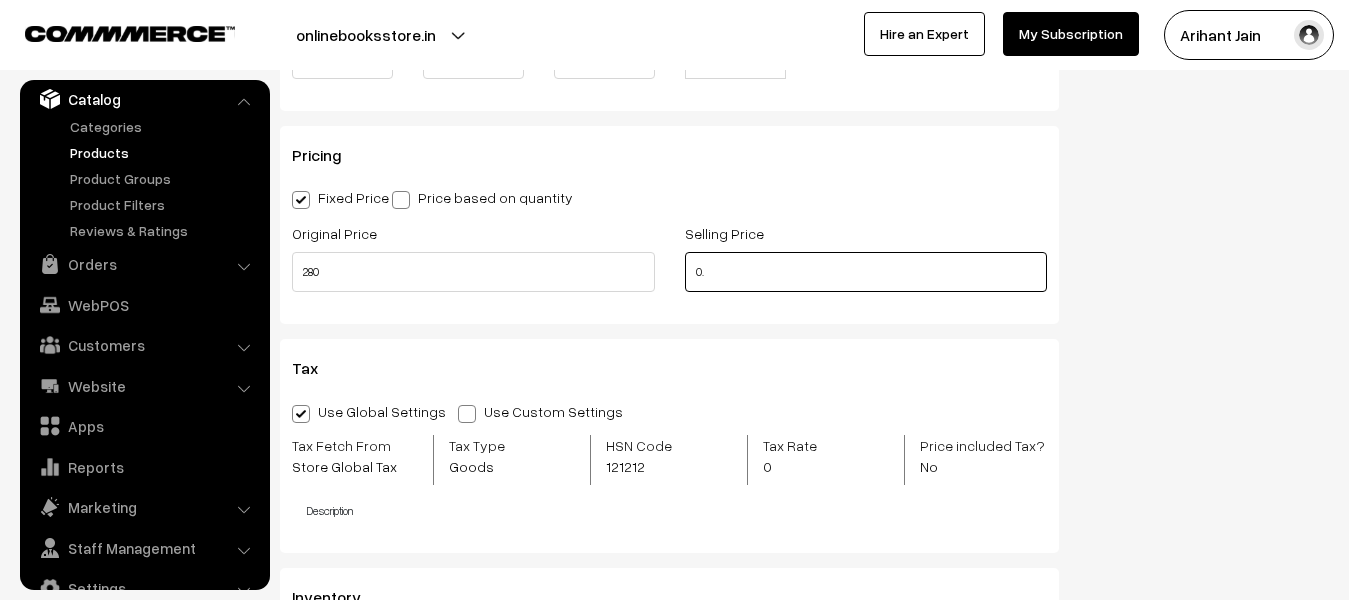 type on "0" 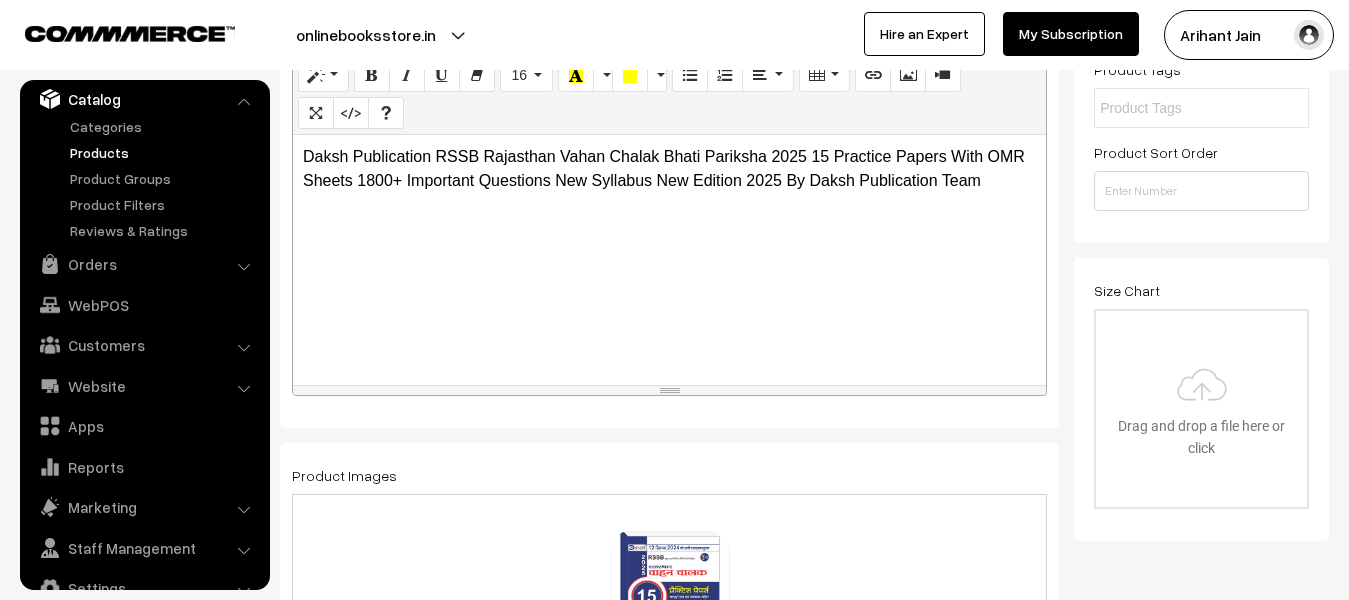 scroll, scrollTop: 0, scrollLeft: 0, axis: both 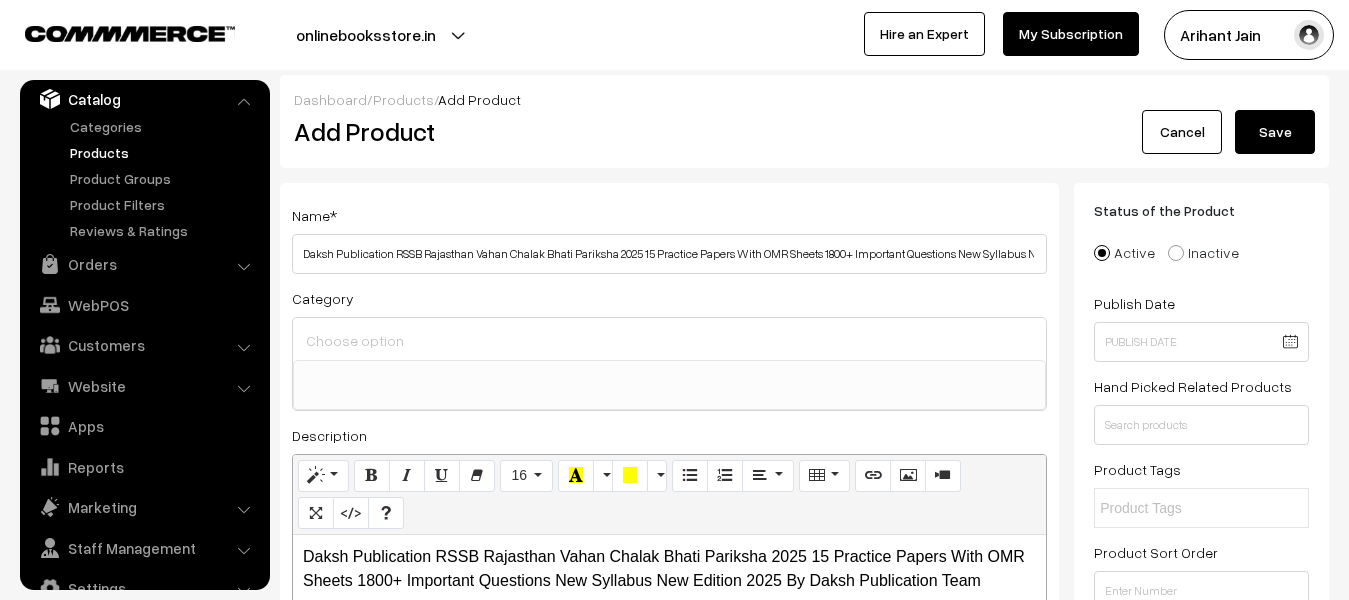 type on "145" 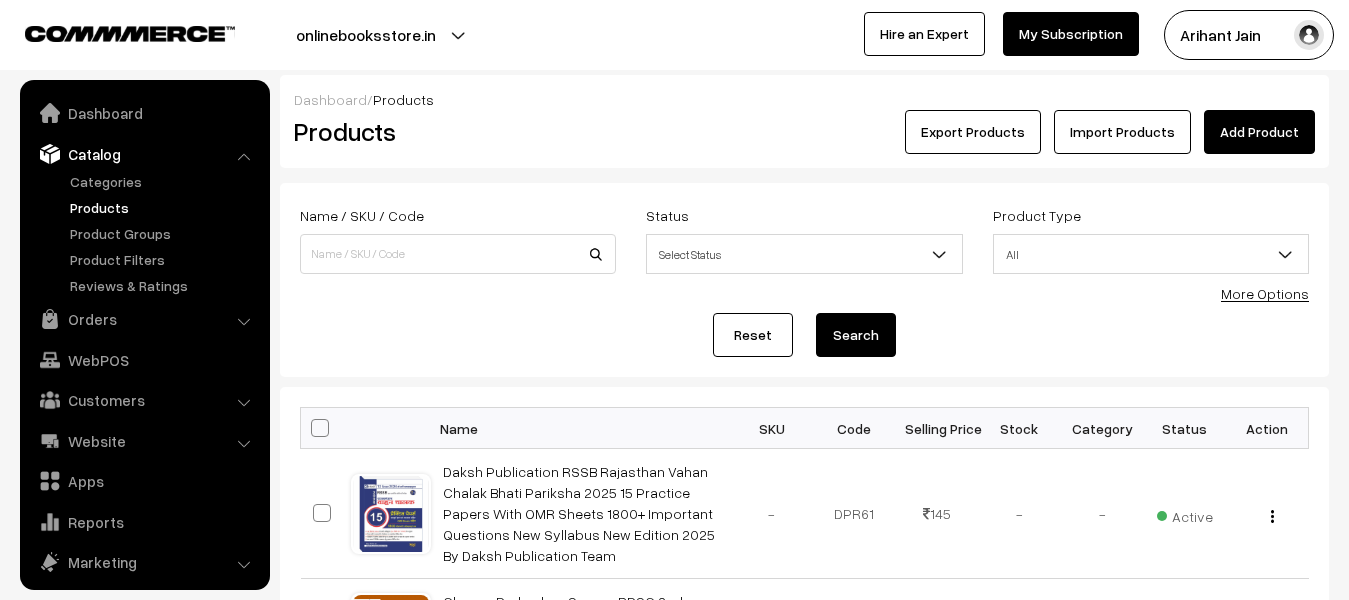 scroll, scrollTop: 0, scrollLeft: 0, axis: both 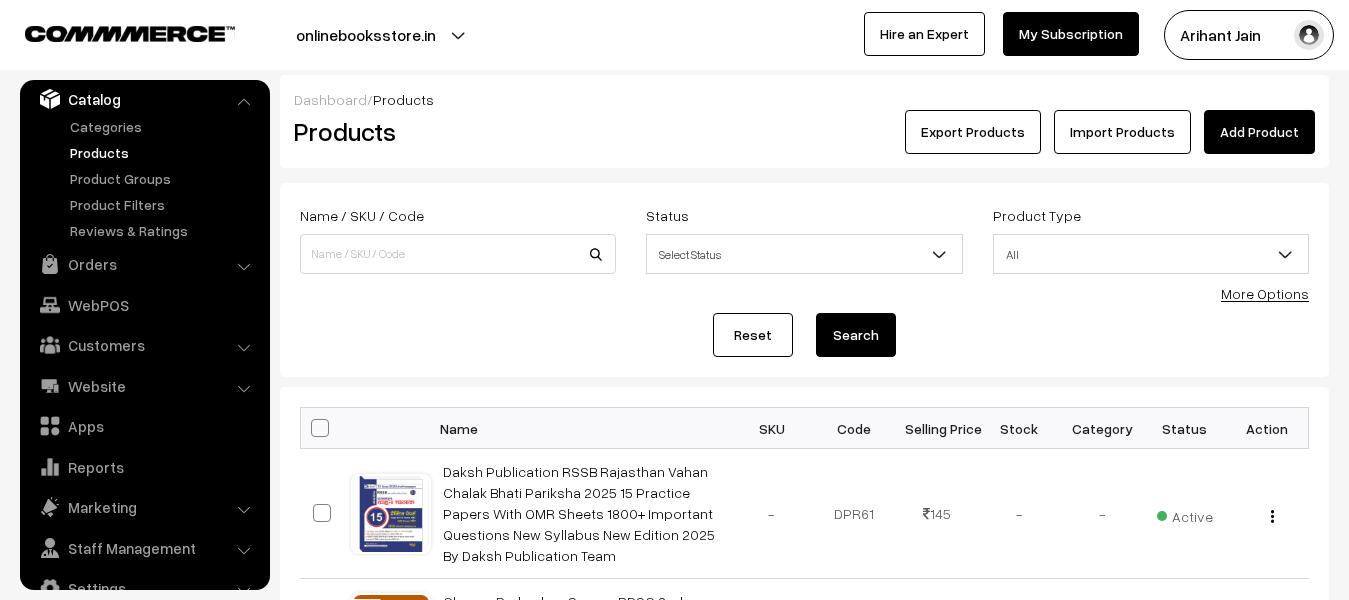 click on "Add Product" at bounding box center [1259, 132] 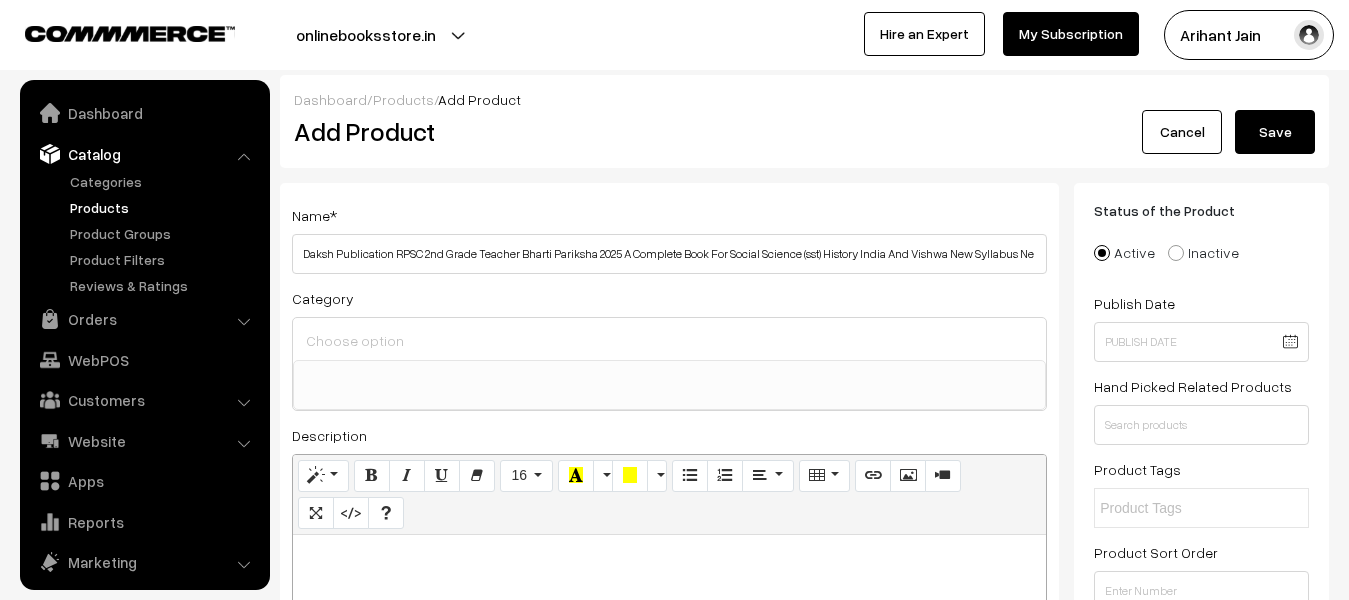 select 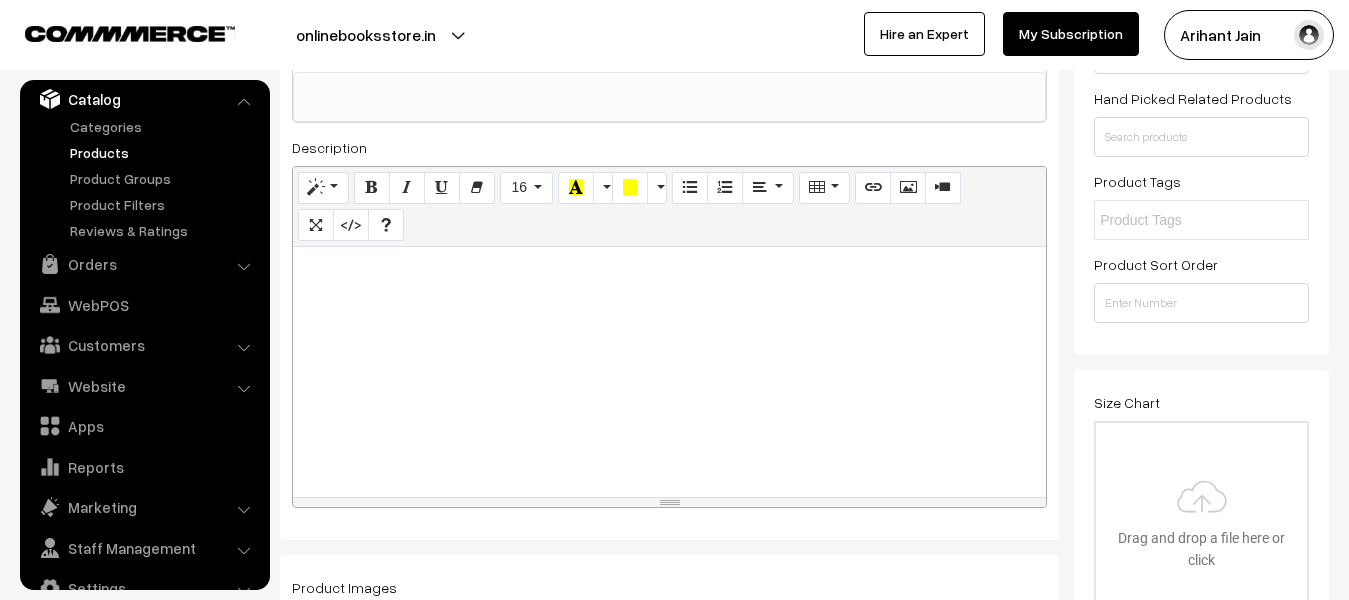 scroll, scrollTop: 300, scrollLeft: 0, axis: vertical 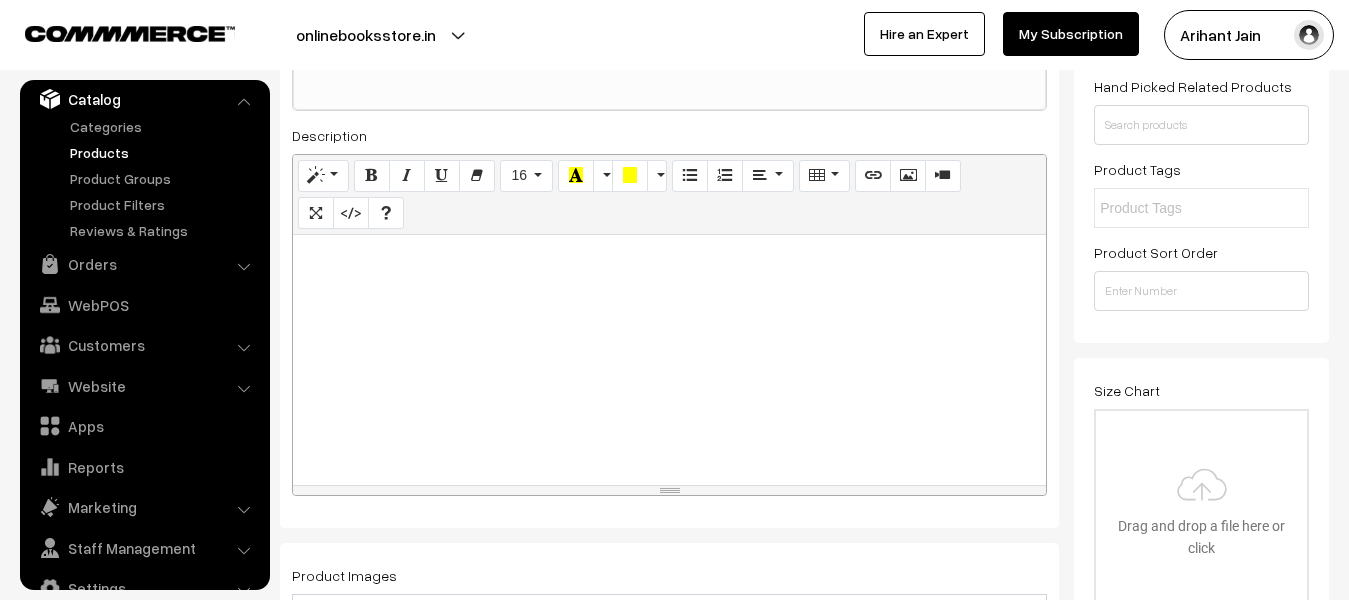 type on "Daksh Publication RPSC 2nd Grade Teacher Bharti Pariksha 2025 A Complete Book For Social Science (sst) History India And Vishwa New Syllabus New Edition 2025 By H. Charan" 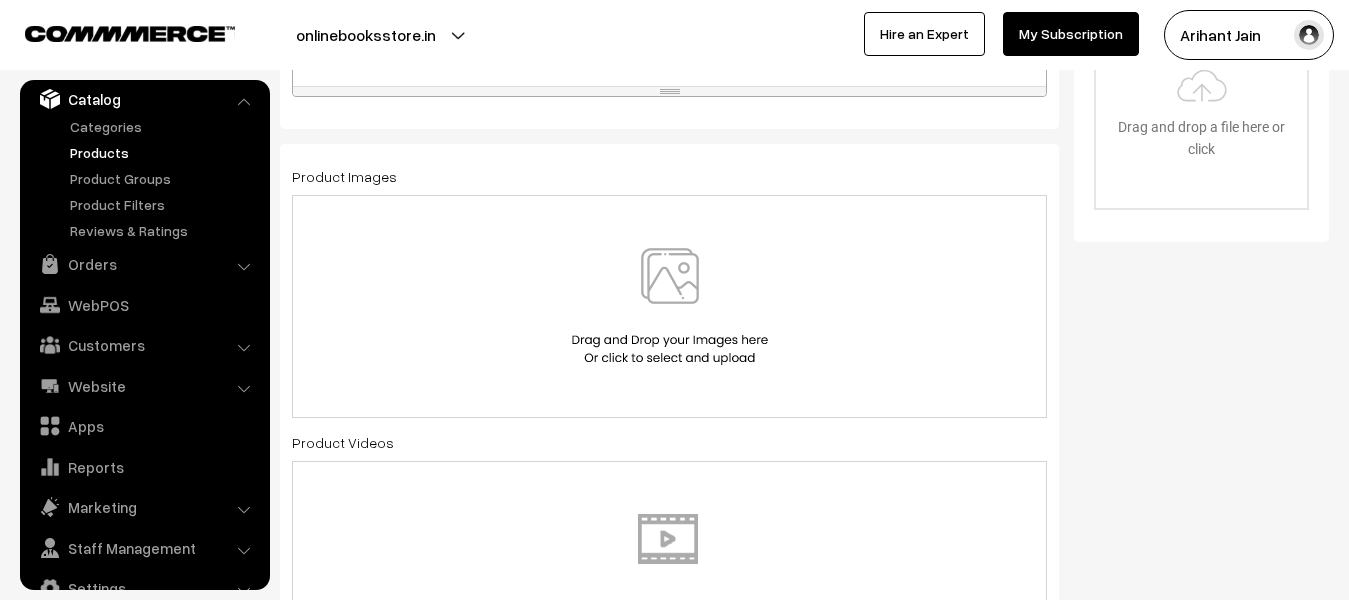 scroll, scrollTop: 700, scrollLeft: 0, axis: vertical 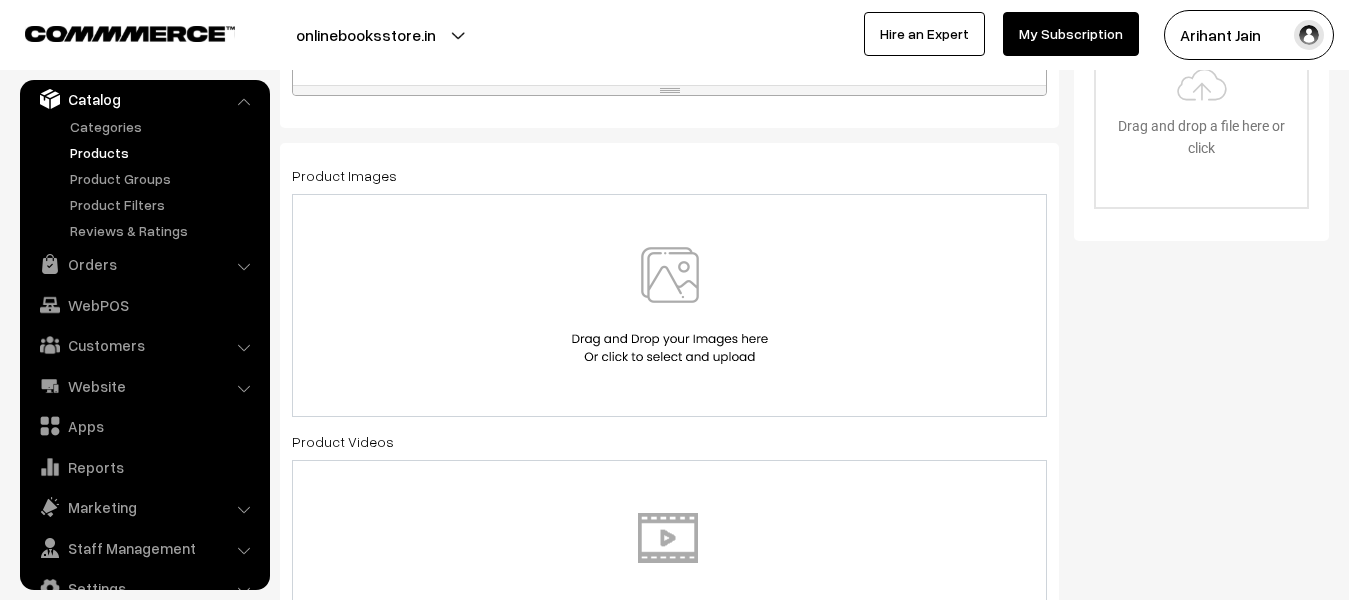 click at bounding box center [670, 305] 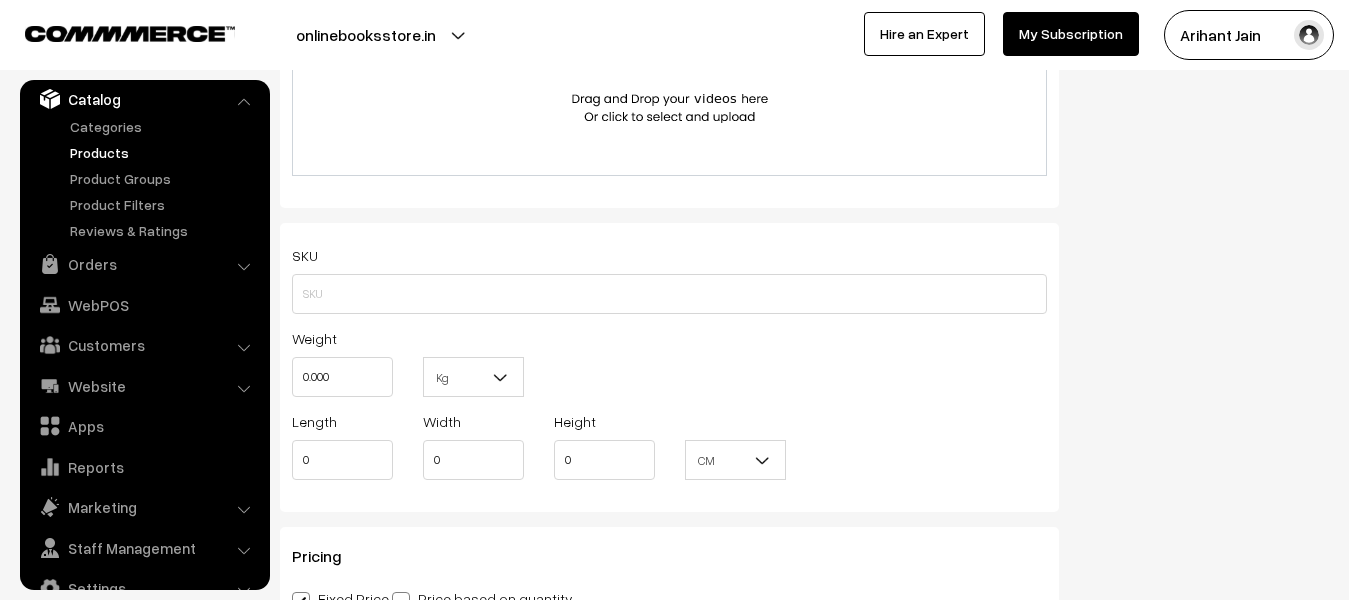 scroll, scrollTop: 1200, scrollLeft: 0, axis: vertical 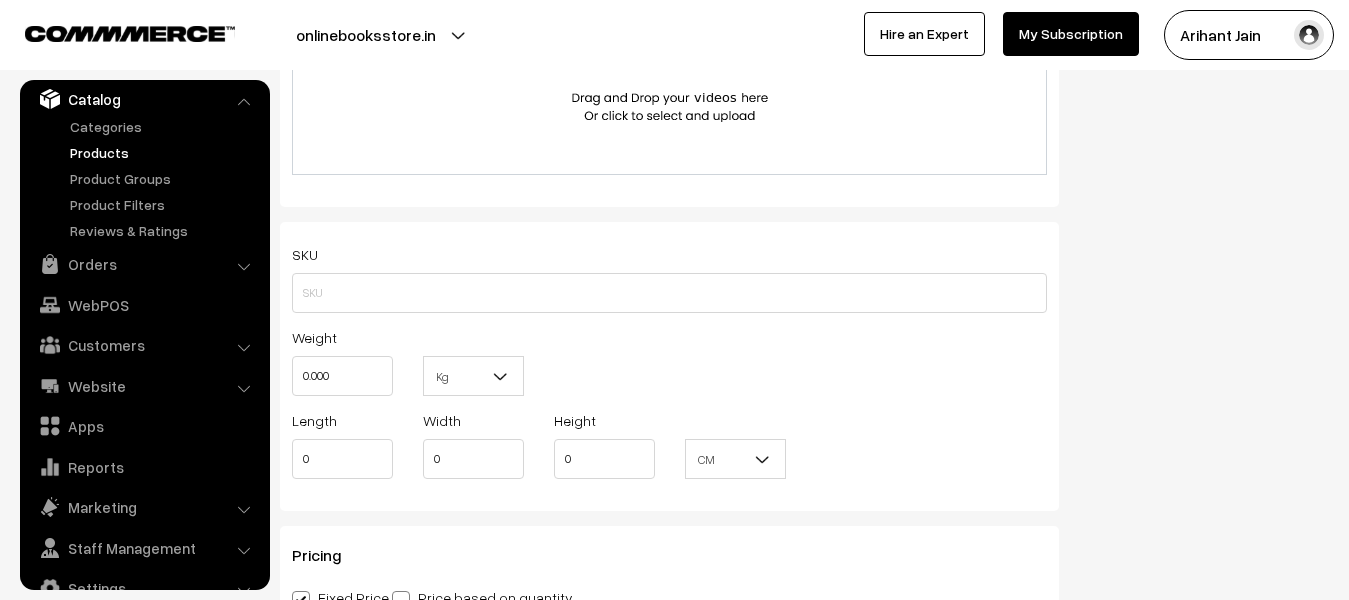 click on "Weight
0.000" at bounding box center [342, 366] 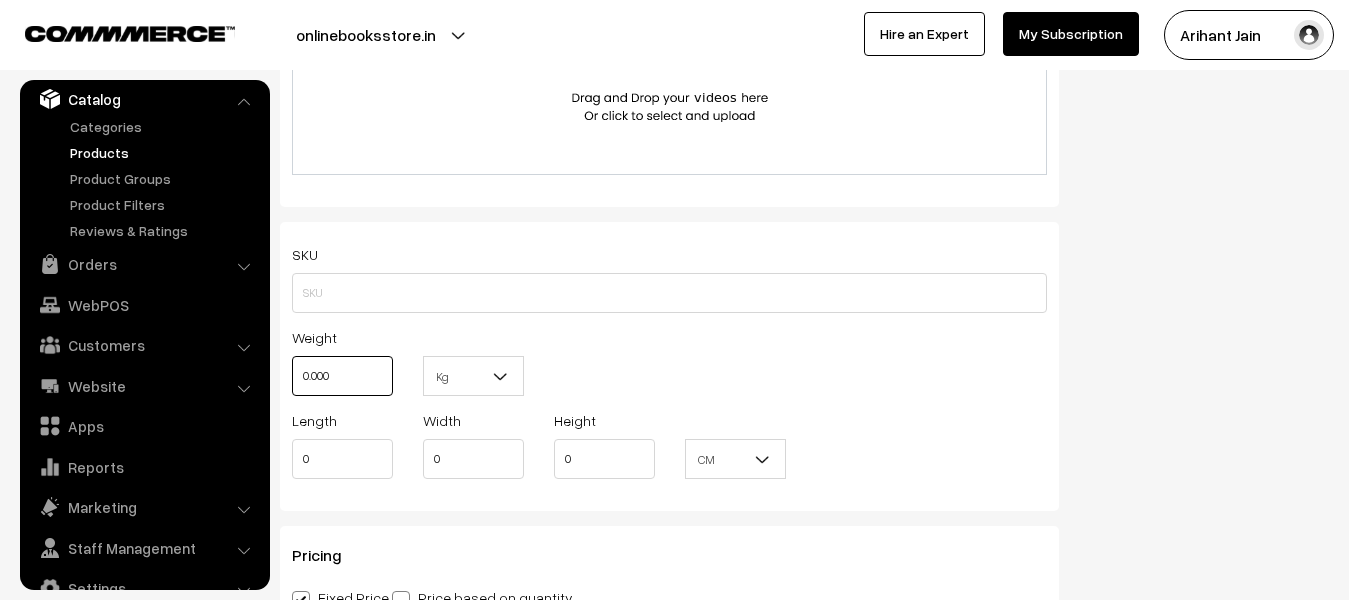 click on "0.000" at bounding box center (342, 376) 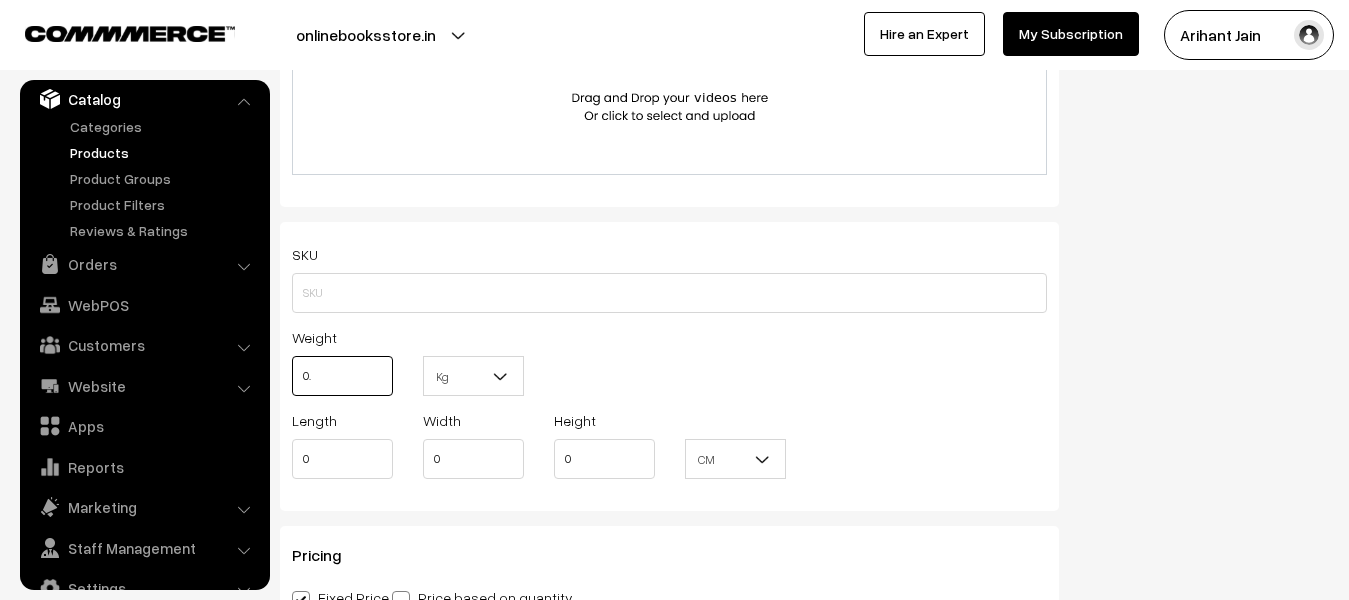 type on "0" 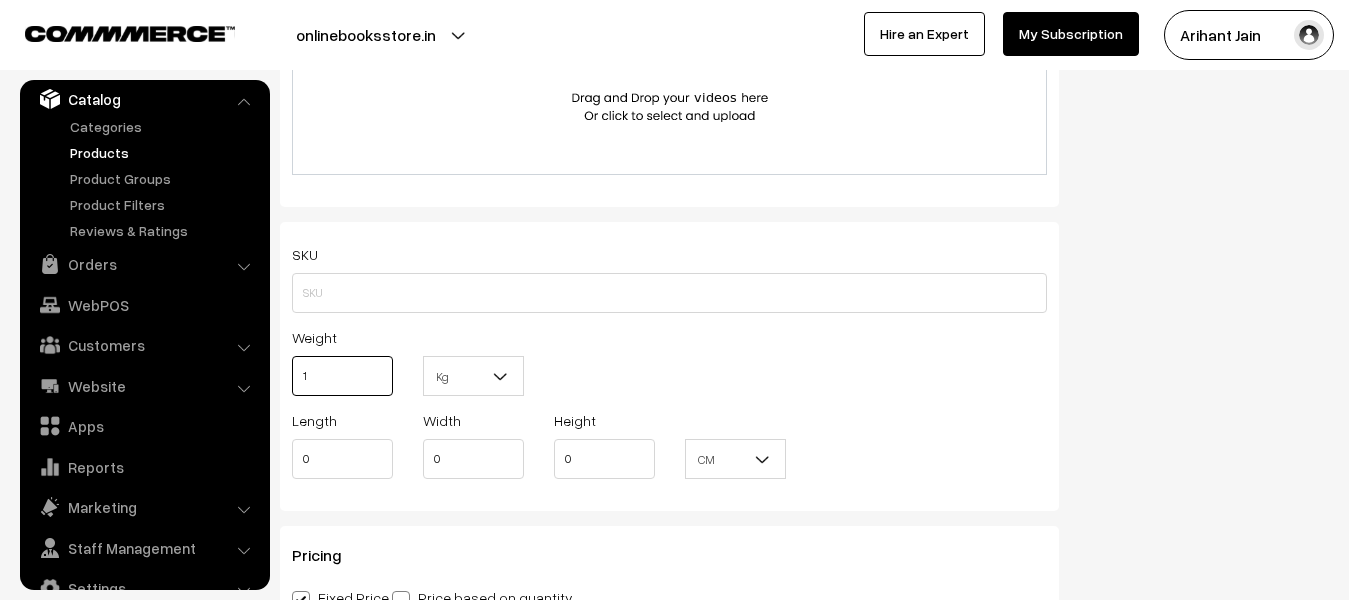 type on "1" 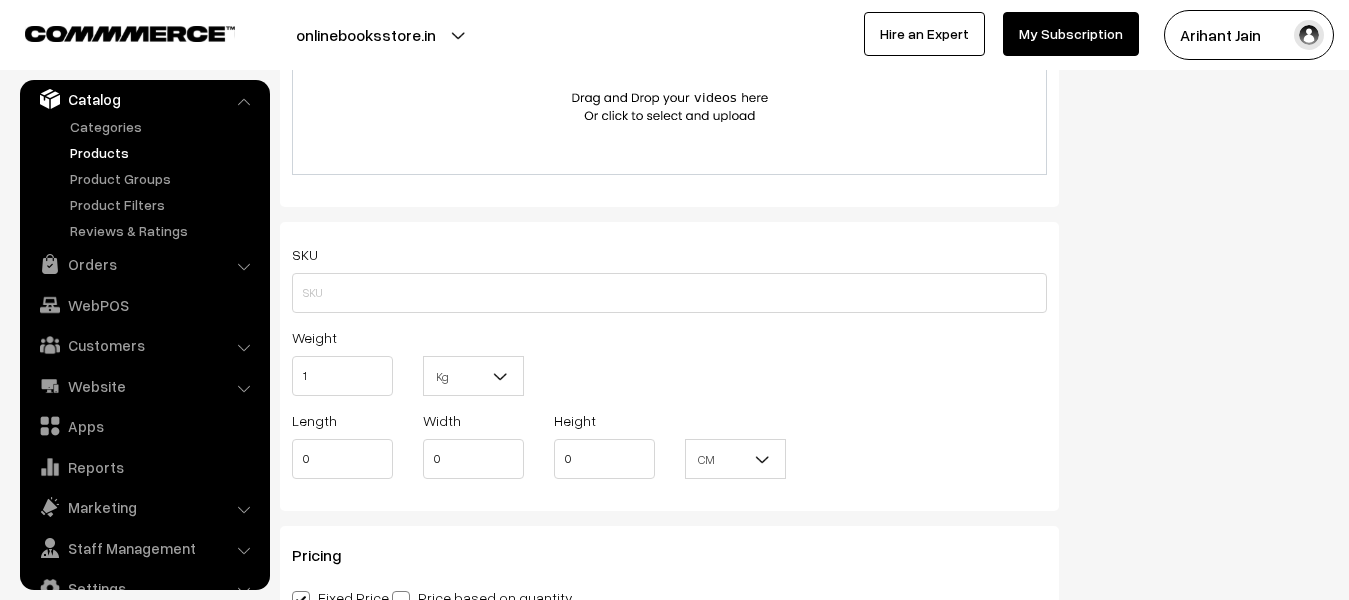click at bounding box center (501, 376) 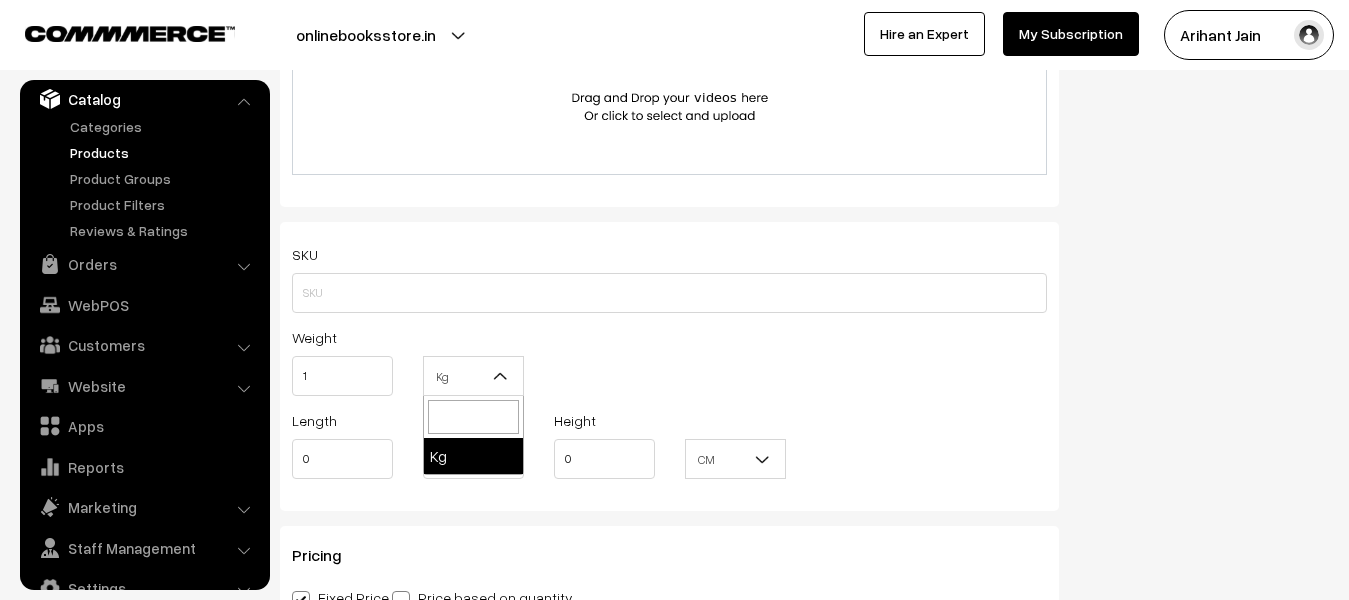 drag, startPoint x: 482, startPoint y: 444, endPoint x: 477, endPoint y: 453, distance: 10.29563 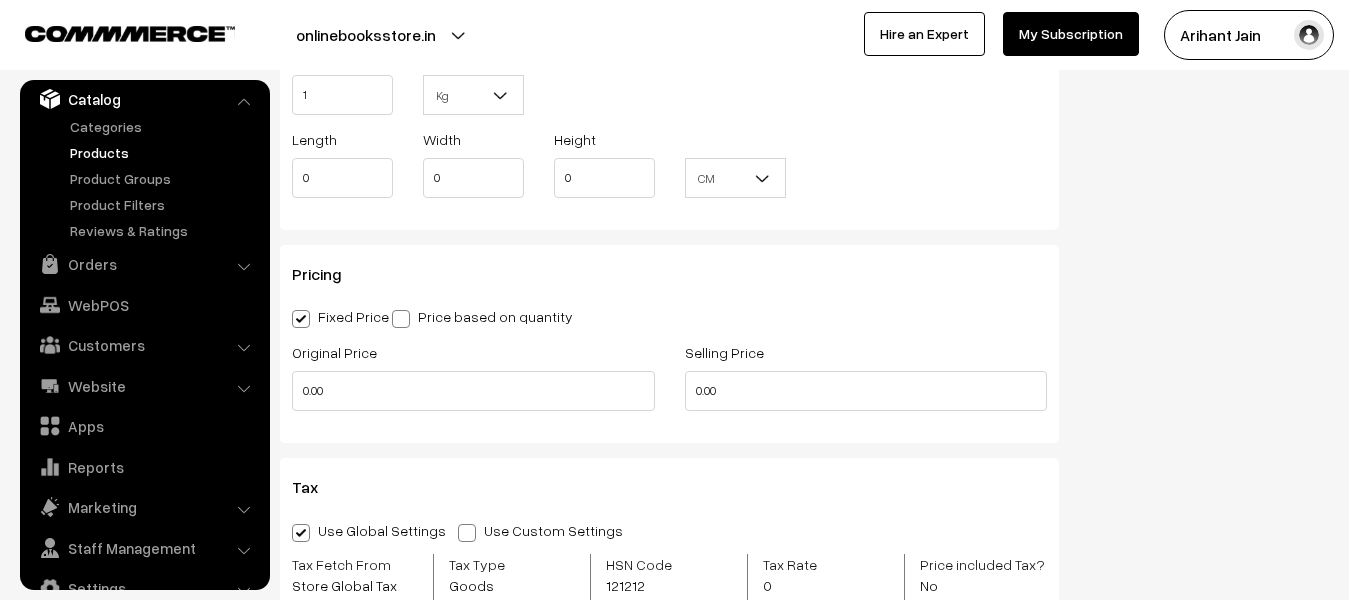 scroll, scrollTop: 1500, scrollLeft: 0, axis: vertical 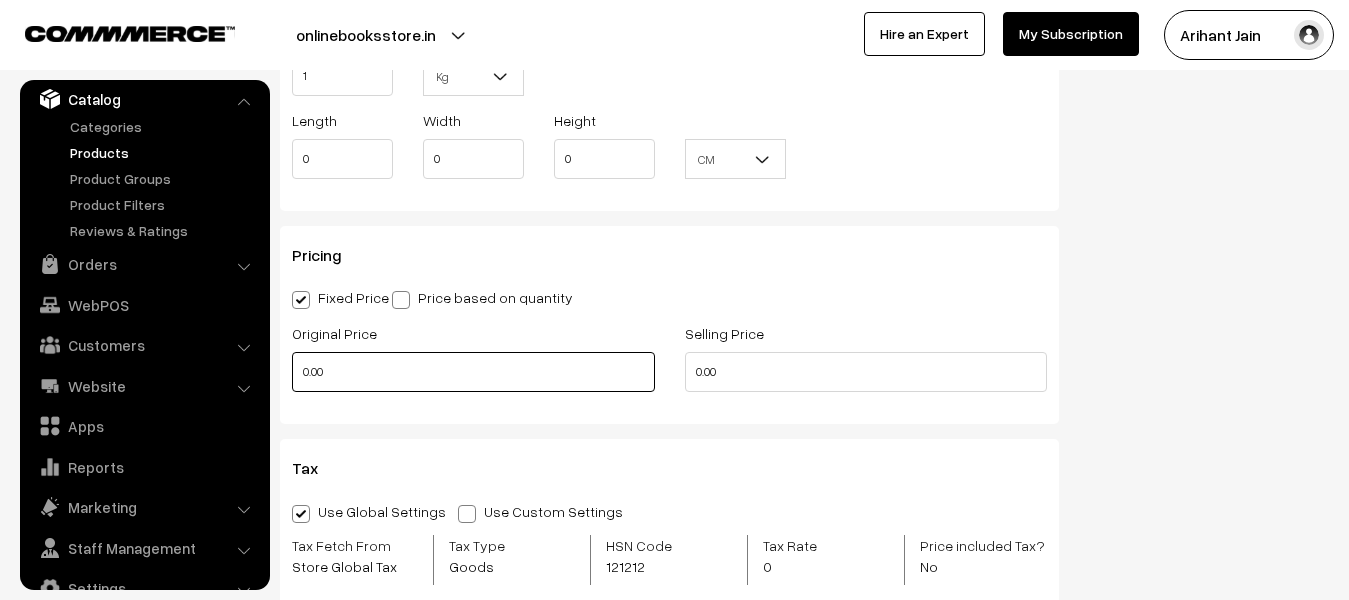 click on "0.00" at bounding box center (473, 372) 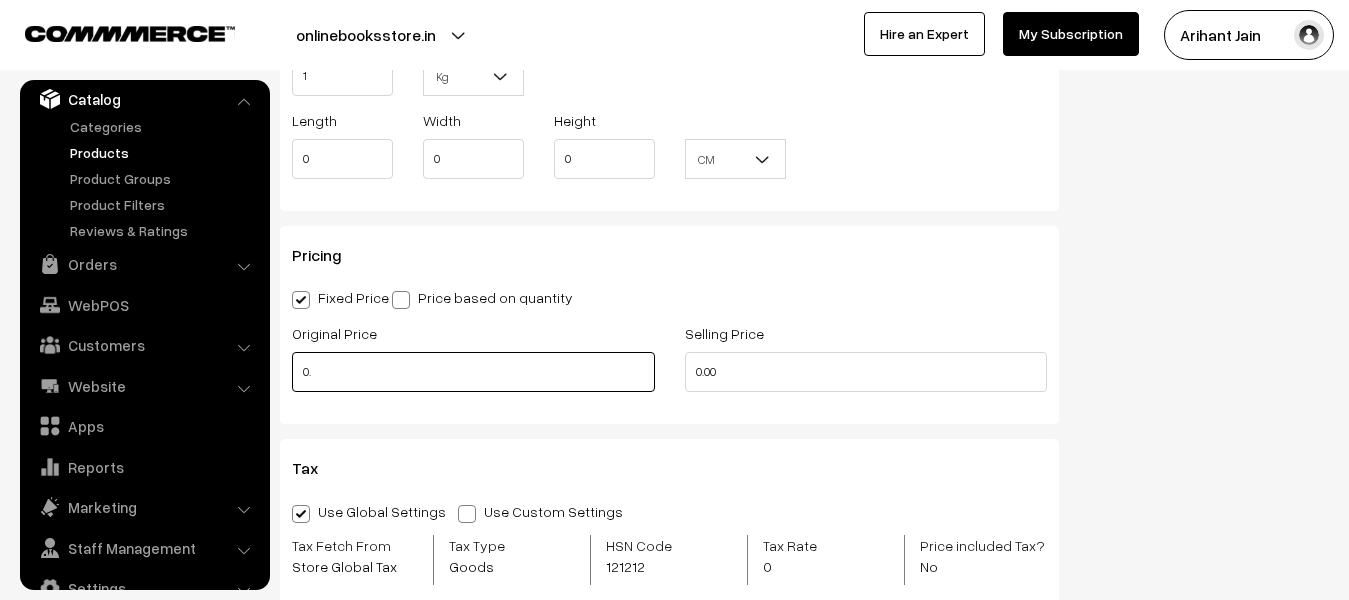 type on "0" 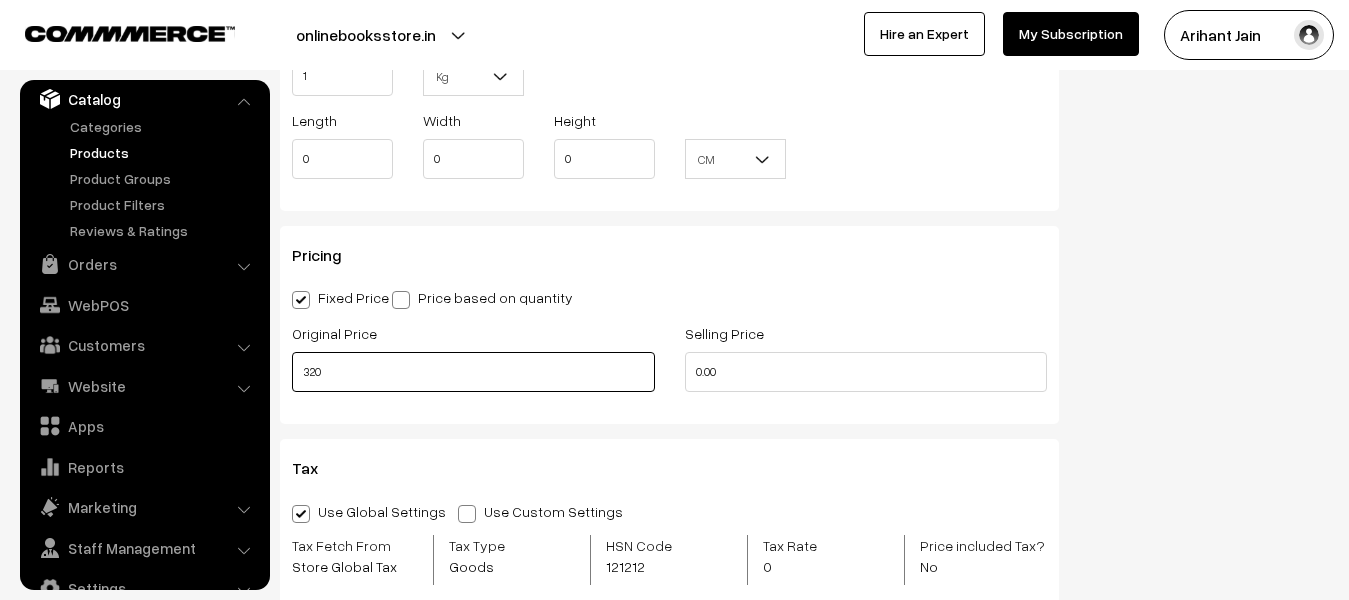 type on "320" 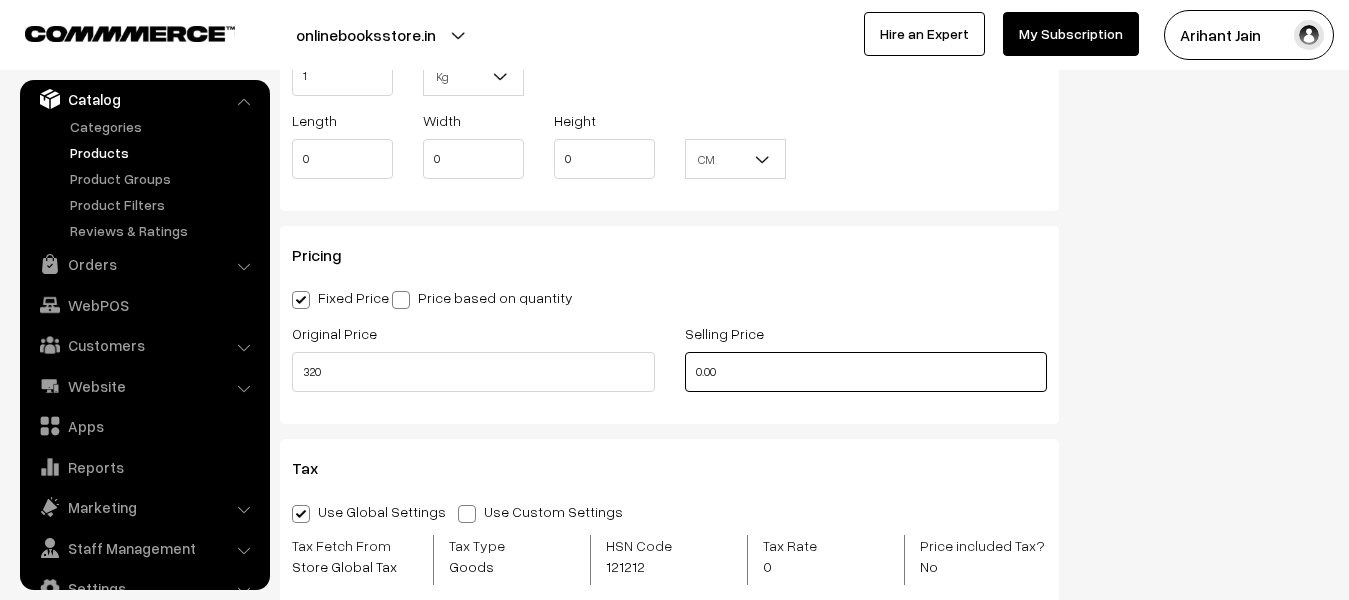 click on "0.00" at bounding box center (866, 372) 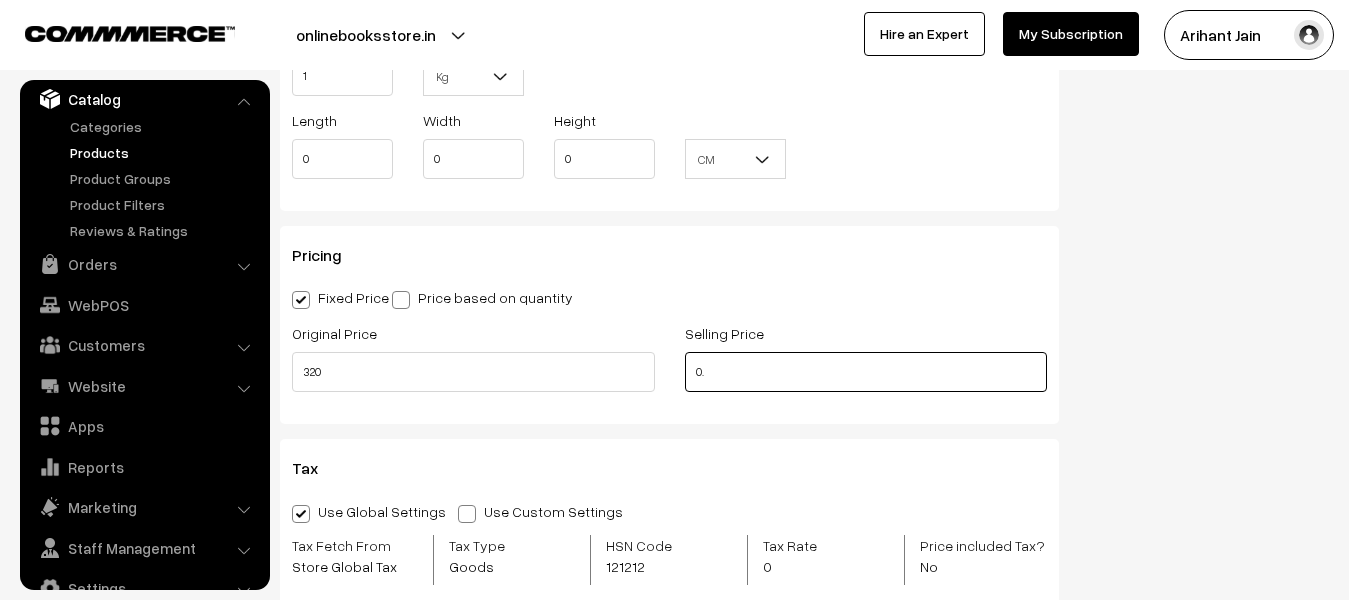 type on "0" 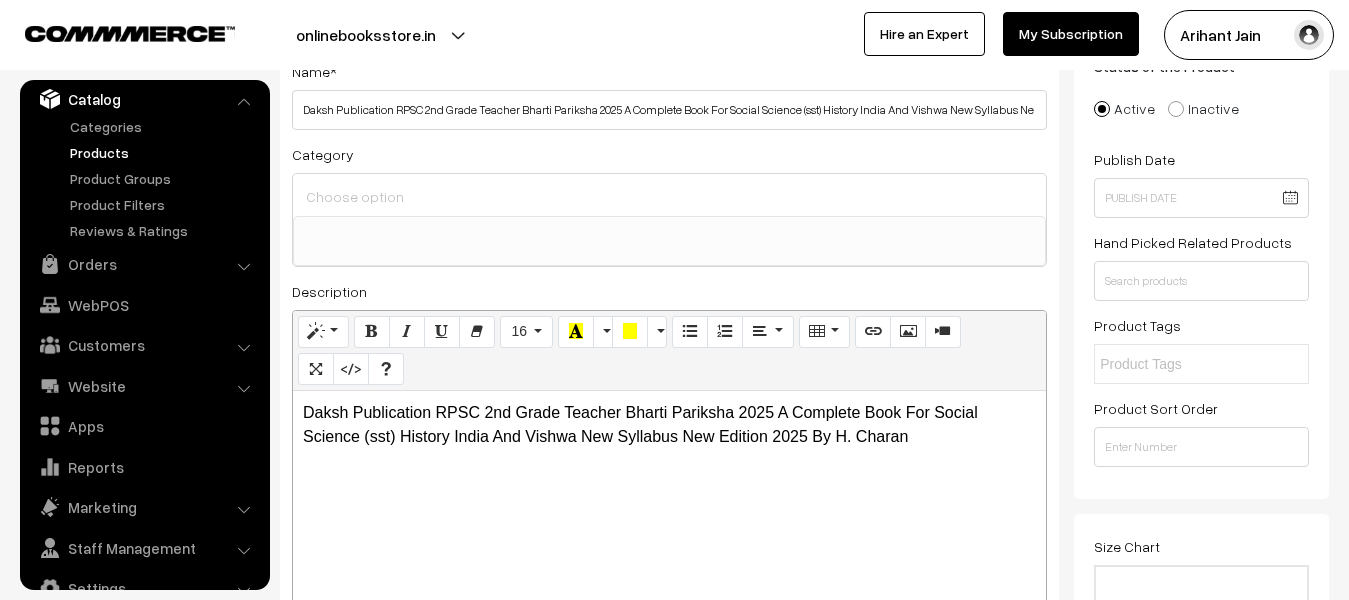 scroll, scrollTop: 0, scrollLeft: 0, axis: both 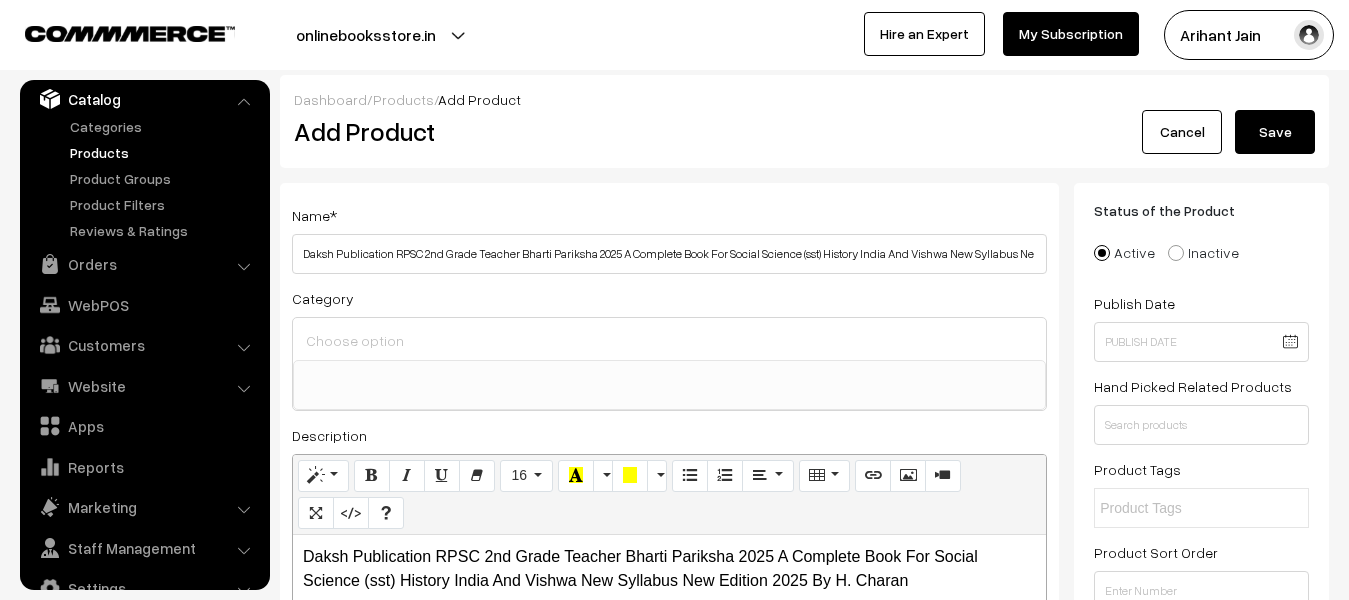 type on "145" 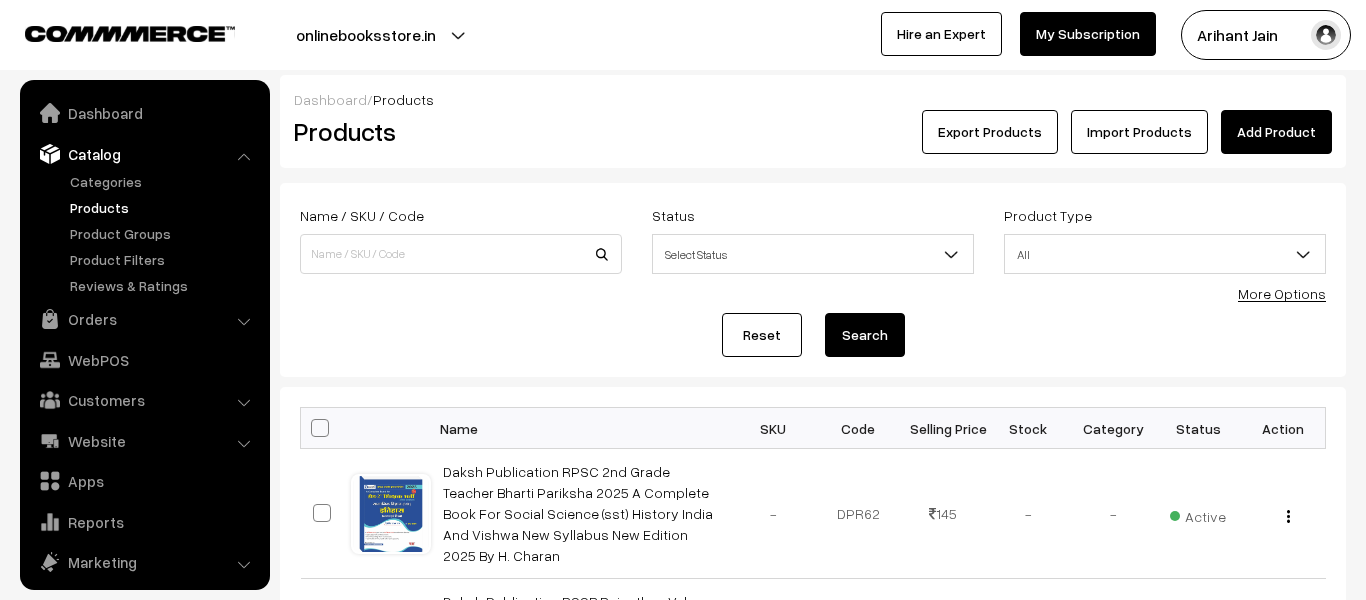 scroll, scrollTop: 0, scrollLeft: 0, axis: both 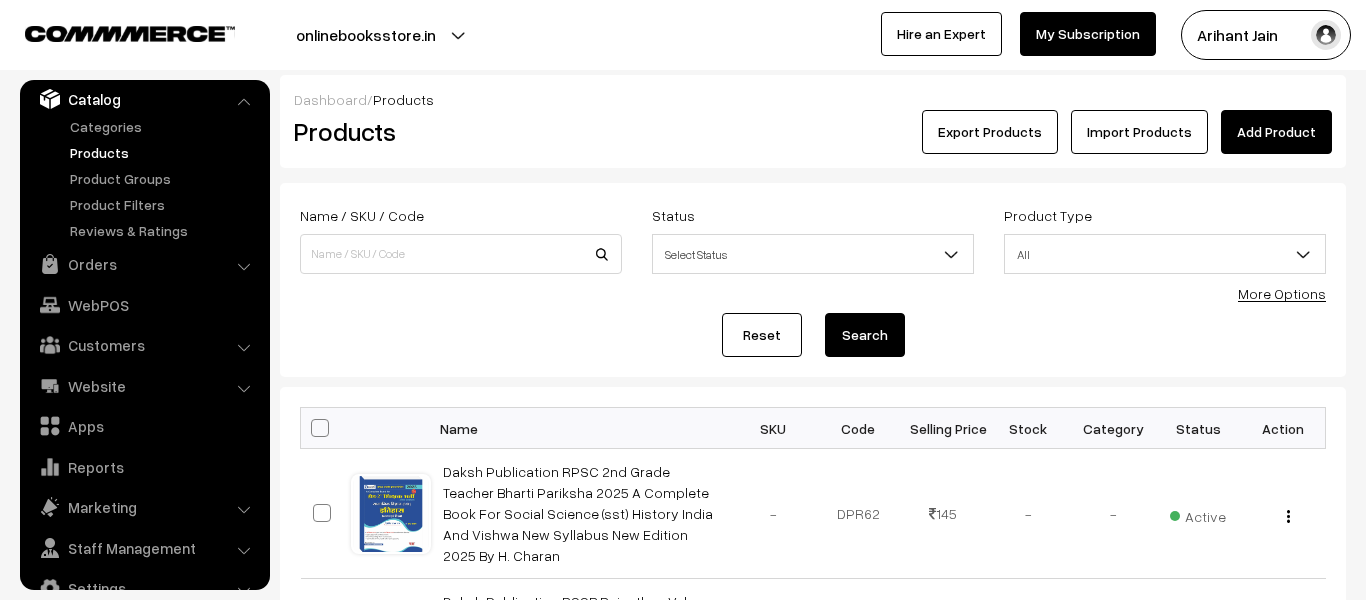 click on "Add Product" at bounding box center (1276, 132) 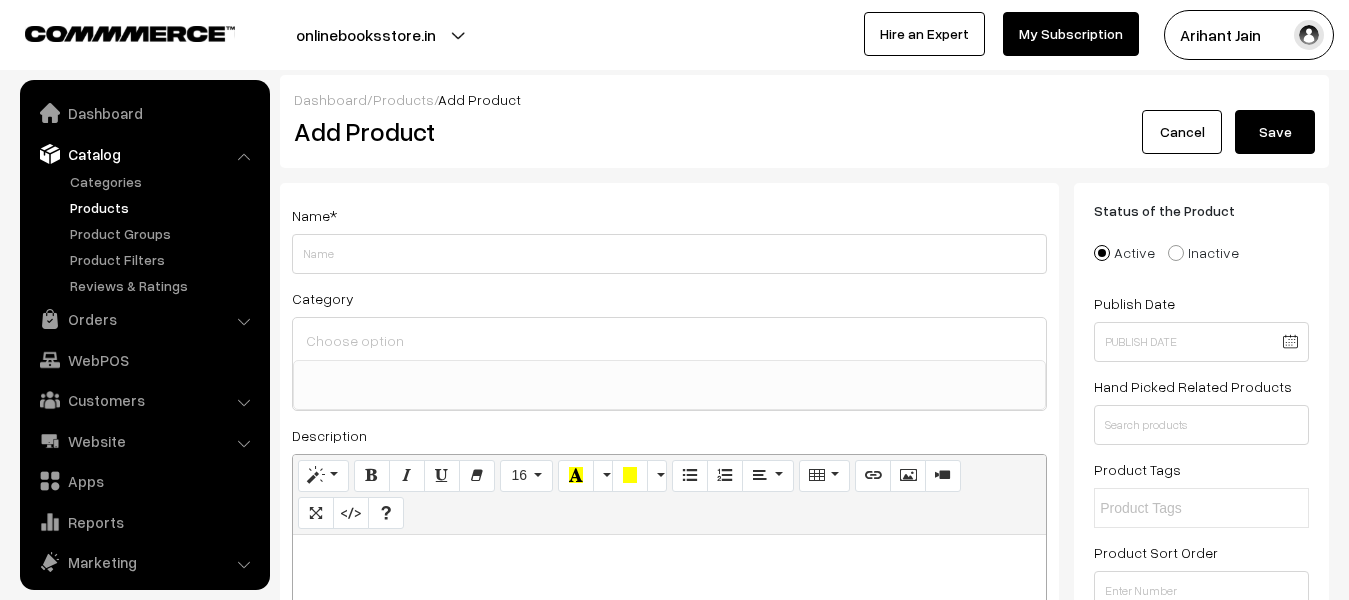 select 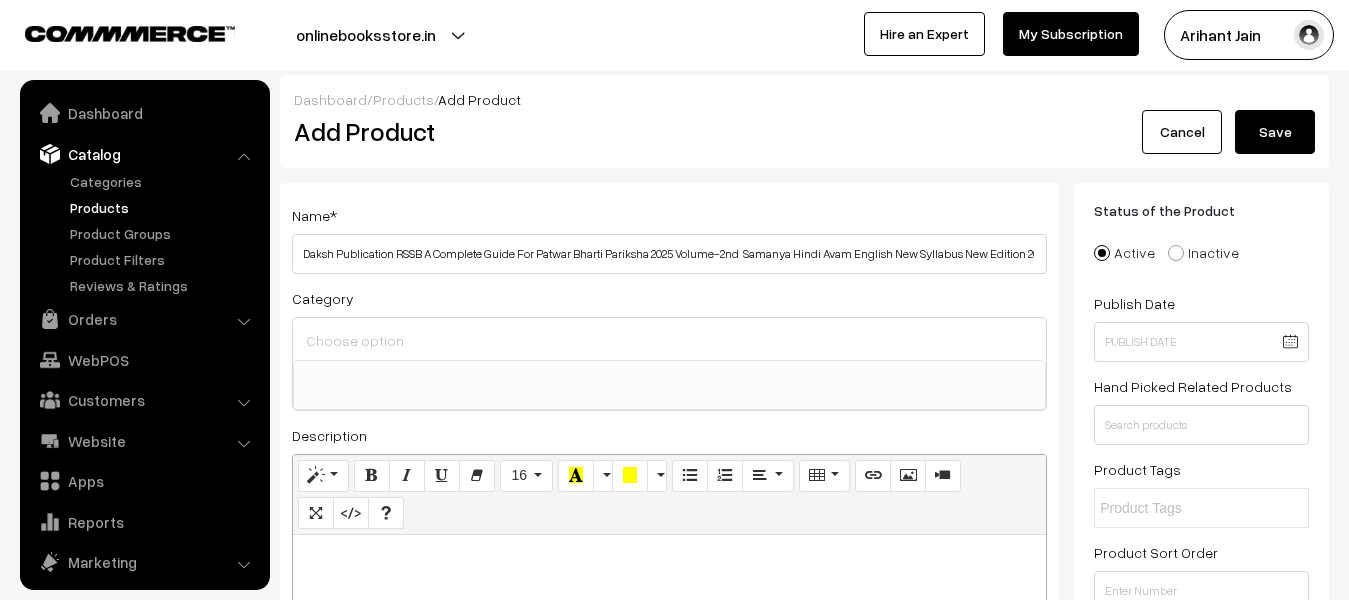 scroll, scrollTop: 55, scrollLeft: 0, axis: vertical 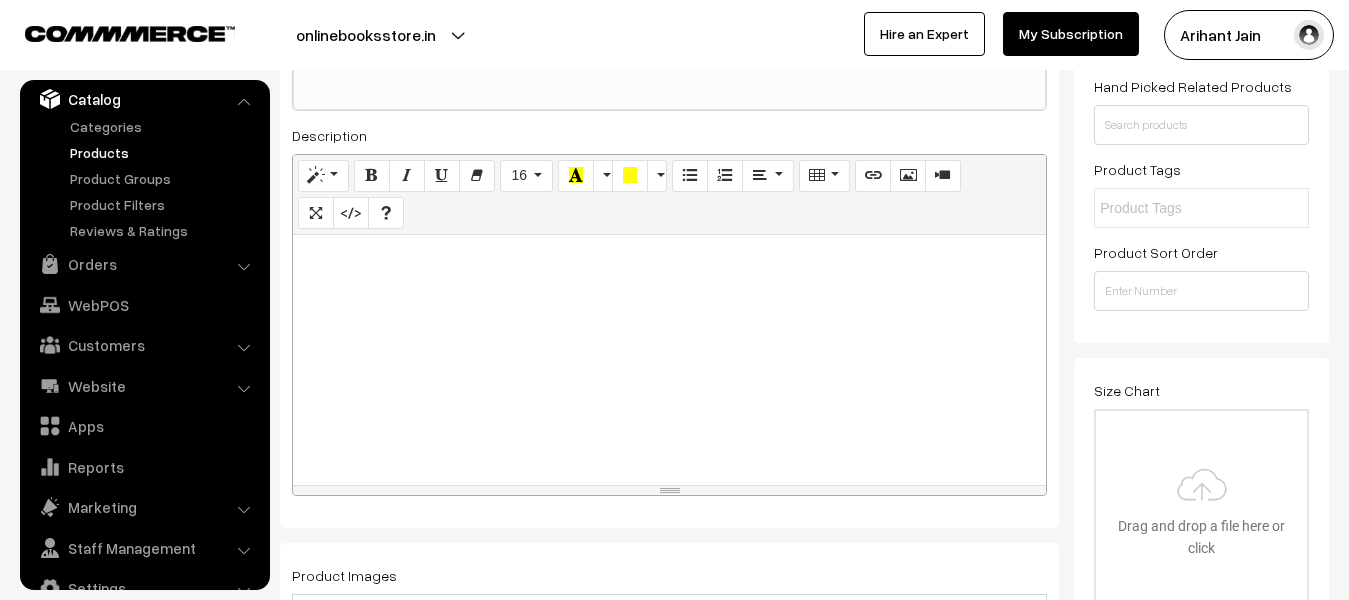 type on "Daksh Publication RSSB A Complete Guide For Patwar Bharti Pariksha 2025 Volume-2nd  Samanya Hindi Avam English New Syllabus New Edition 2025 By Daksh Publication Team" 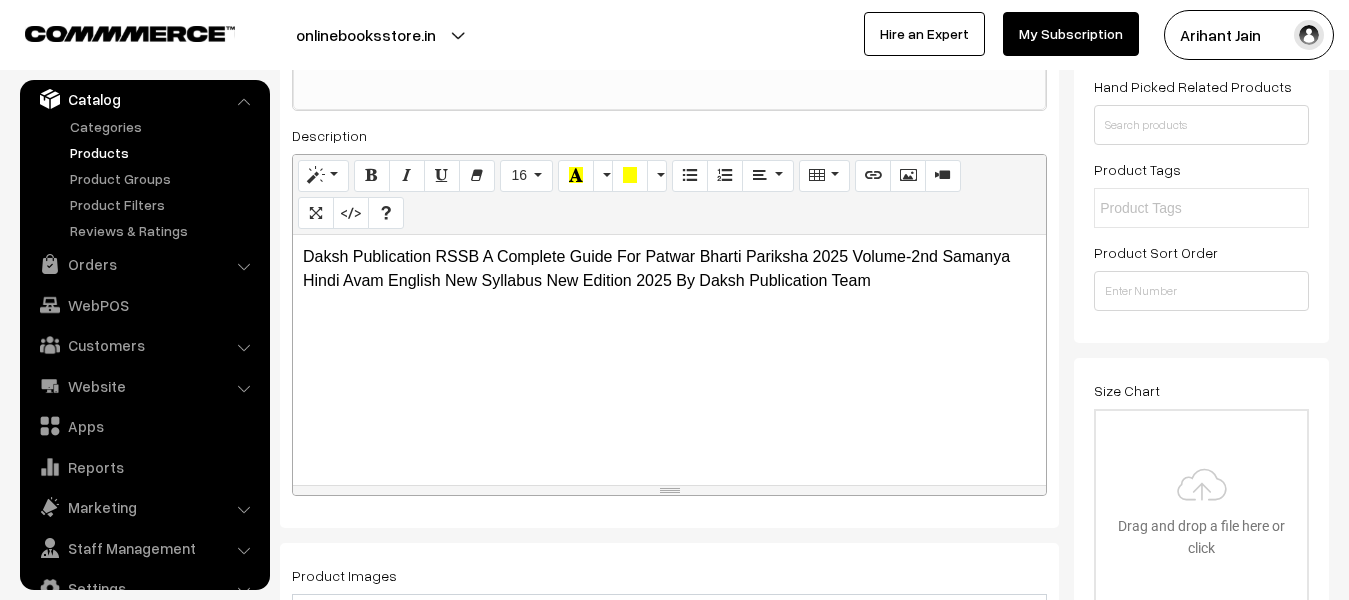 type 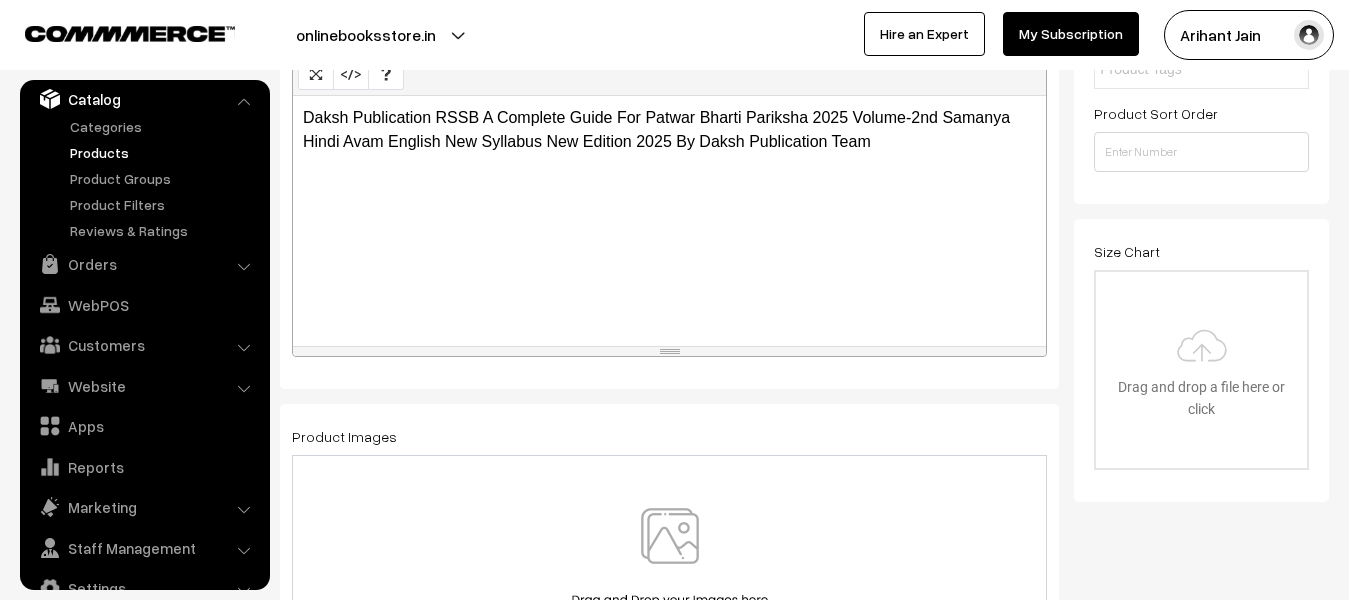 scroll, scrollTop: 700, scrollLeft: 0, axis: vertical 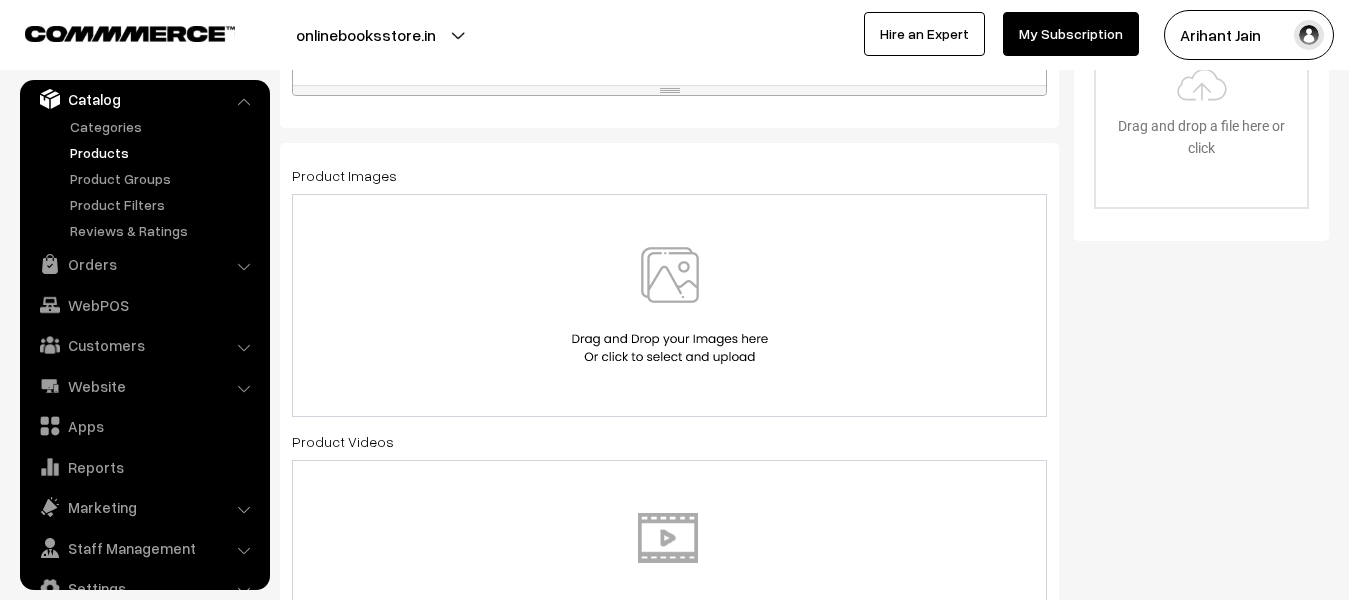 click at bounding box center [670, 305] 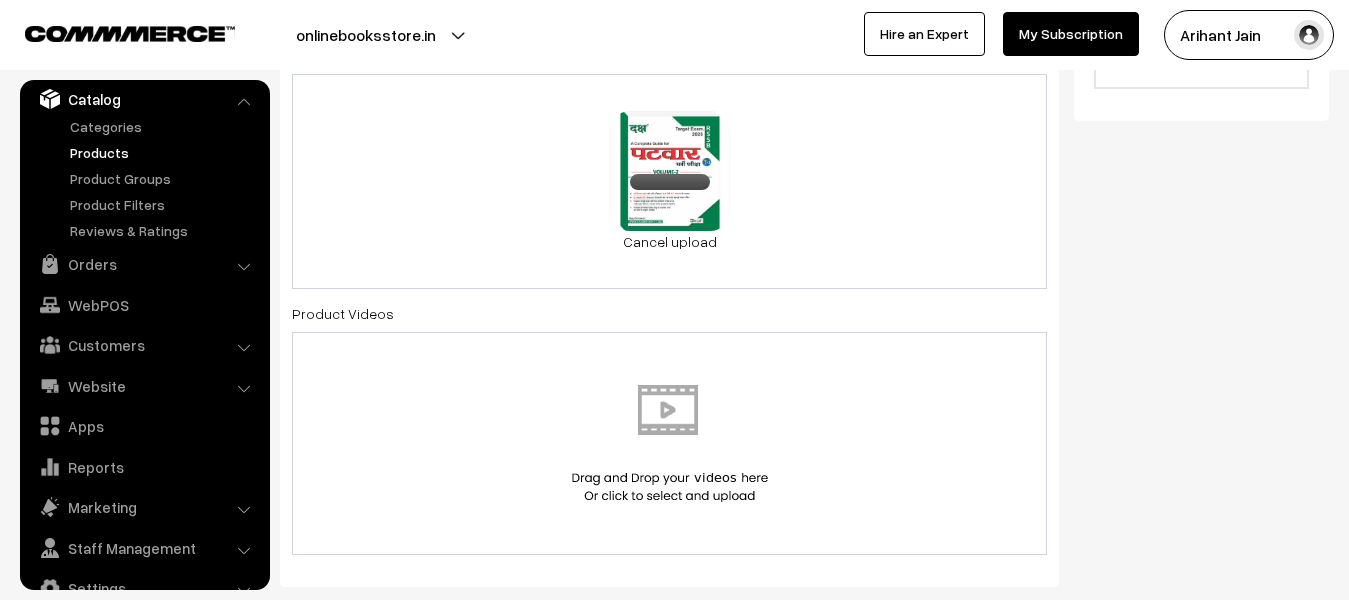 scroll, scrollTop: 1000, scrollLeft: 0, axis: vertical 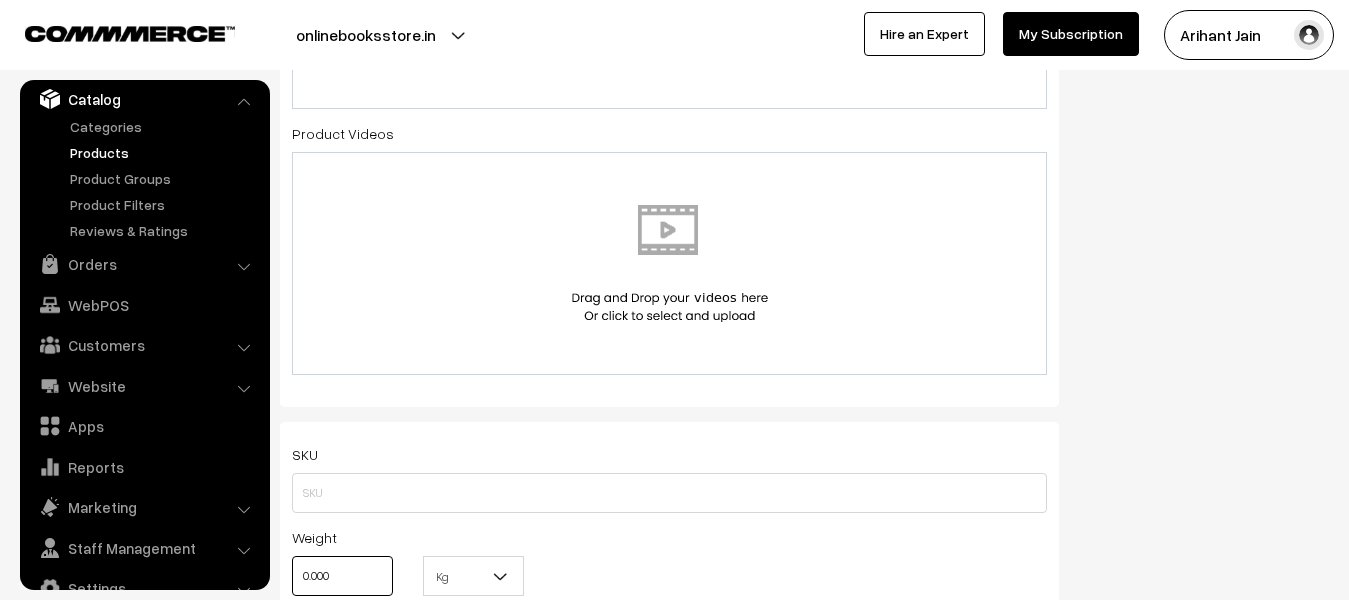 click on "0.000" at bounding box center [342, 576] 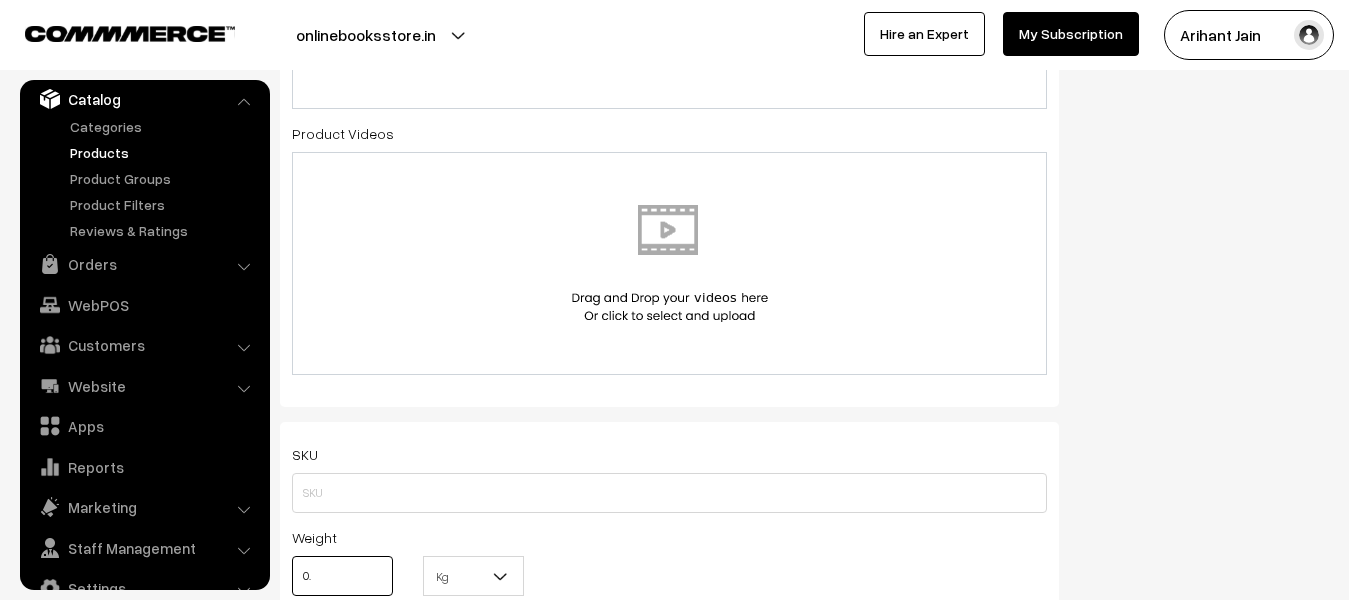 type on "0" 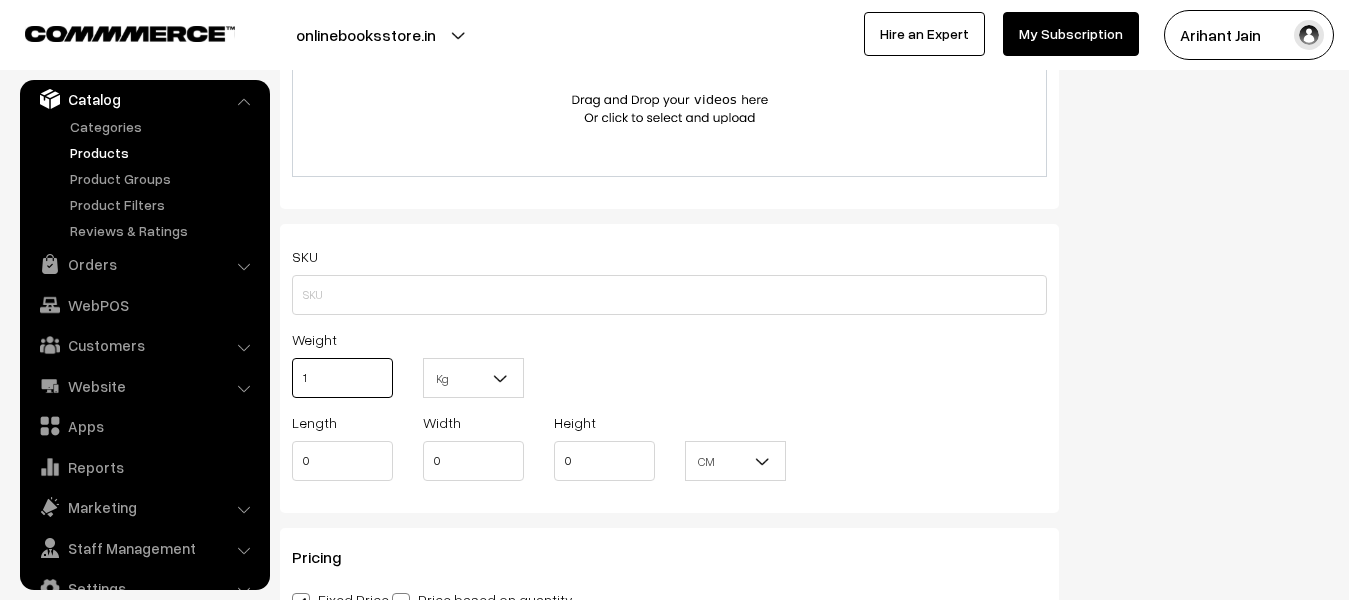 scroll, scrollTop: 1200, scrollLeft: 0, axis: vertical 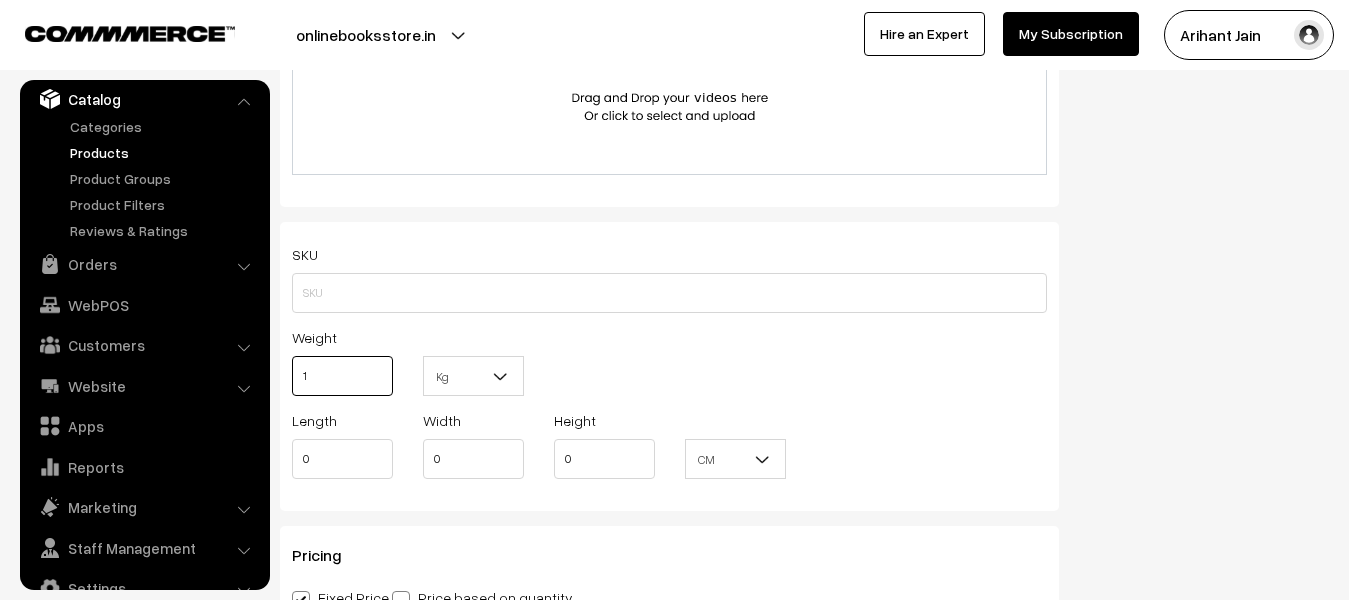type on "1" 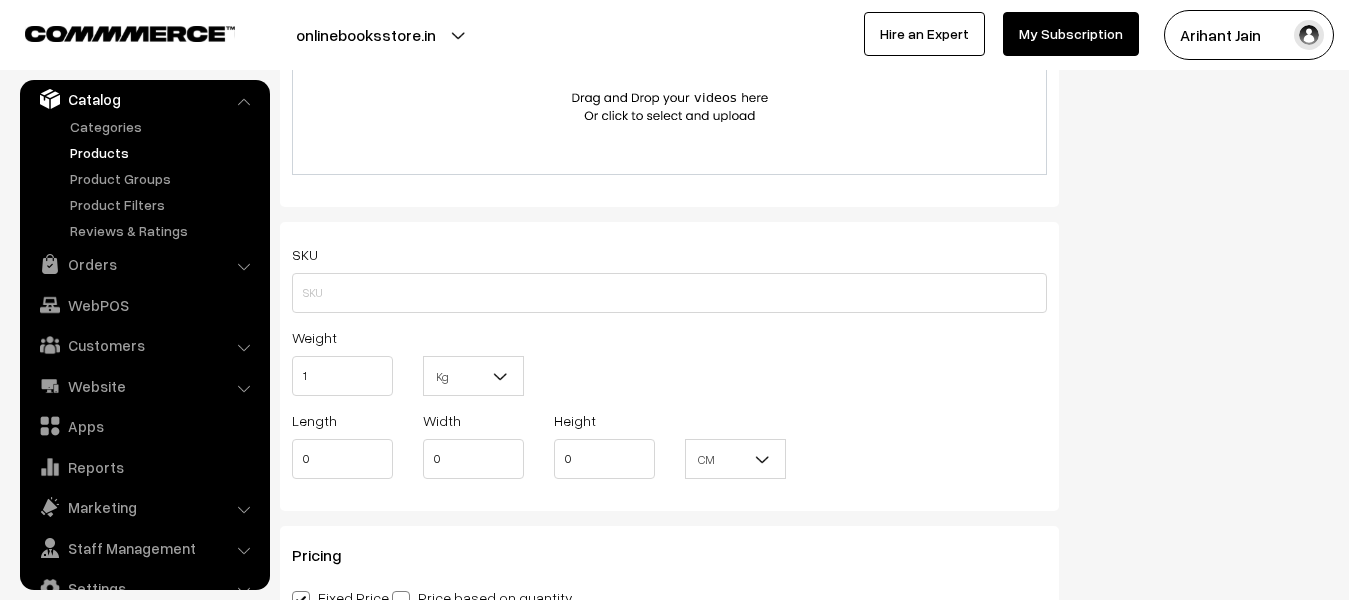 click at bounding box center [501, 376] 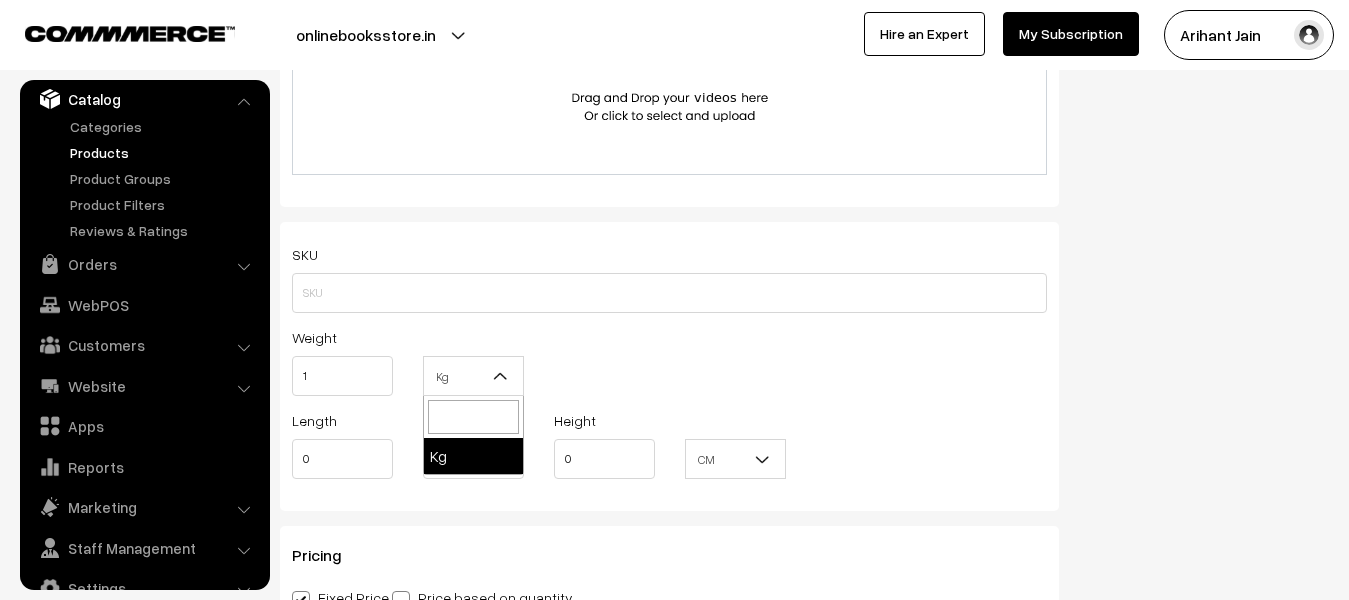 drag, startPoint x: 462, startPoint y: 457, endPoint x: 463, endPoint y: 446, distance: 11.045361 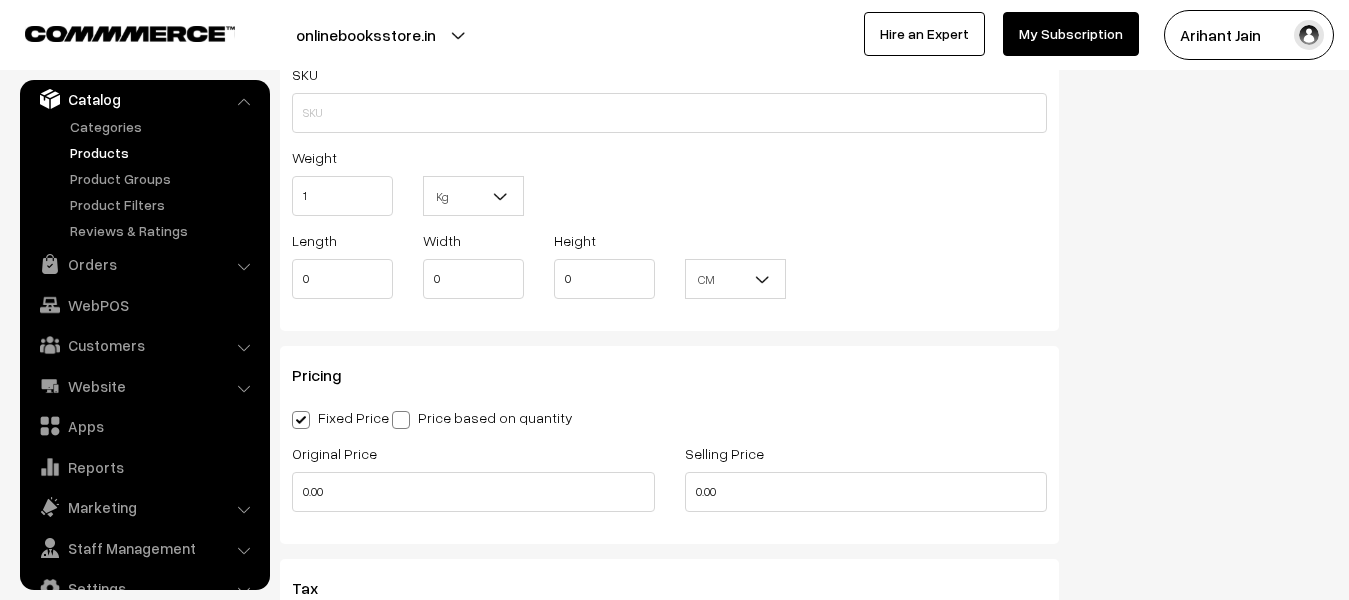scroll, scrollTop: 1400, scrollLeft: 0, axis: vertical 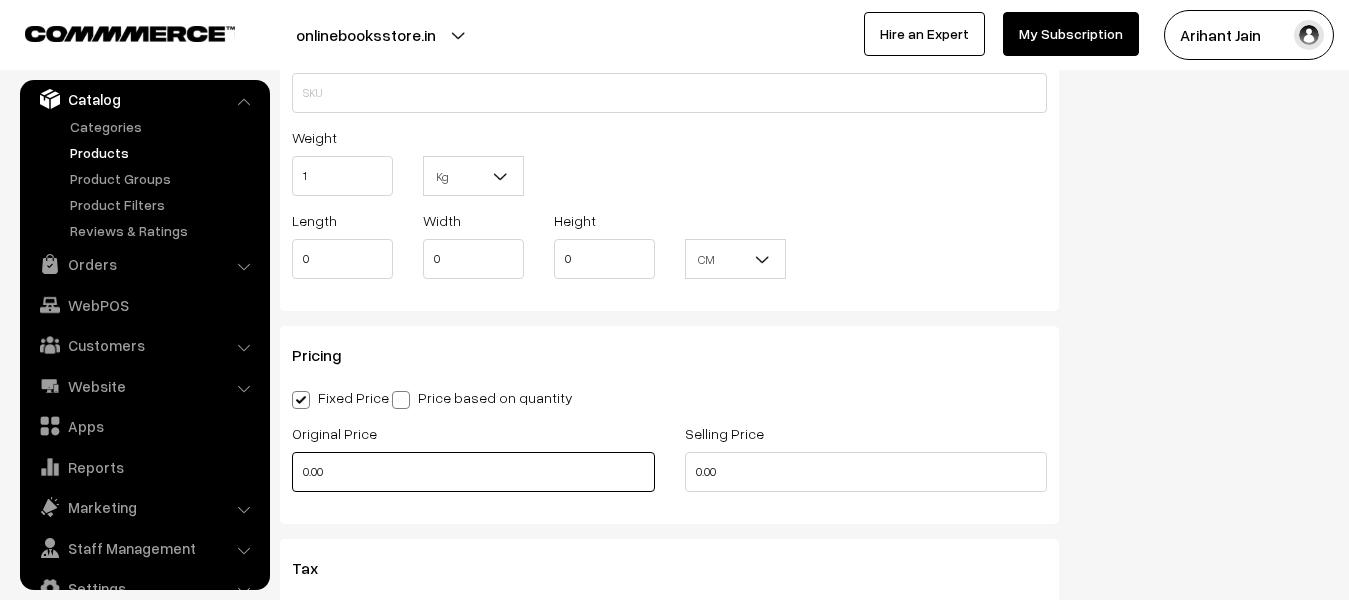 click on "0.00" at bounding box center (473, 472) 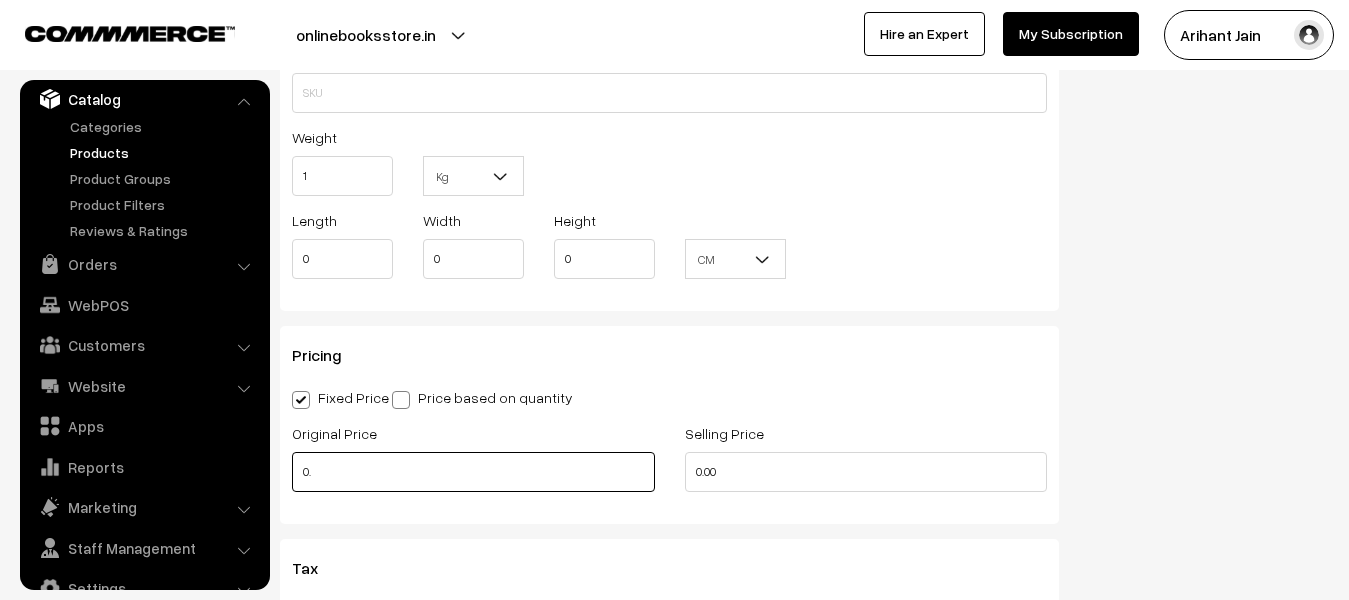 type on "0" 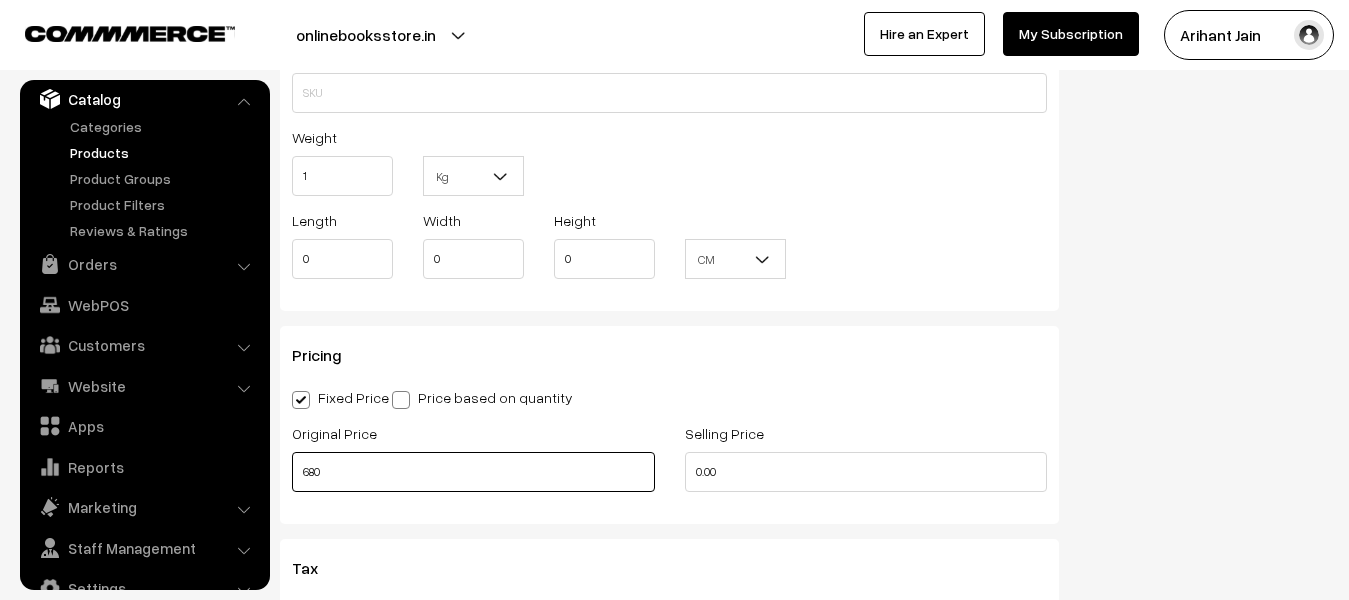 type on "680" 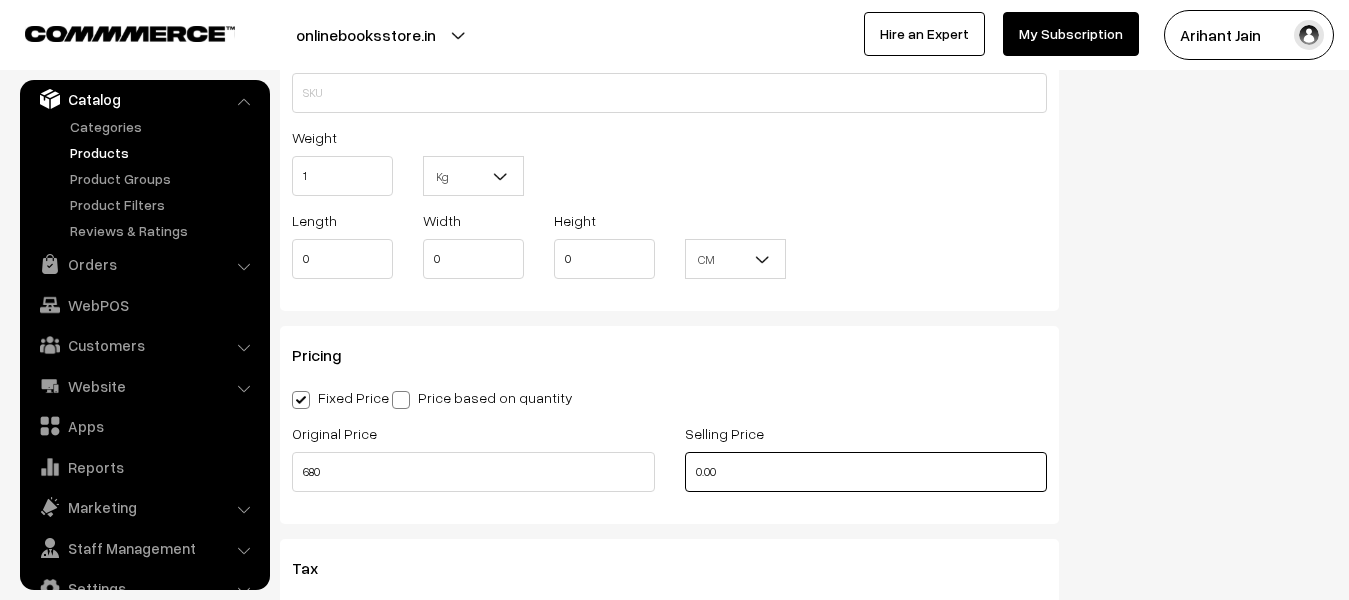 click on "0.00" at bounding box center [866, 472] 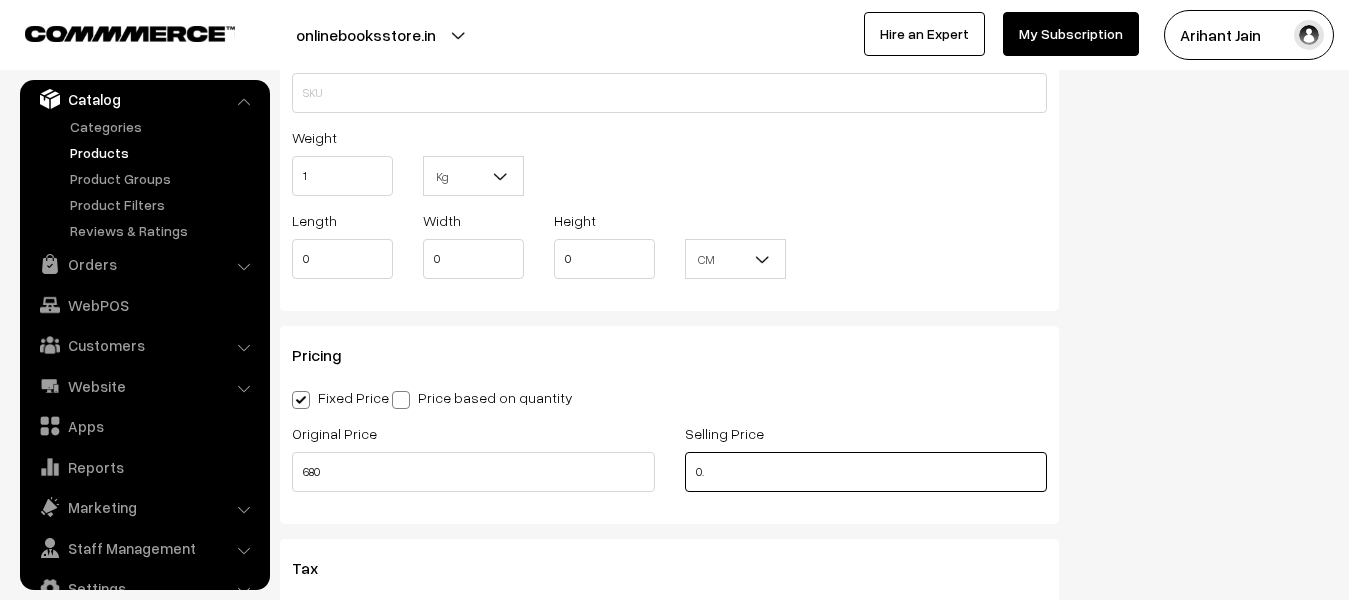 type on "0" 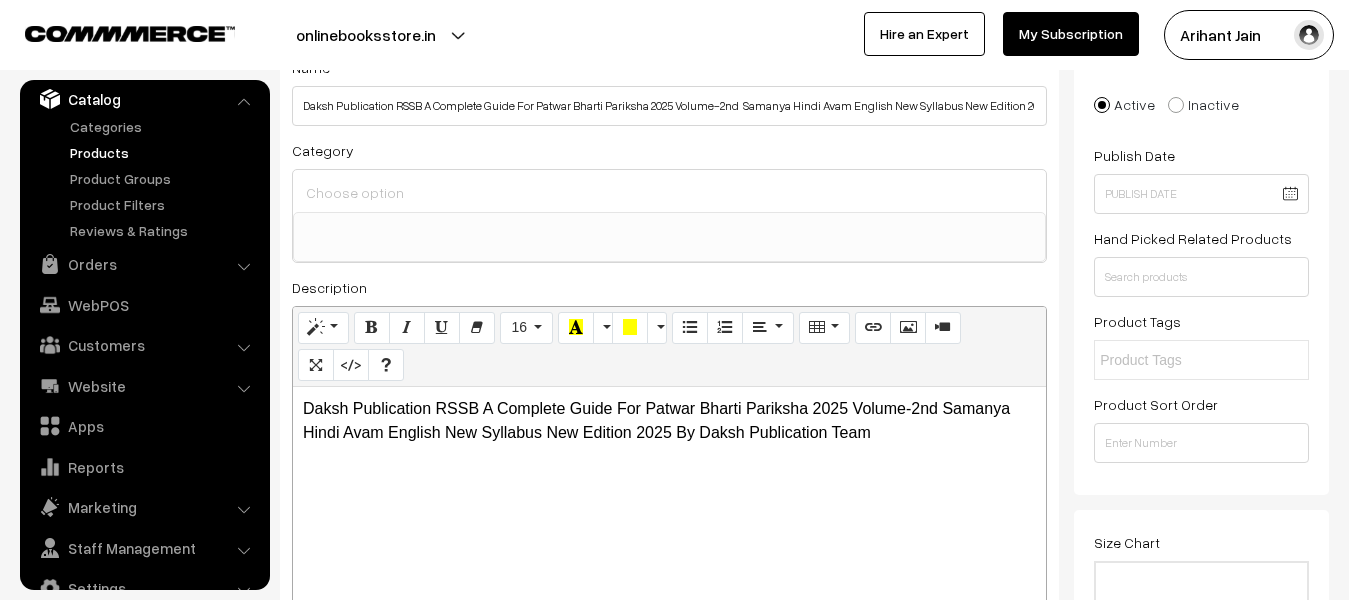 scroll, scrollTop: 0, scrollLeft: 0, axis: both 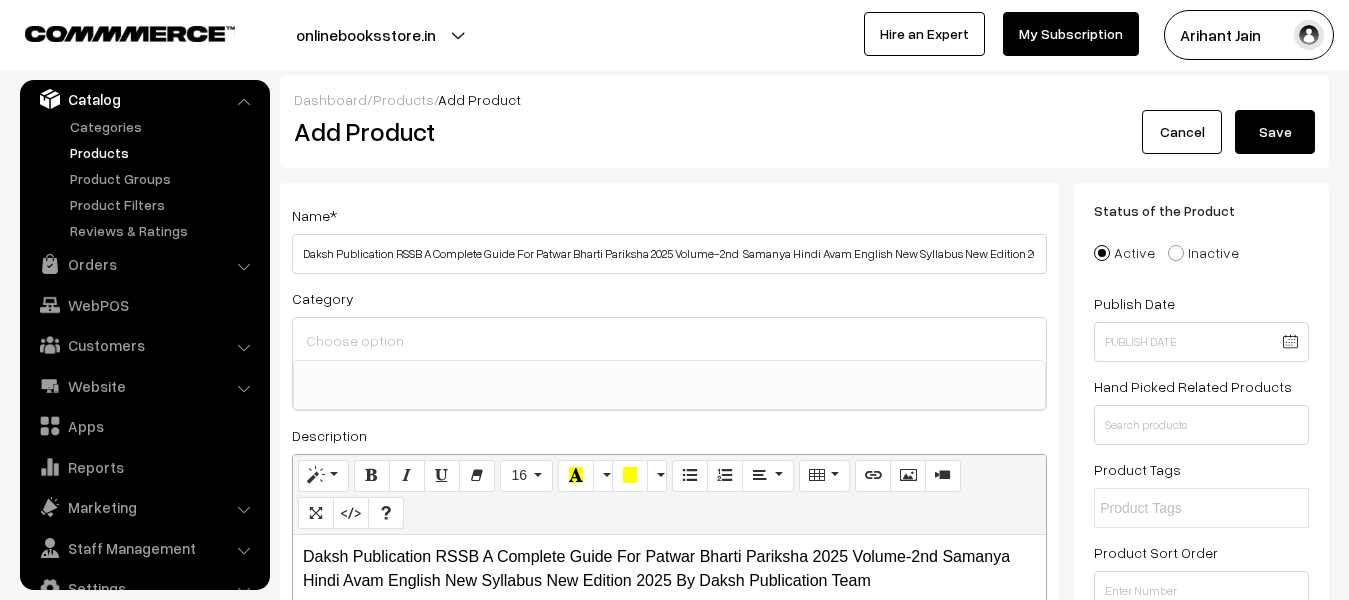 type on "275" 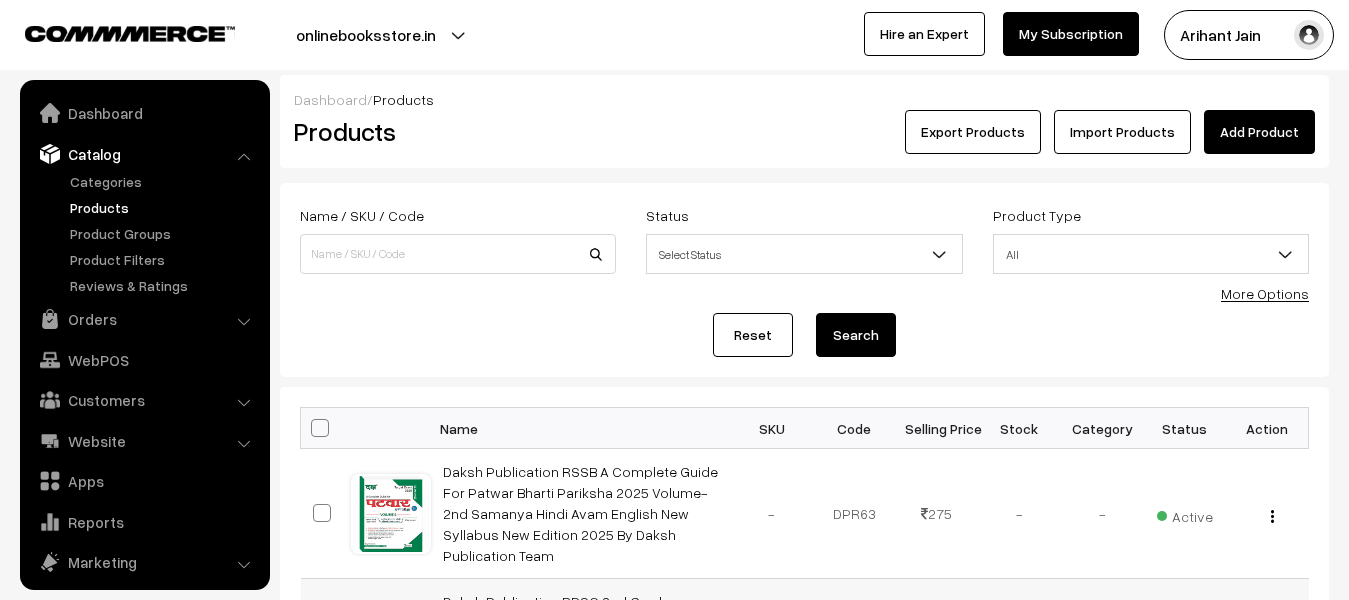 scroll, scrollTop: 200, scrollLeft: 0, axis: vertical 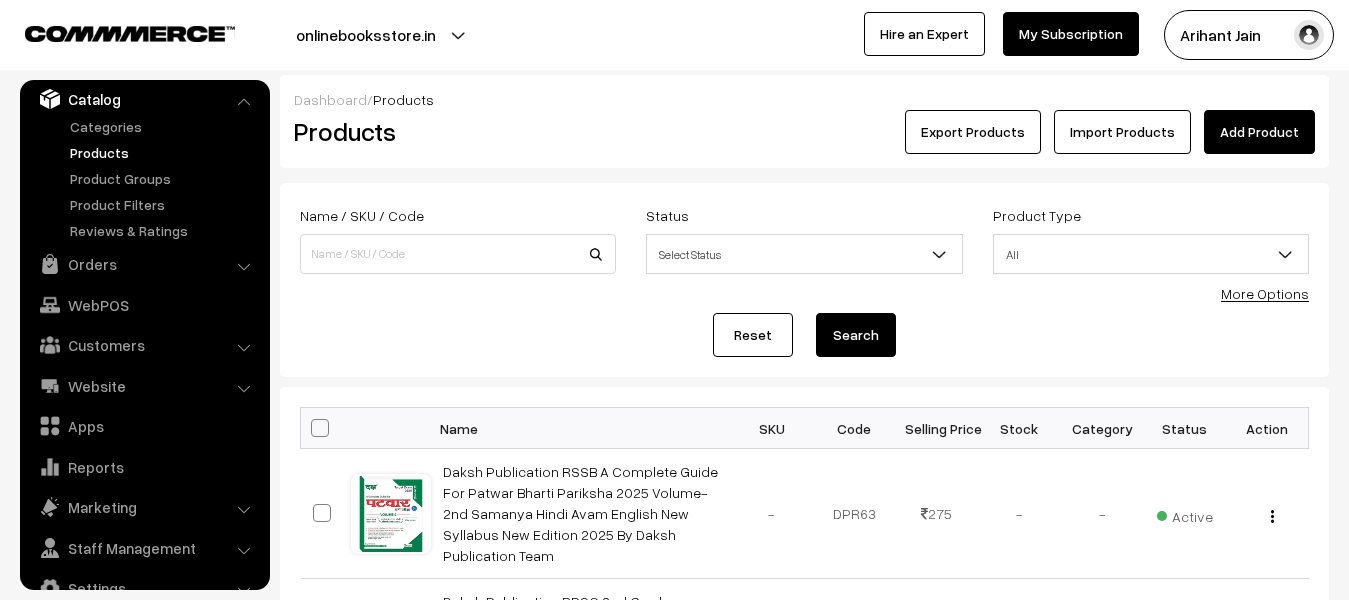 click on "Add Product" at bounding box center (1259, 132) 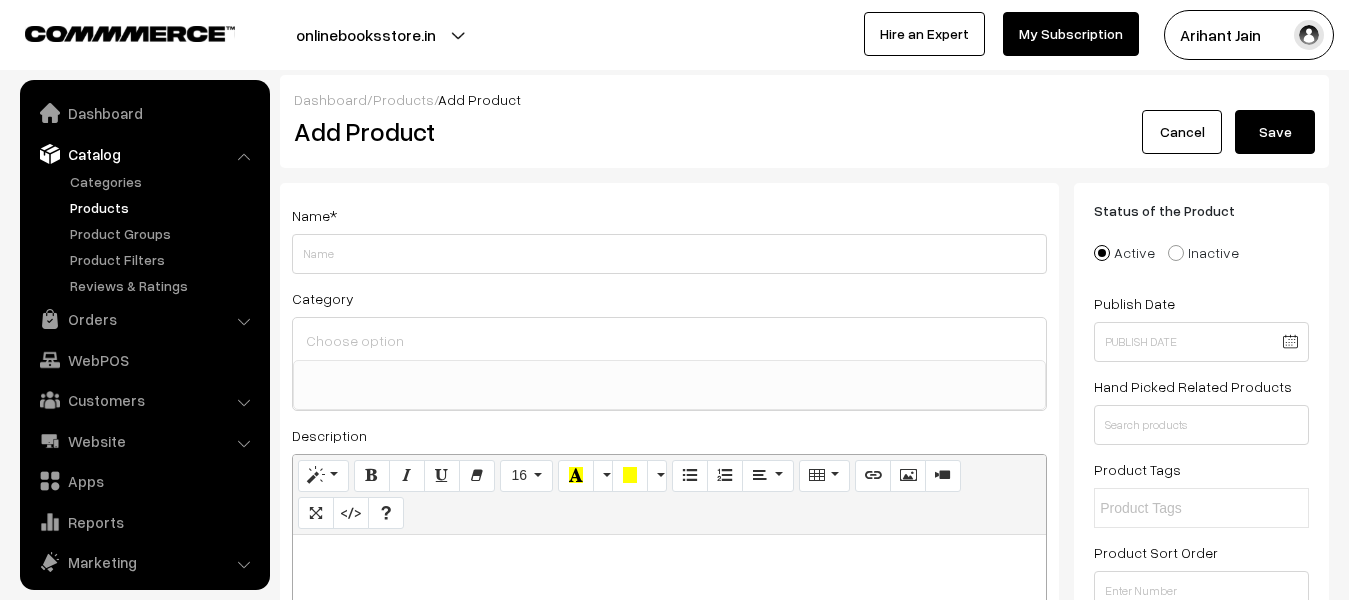 select 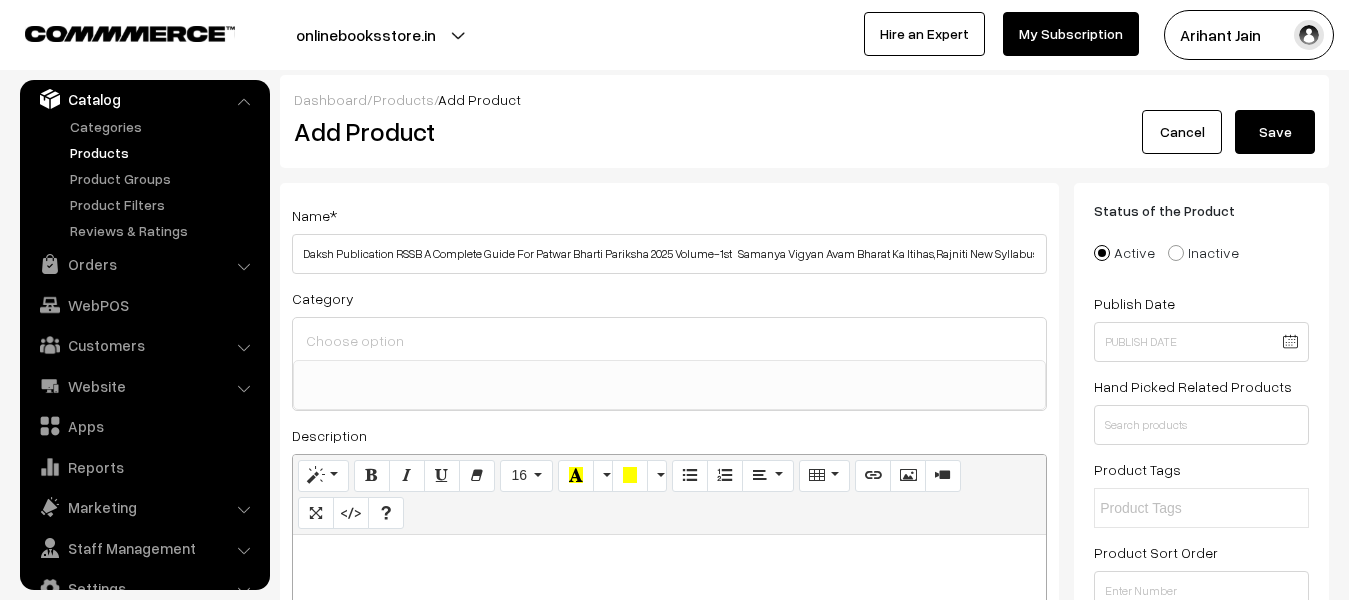 scroll, scrollTop: 0, scrollLeft: 227, axis: horizontal 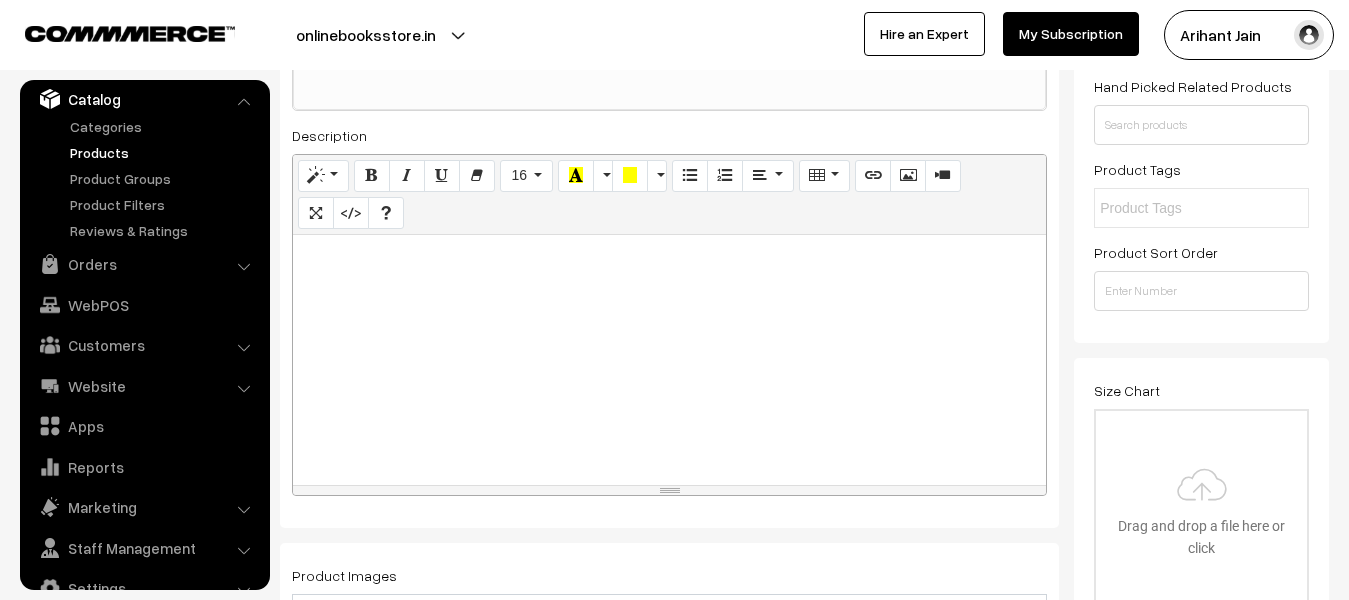 type on "Daksh Publication RSSB A Complete Guide For Patwar Bharti Pariksha 2025 Volume-1st   Samanya Vigyan Avam Bharat Ka Itihas,Rajniti New Syllabus New Edition 2025 By Daksh Publication Team" 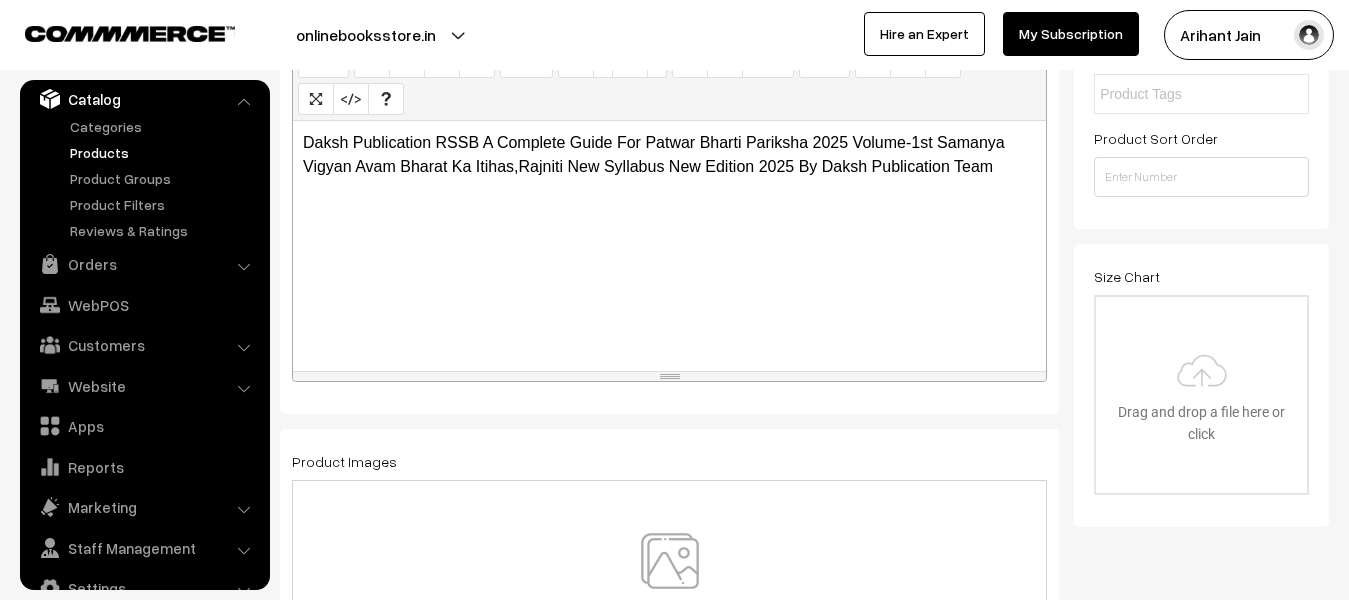 scroll, scrollTop: 600, scrollLeft: 0, axis: vertical 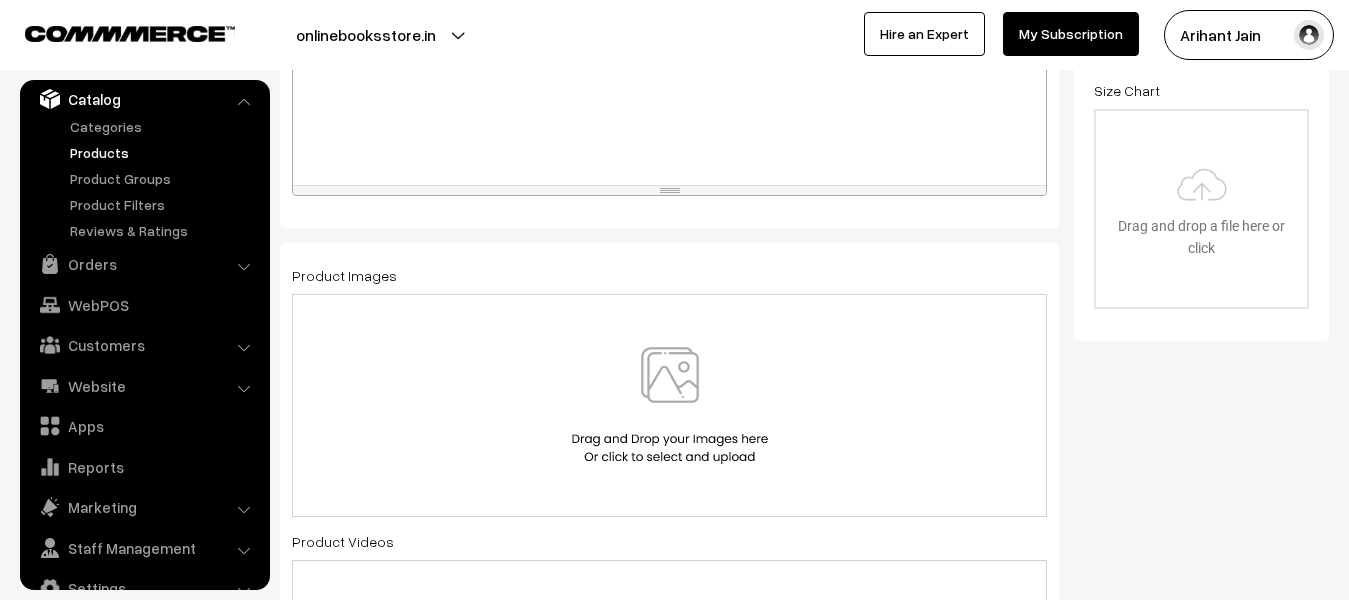 click at bounding box center [670, 405] 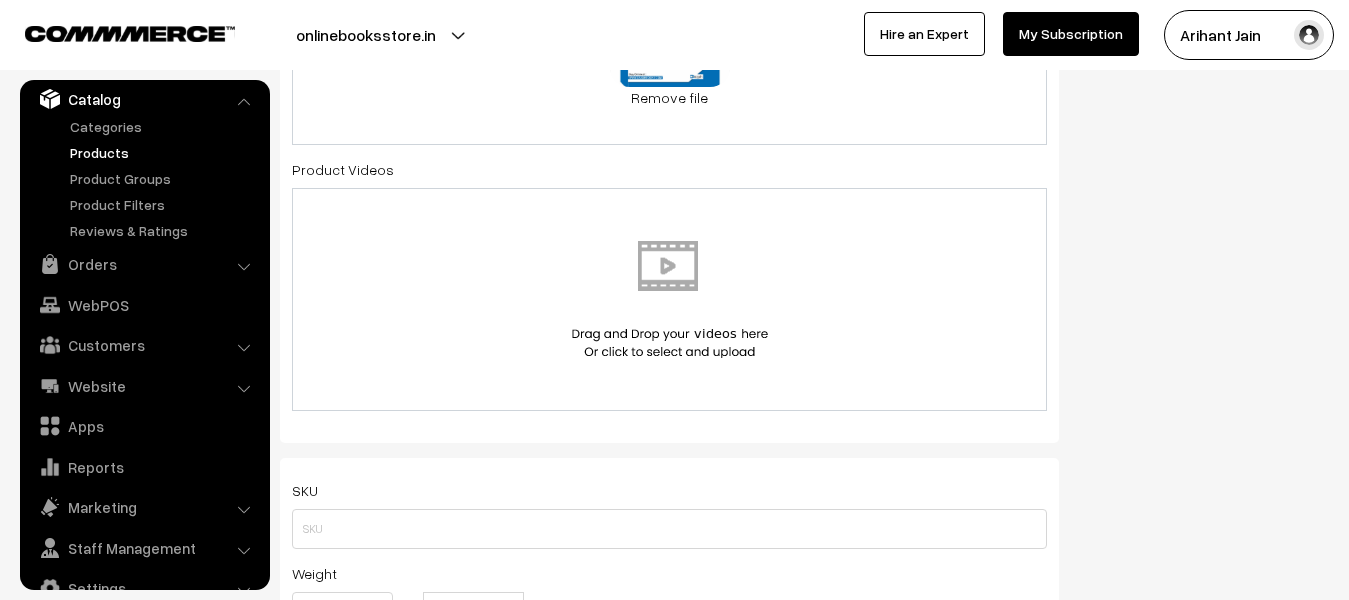 scroll, scrollTop: 1000, scrollLeft: 0, axis: vertical 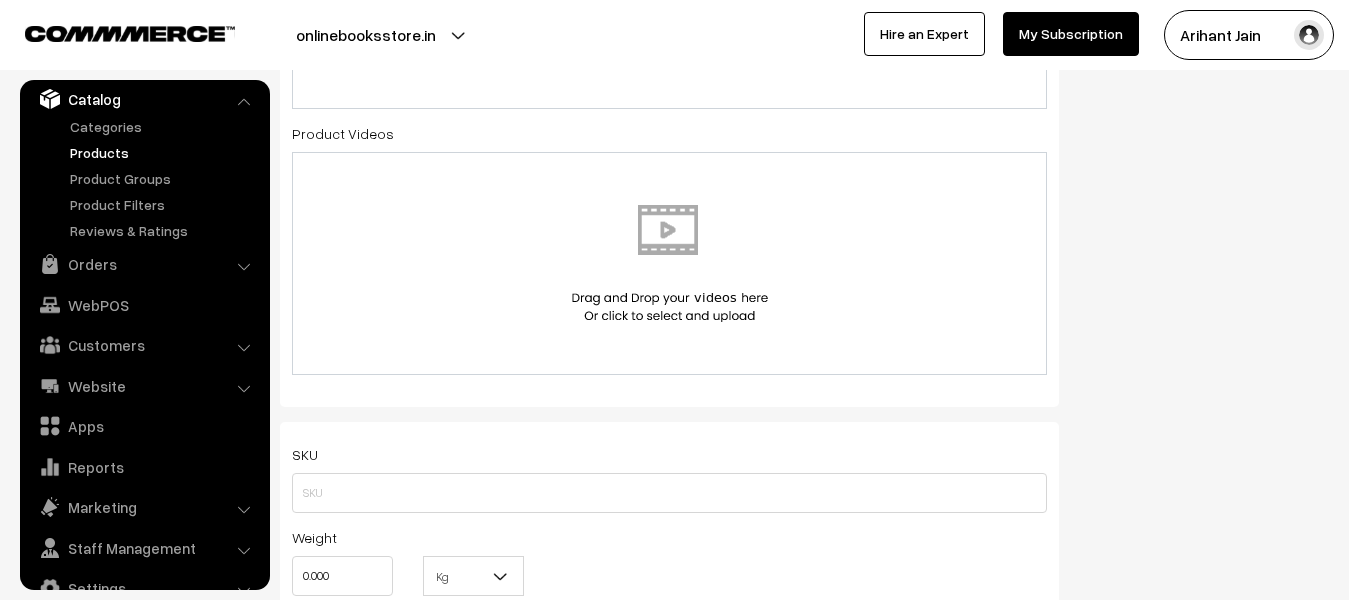 click on "Weight
0.000" at bounding box center (342, 560) 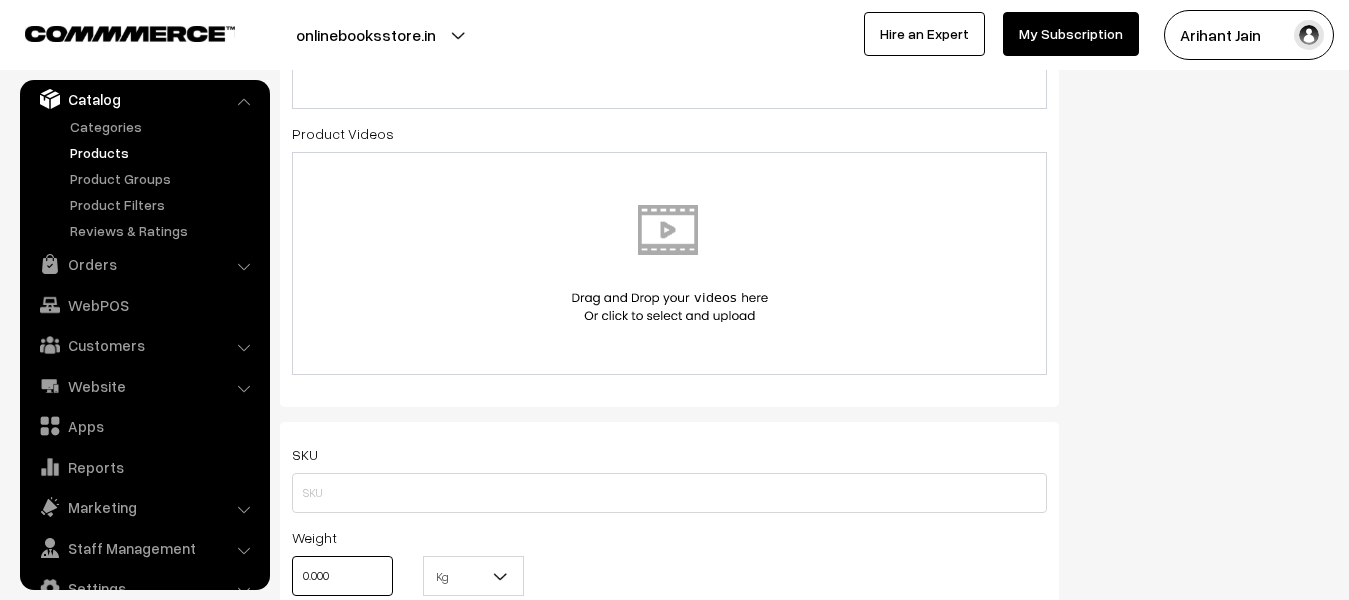 click on "0.000" at bounding box center [342, 576] 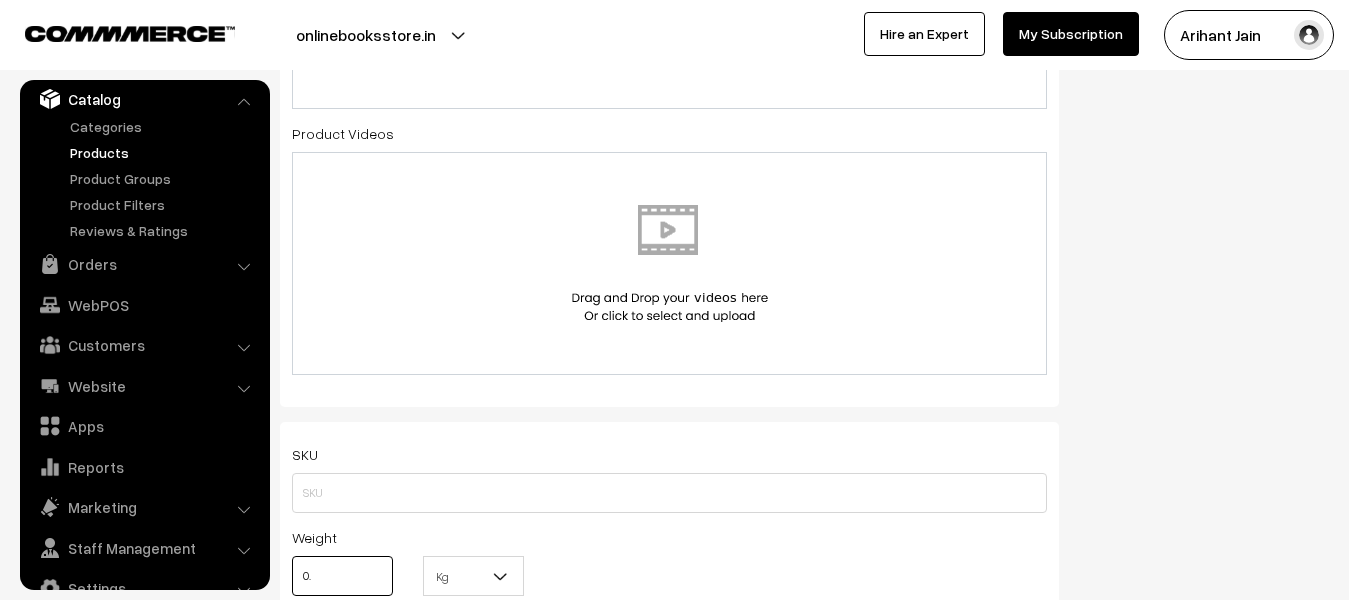 type on "0" 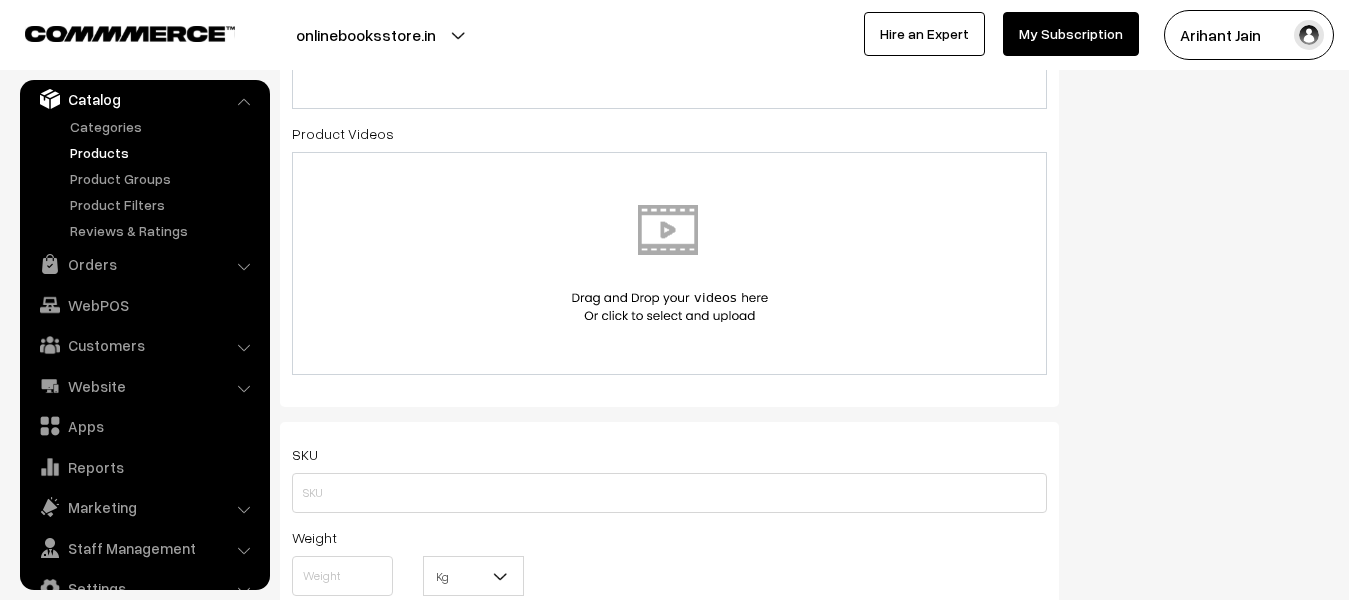 click at bounding box center [501, 576] 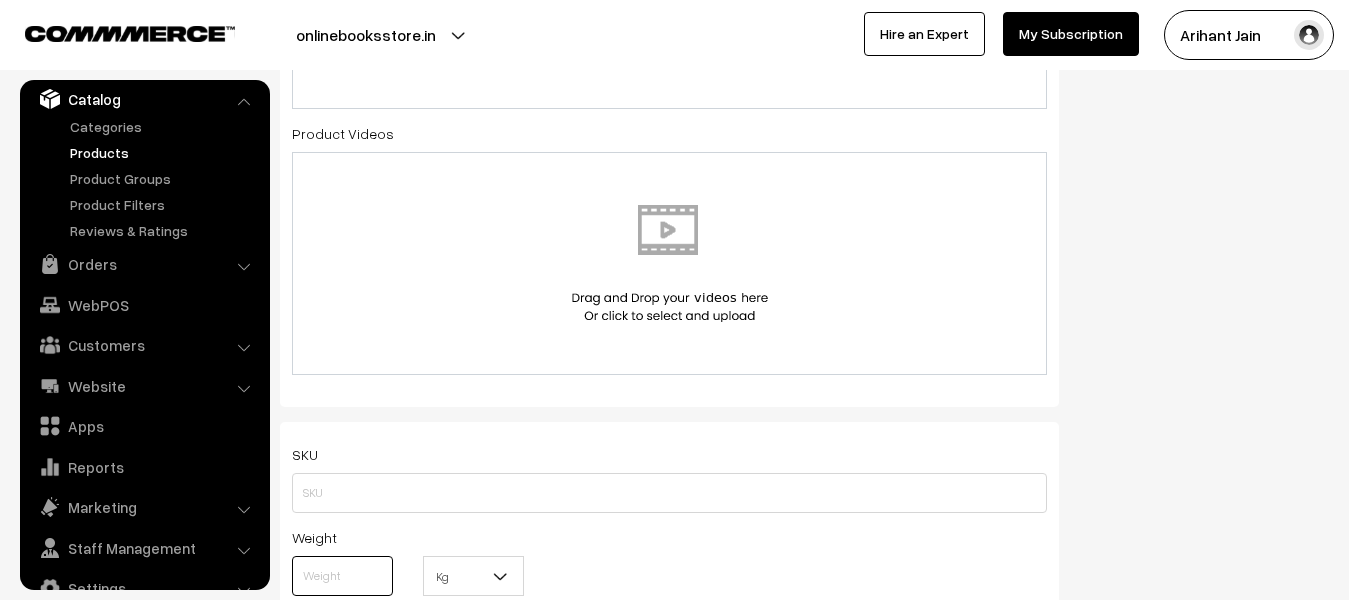 click at bounding box center [342, 576] 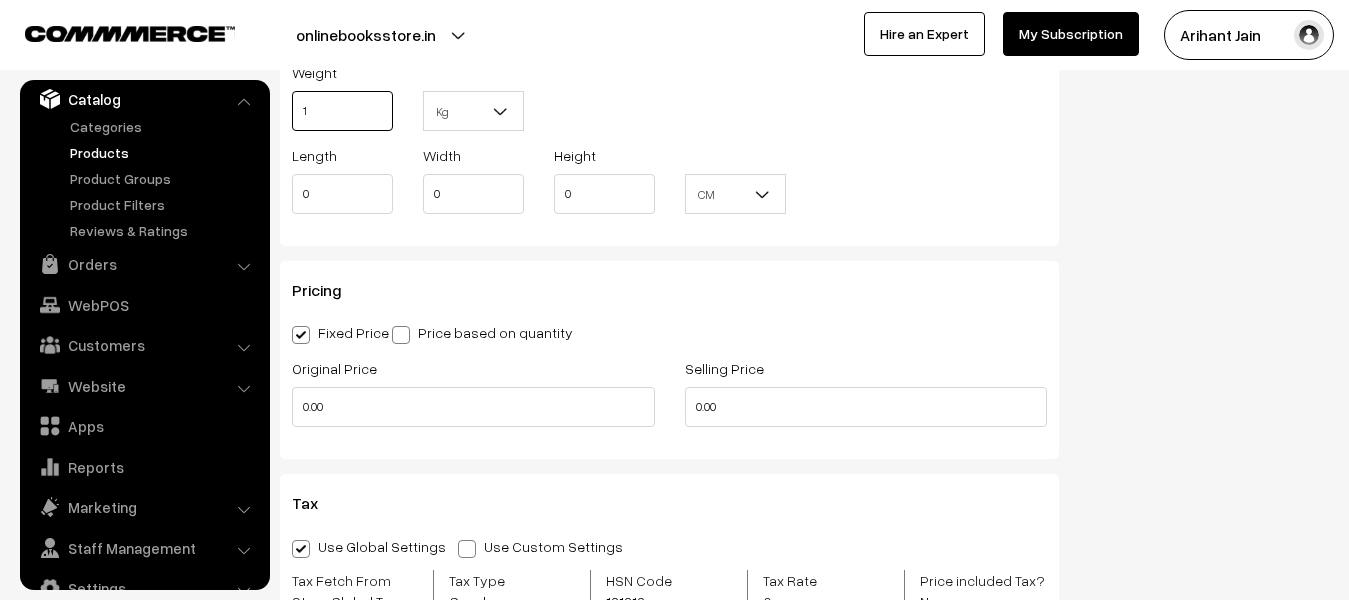 scroll, scrollTop: 1500, scrollLeft: 0, axis: vertical 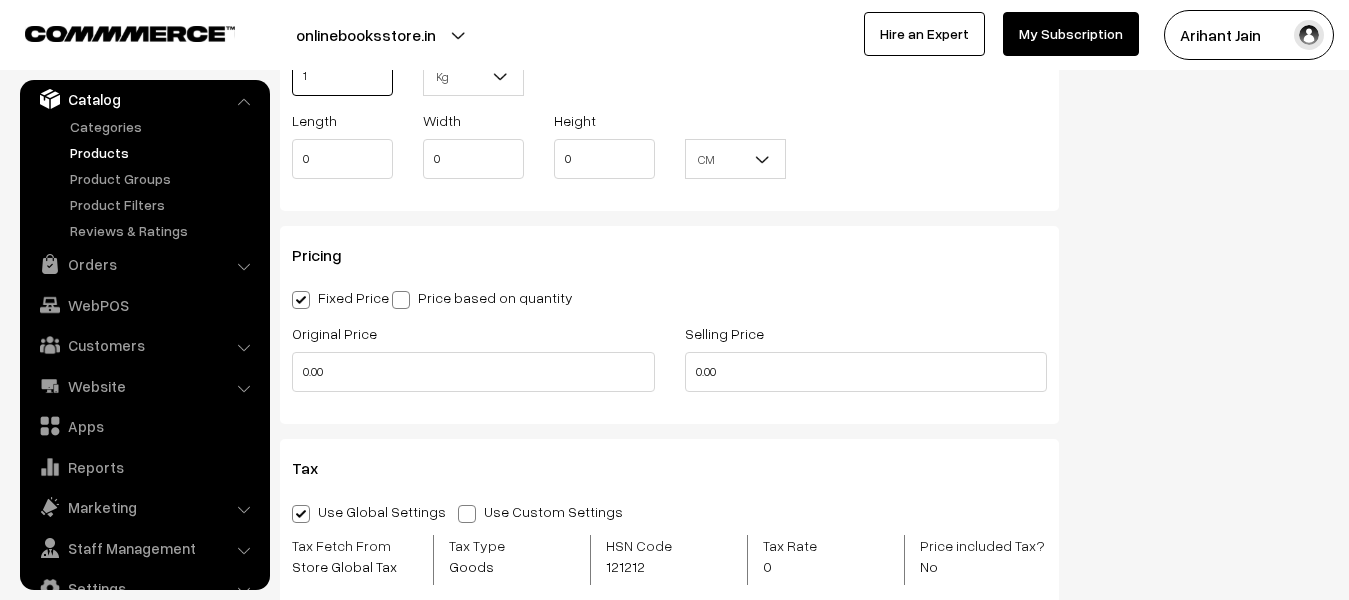 type on "1" 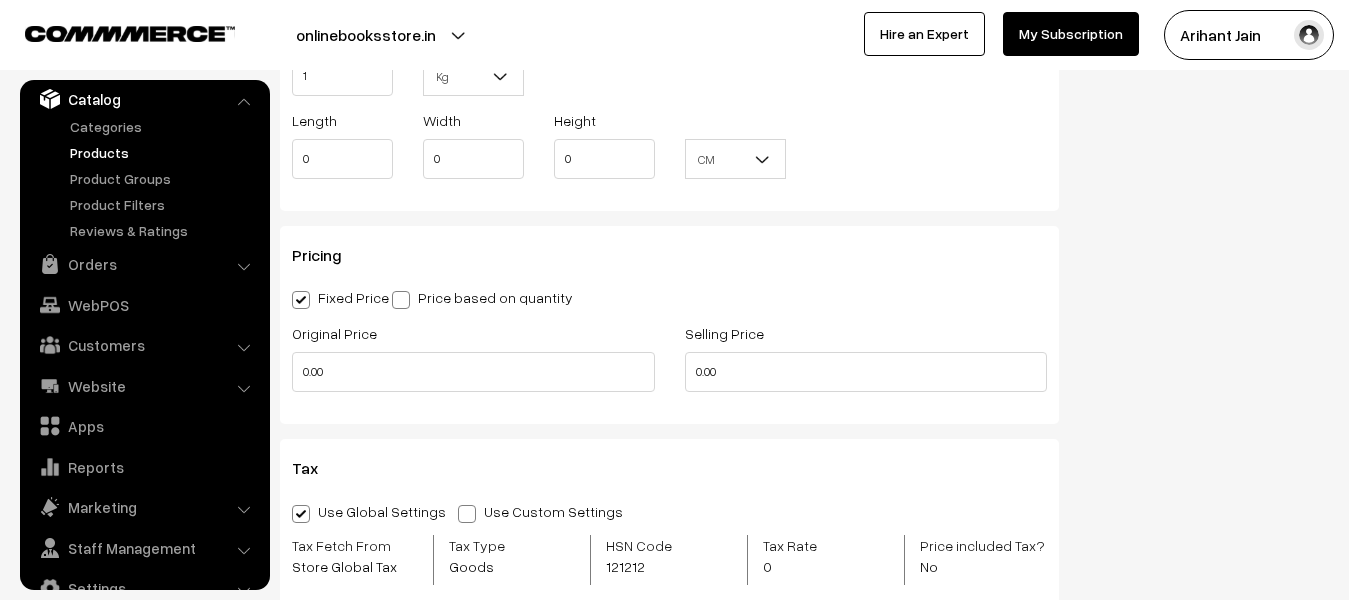 drag, startPoint x: 413, startPoint y: 421, endPoint x: 386, endPoint y: 378, distance: 50.77401 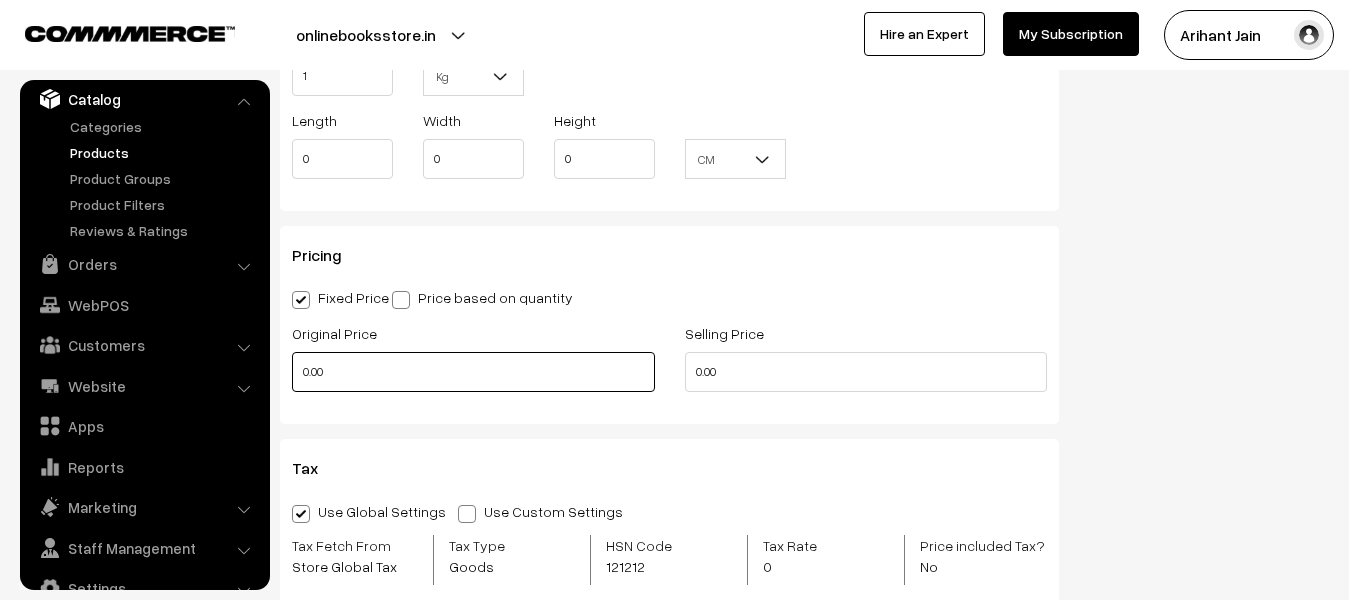 click on "0.00" at bounding box center [473, 372] 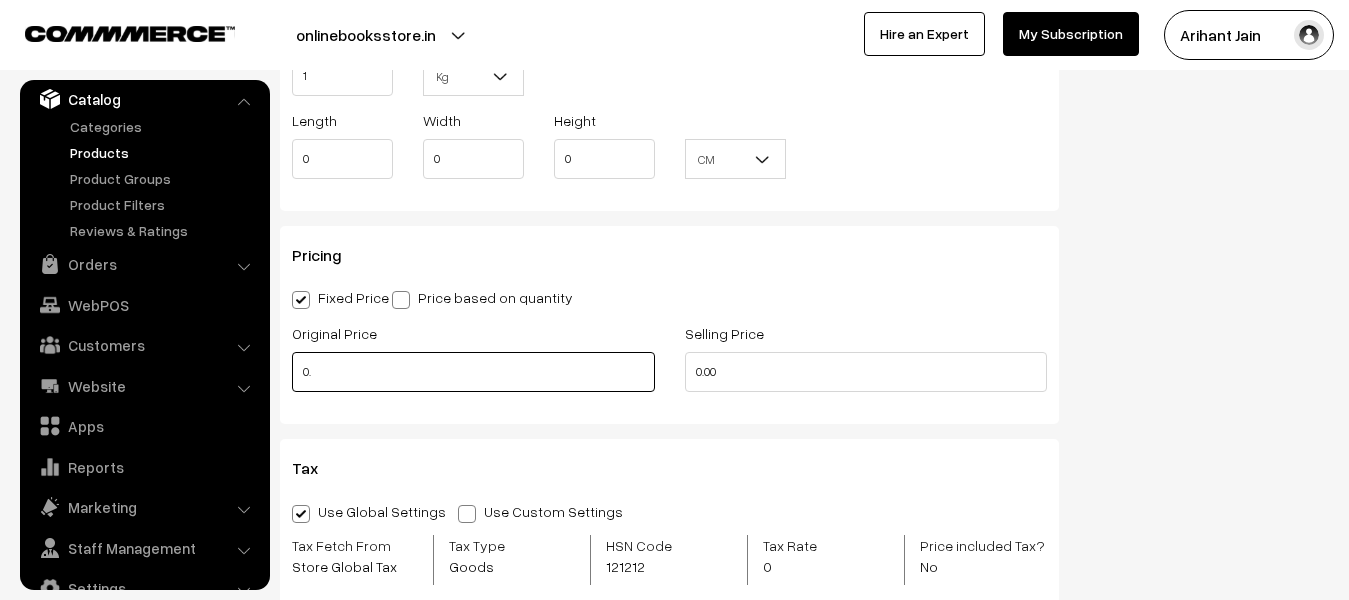 type on "0" 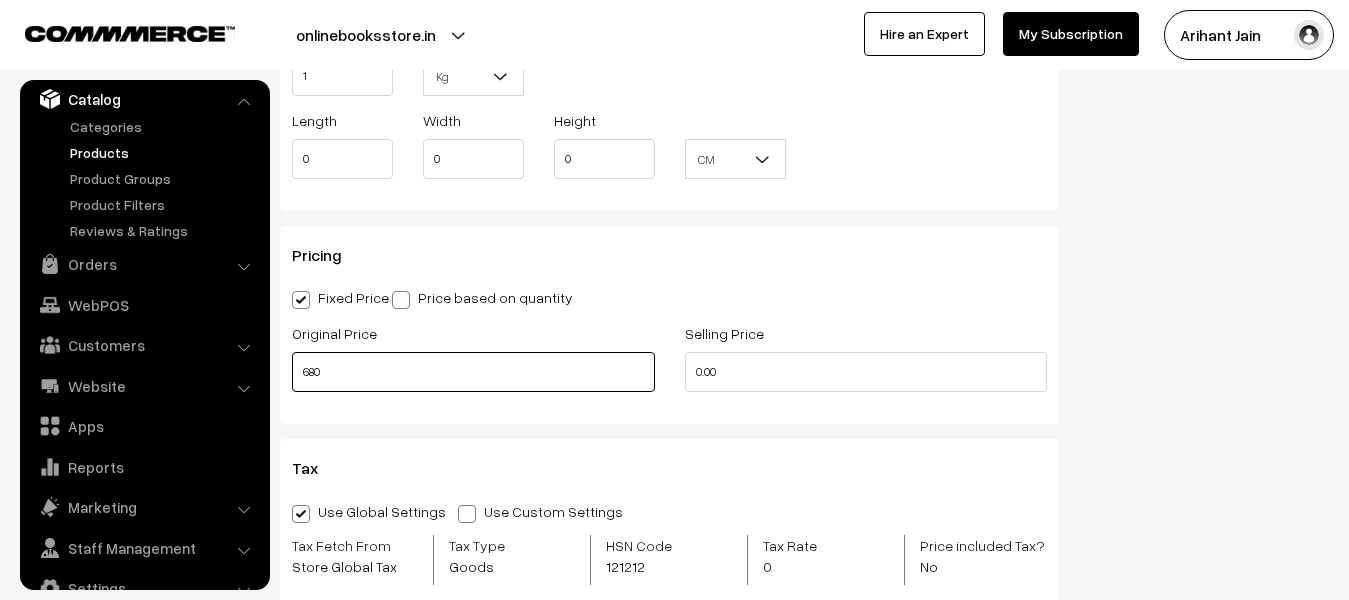 type on "680" 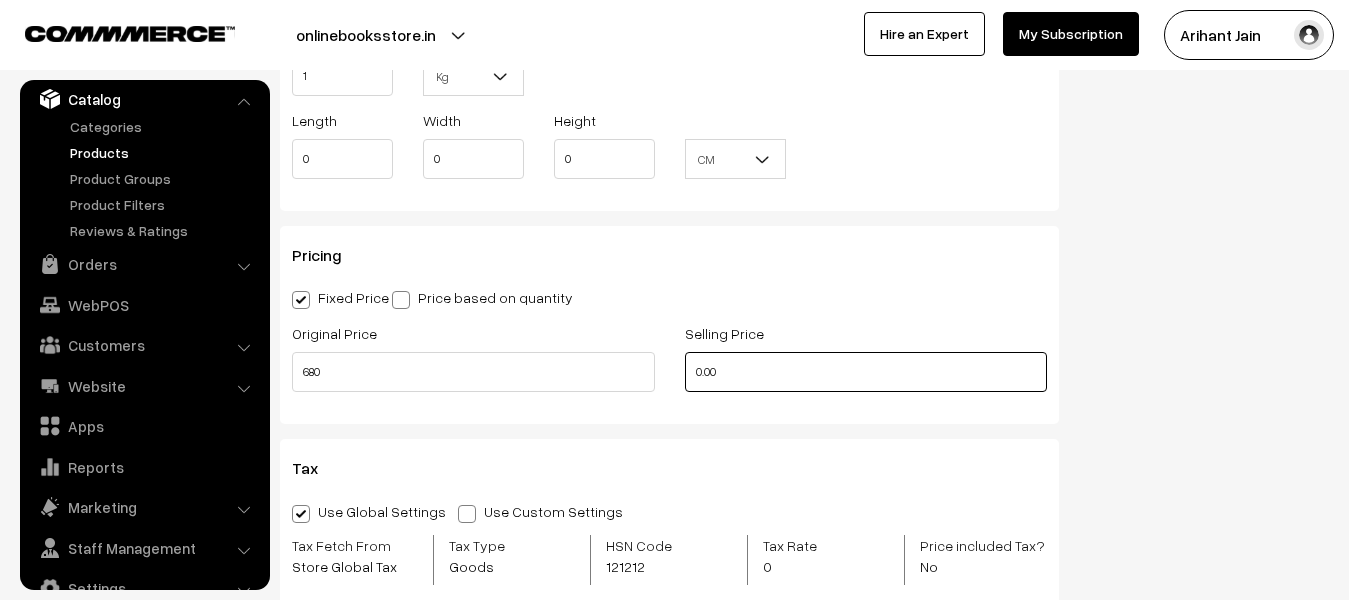 click on "0.00" at bounding box center [866, 372] 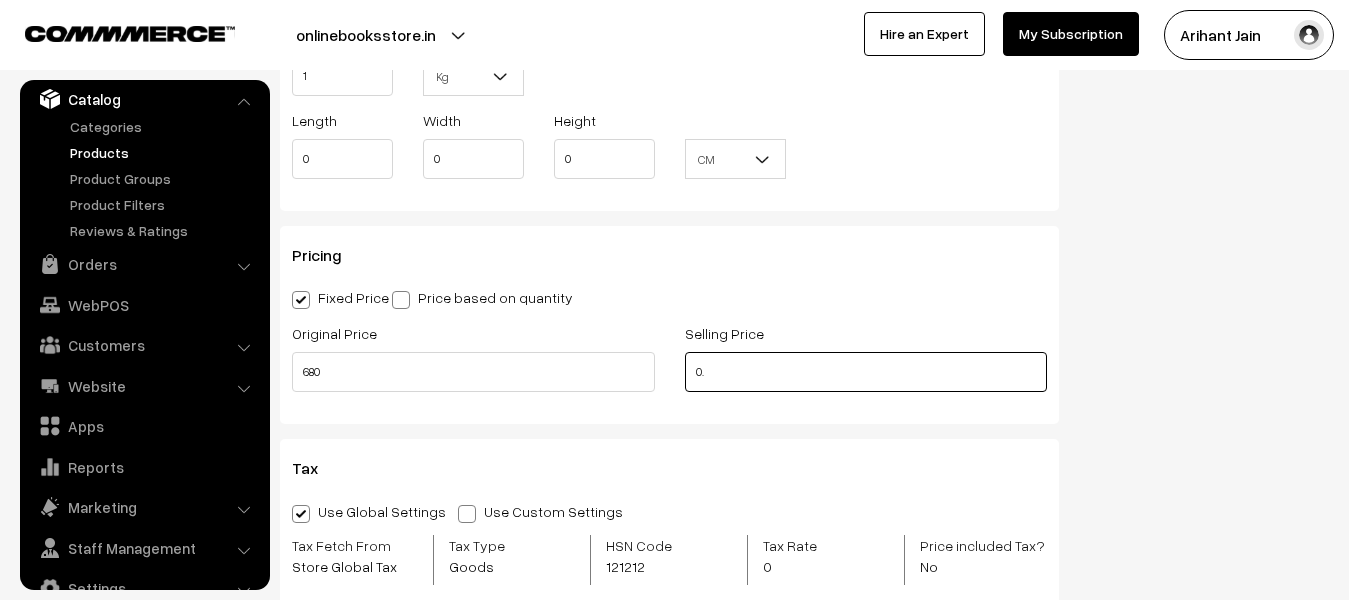 type on "0" 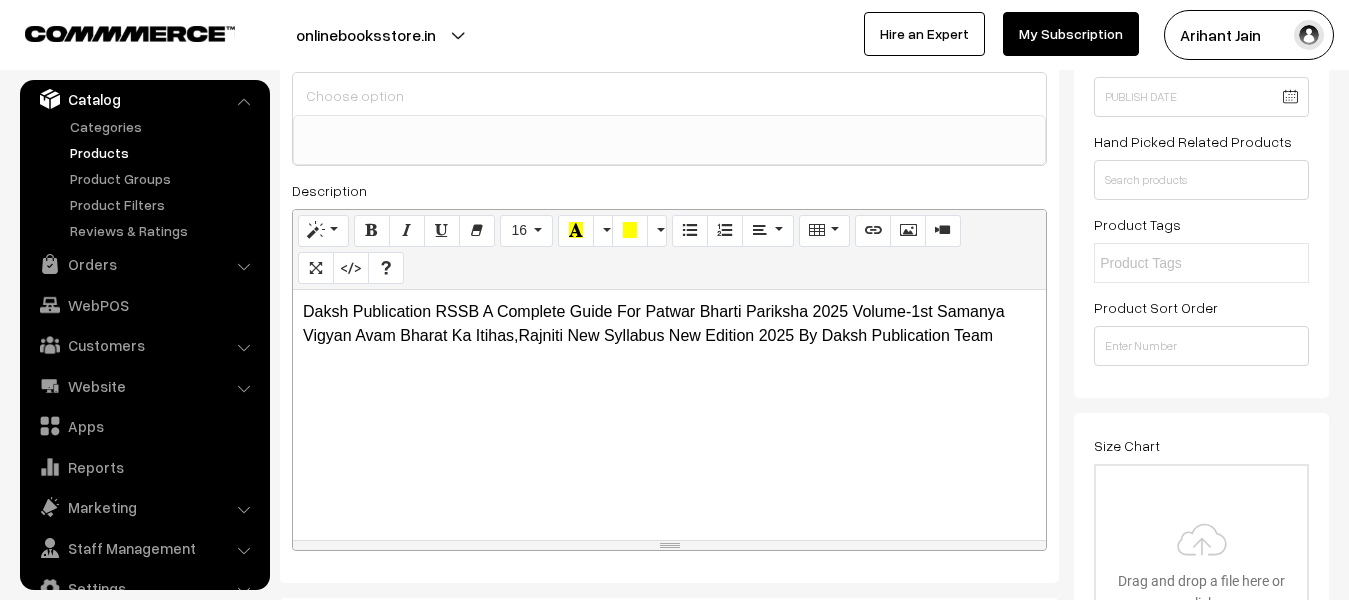 scroll, scrollTop: 0, scrollLeft: 0, axis: both 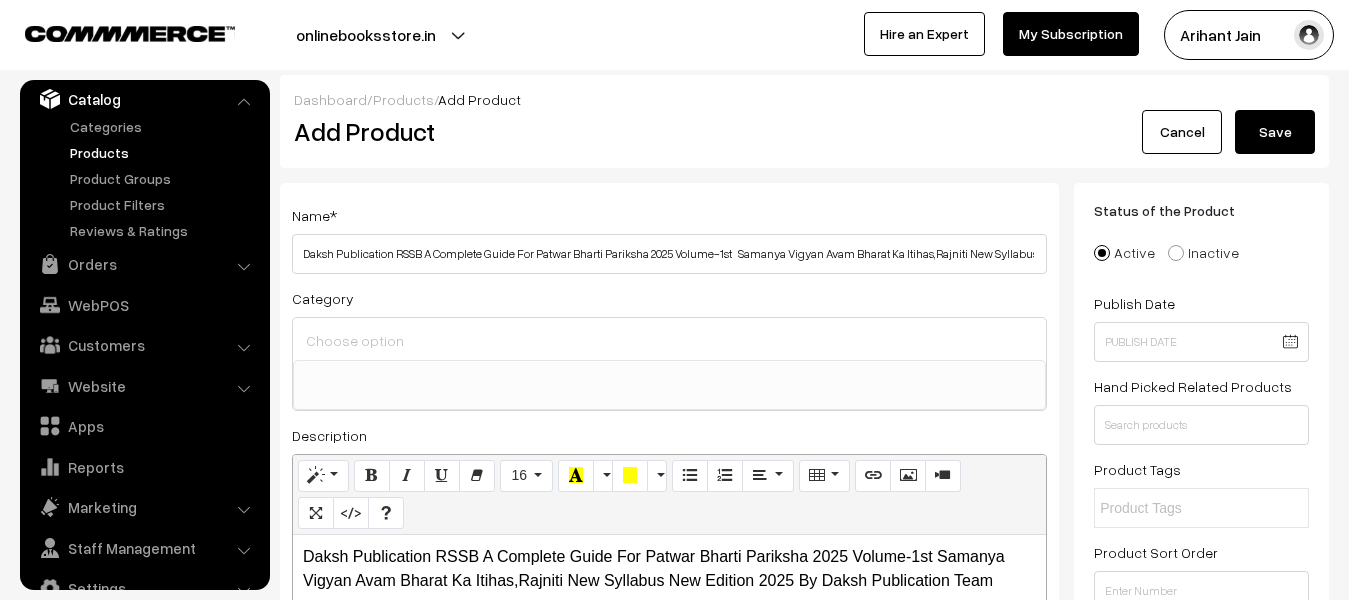 type on "299" 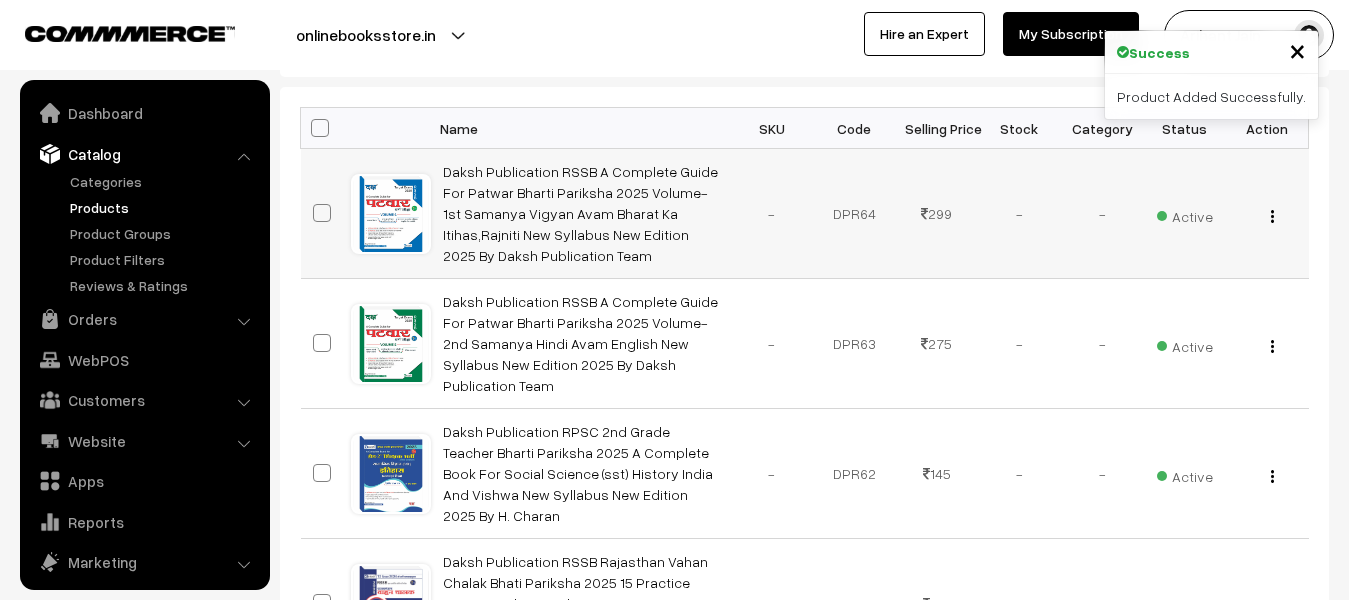 scroll, scrollTop: 300, scrollLeft: 0, axis: vertical 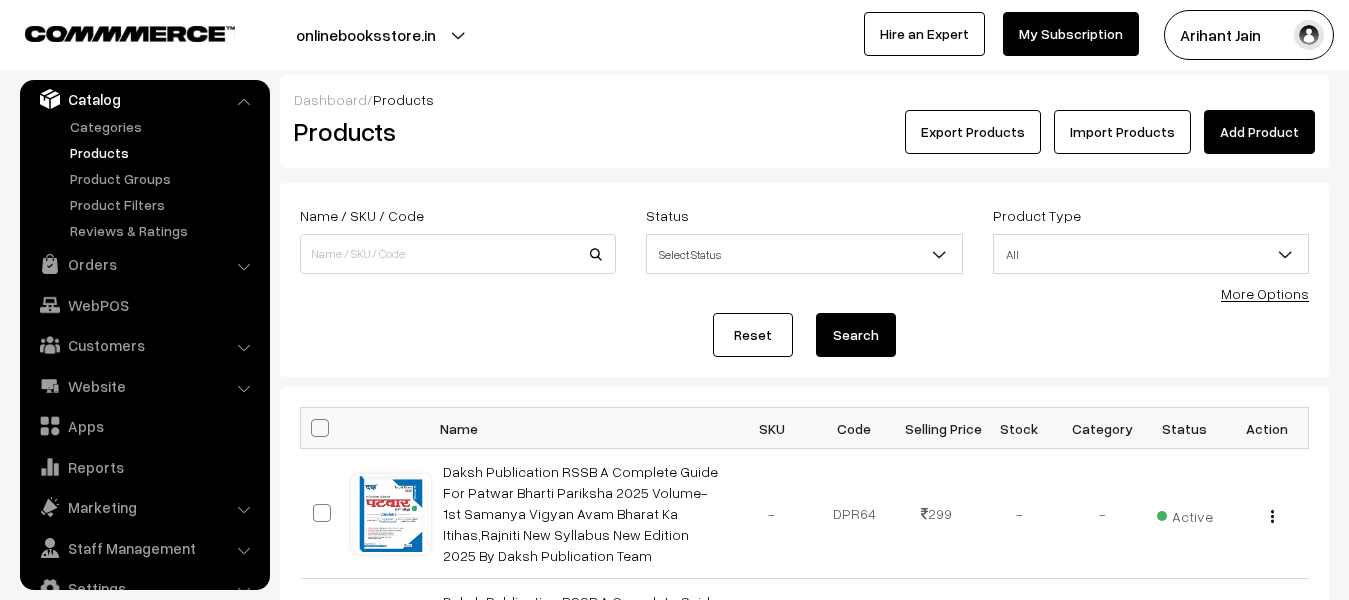click on "Add Product" at bounding box center [1259, 132] 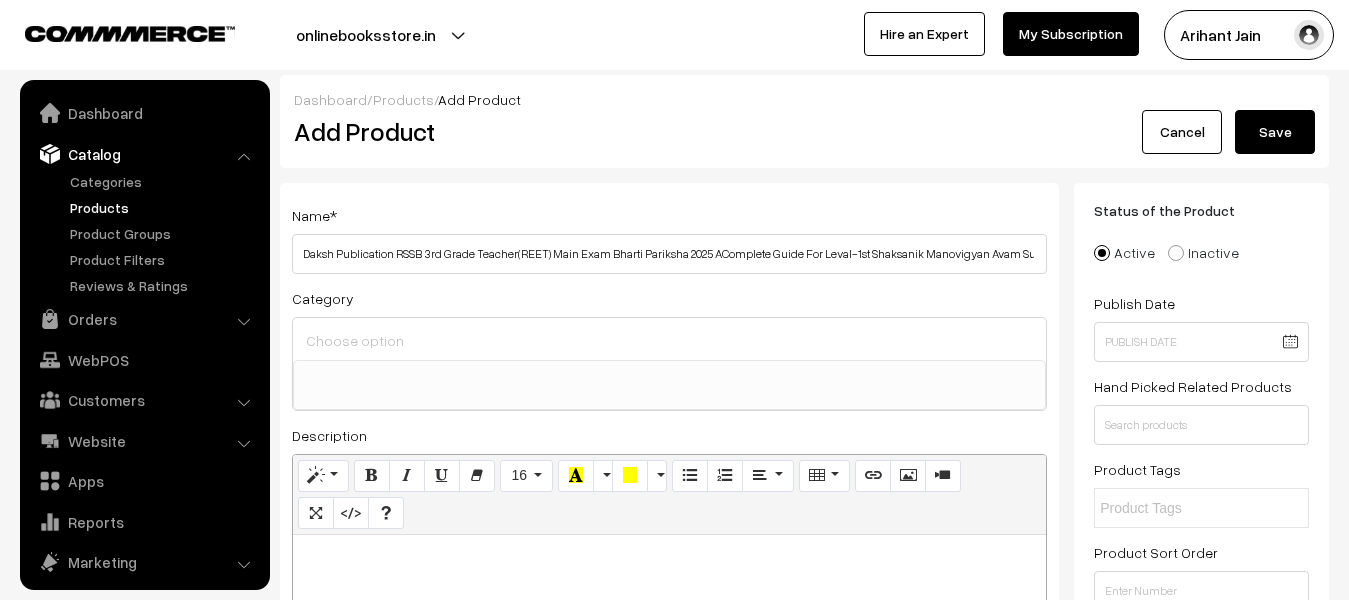 select 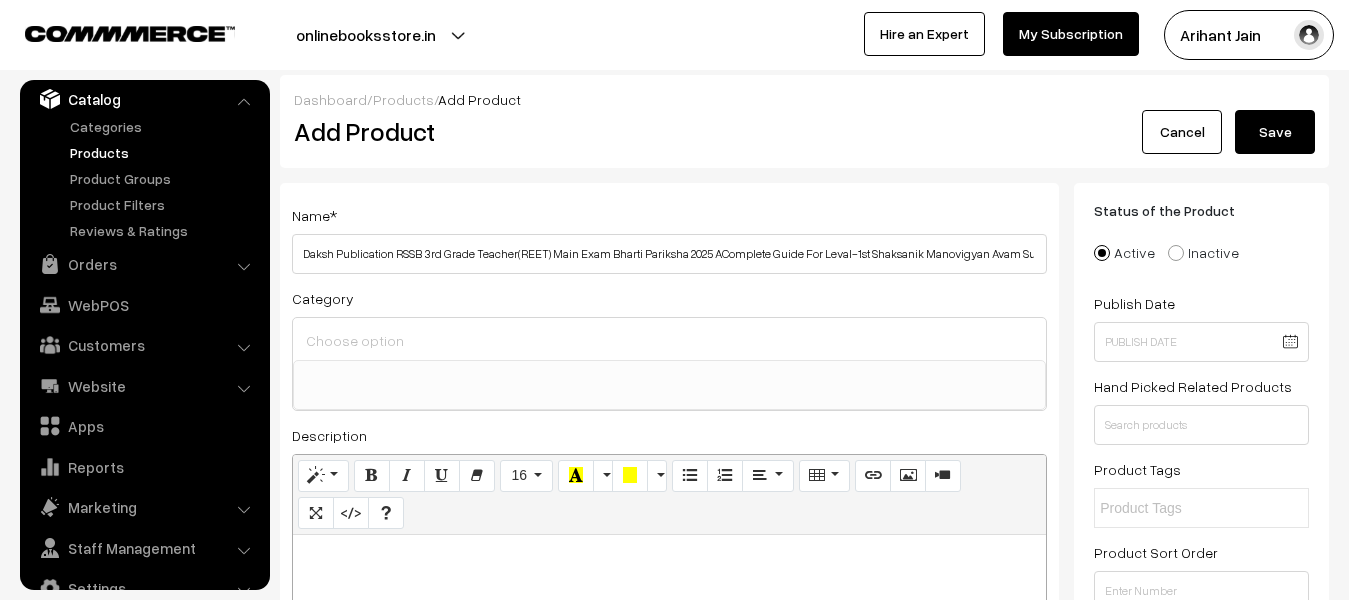 scroll, scrollTop: 0, scrollLeft: 431, axis: horizontal 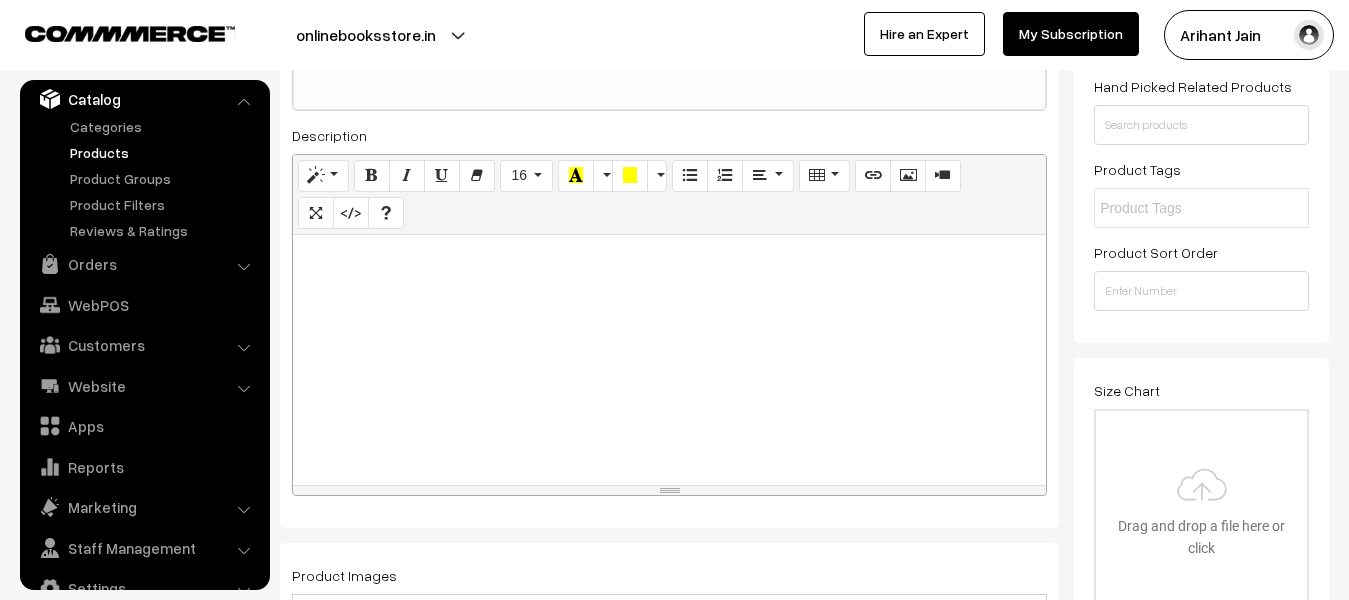 type on "Daksh Publication RSSB 3rd Grade Teacher(REET) Main Exam Bharti Pariksha 2025 AComplete Guide For Leval-1st Shaksanik Manovigyan Avam Suchna Takniki Section 5 And 6 New Syllabus New Edition 2025 By Daksh Publication Team" 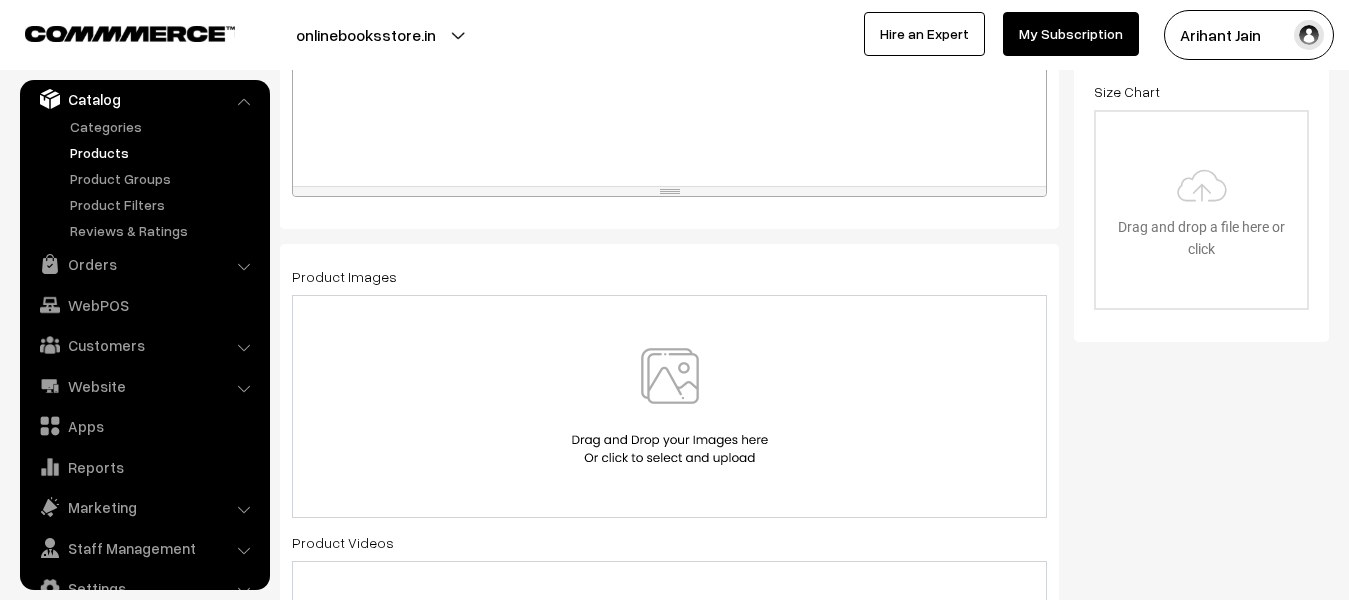 scroll, scrollTop: 600, scrollLeft: 0, axis: vertical 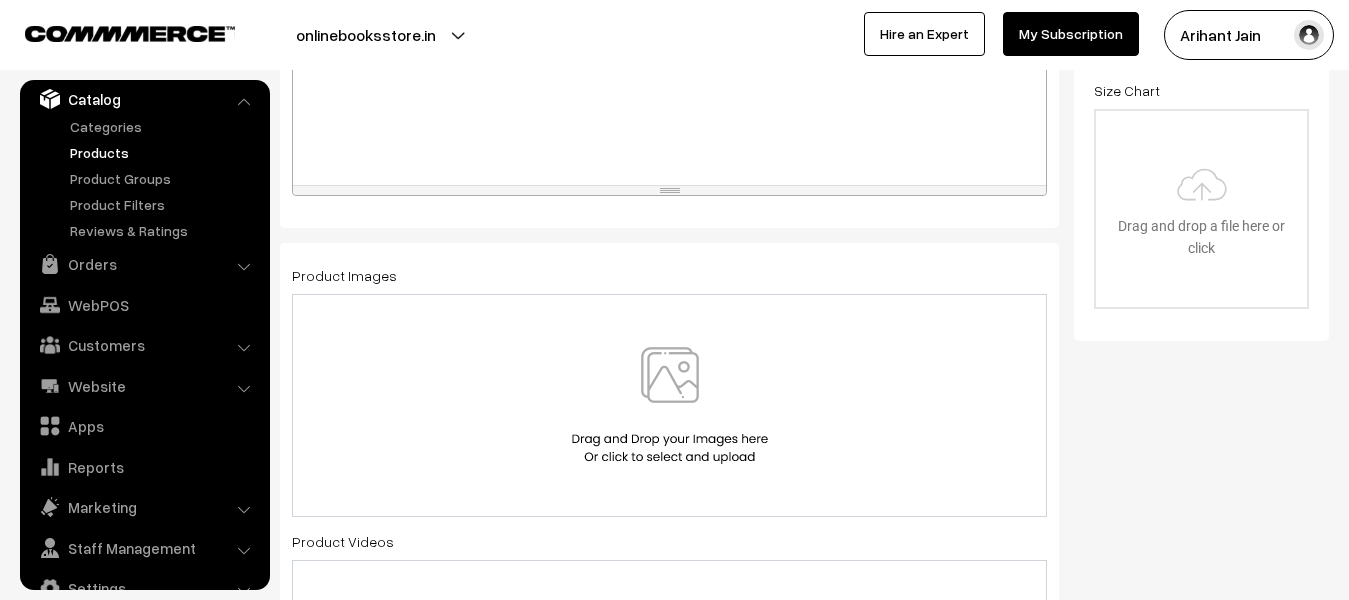 click at bounding box center [670, 405] 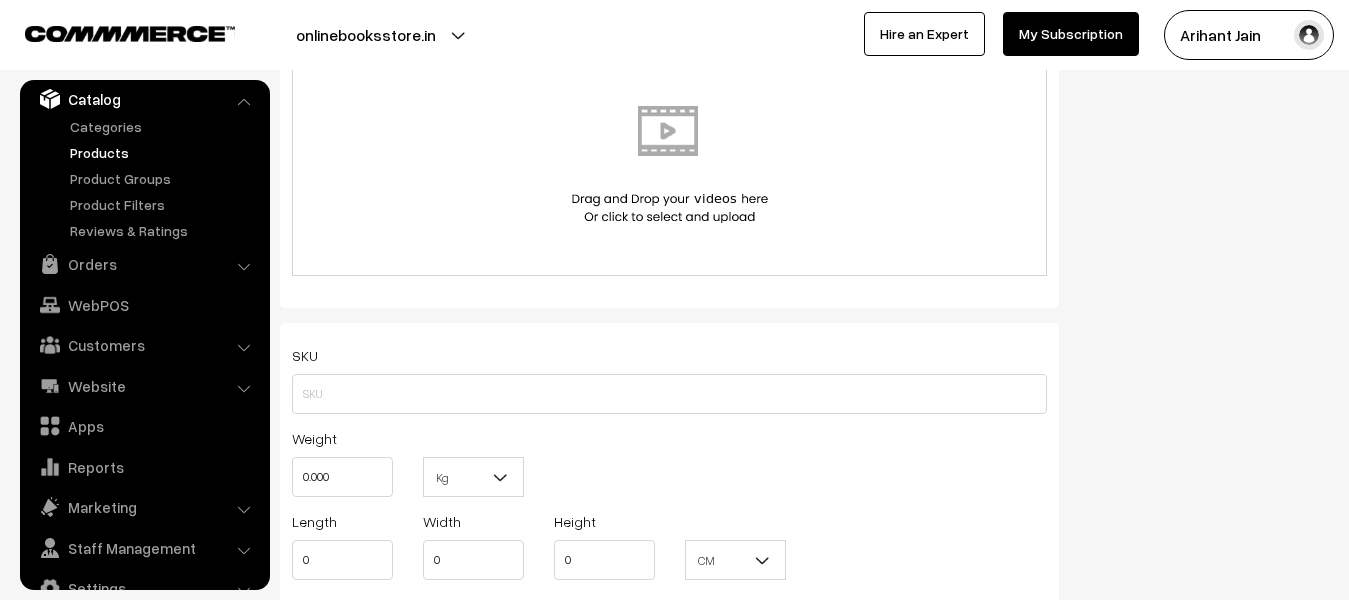 scroll, scrollTop: 1100, scrollLeft: 0, axis: vertical 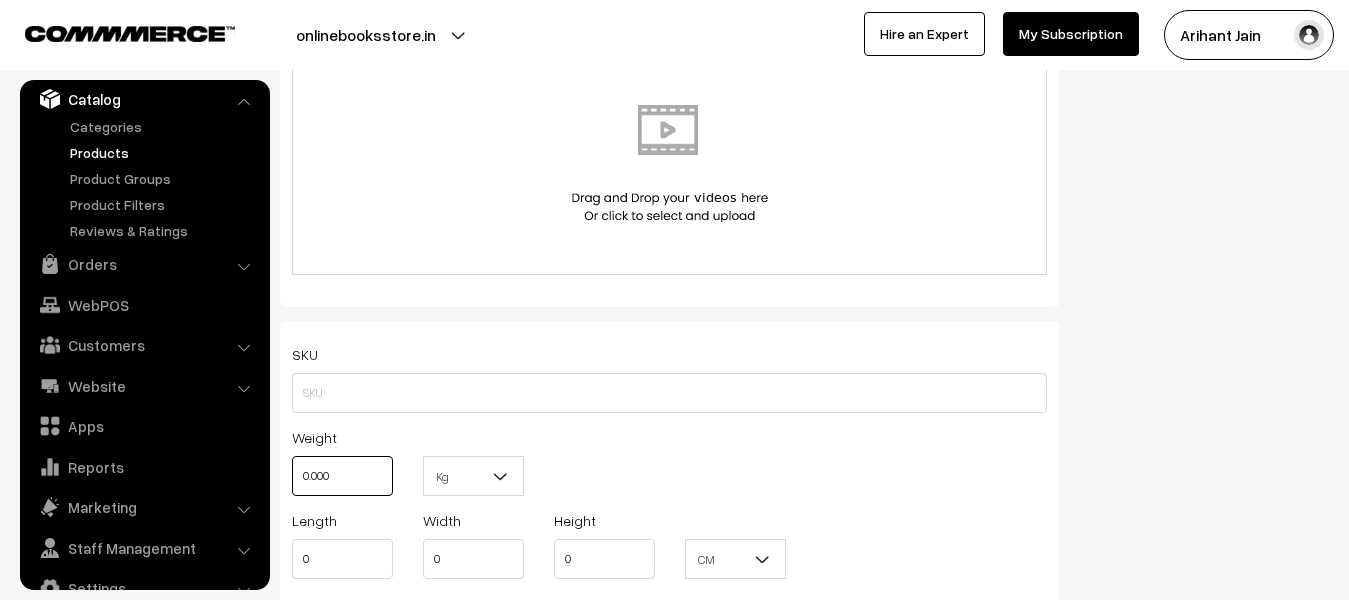 click on "0.000" at bounding box center (342, 476) 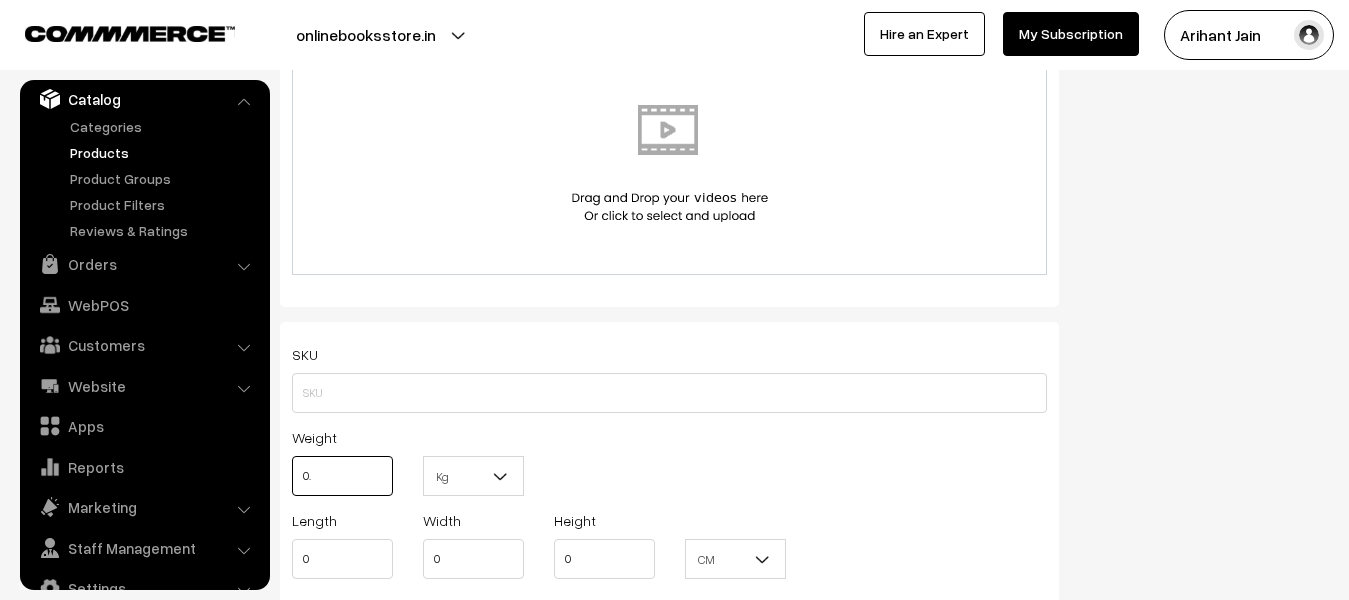 type on "0" 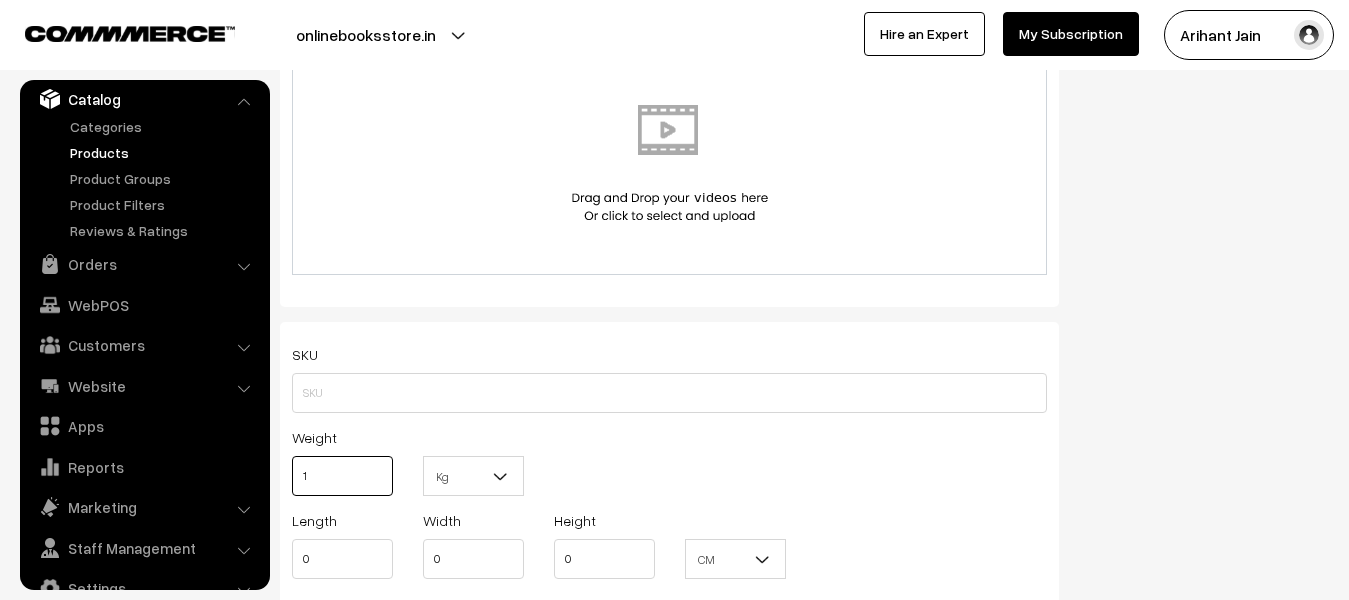 type on "1" 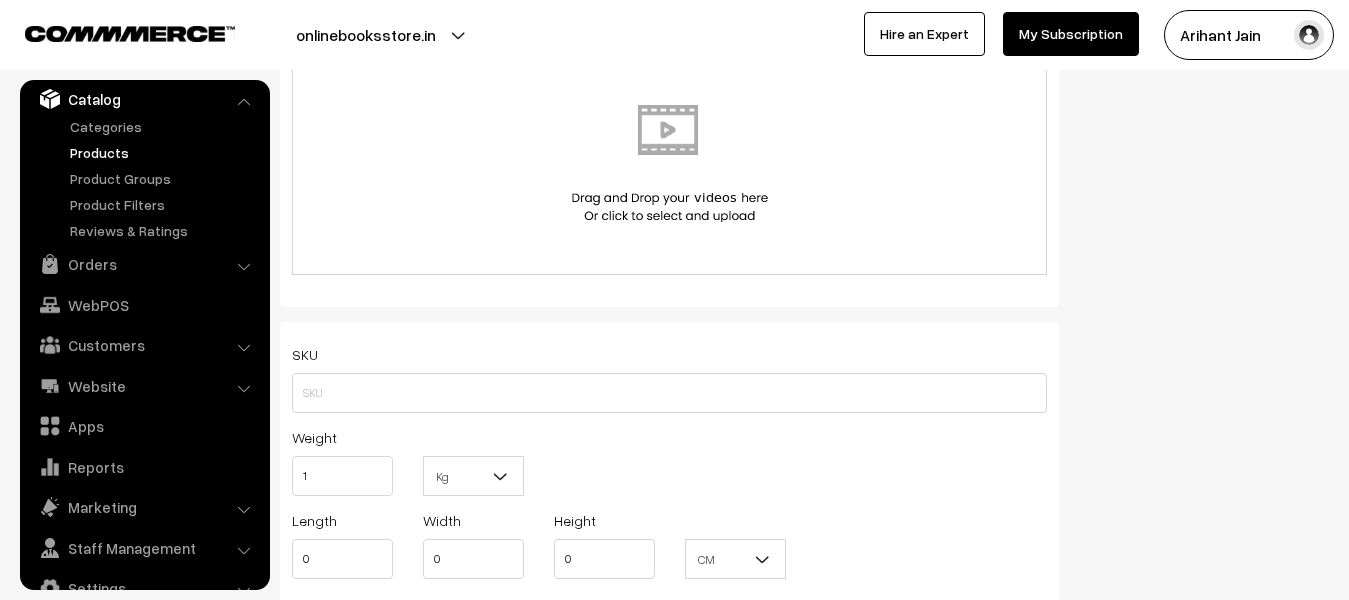 click at bounding box center (501, 476) 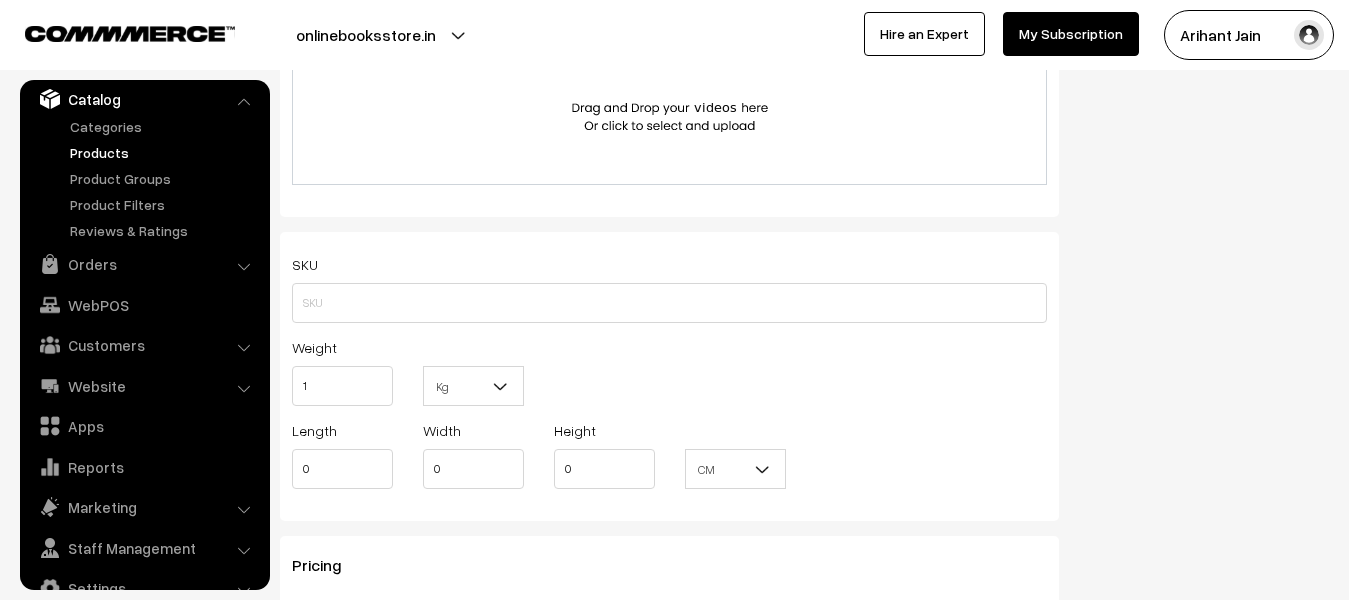 scroll, scrollTop: 1300, scrollLeft: 0, axis: vertical 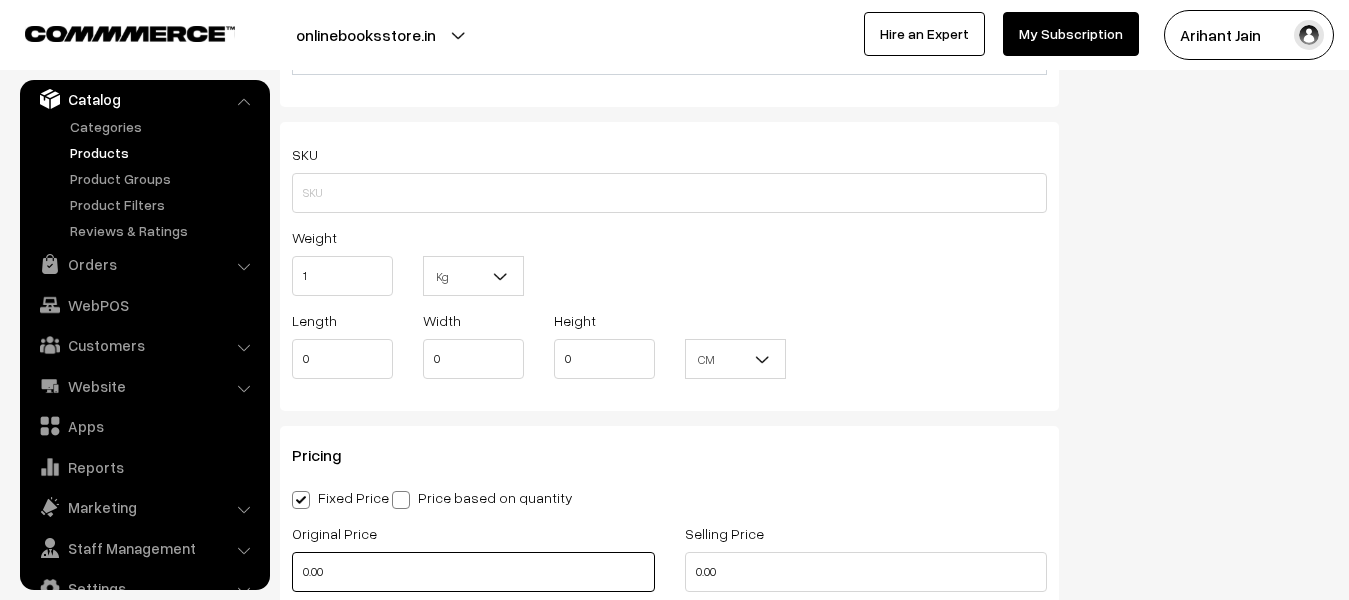 click on "0.00" at bounding box center (473, 572) 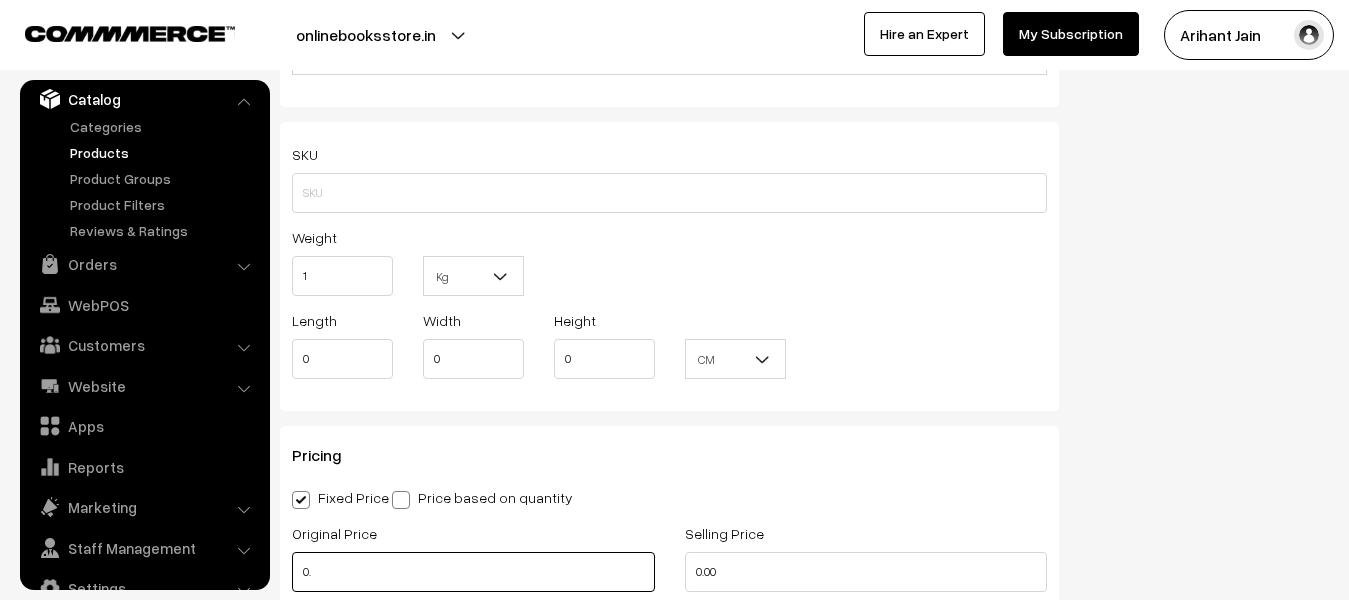 type on "0" 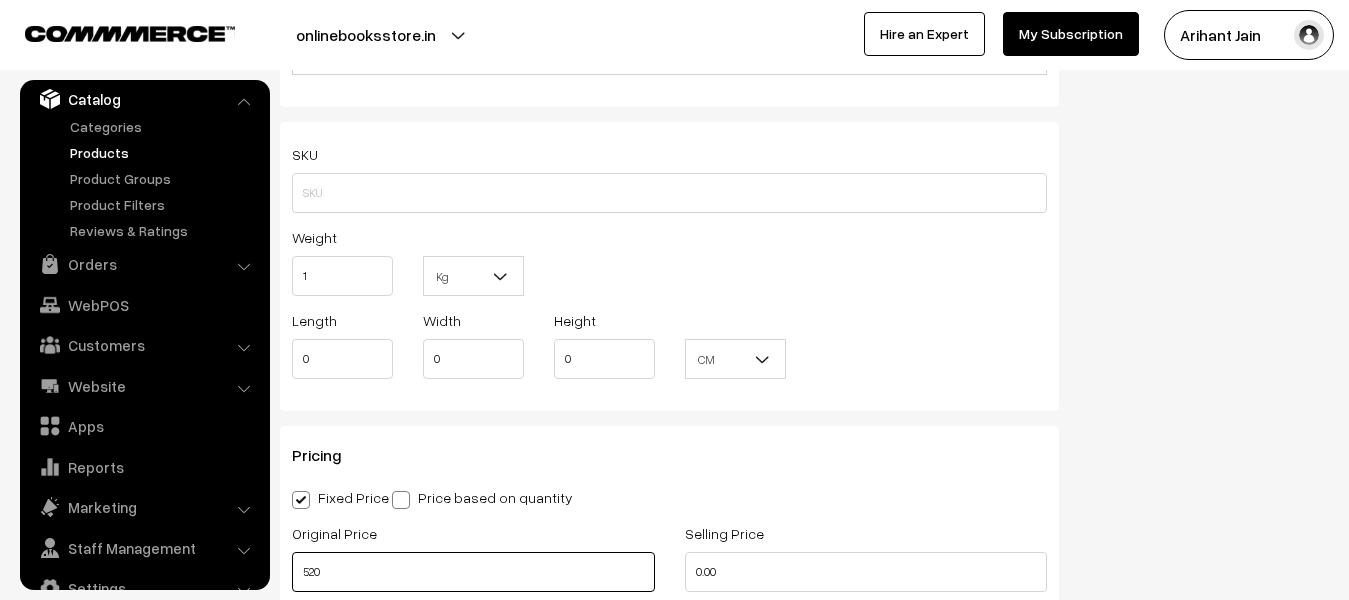 type on "520" 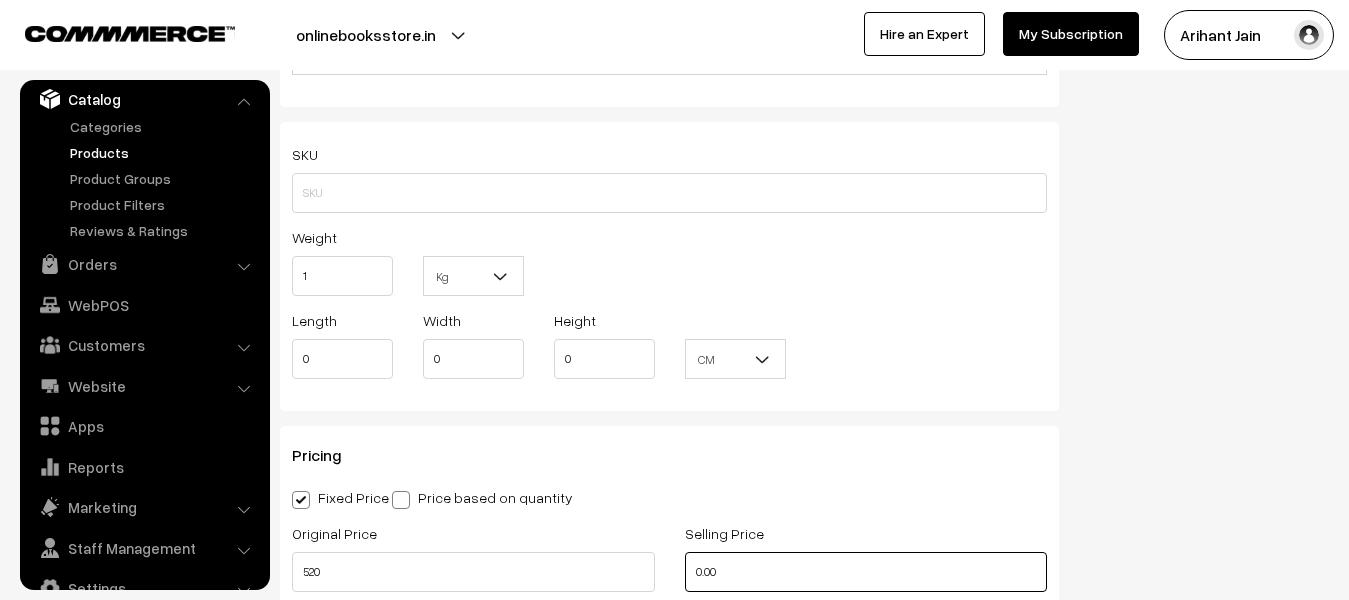 click on "0.00" at bounding box center (866, 572) 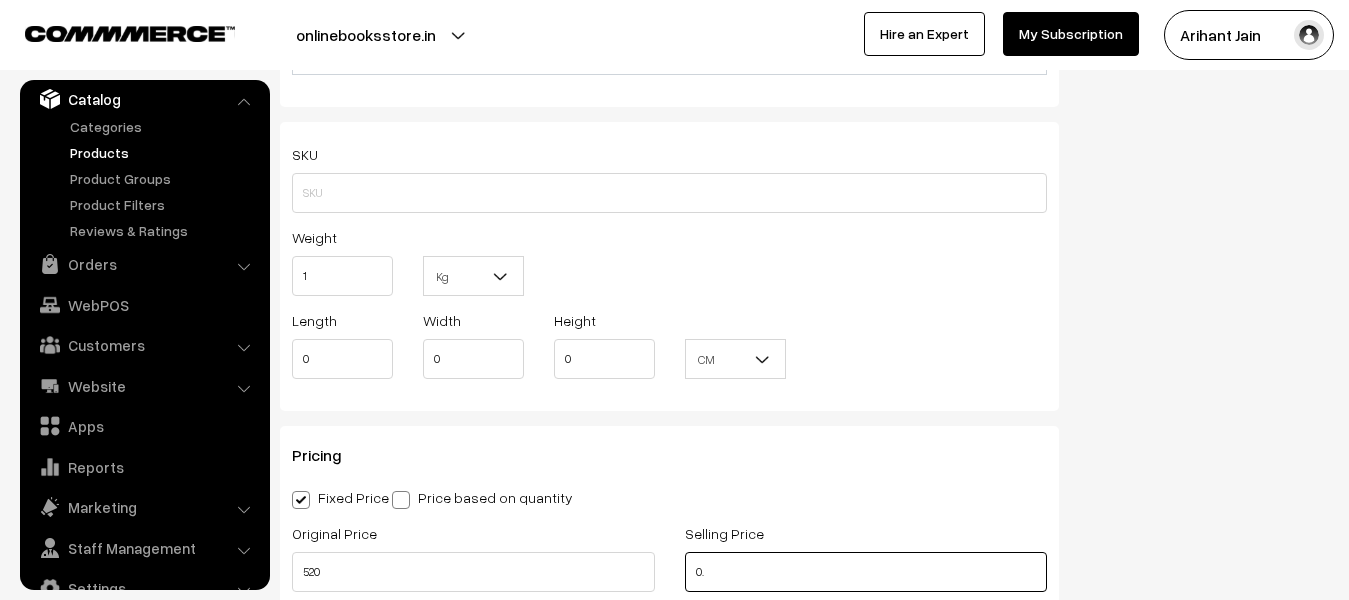 type on "0" 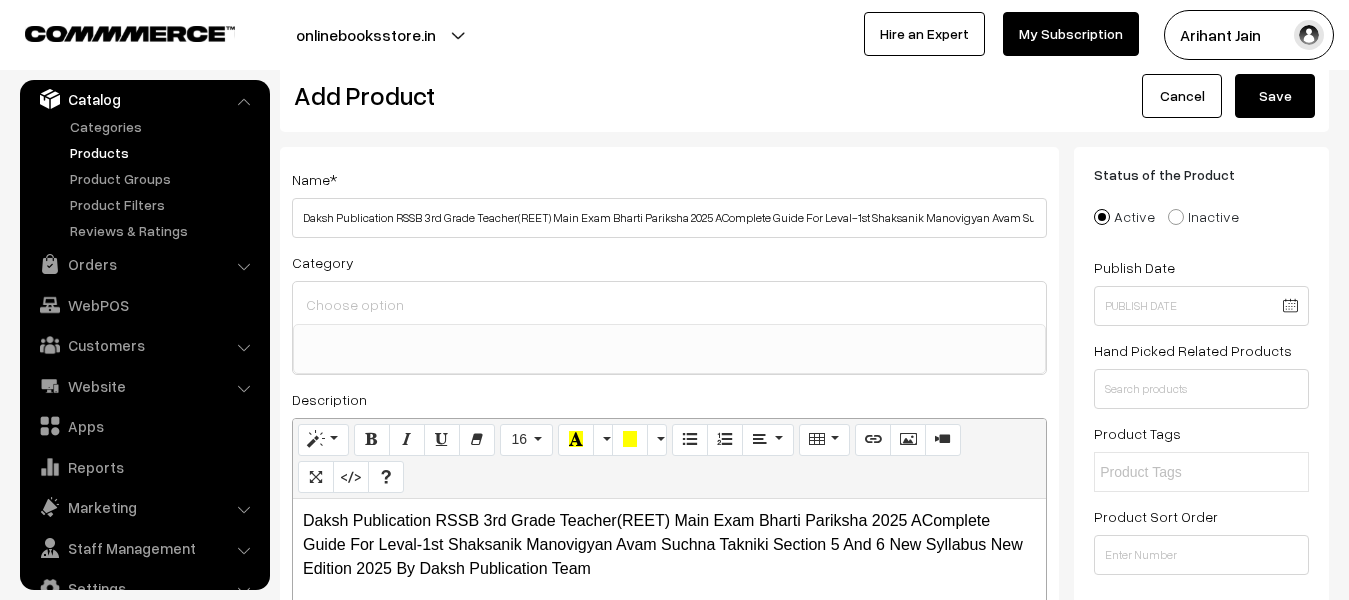 scroll, scrollTop: 0, scrollLeft: 0, axis: both 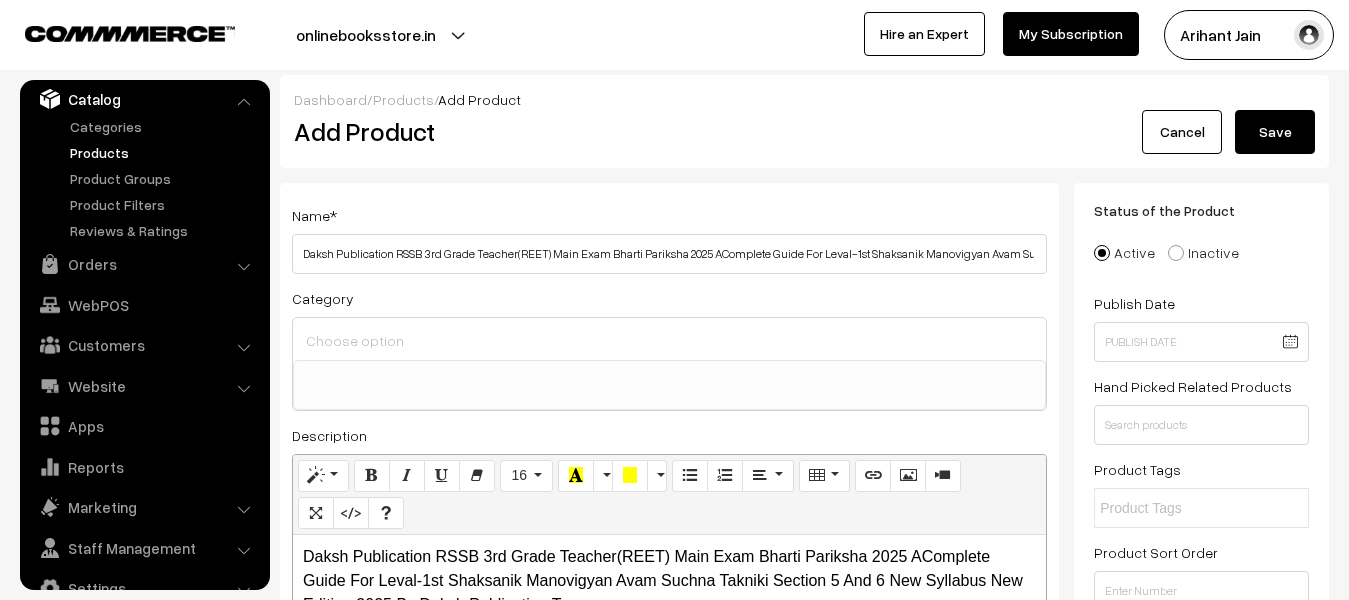 type on "241" 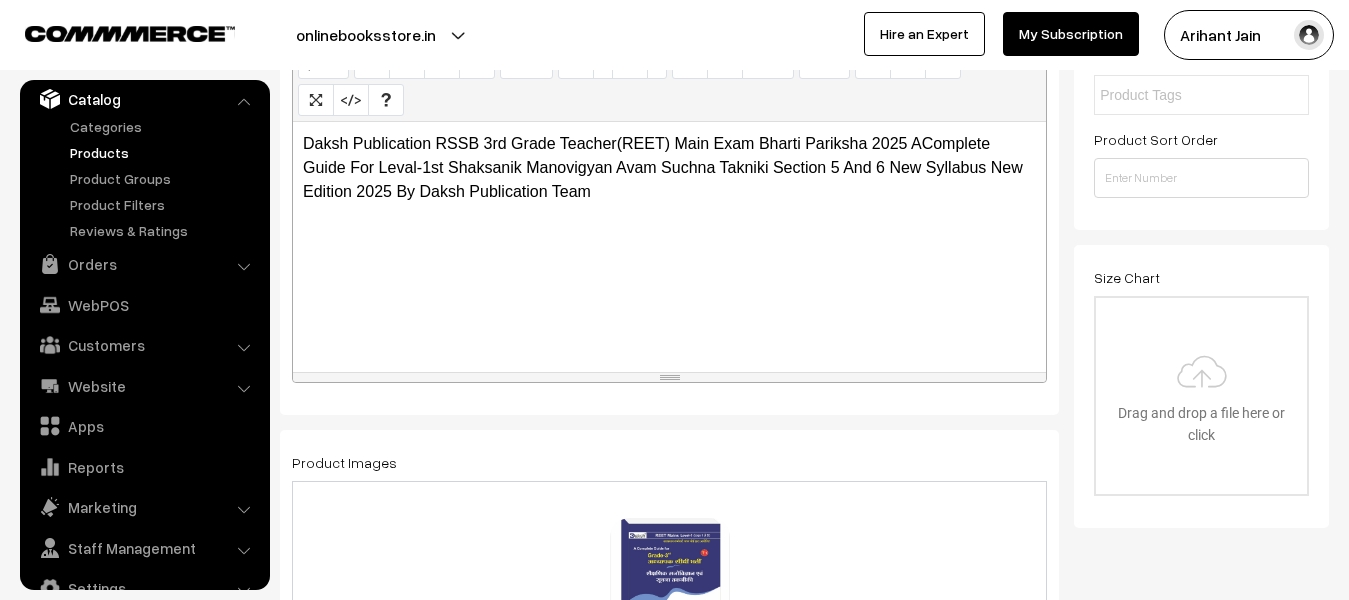 scroll, scrollTop: 495, scrollLeft: 0, axis: vertical 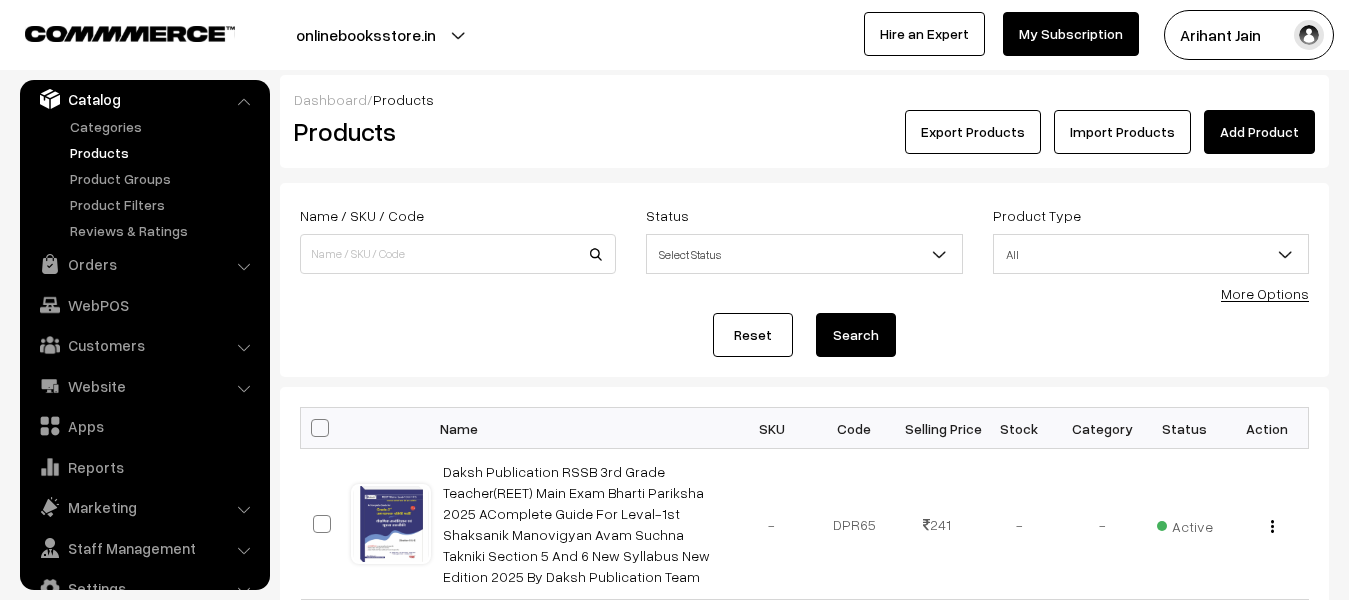 click on "Add Product" at bounding box center (1259, 132) 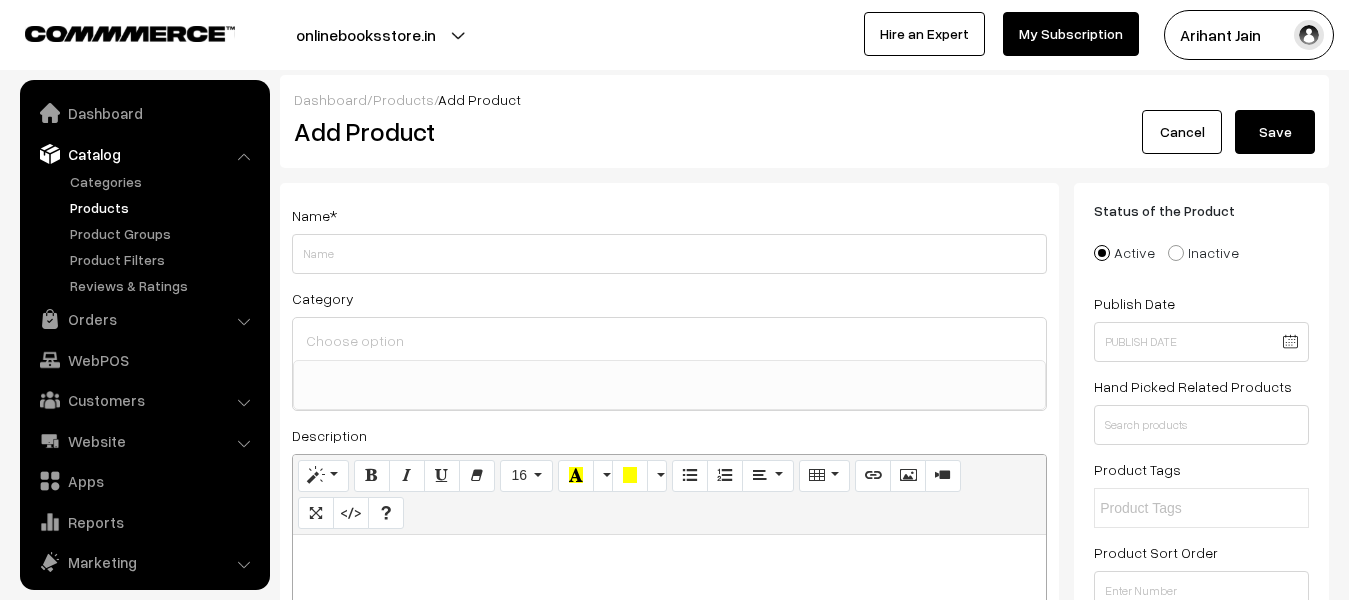 select 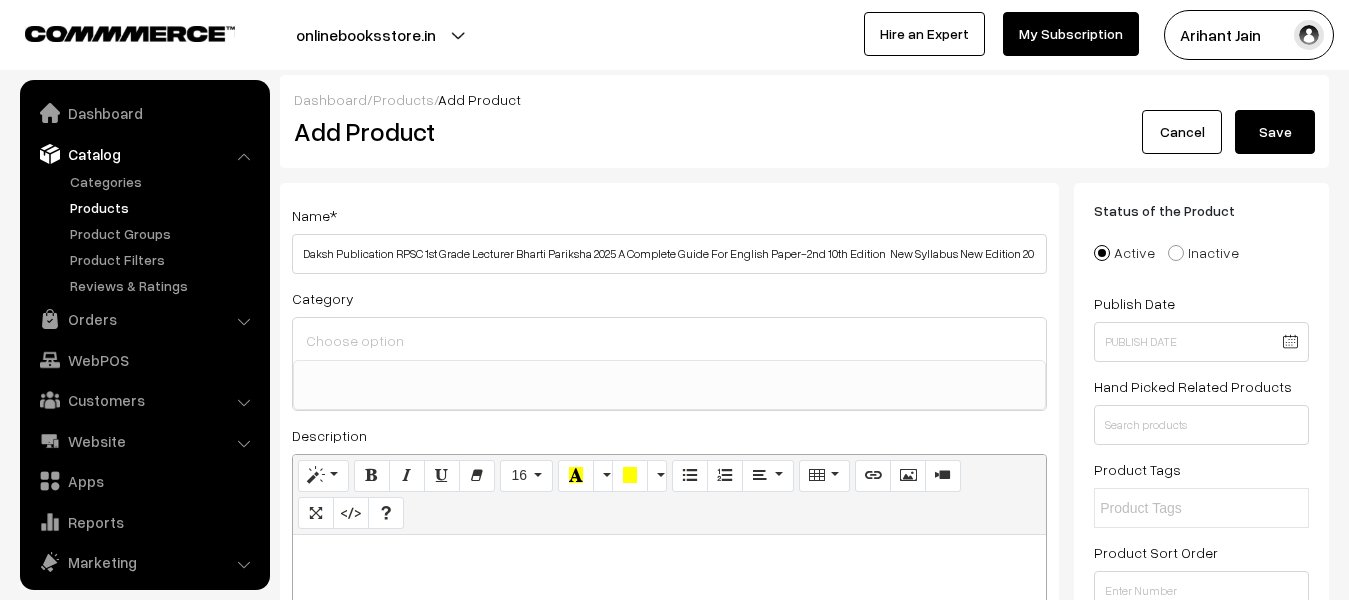 scroll, scrollTop: 55, scrollLeft: 0, axis: vertical 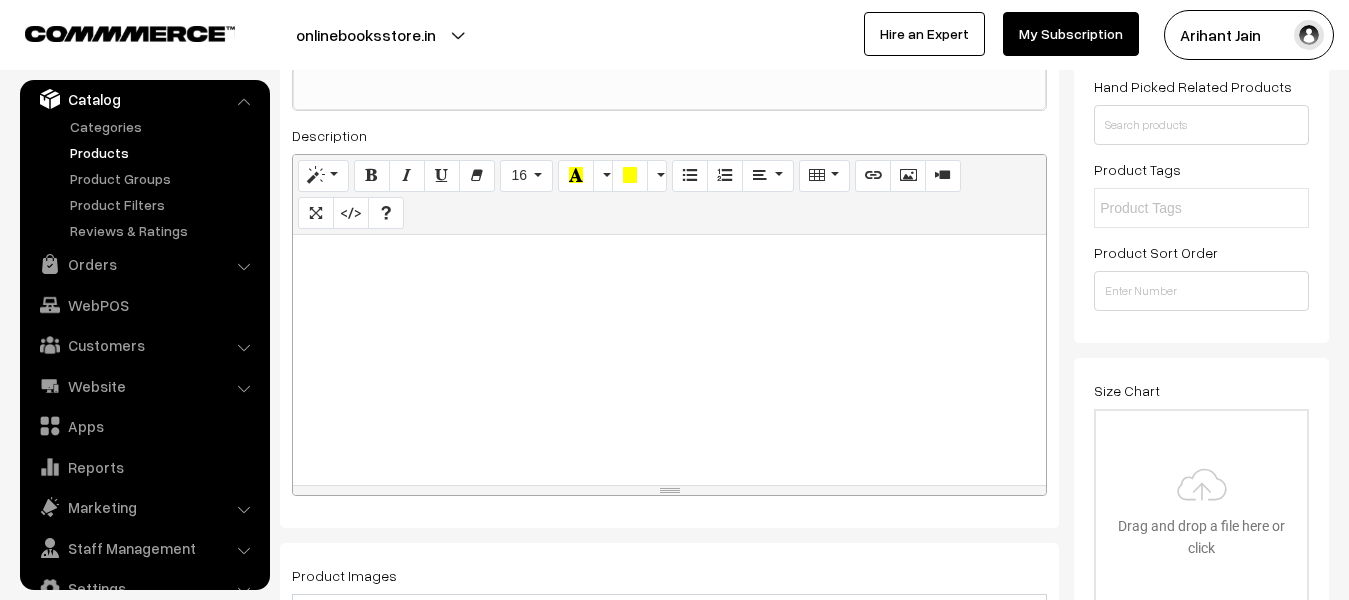 type on "Daksh Publication RPSC 1st Grade Lecturer Bharti Pariksha 2025 A Complete Guide For English Paper-2nd 10th Edition  New Syllabus New Edition 2025 By B.K Rastogi" 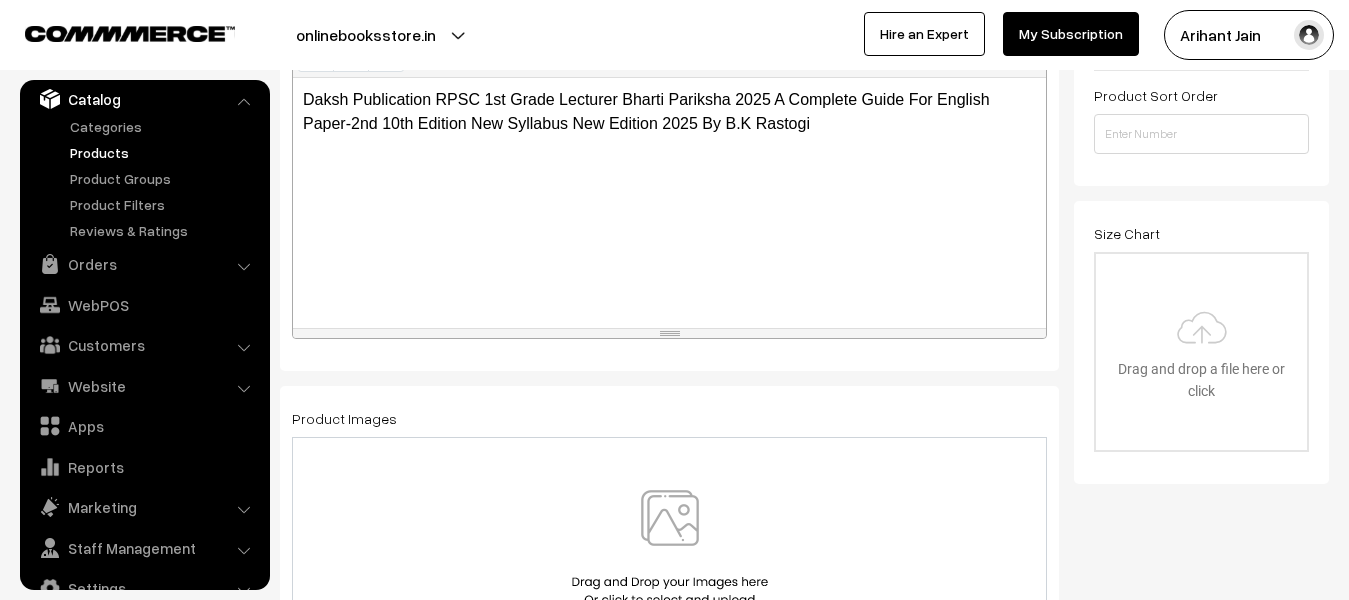 scroll, scrollTop: 600, scrollLeft: 0, axis: vertical 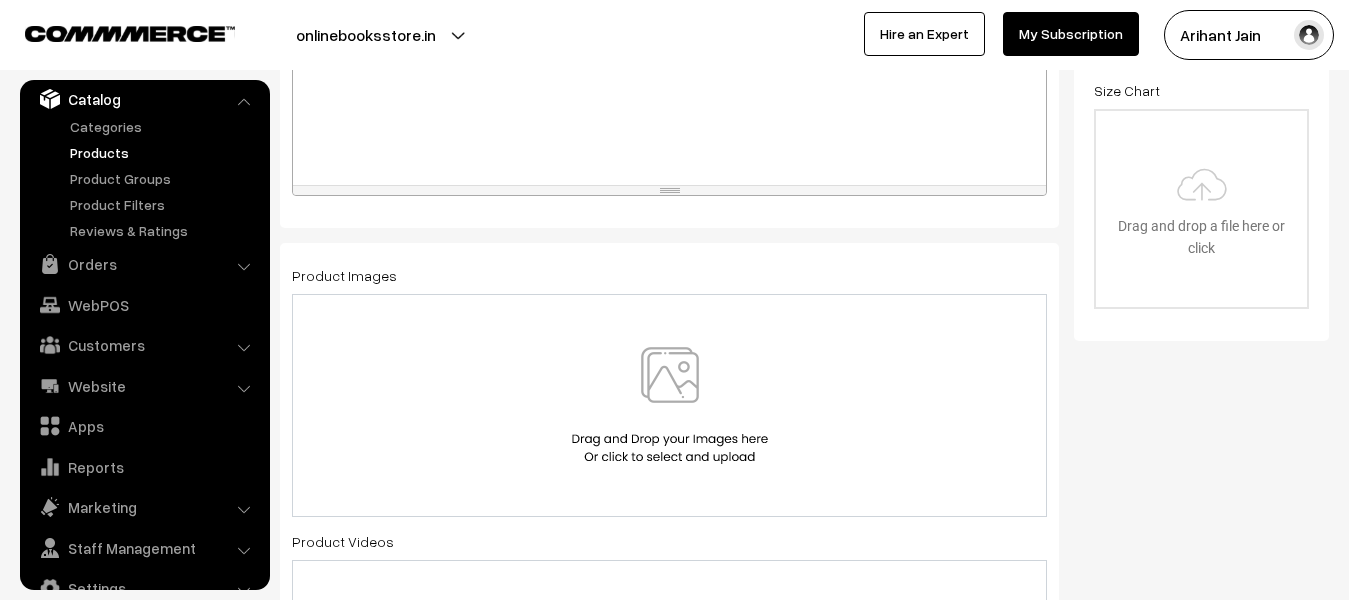click at bounding box center (670, 405) 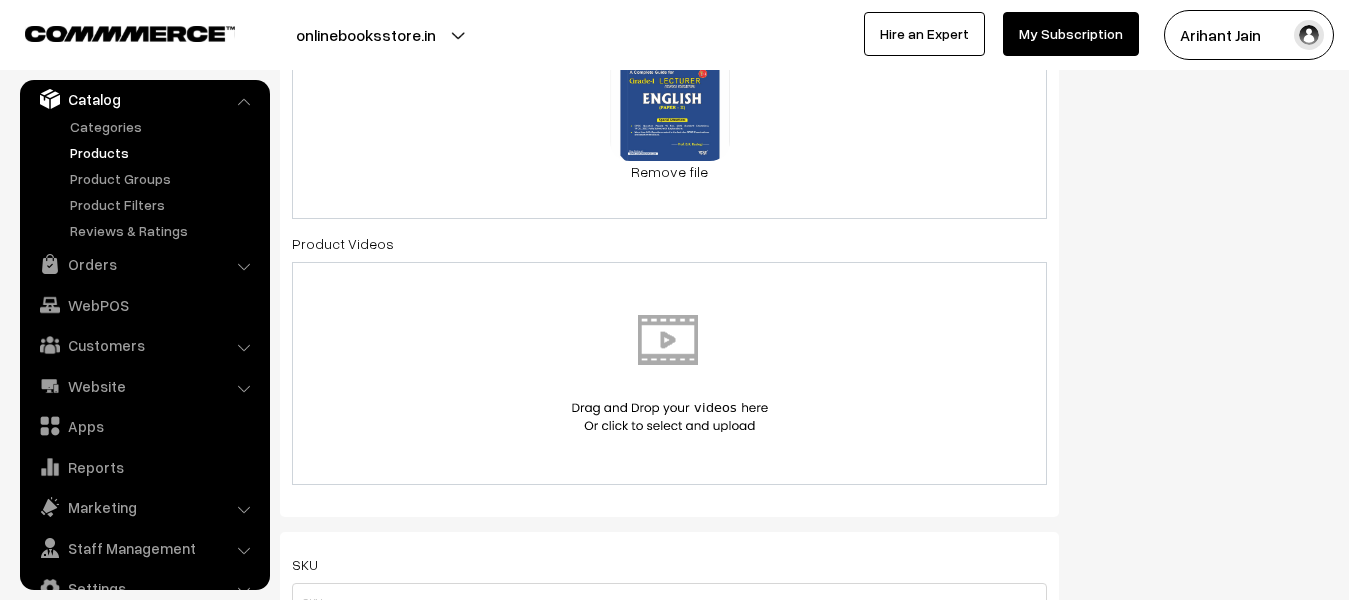 scroll, scrollTop: 1000, scrollLeft: 0, axis: vertical 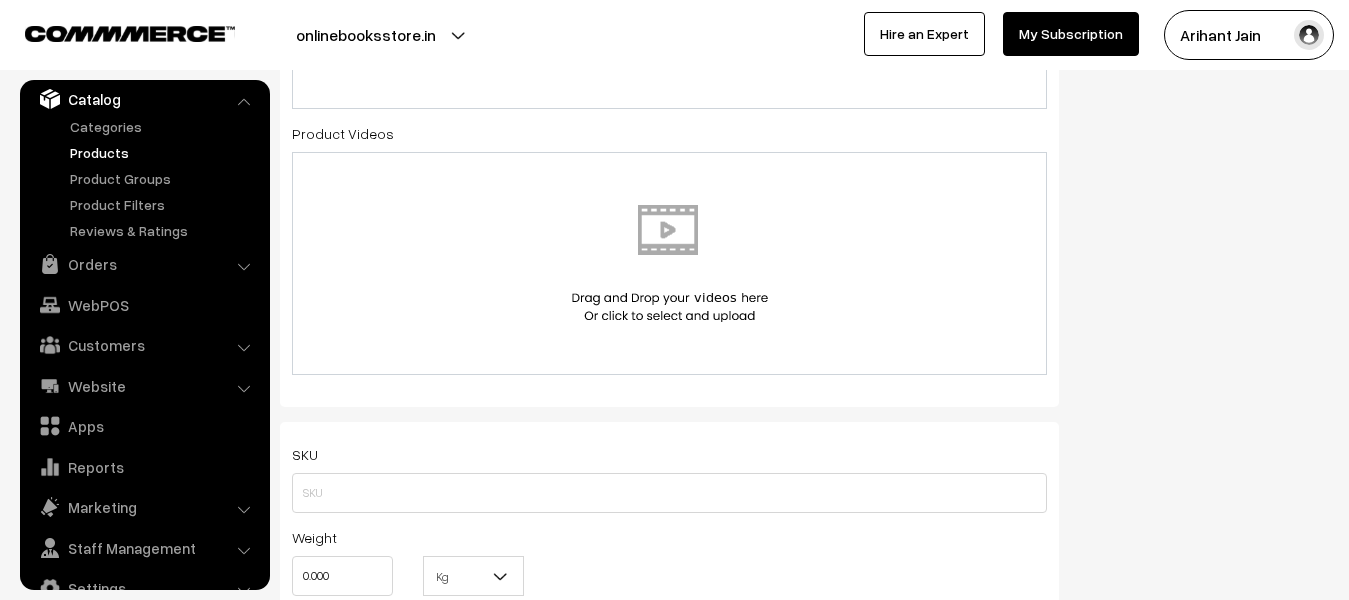 drag, startPoint x: 362, startPoint y: 545, endPoint x: 358, endPoint y: 561, distance: 16.492422 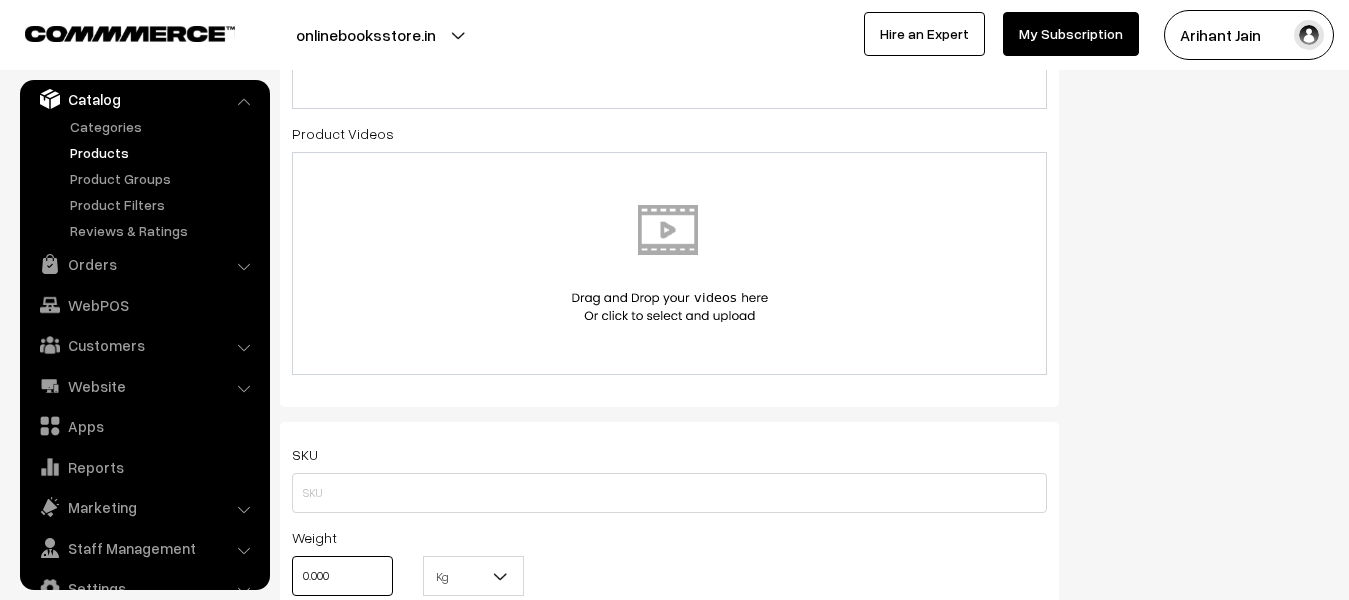 click on "0.000" at bounding box center (342, 576) 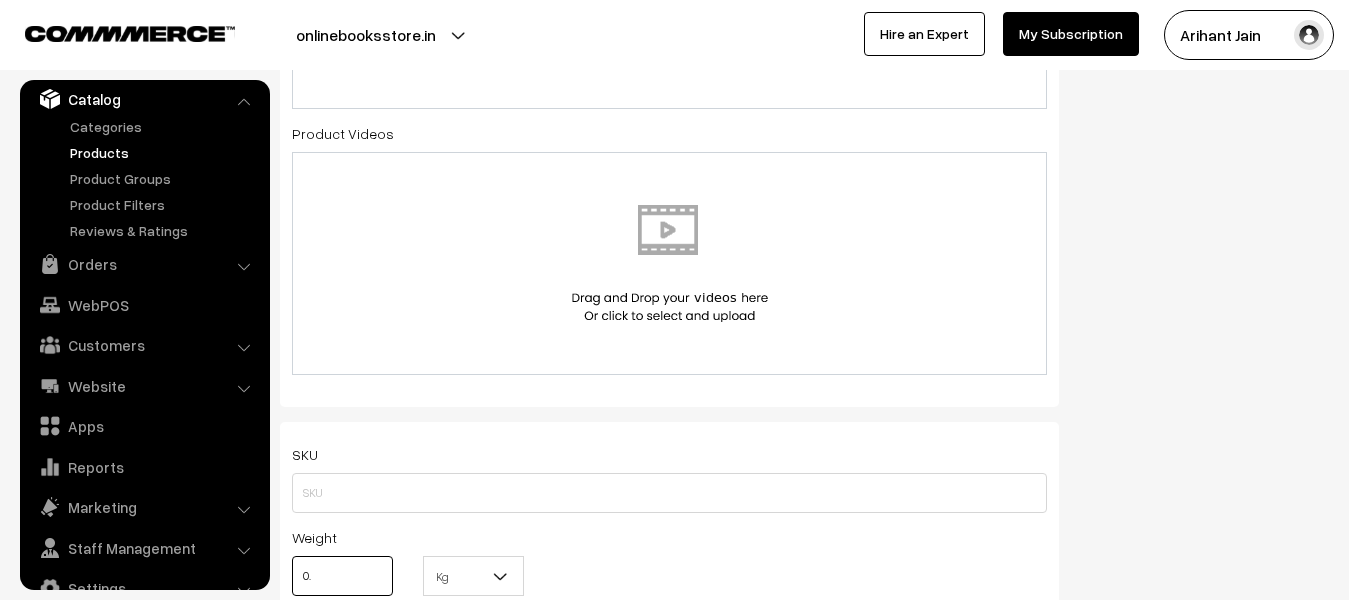 type on "0" 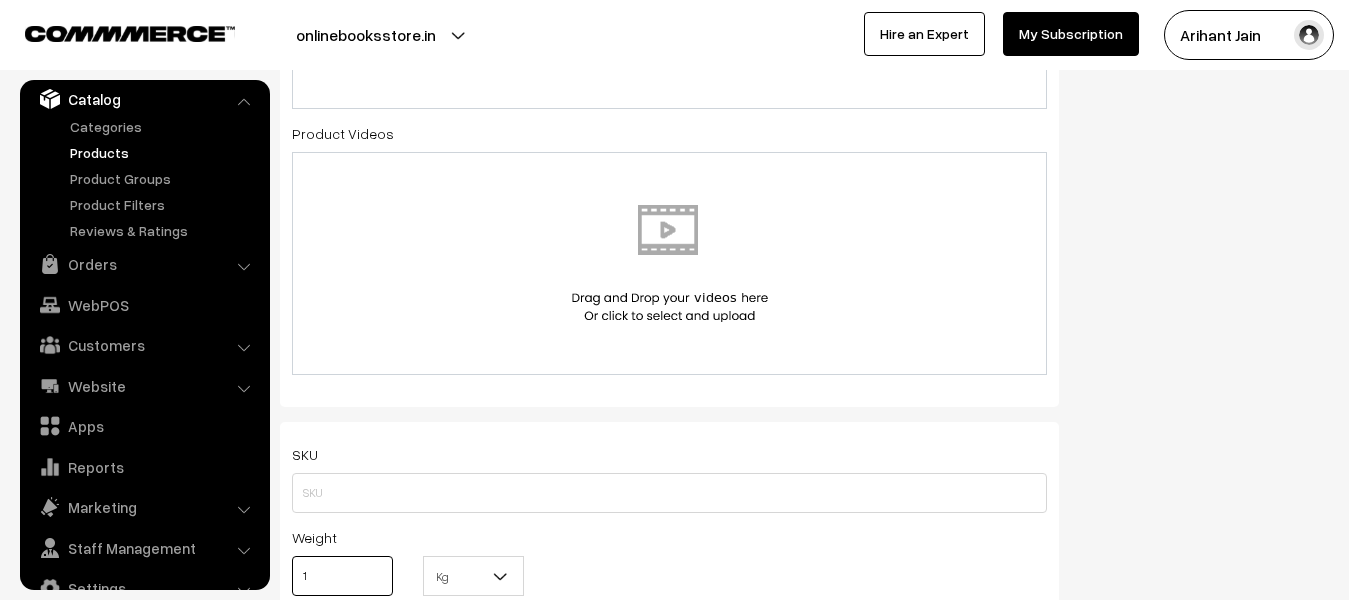 type on "1" 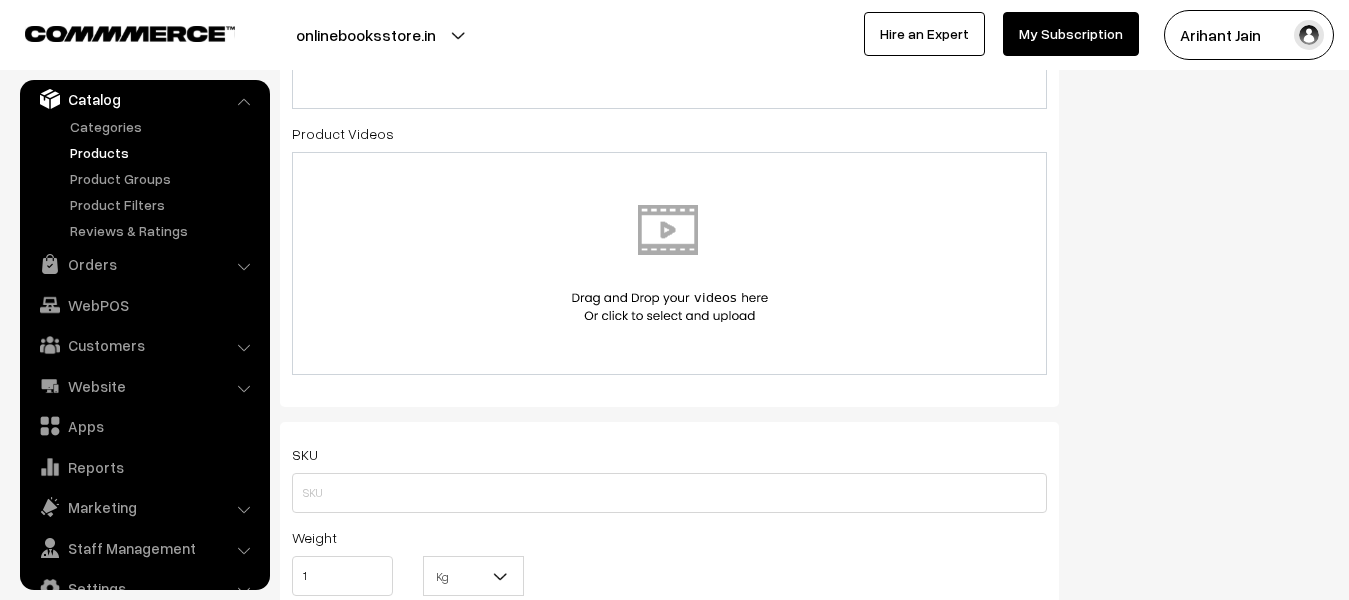 click at bounding box center [501, 576] 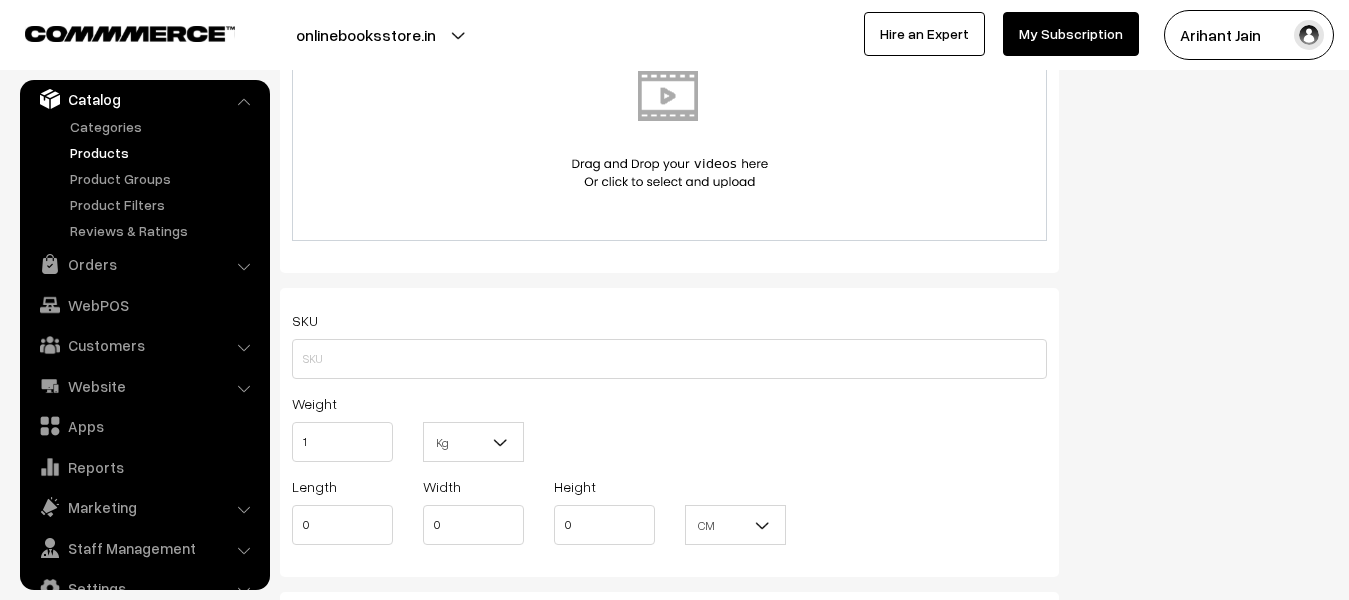 scroll, scrollTop: 1300, scrollLeft: 0, axis: vertical 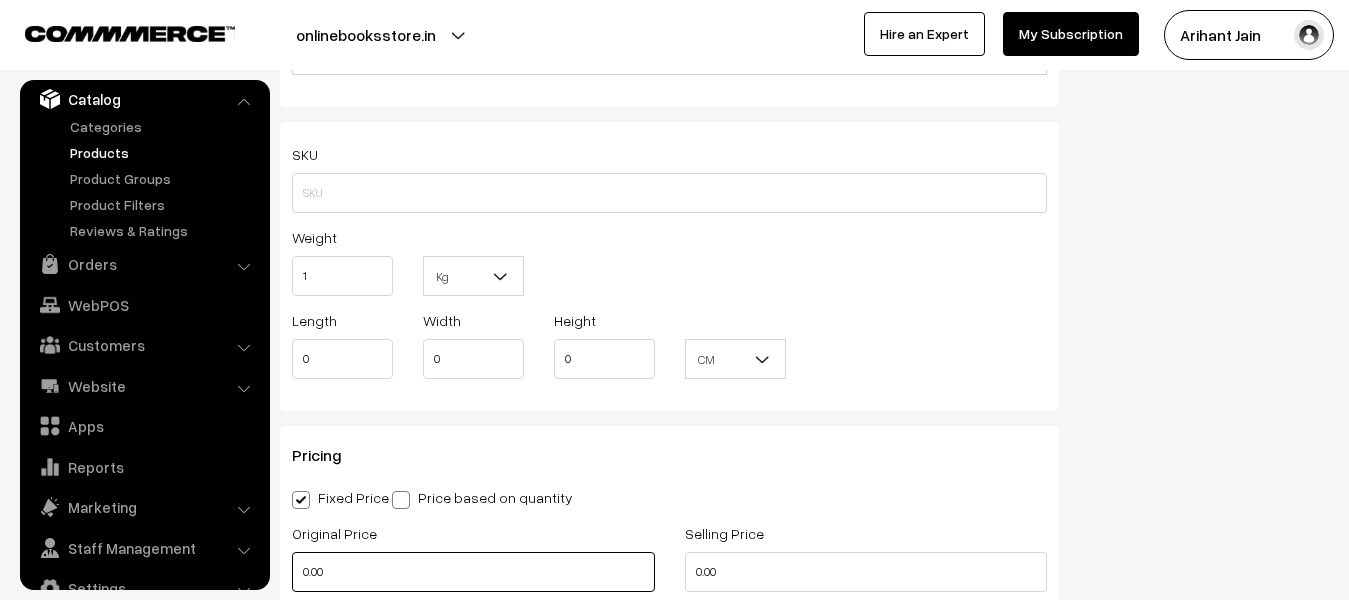 click on "0.00" at bounding box center (473, 572) 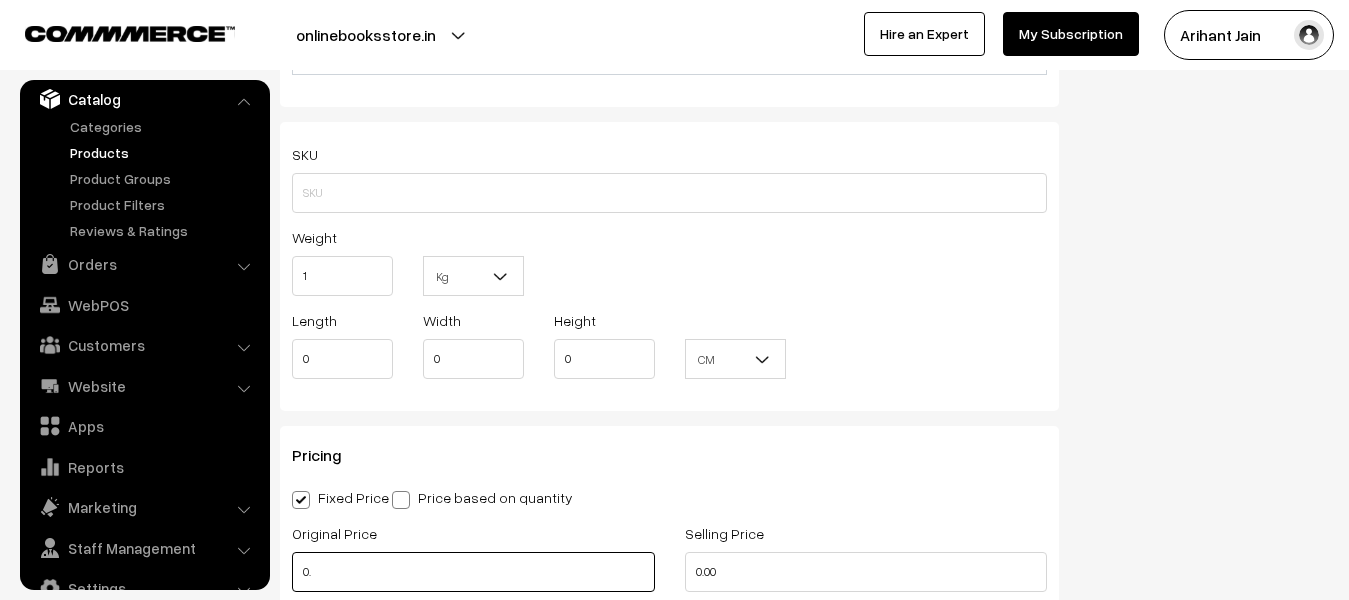 type on "0" 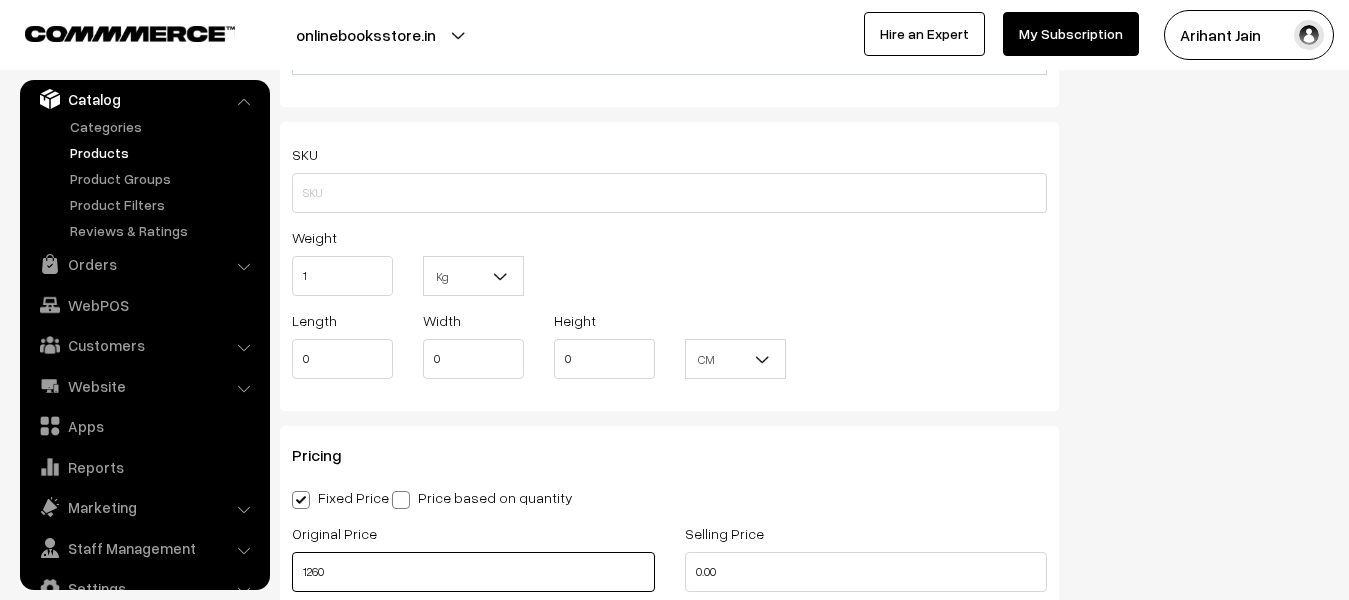 type on "1260" 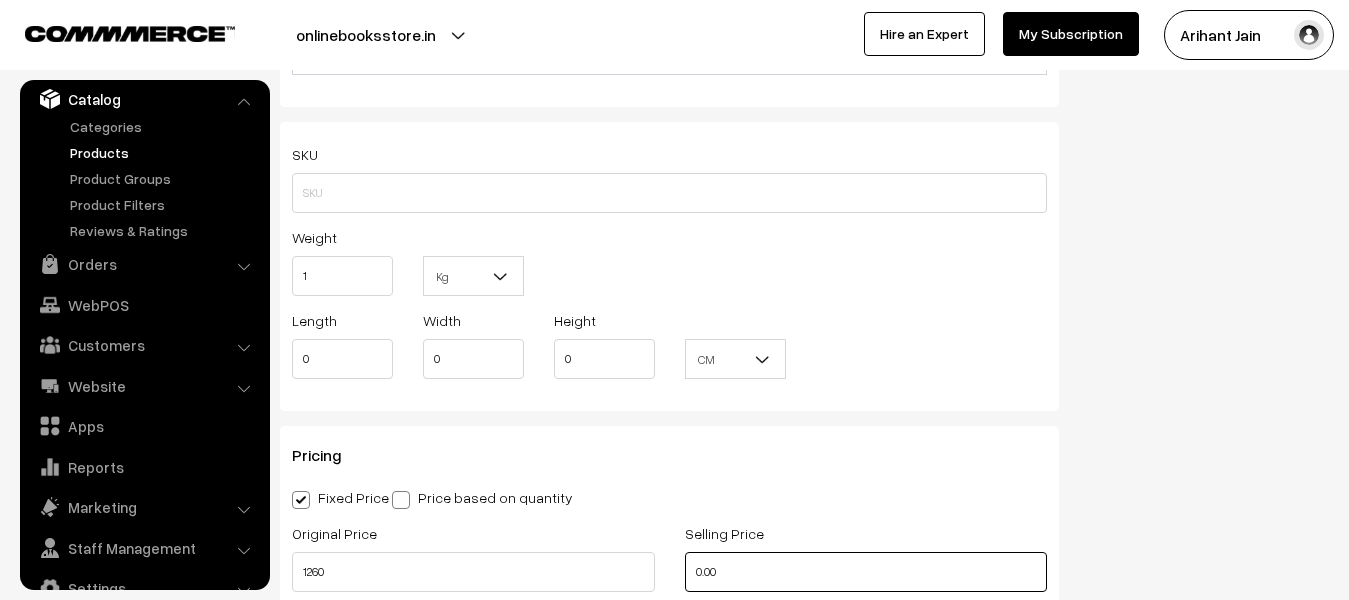 click on "0.00" at bounding box center (866, 572) 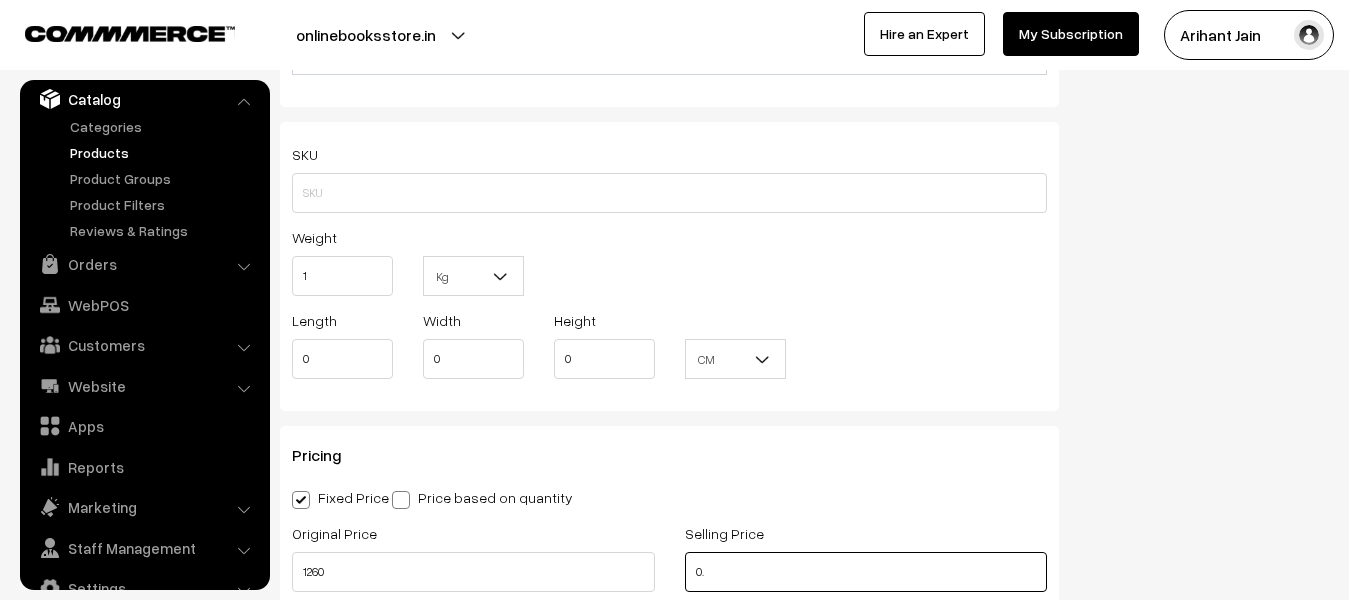 type on "0" 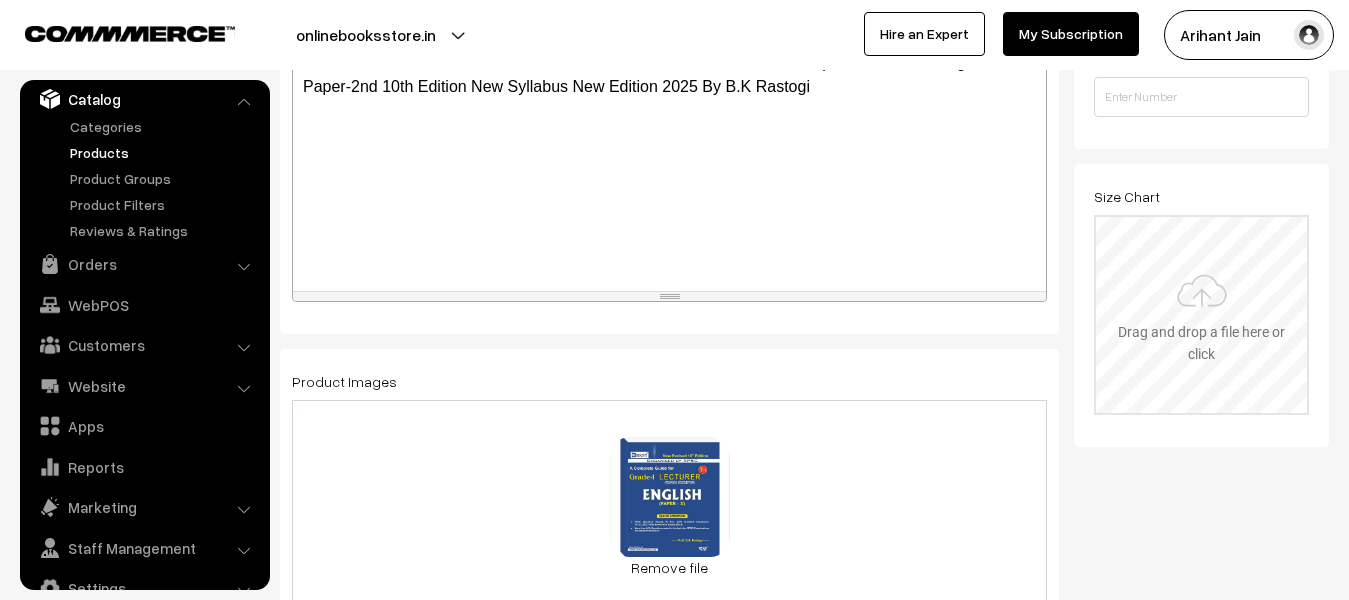 scroll, scrollTop: 0, scrollLeft: 0, axis: both 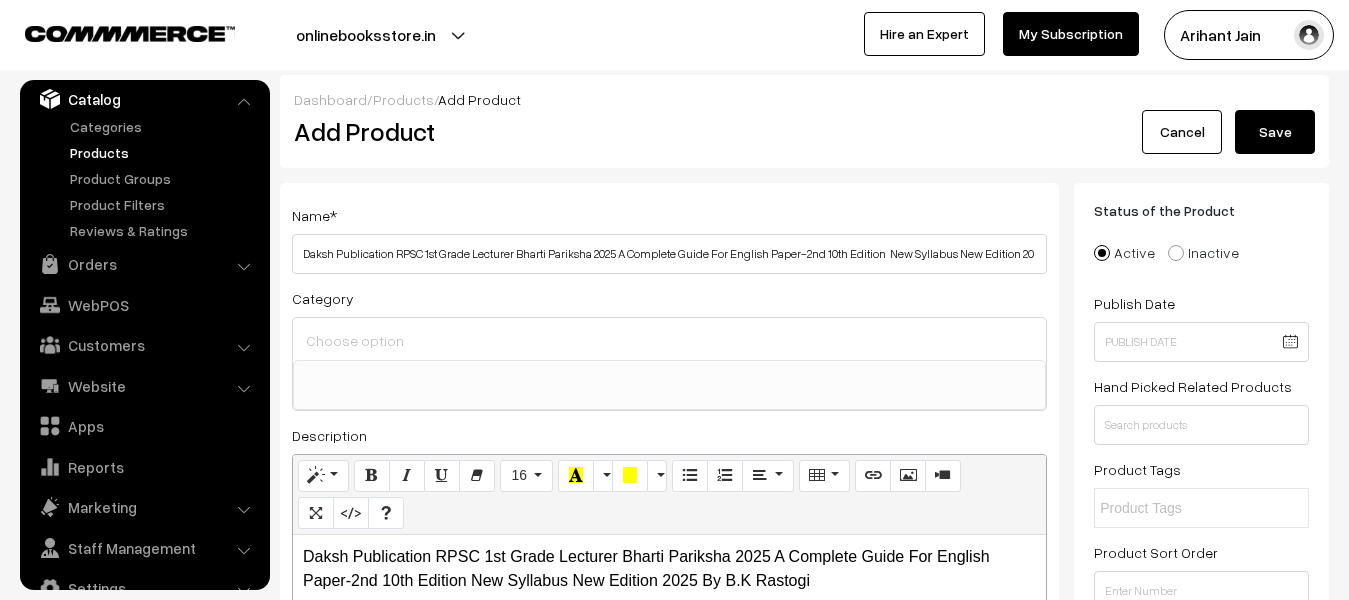 type on "499" 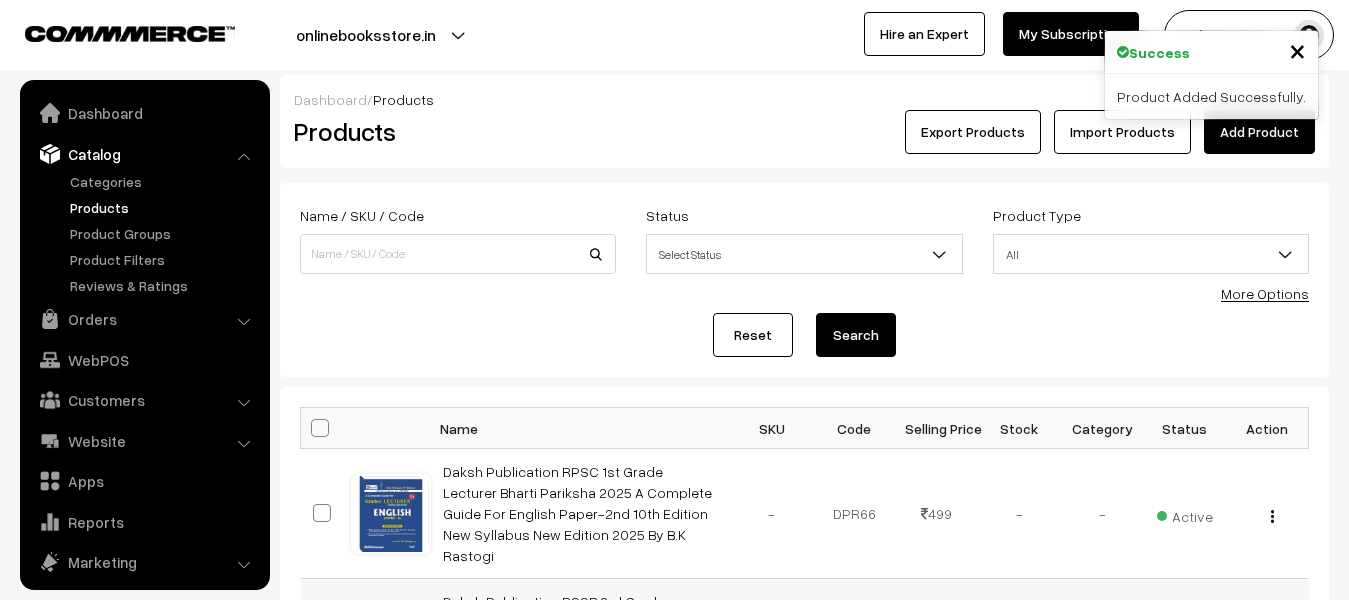 scroll, scrollTop: 200, scrollLeft: 0, axis: vertical 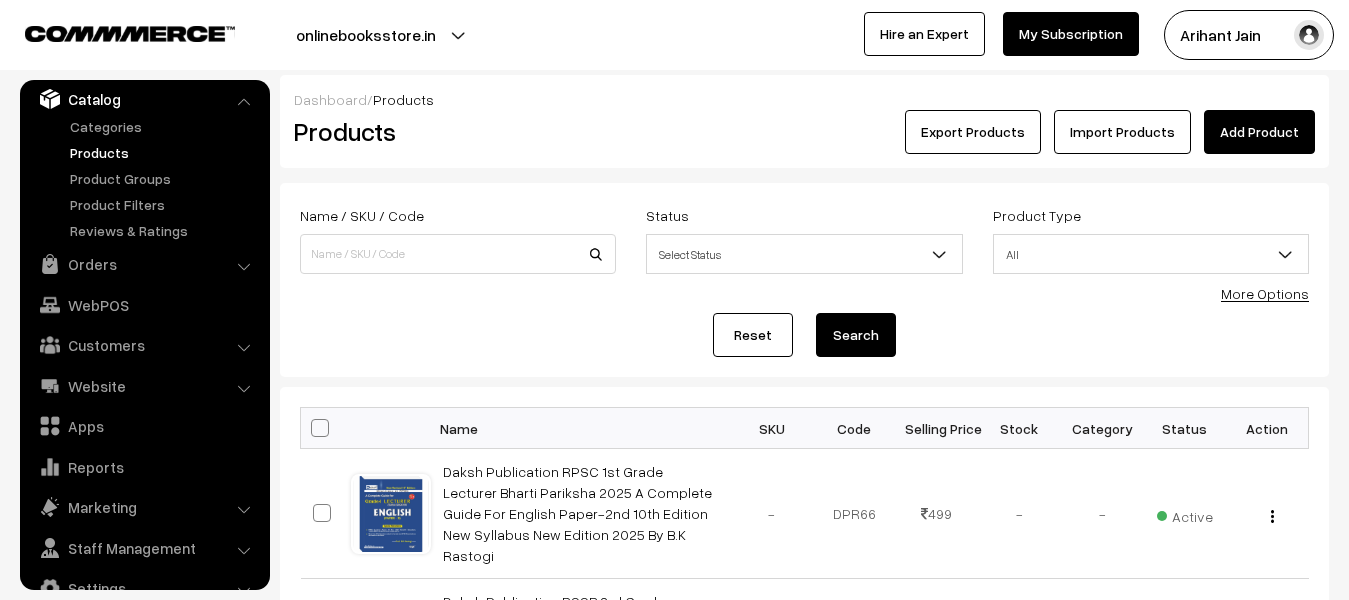 click on "Add Product" at bounding box center (1259, 132) 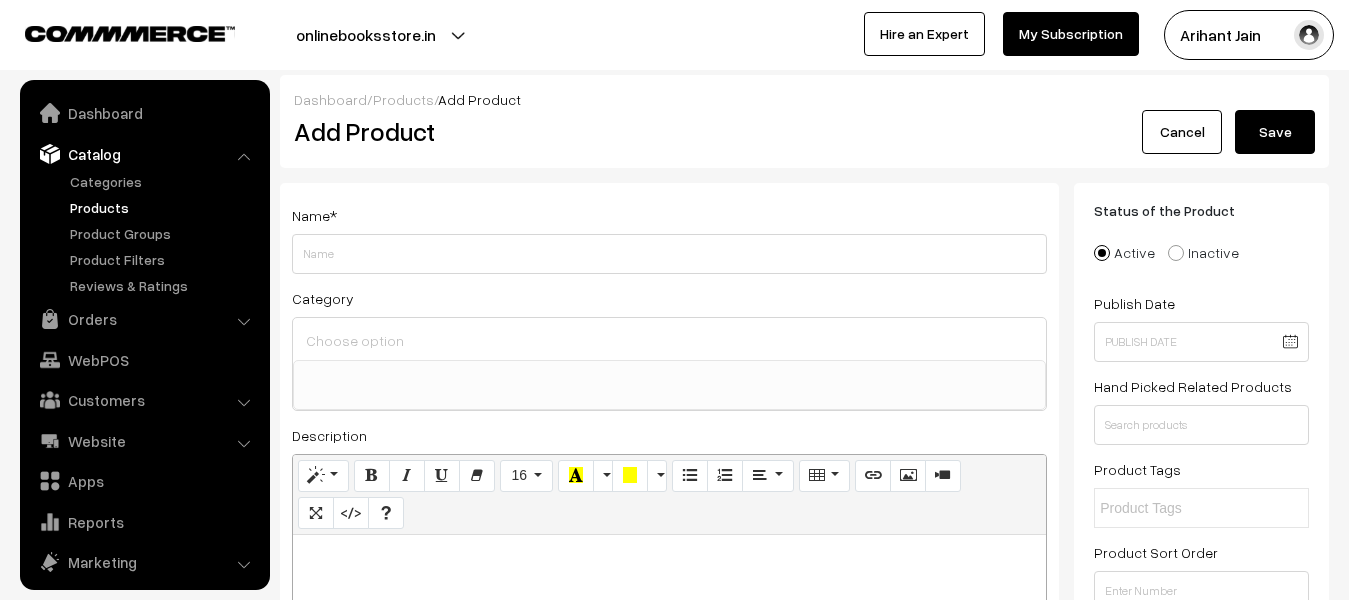 select 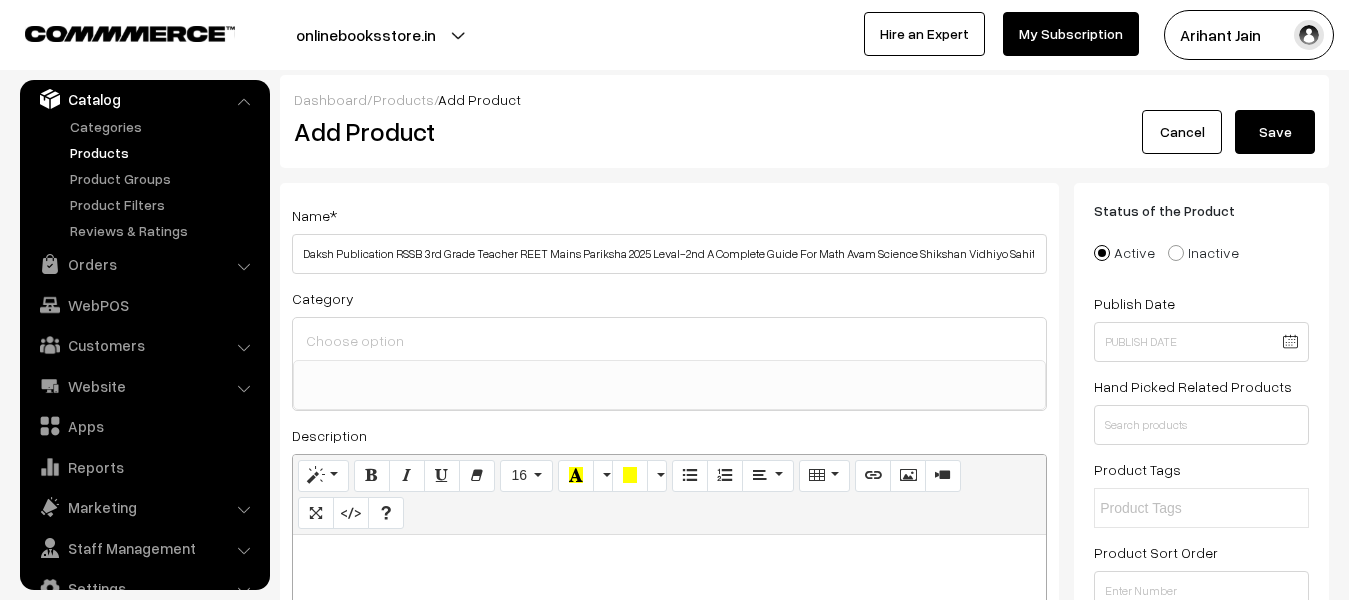 scroll, scrollTop: 0, scrollLeft: 346, axis: horizontal 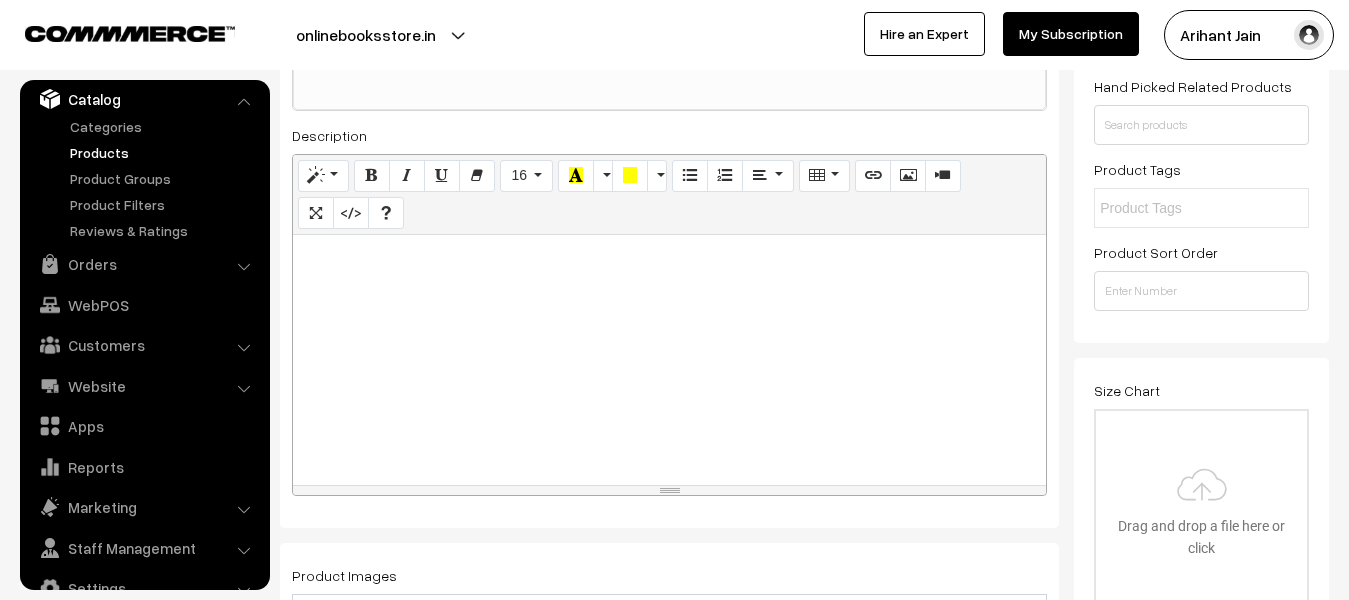type on "Daksh Publication RSSB 3rd Grade Teacher REET Mains Pariksha 2025 Leval-2nd A Complete Guide For Math Avam Science Shikshan Vidhiyo Sahit Section 3 And 4 New Syllabus New Edition 2025 By Er. [NAME] [NAME]" 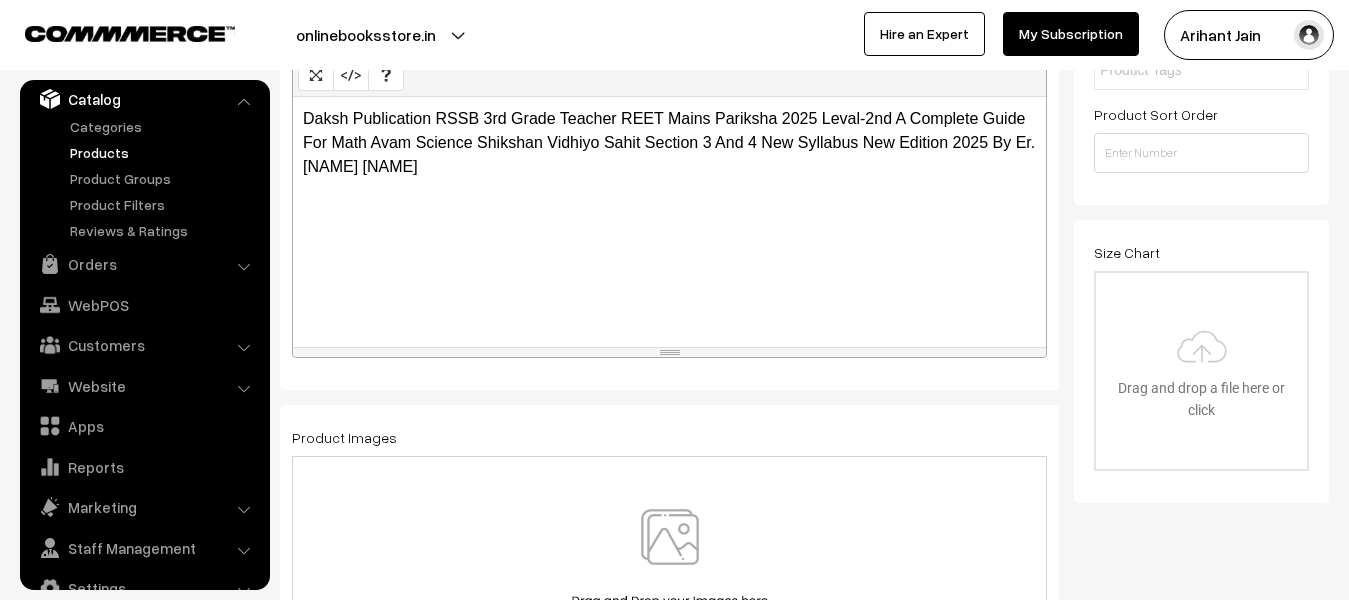 scroll, scrollTop: 600, scrollLeft: 0, axis: vertical 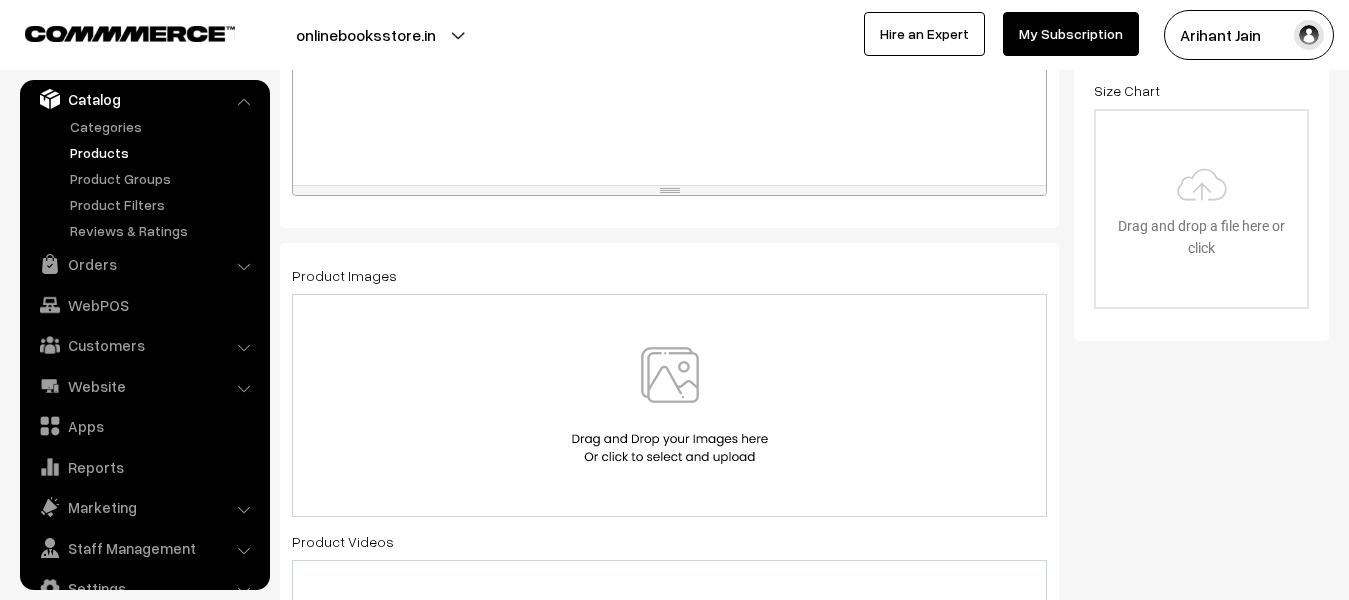 click at bounding box center (669, 405) 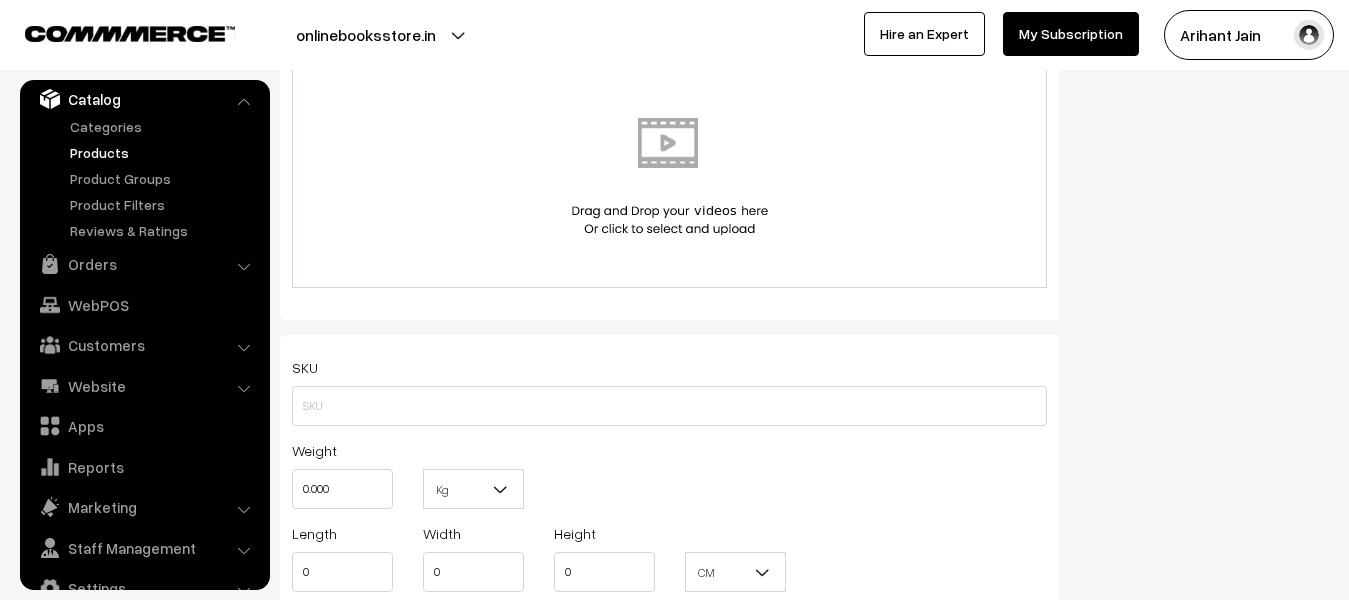 scroll, scrollTop: 1100, scrollLeft: 0, axis: vertical 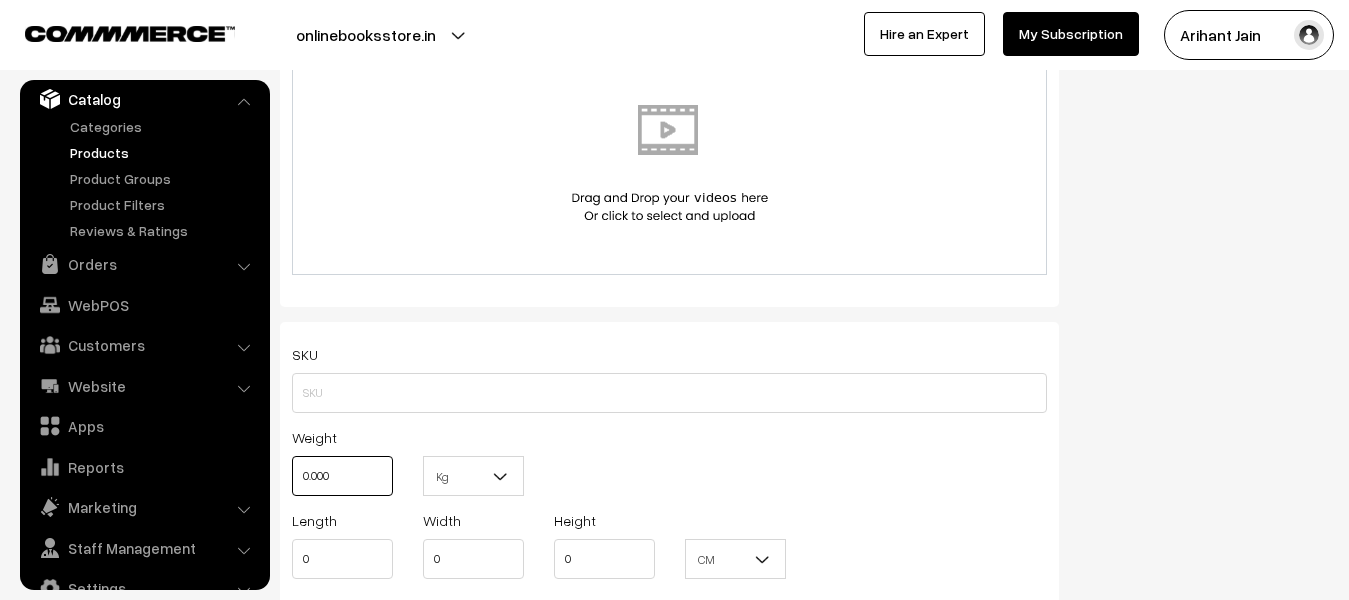 click on "0.000" at bounding box center [342, 476] 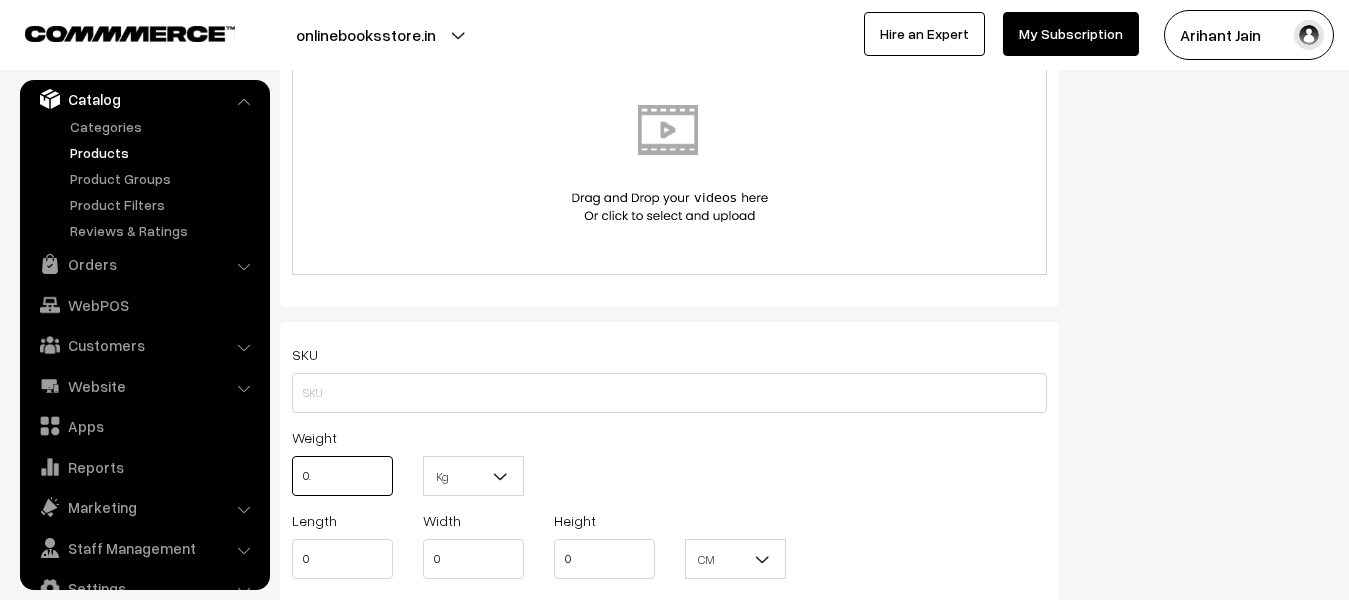 type on "0" 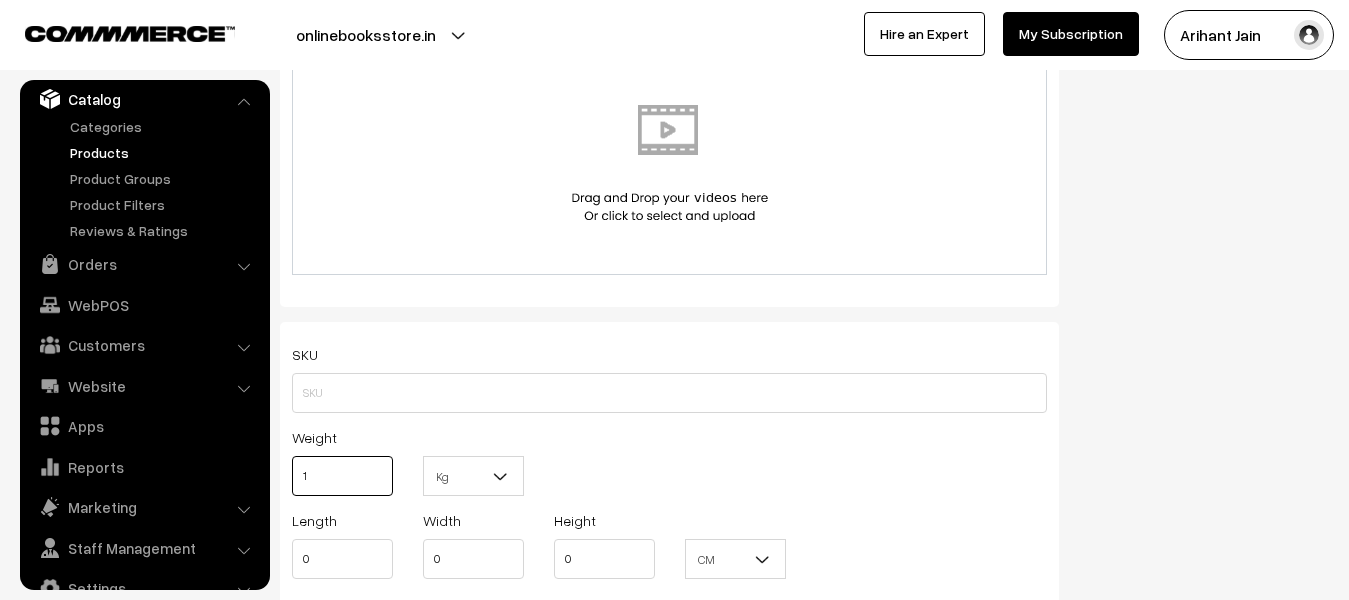 type on "1" 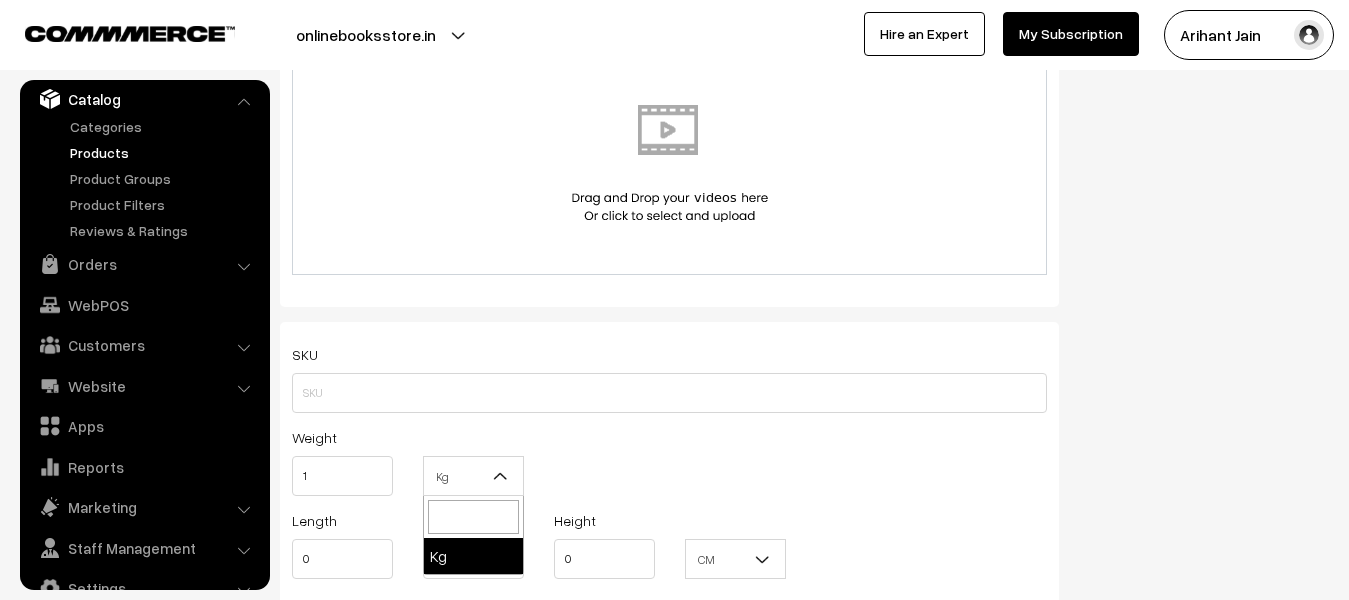 click at bounding box center [501, 476] 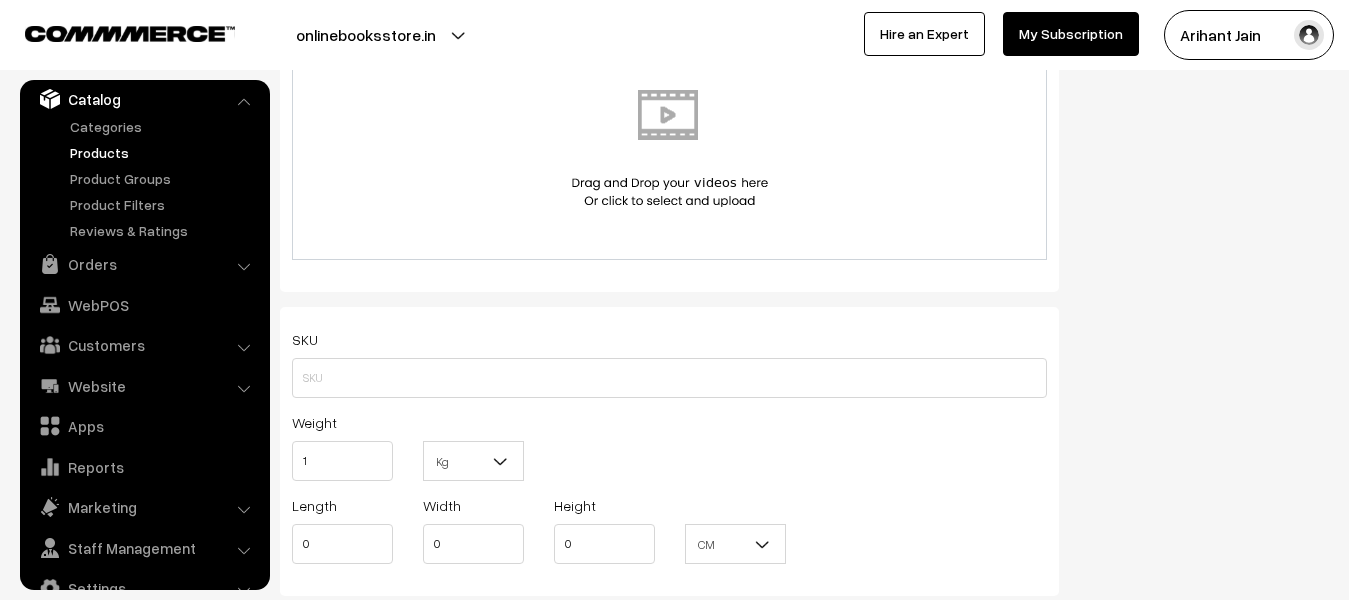 scroll, scrollTop: 1400, scrollLeft: 0, axis: vertical 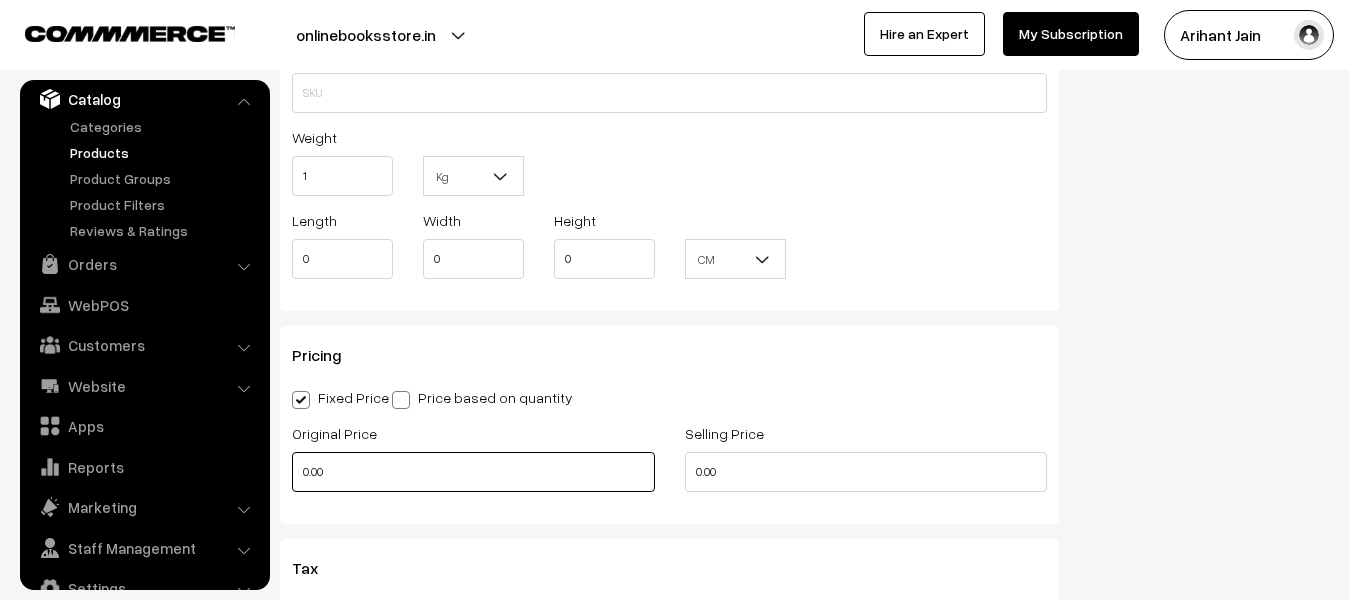 click on "0.00" at bounding box center [473, 472] 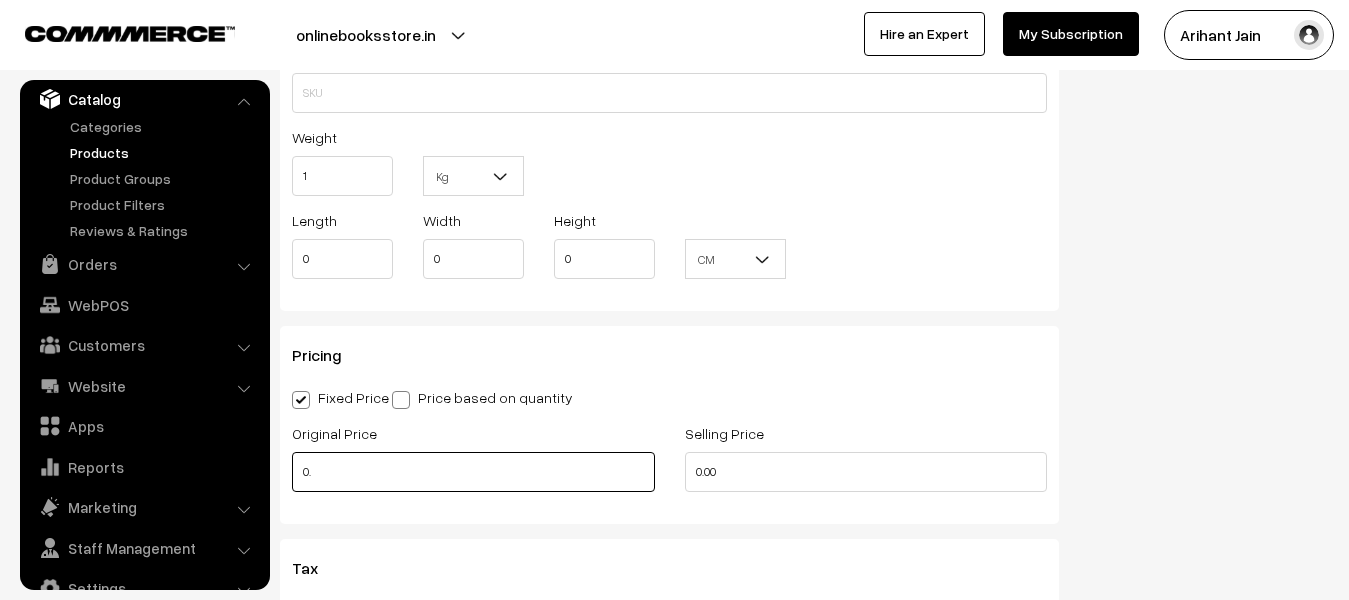 type on "0" 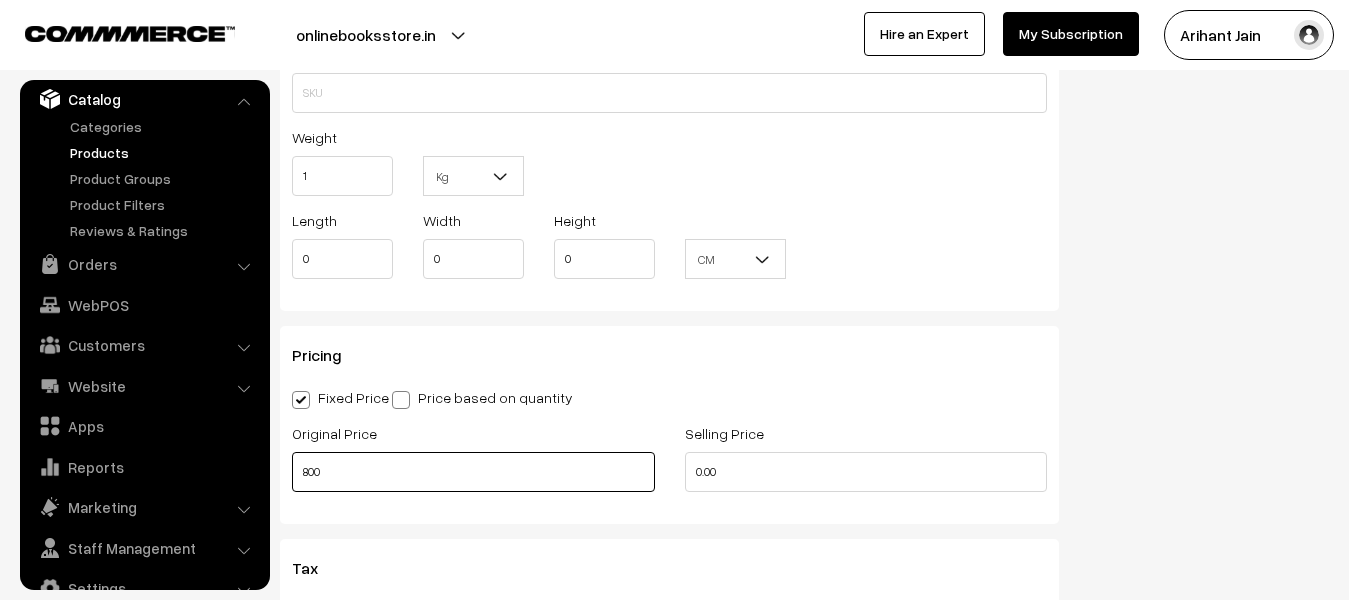 type on "800" 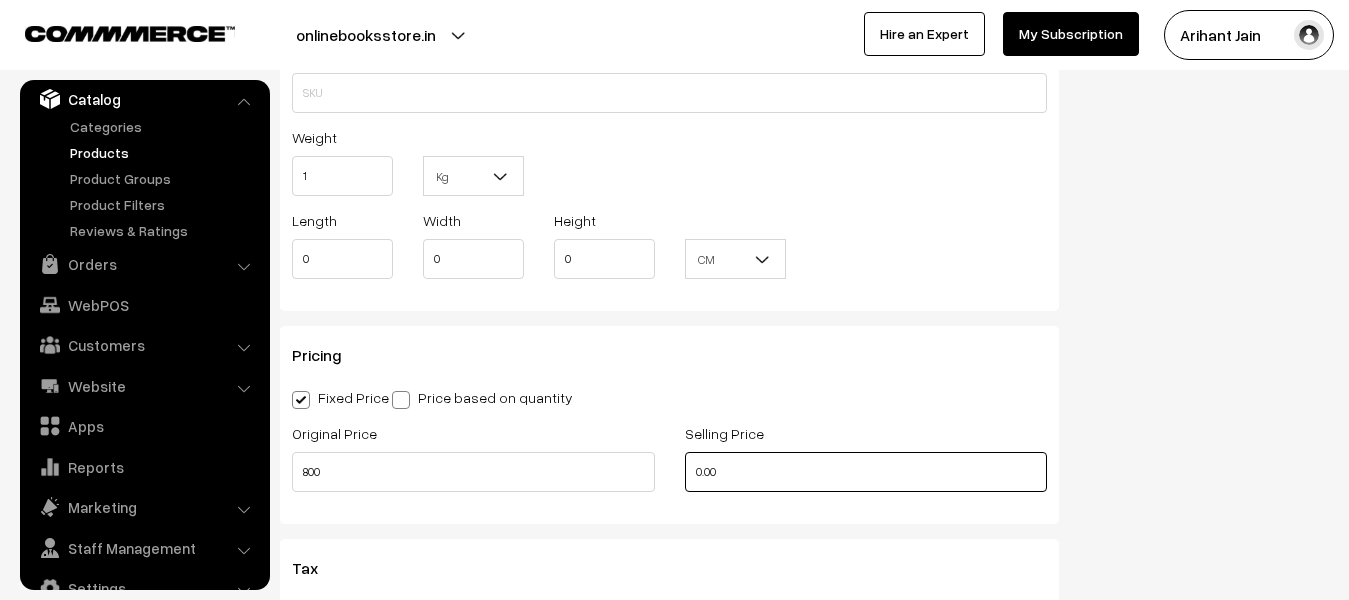 drag, startPoint x: 733, startPoint y: 475, endPoint x: 741, endPoint y: 431, distance: 44.72136 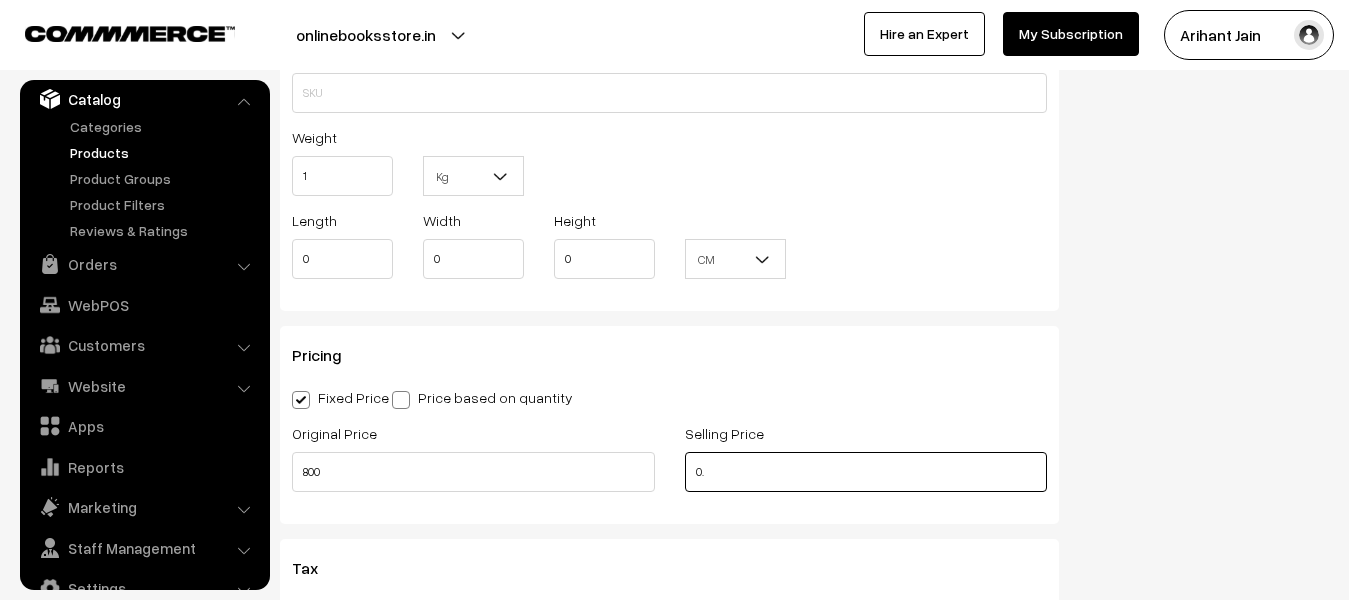 type on "0" 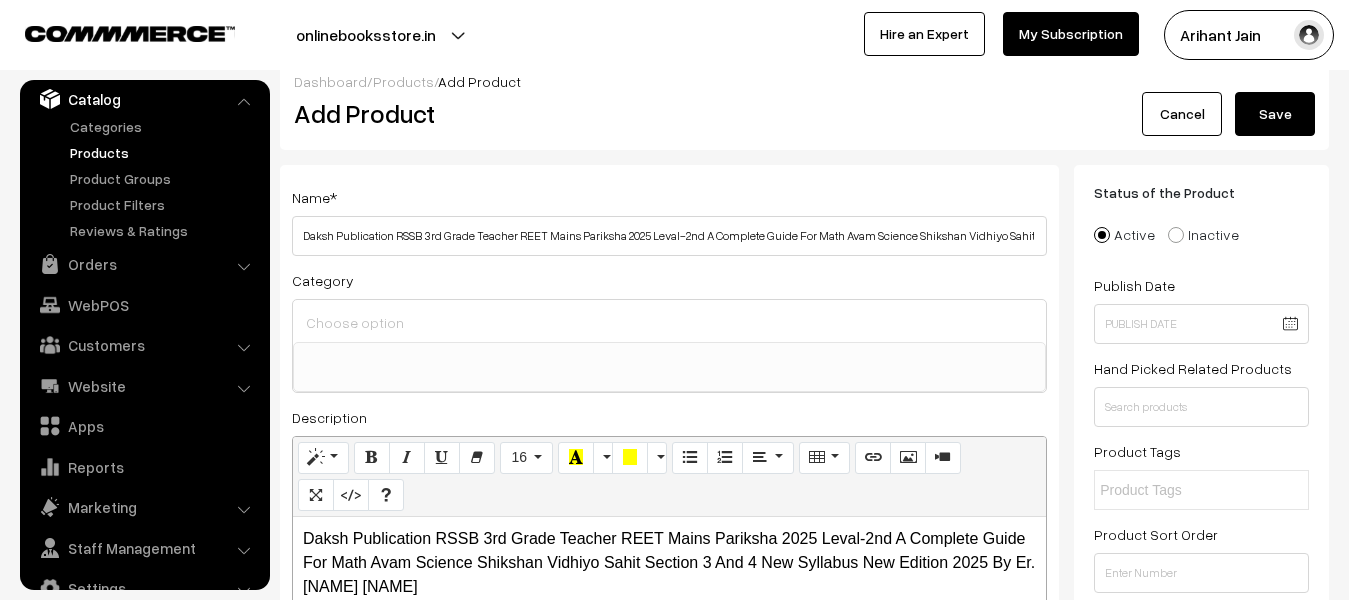 scroll, scrollTop: 0, scrollLeft: 0, axis: both 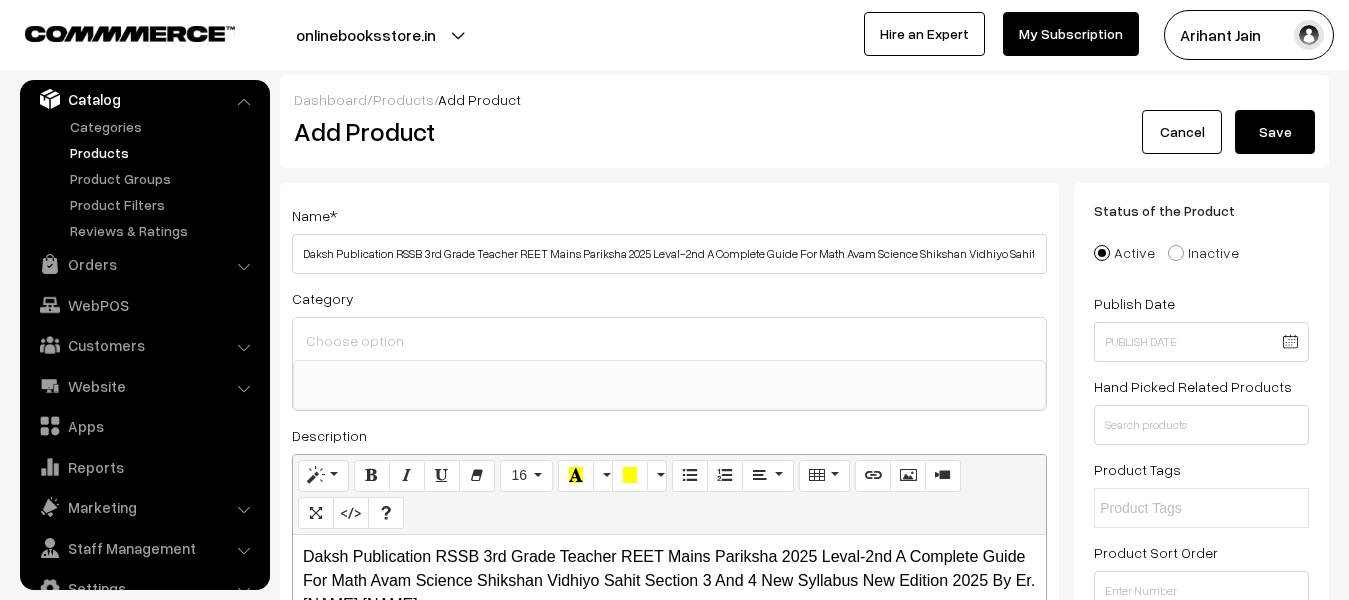 type on "325" 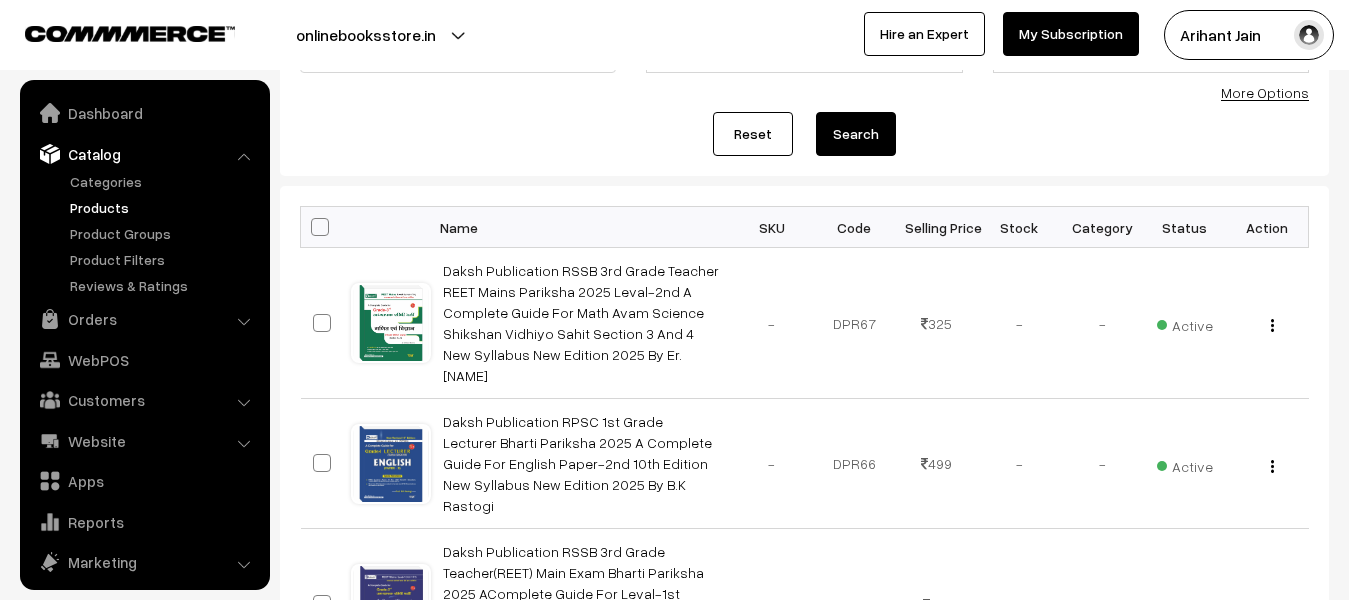 scroll, scrollTop: 300, scrollLeft: 0, axis: vertical 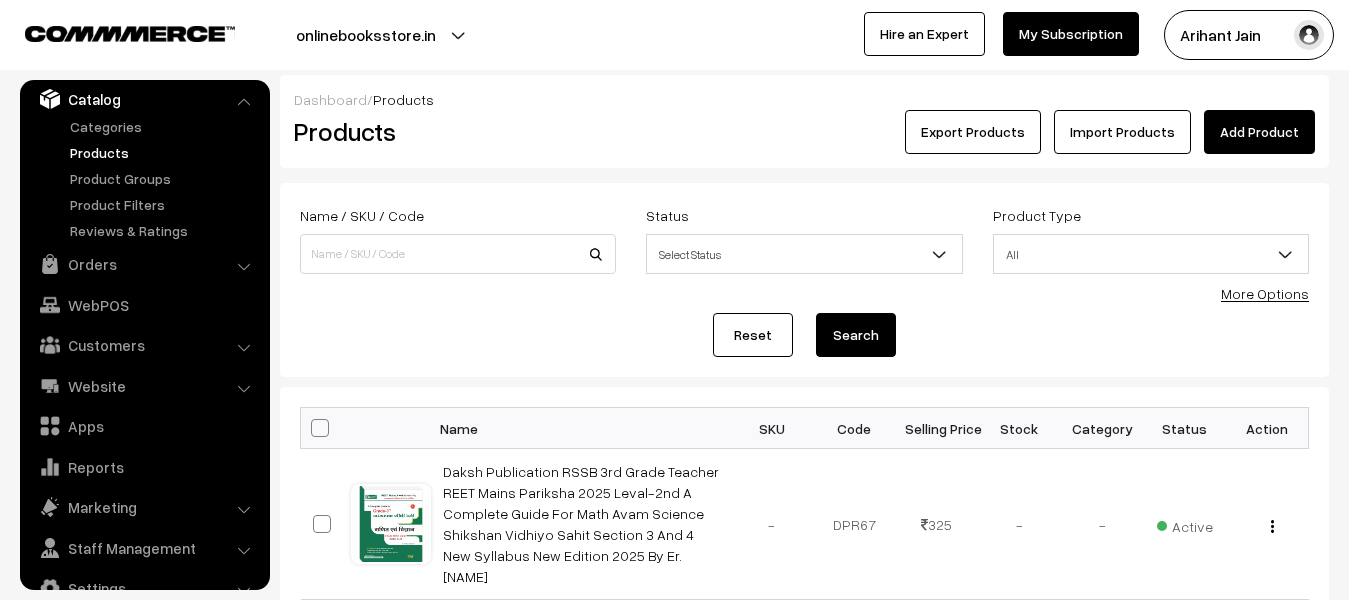click on "Add Product" at bounding box center (1259, 132) 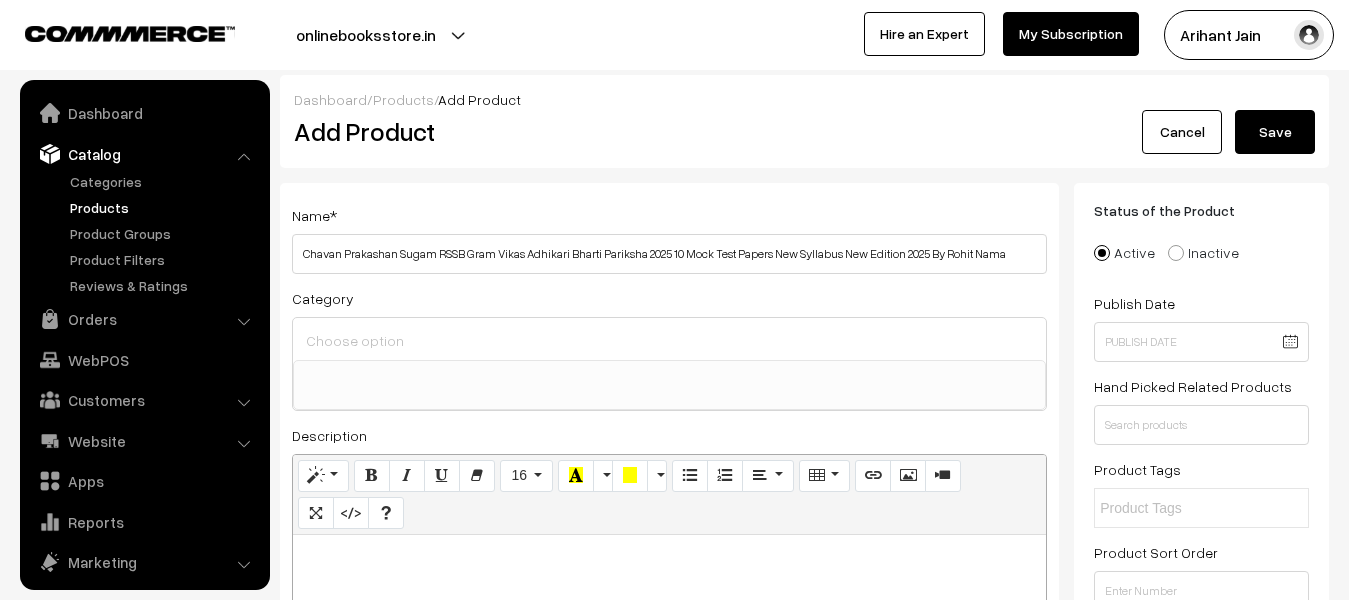 select 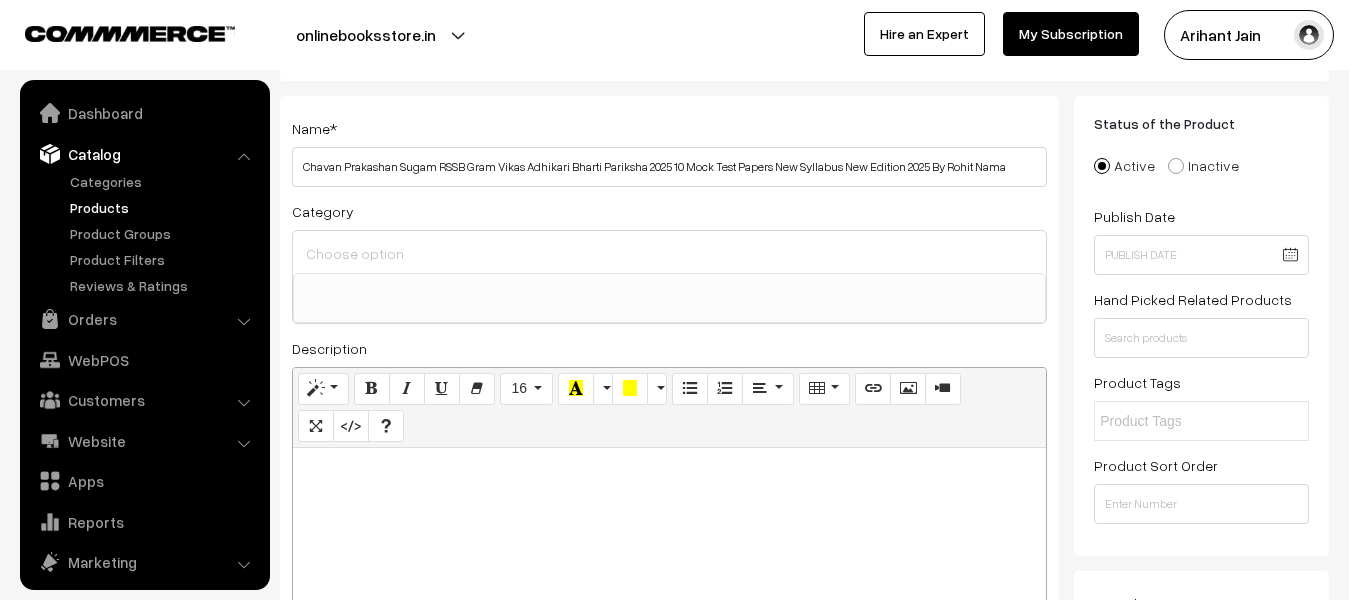scroll, scrollTop: 55, scrollLeft: 0, axis: vertical 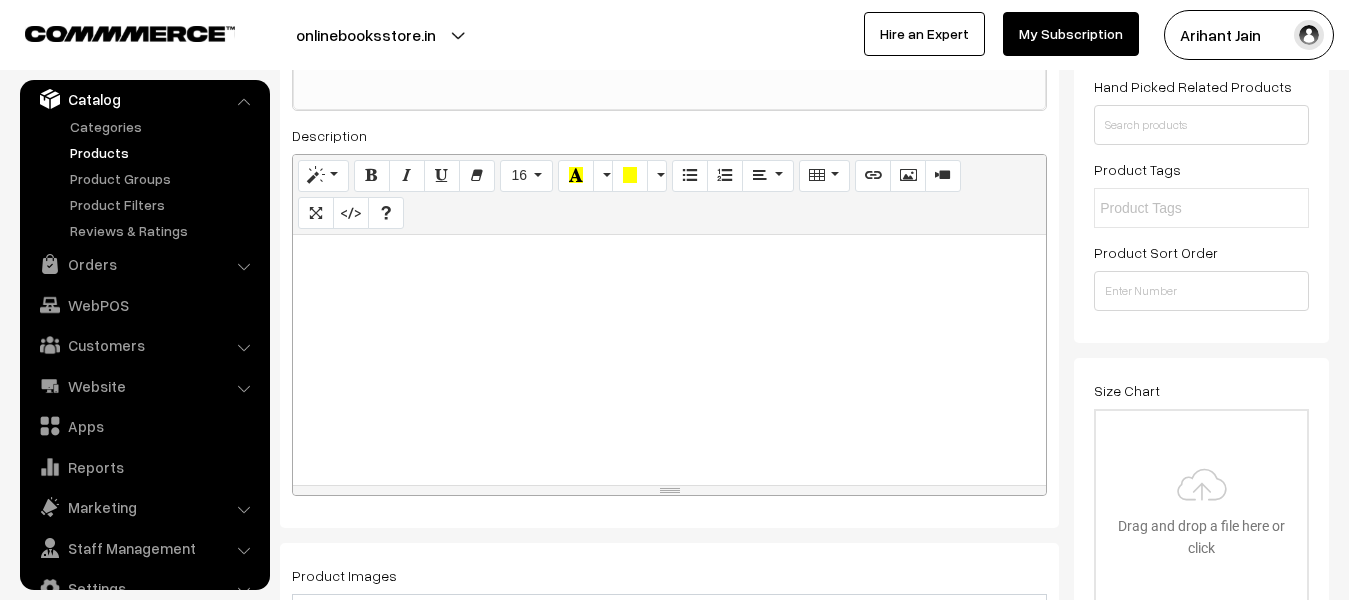 type on "Chavan Prakashan Sugam RSSB Gram Vikas Adhikari Bharti Pariksha 2025 10 Mock Test Papers New Syllabus New Edition 2025 By Rohit Nama" 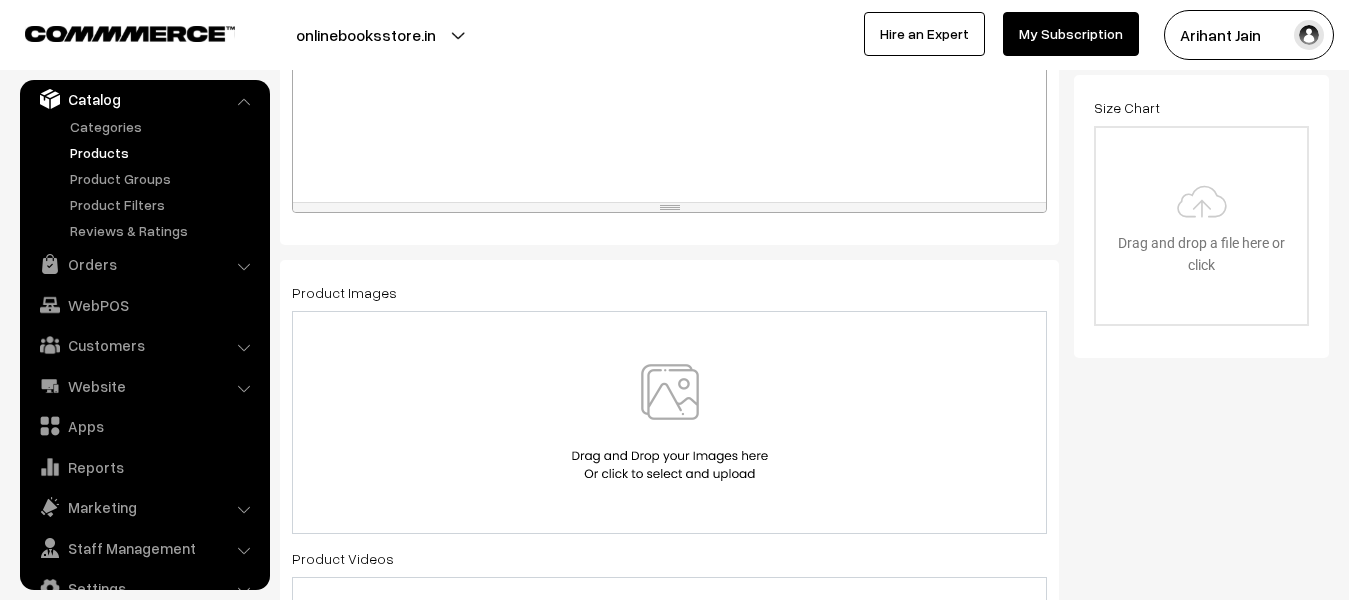 scroll, scrollTop: 600, scrollLeft: 0, axis: vertical 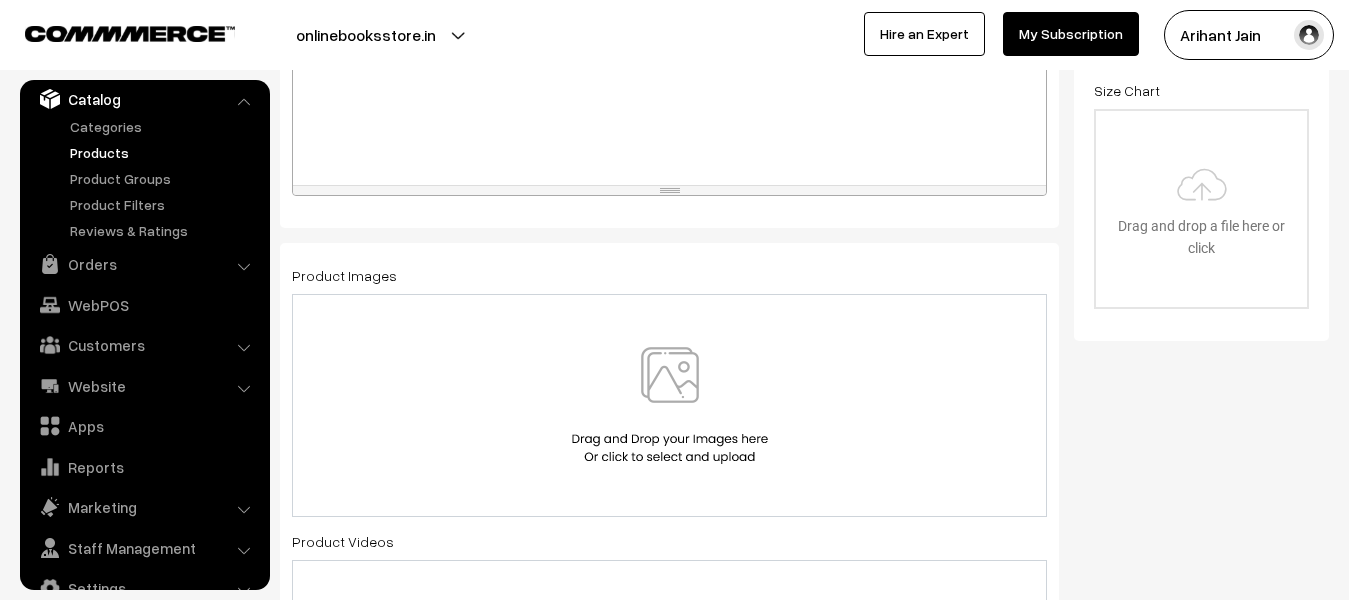 click at bounding box center [670, 405] 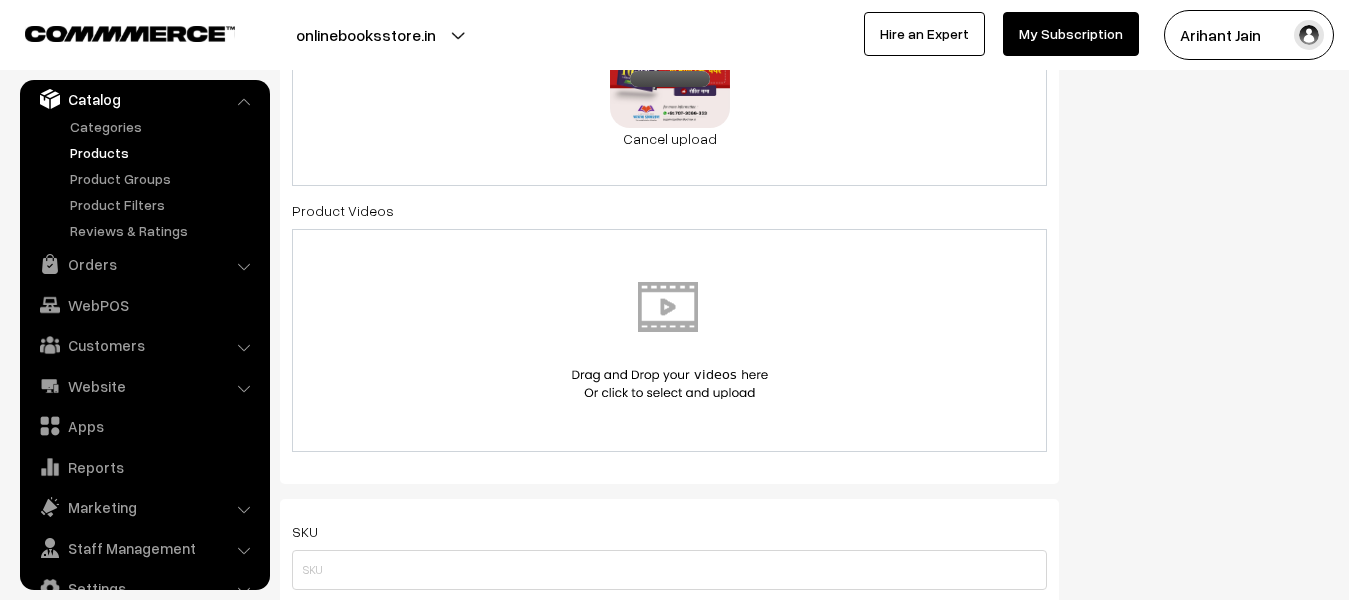 scroll, scrollTop: 1100, scrollLeft: 0, axis: vertical 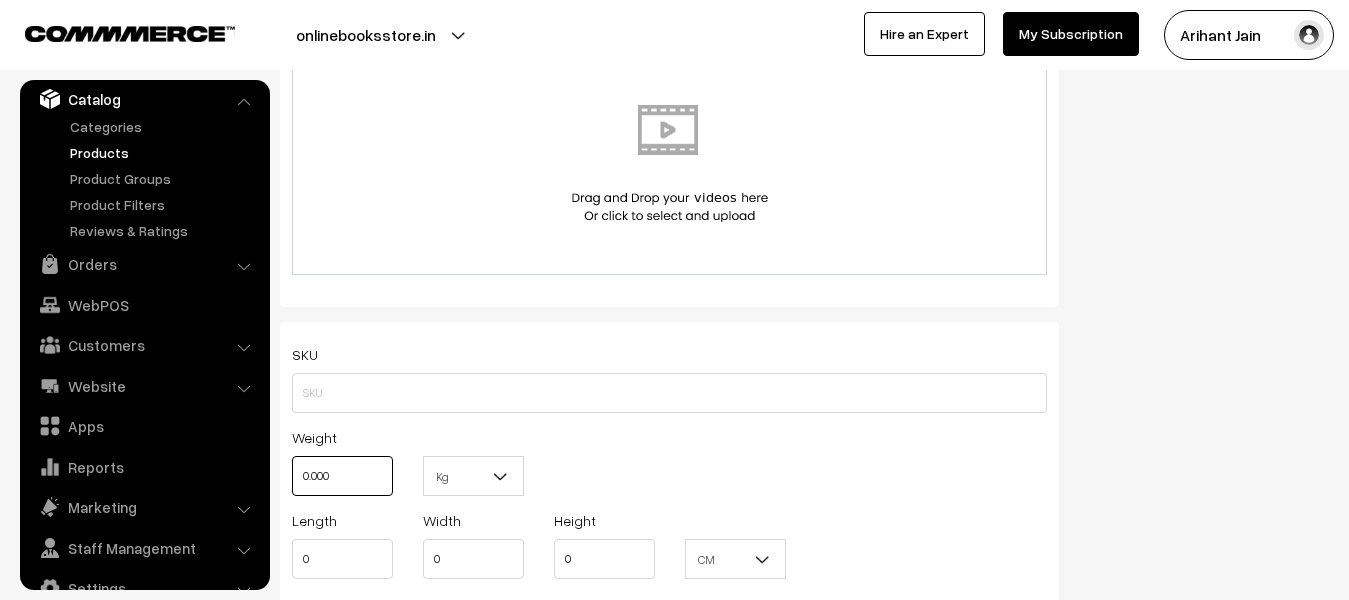 click on "0.000" at bounding box center [342, 476] 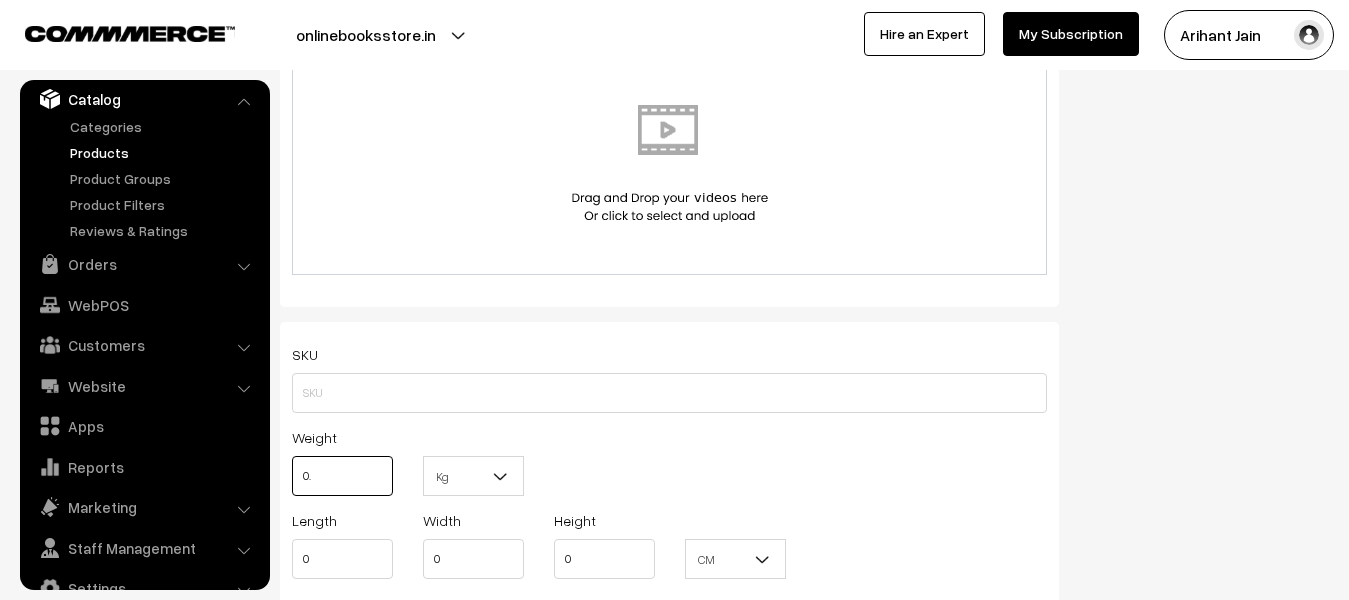 type on "0" 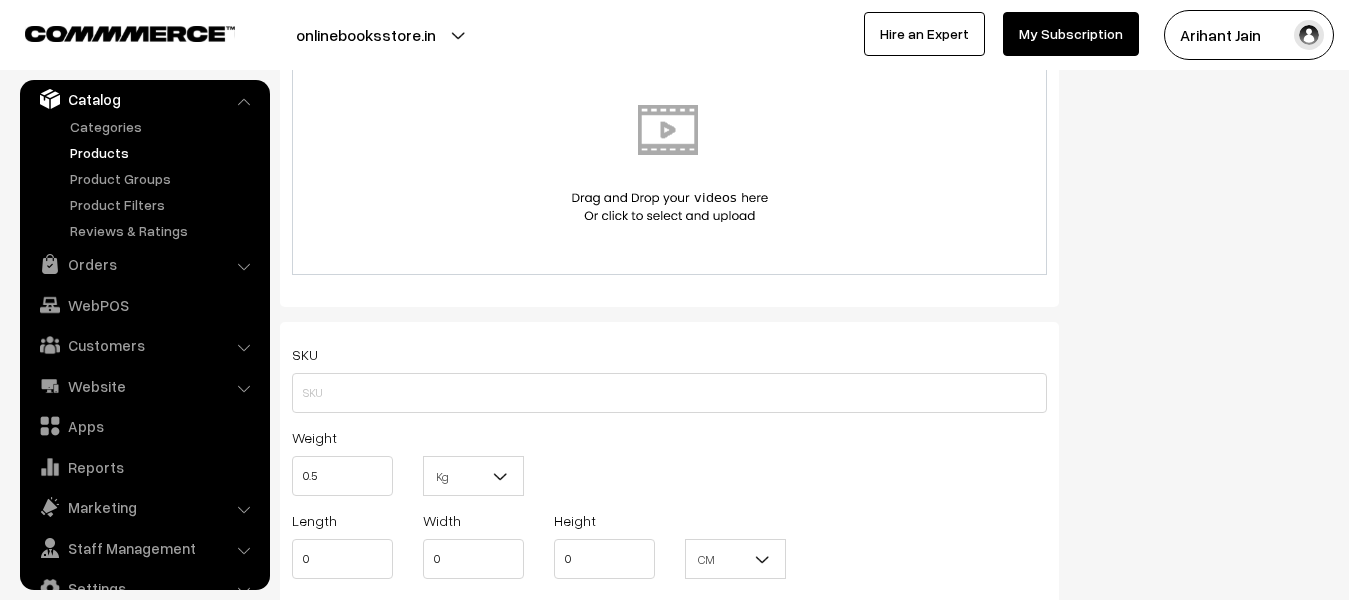type on "0.50" 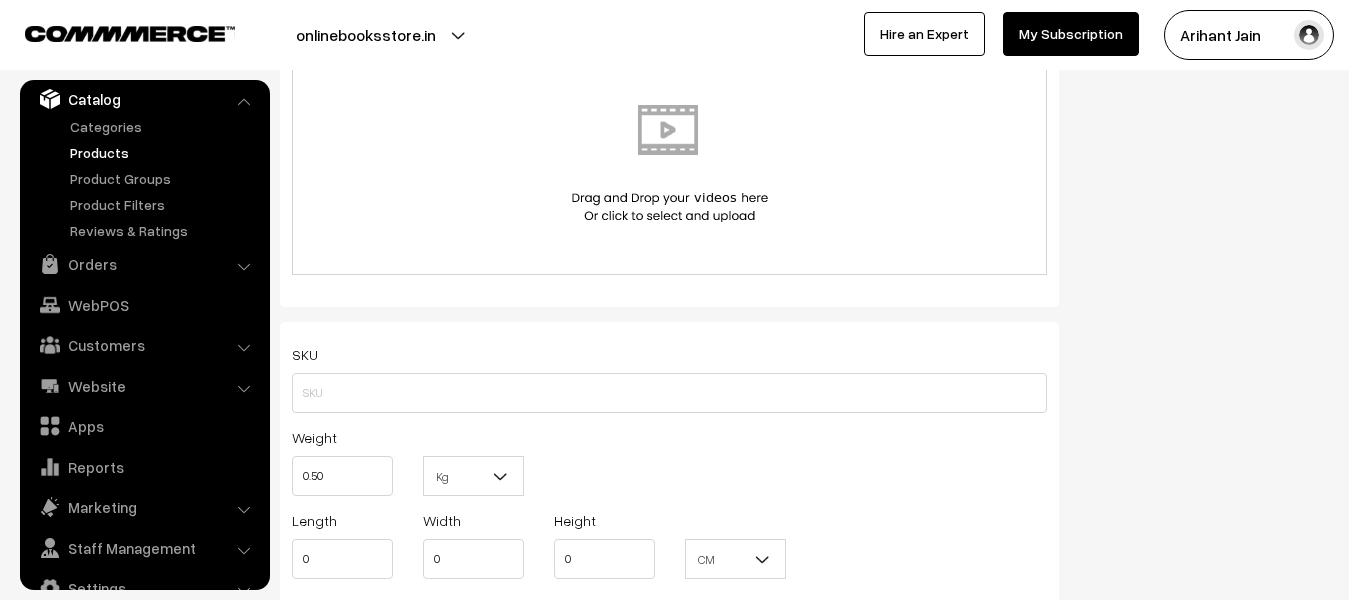 click at bounding box center (501, 476) 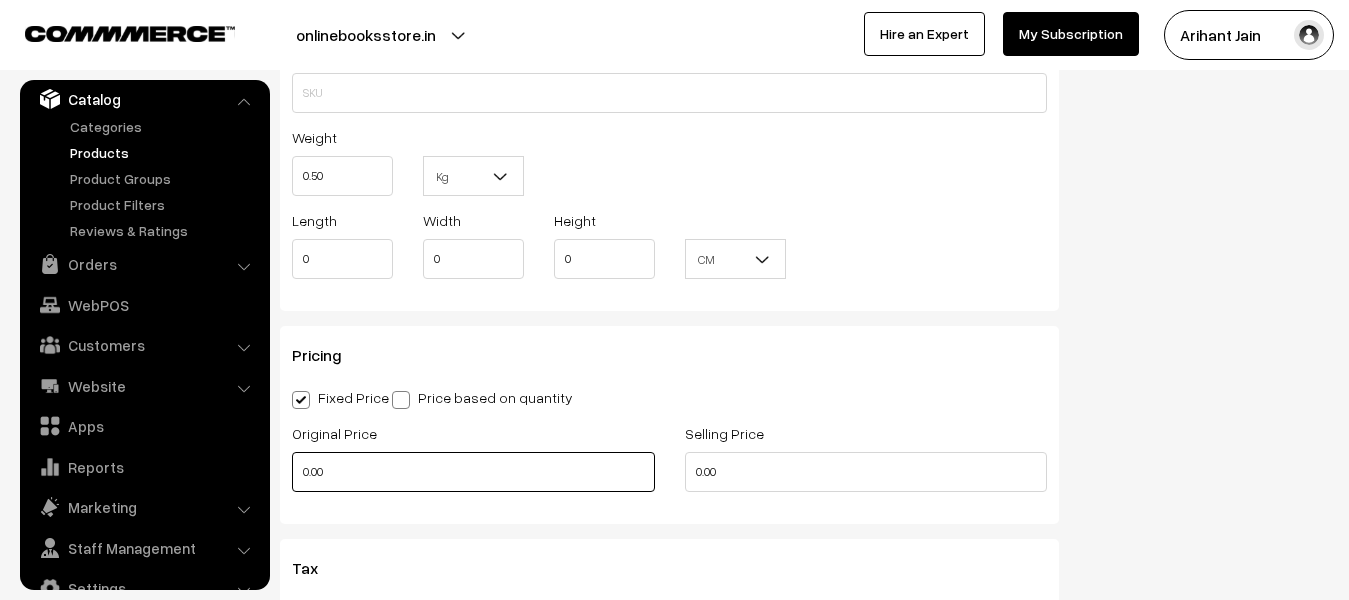 click on "0.00" at bounding box center (473, 472) 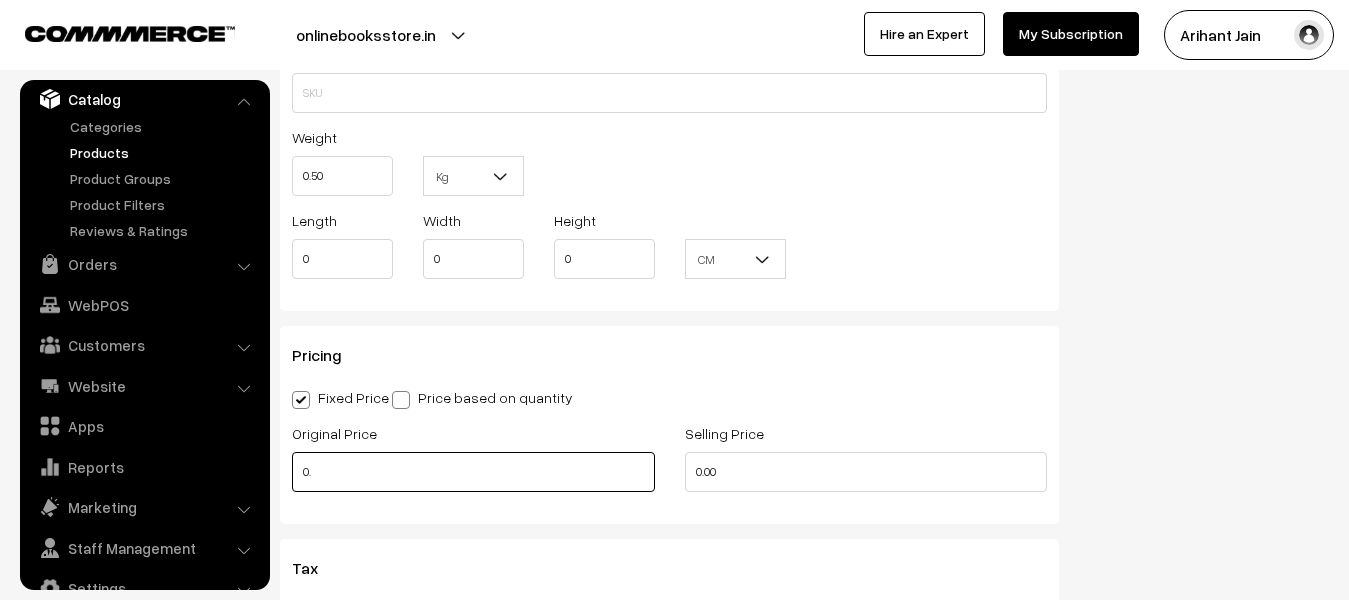 type on "0" 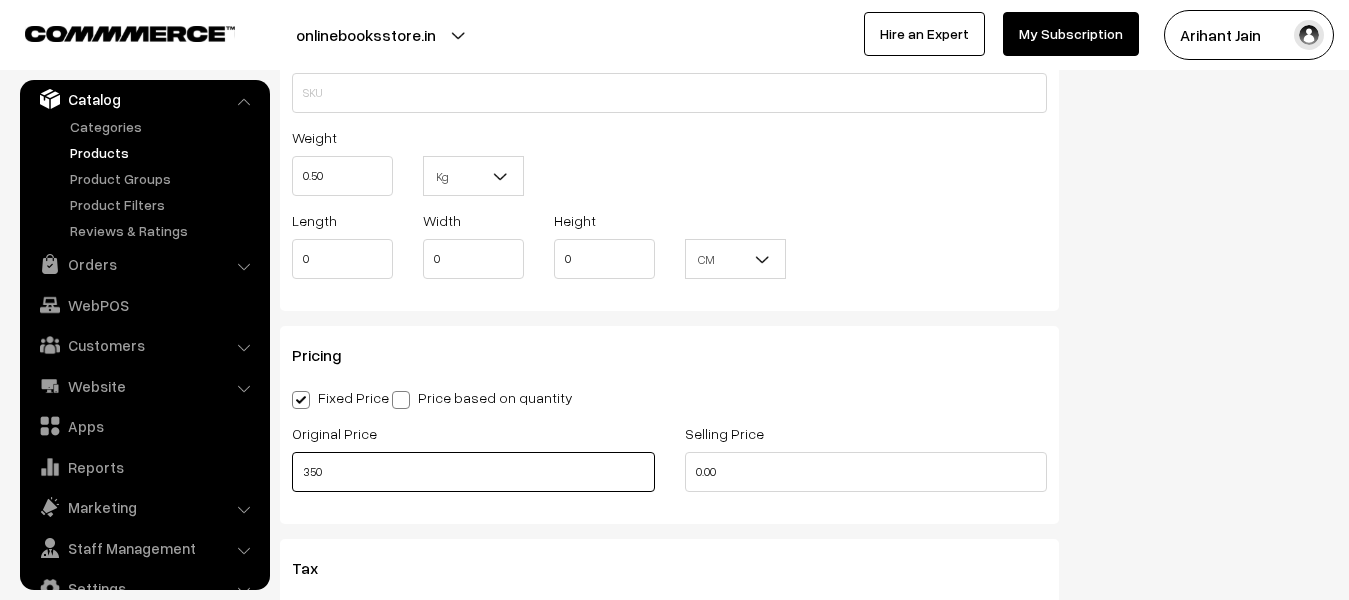 type on "350" 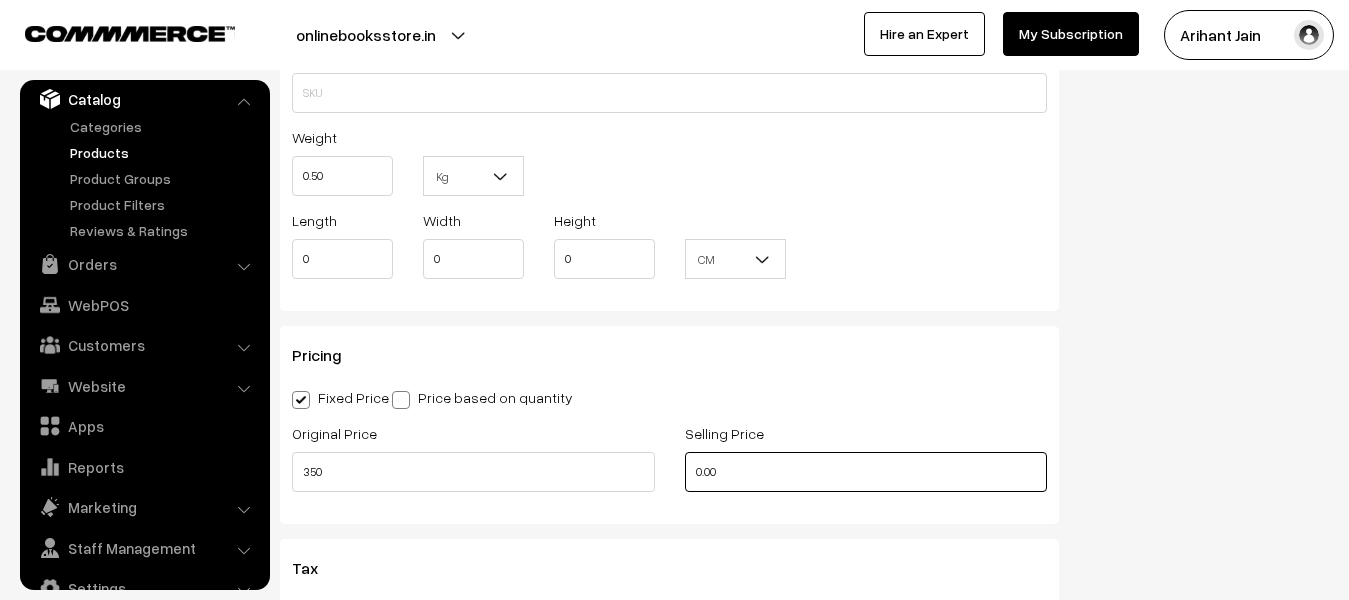 click on "0.00" at bounding box center (866, 472) 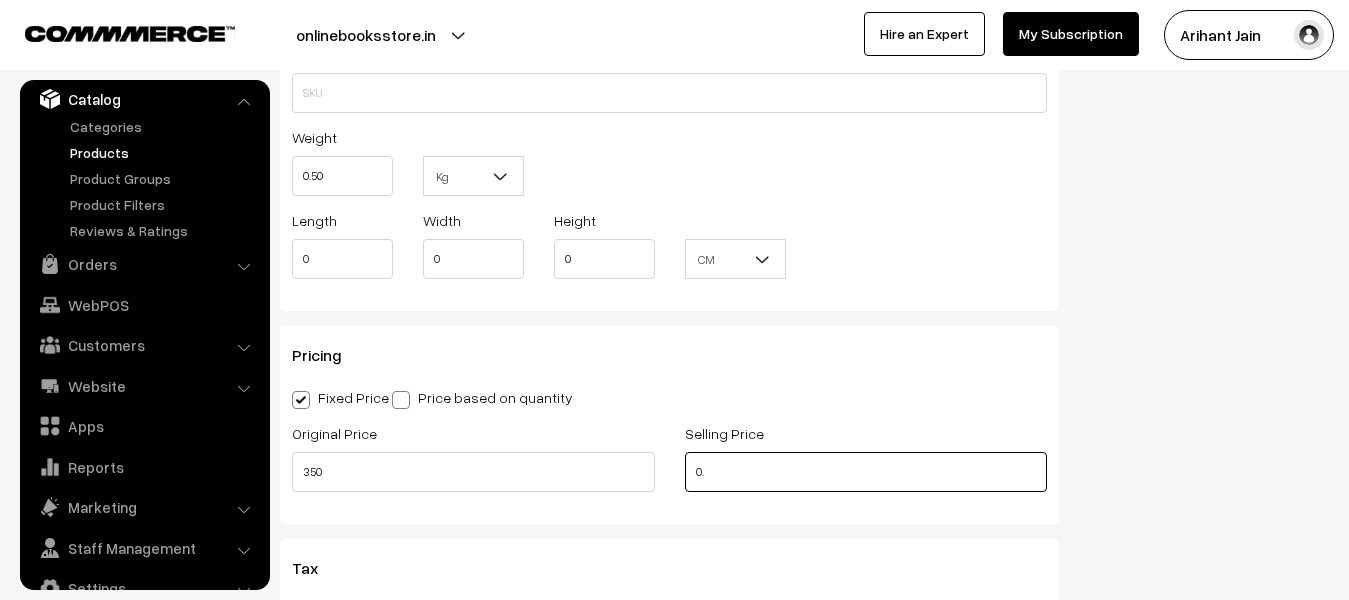 type on "0" 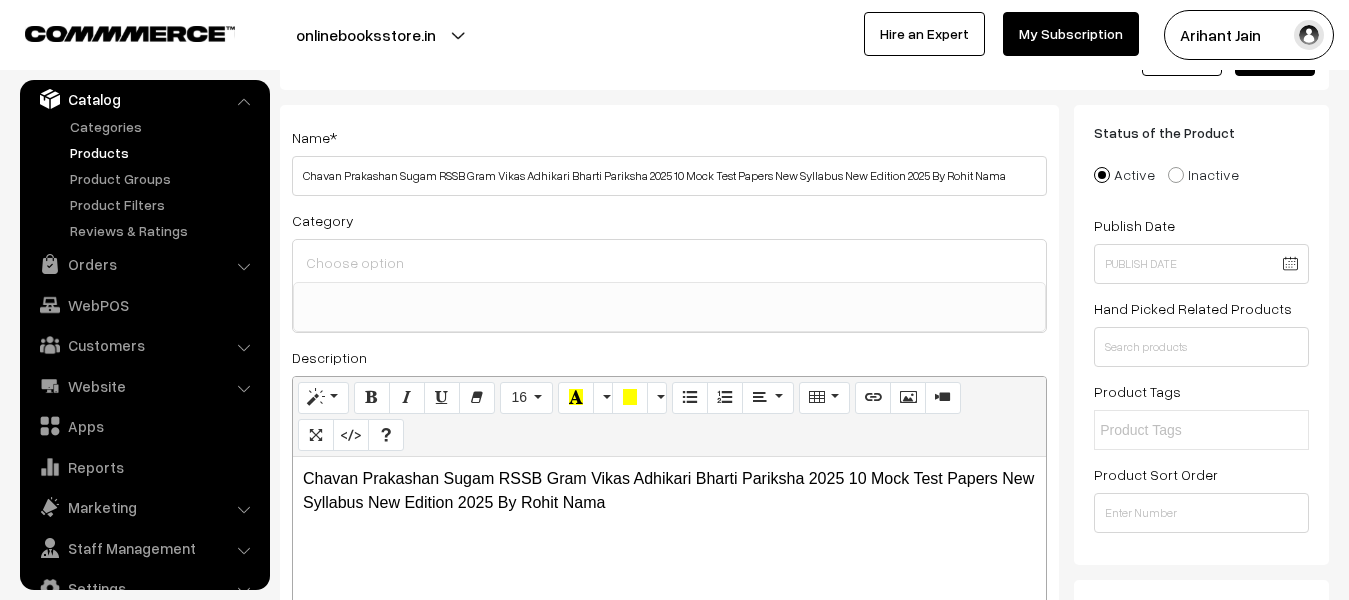 scroll, scrollTop: 0, scrollLeft: 0, axis: both 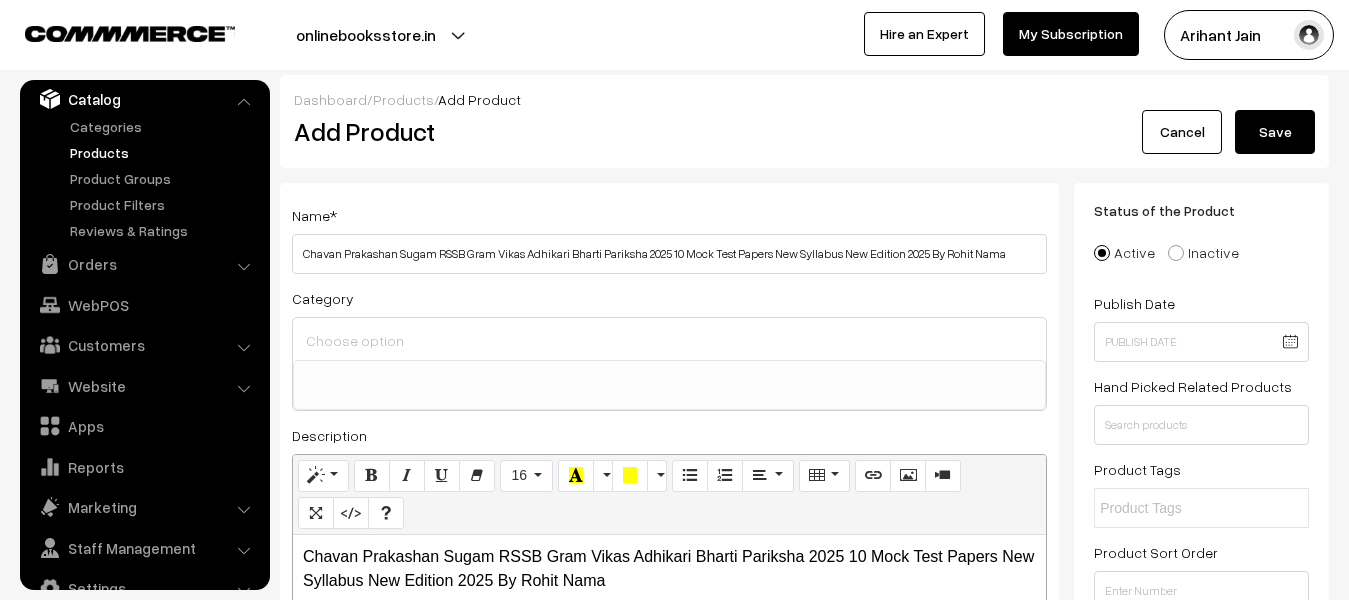 type on "199" 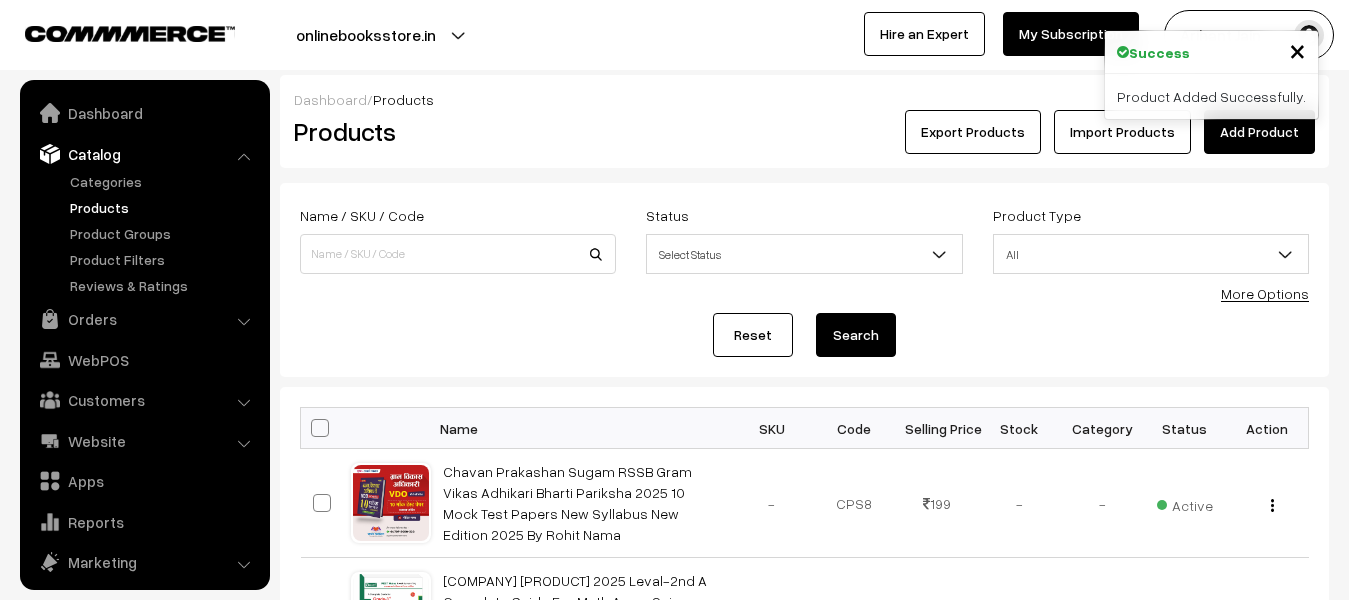 scroll, scrollTop: 274, scrollLeft: 0, axis: vertical 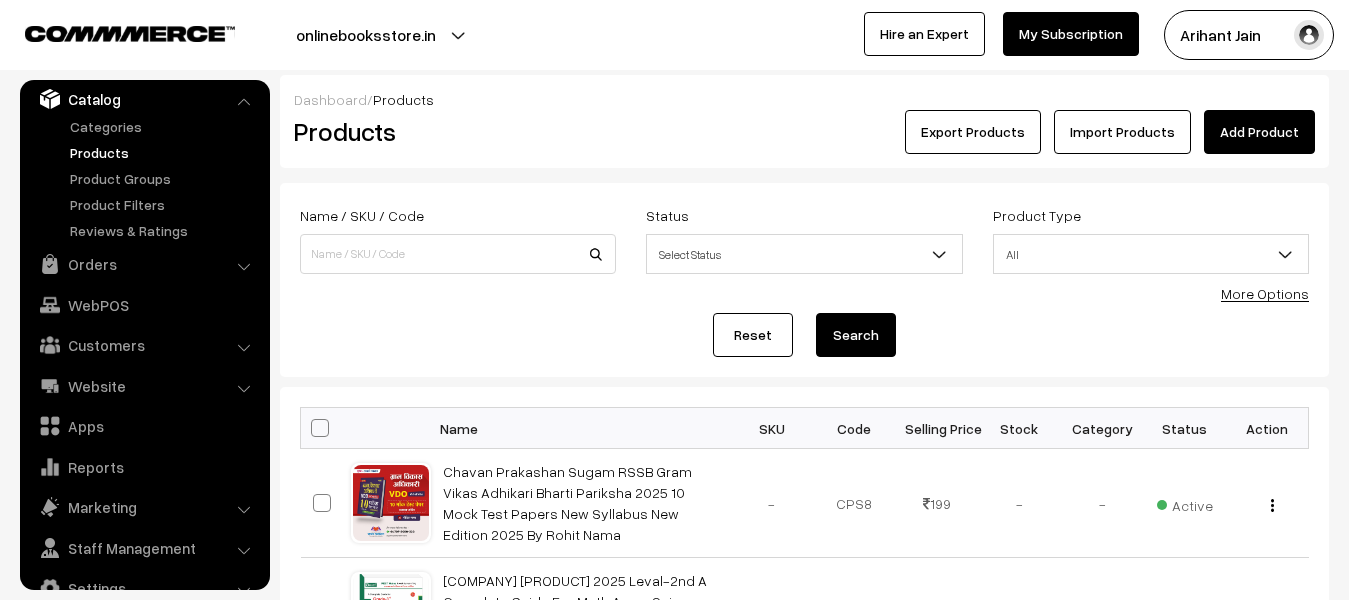 click on "Add Product" at bounding box center (1259, 132) 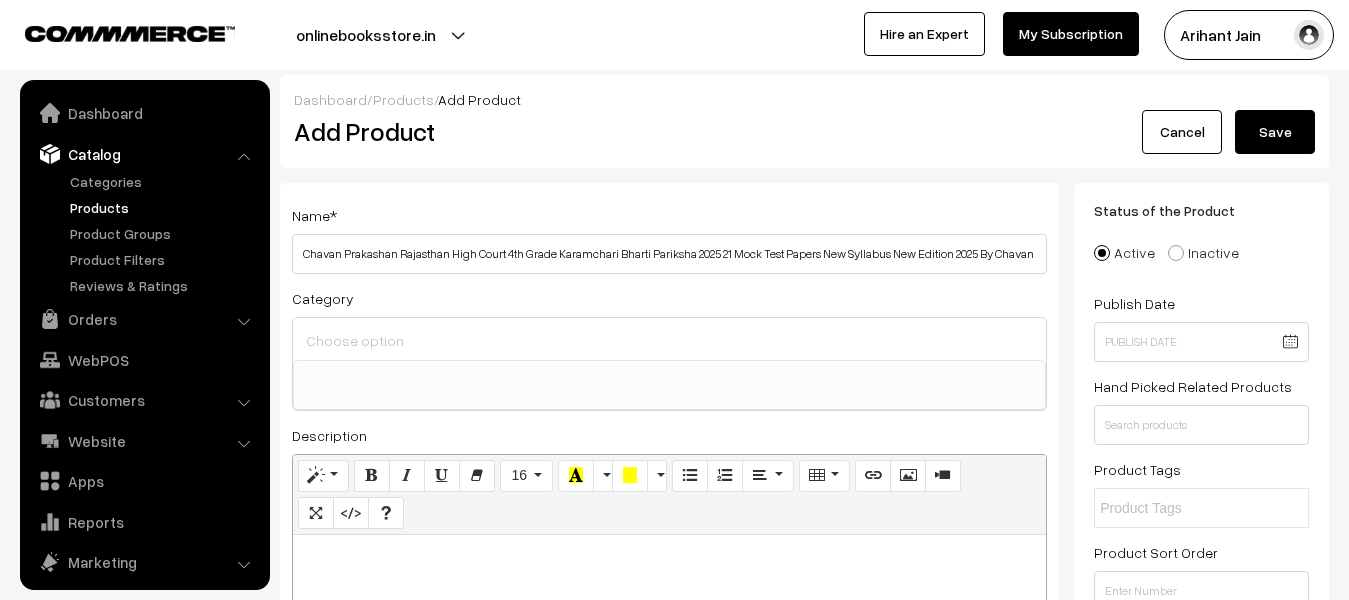 select 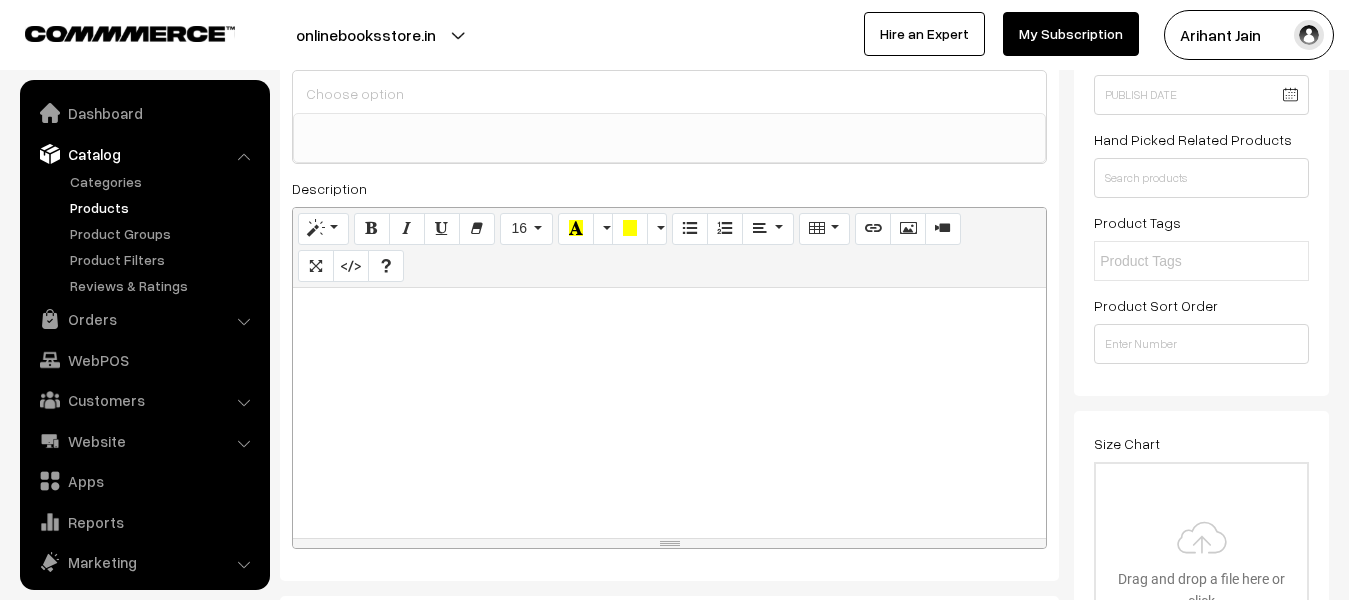 scroll, scrollTop: 300, scrollLeft: 0, axis: vertical 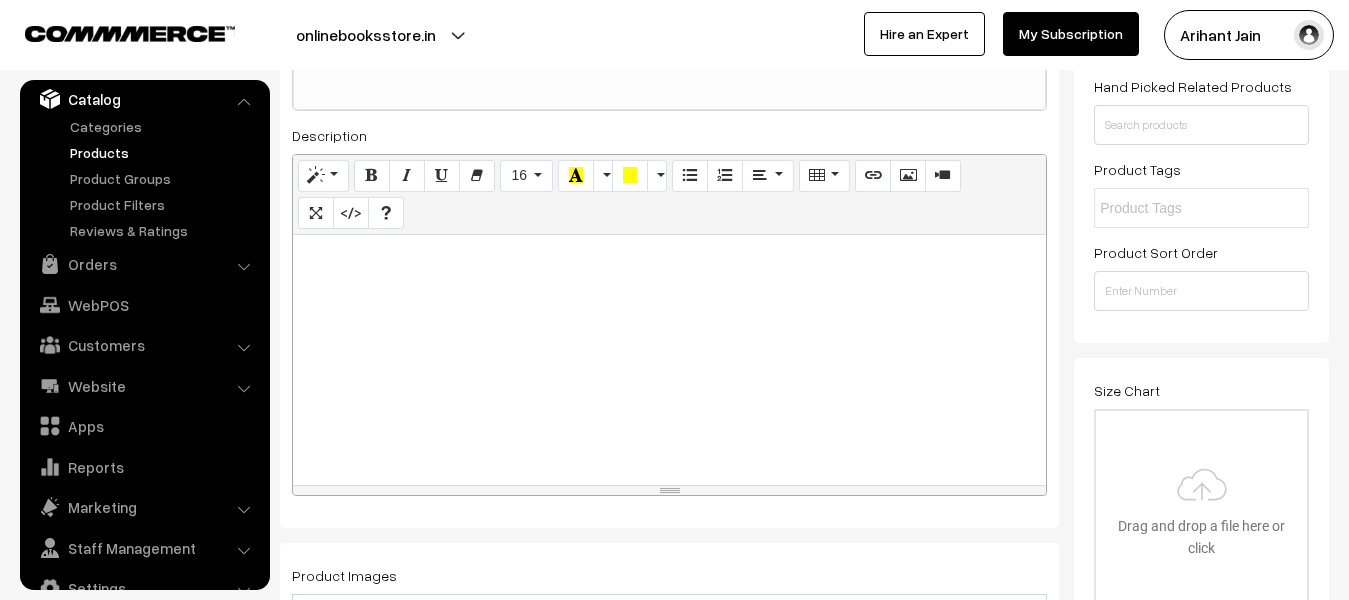 type on "Chavan Prakashan Rajasthan High Court 4th Grade Karamchari Bharti Pariksha 2025 21 Mock Test Papers New Syllabus New Edition 2025 By Chavan Prakashan Team" 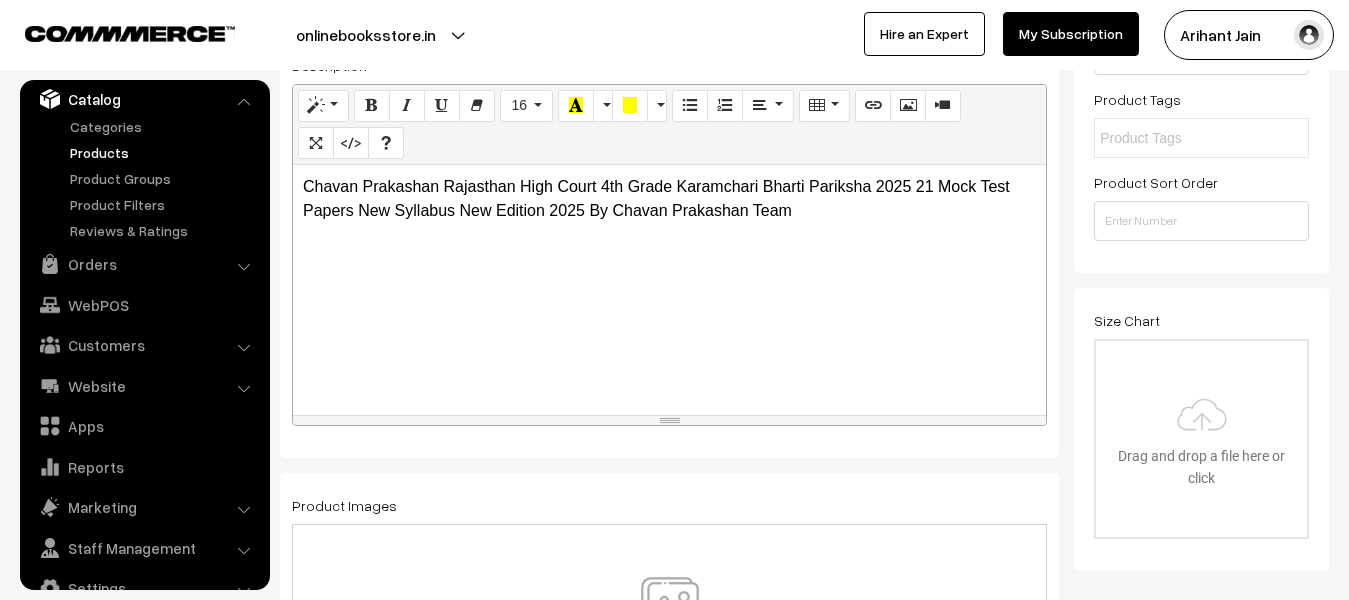 scroll, scrollTop: 500, scrollLeft: 0, axis: vertical 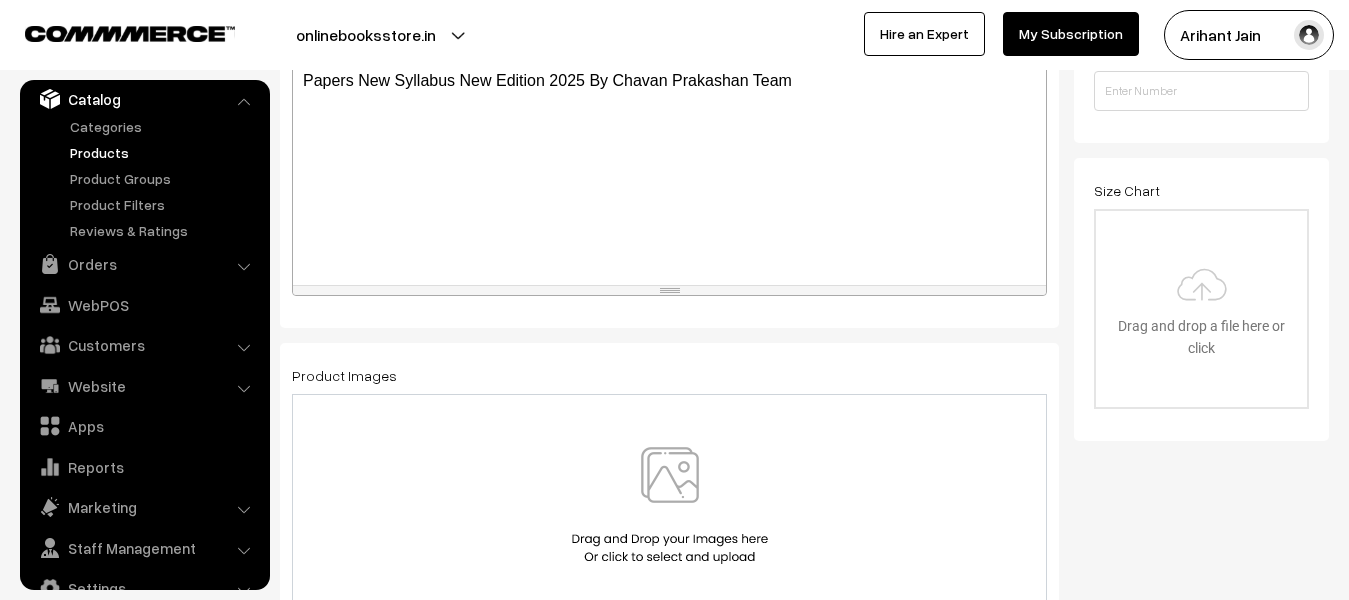 click at bounding box center (670, 505) 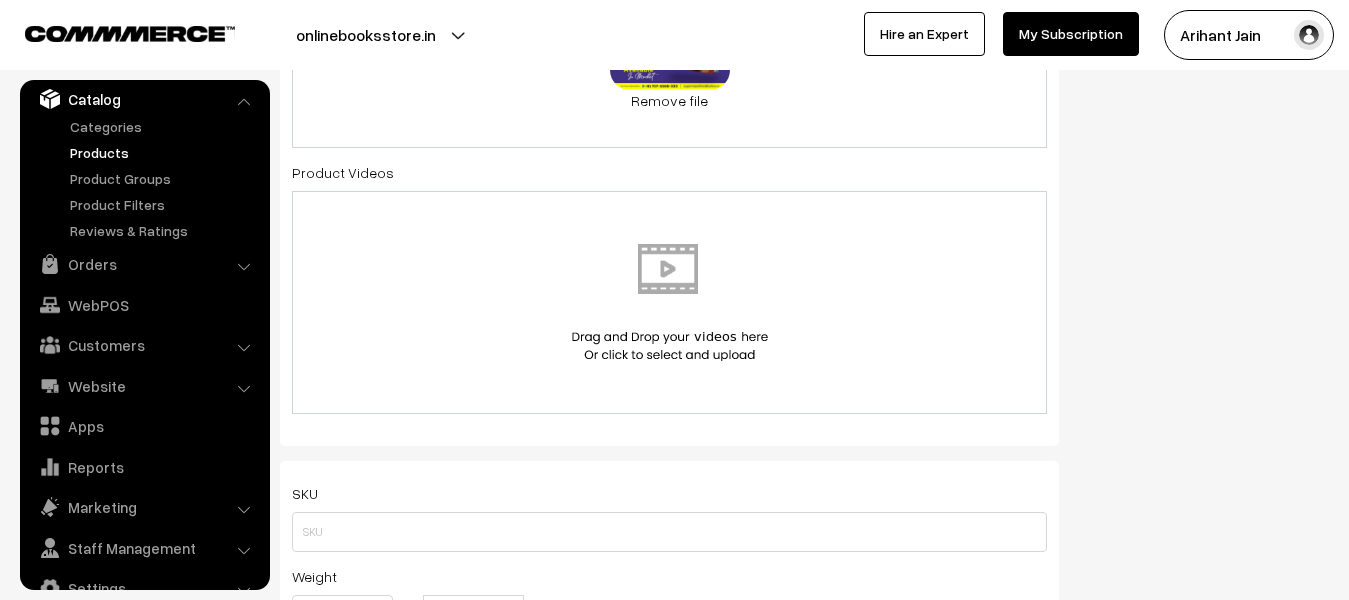 scroll, scrollTop: 1000, scrollLeft: 0, axis: vertical 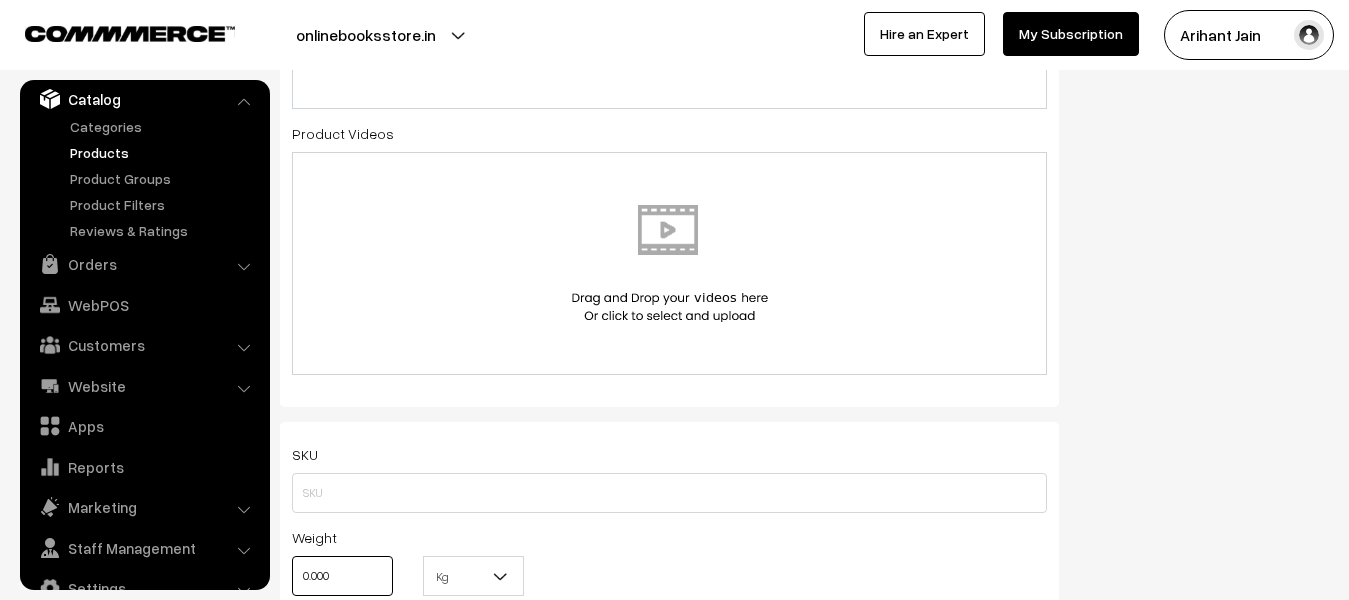click on "0.000" at bounding box center [342, 576] 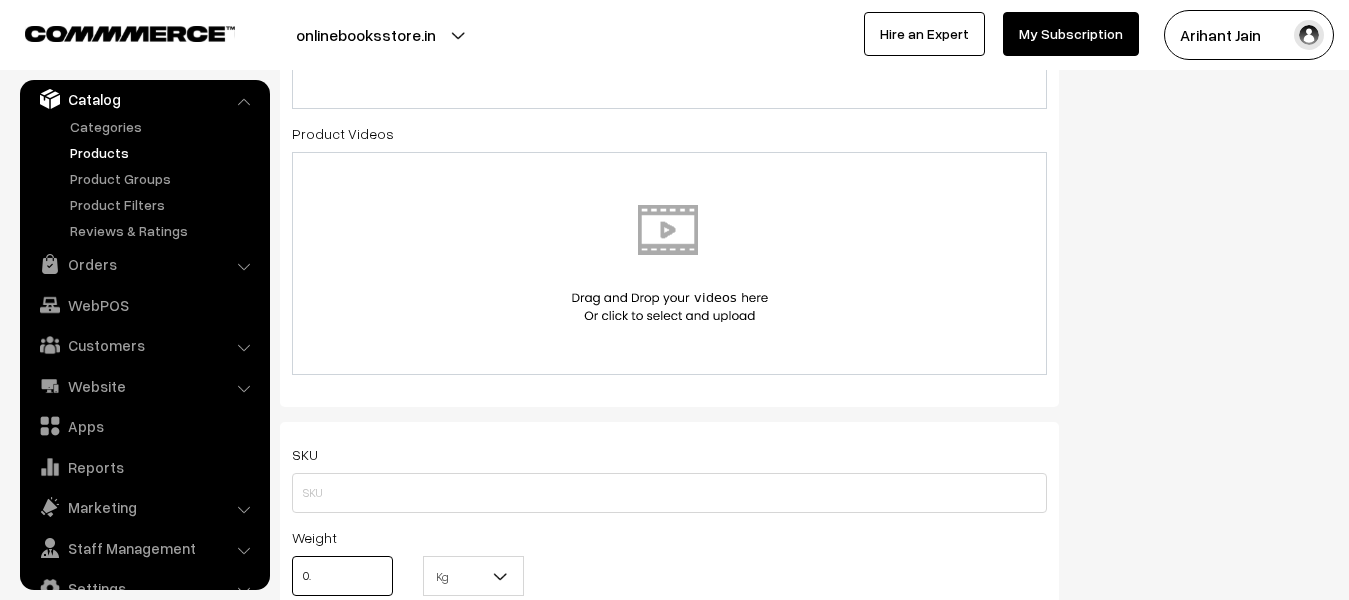type on "0" 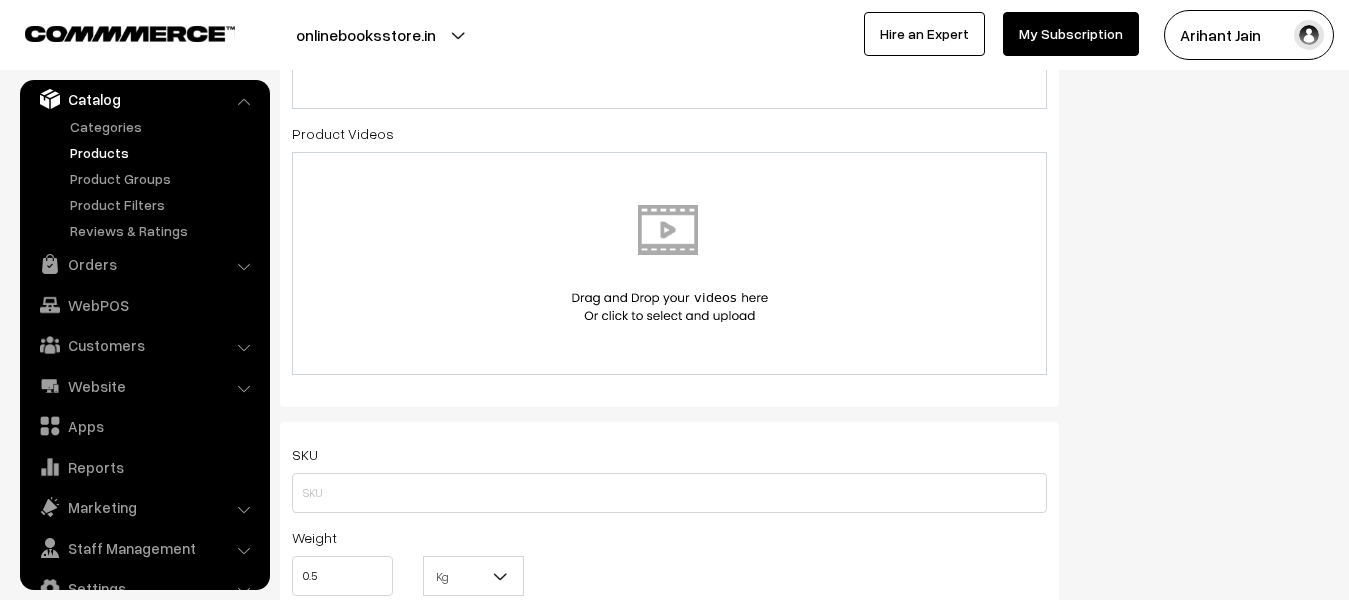 type on "0.50" 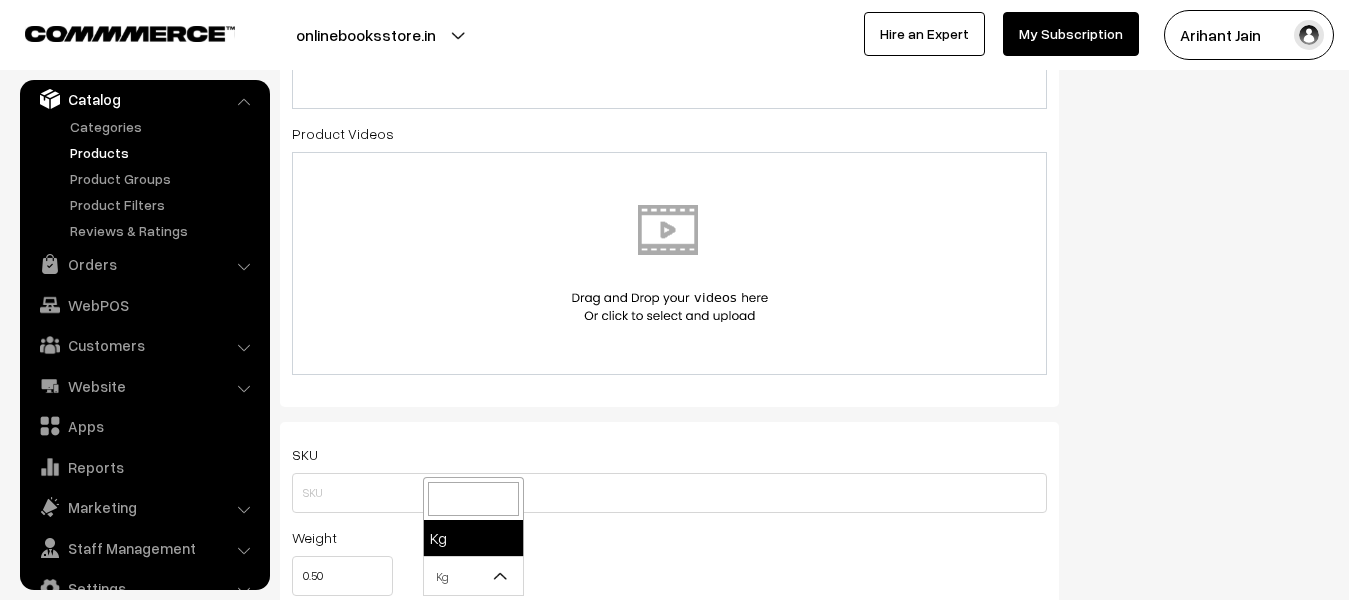 click at bounding box center (509, 582) 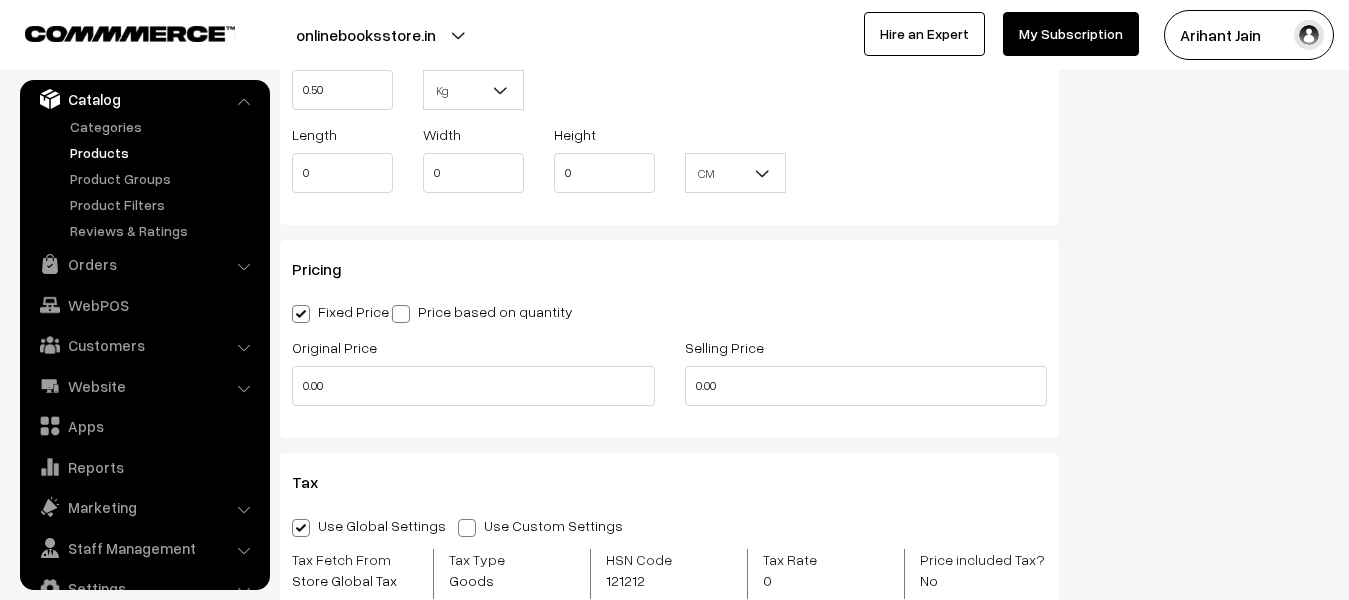scroll, scrollTop: 1500, scrollLeft: 0, axis: vertical 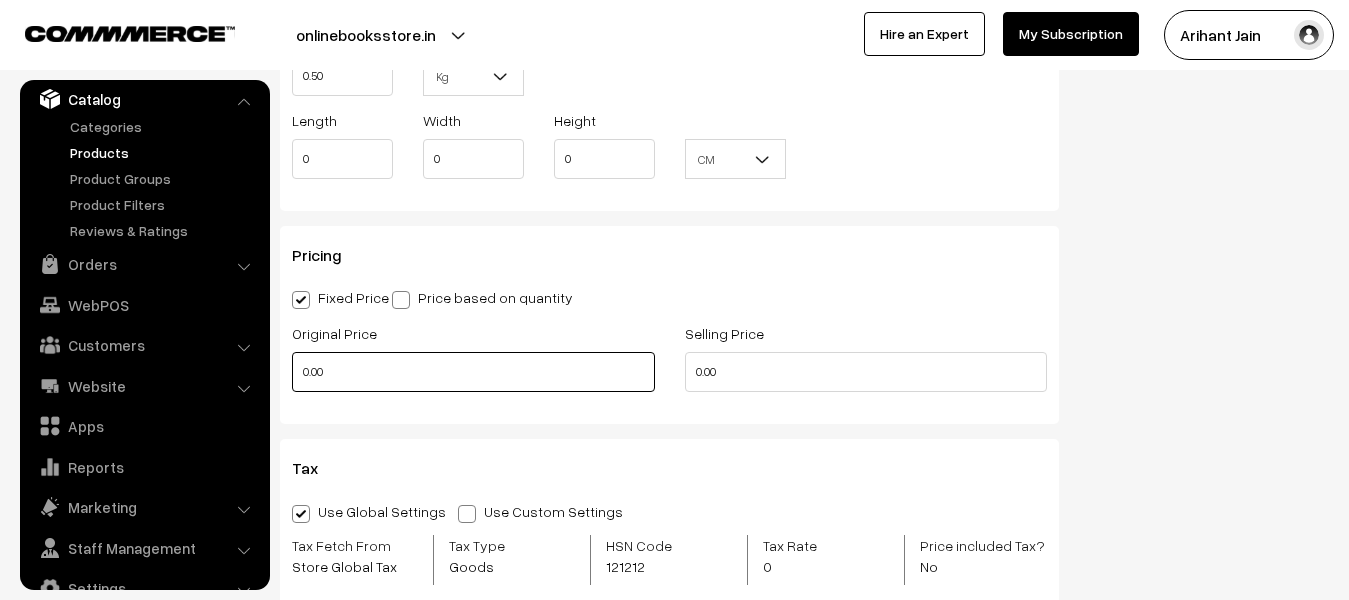 click on "0.00" at bounding box center [473, 372] 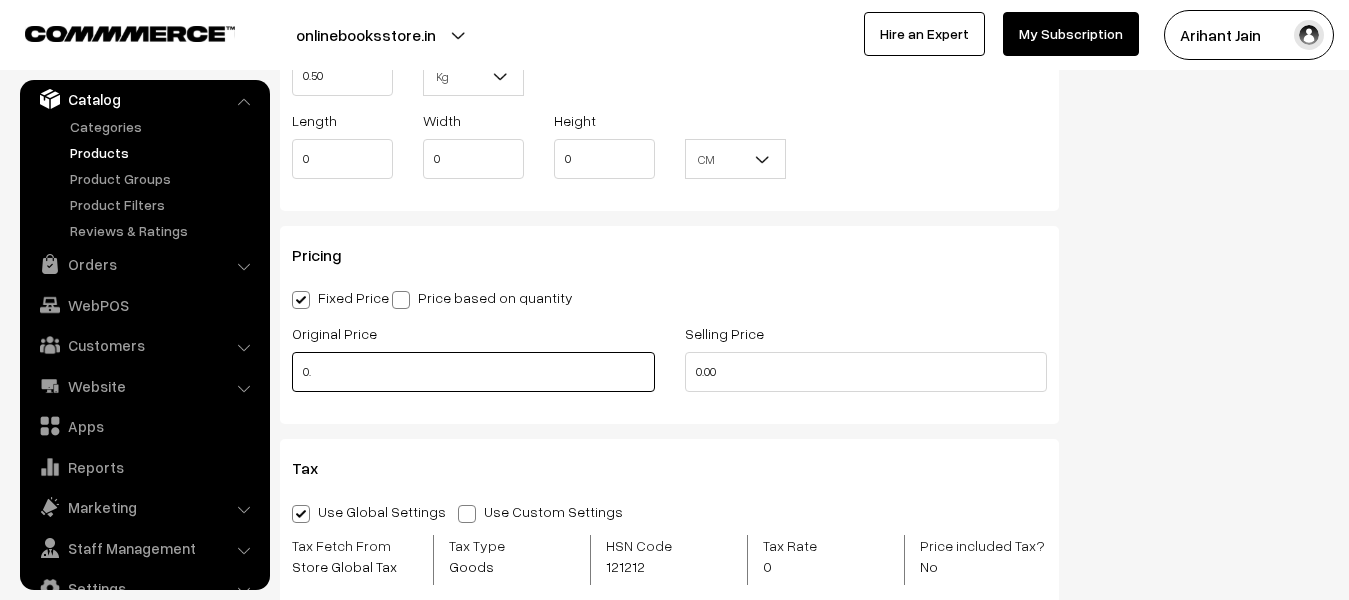 type on "0" 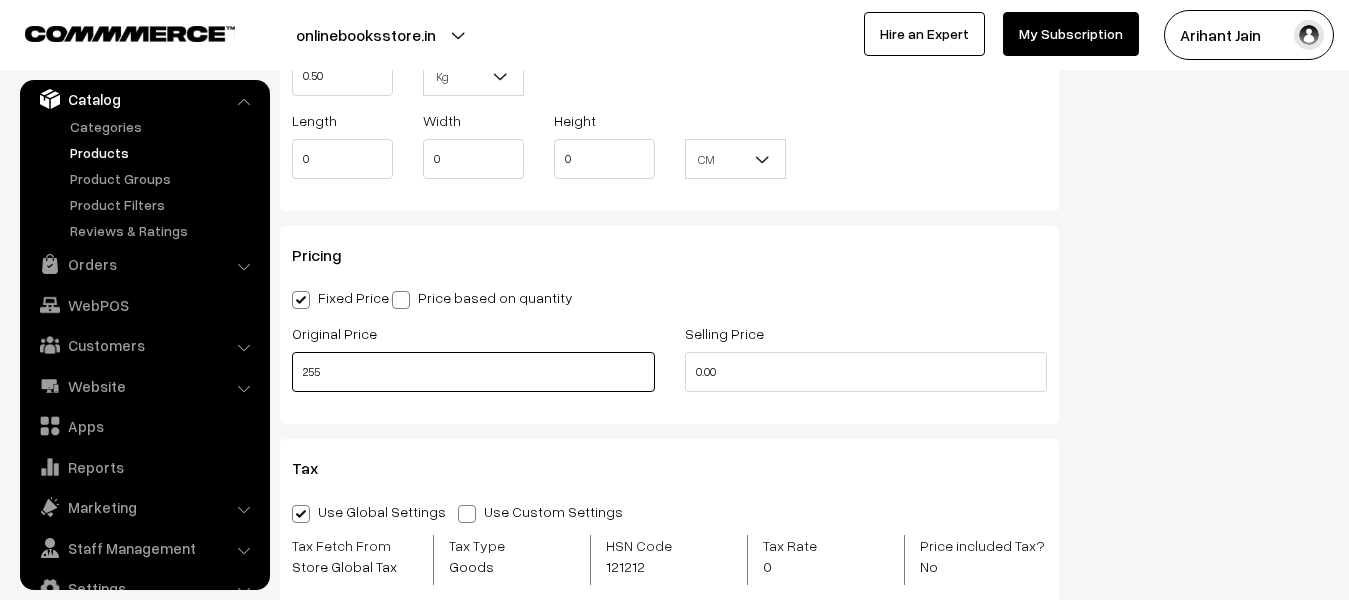 type on "255" 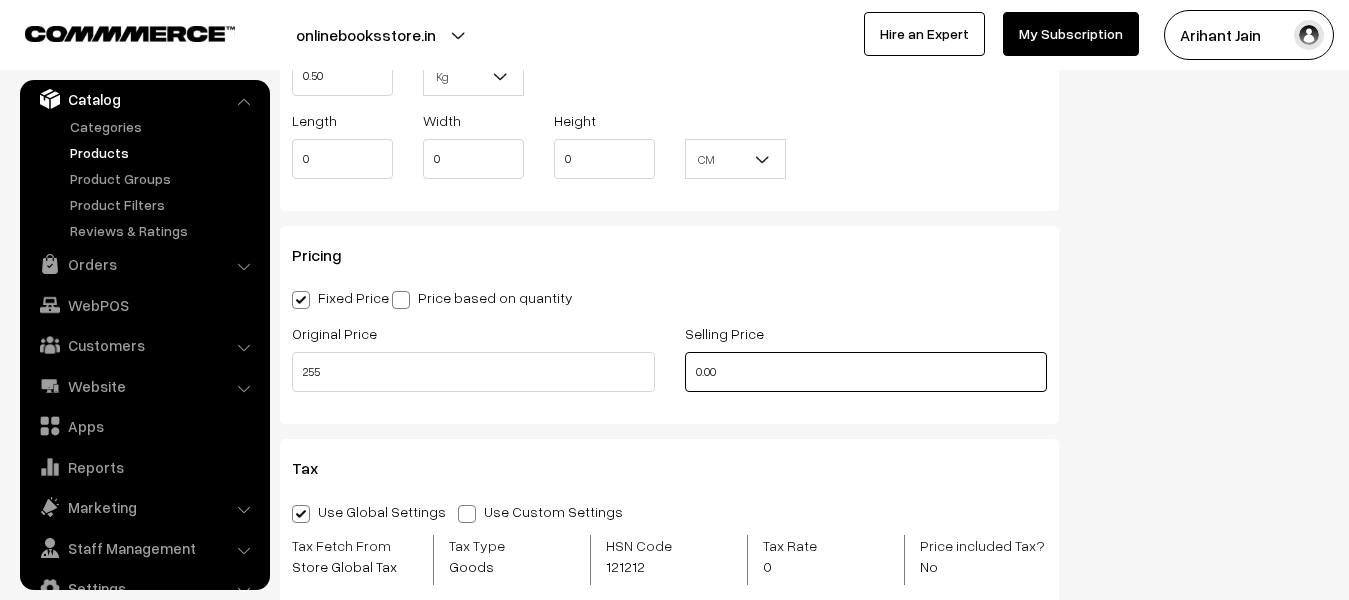 click on "0.00" at bounding box center [866, 372] 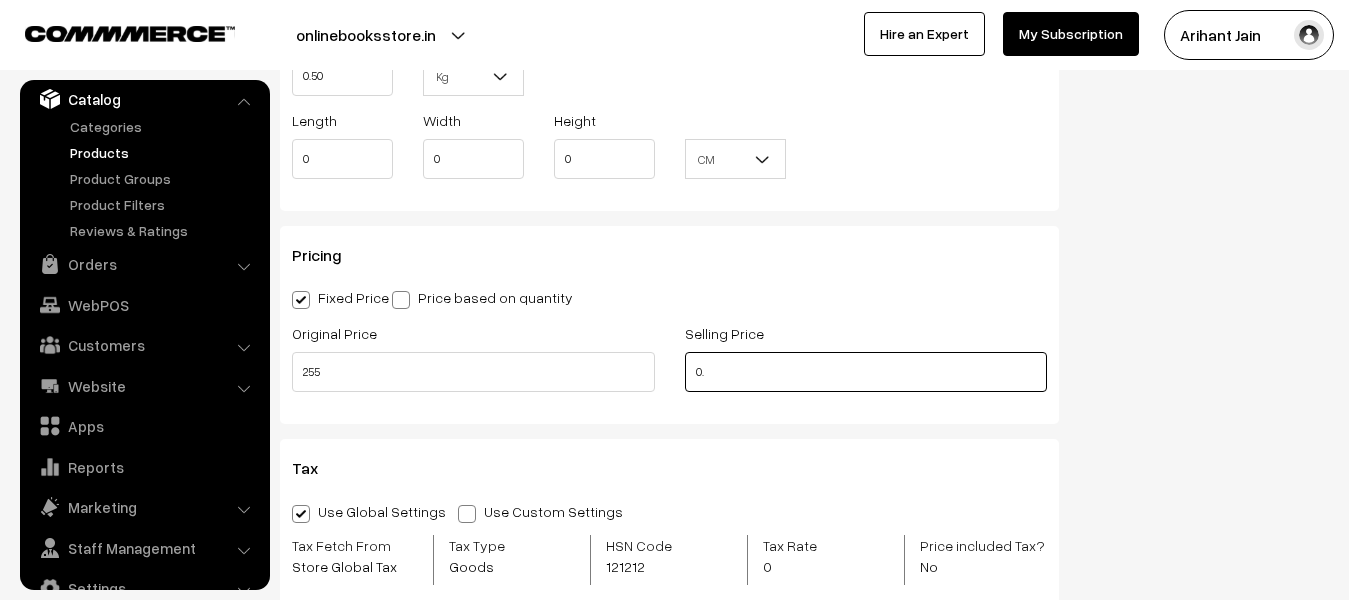 type on "0" 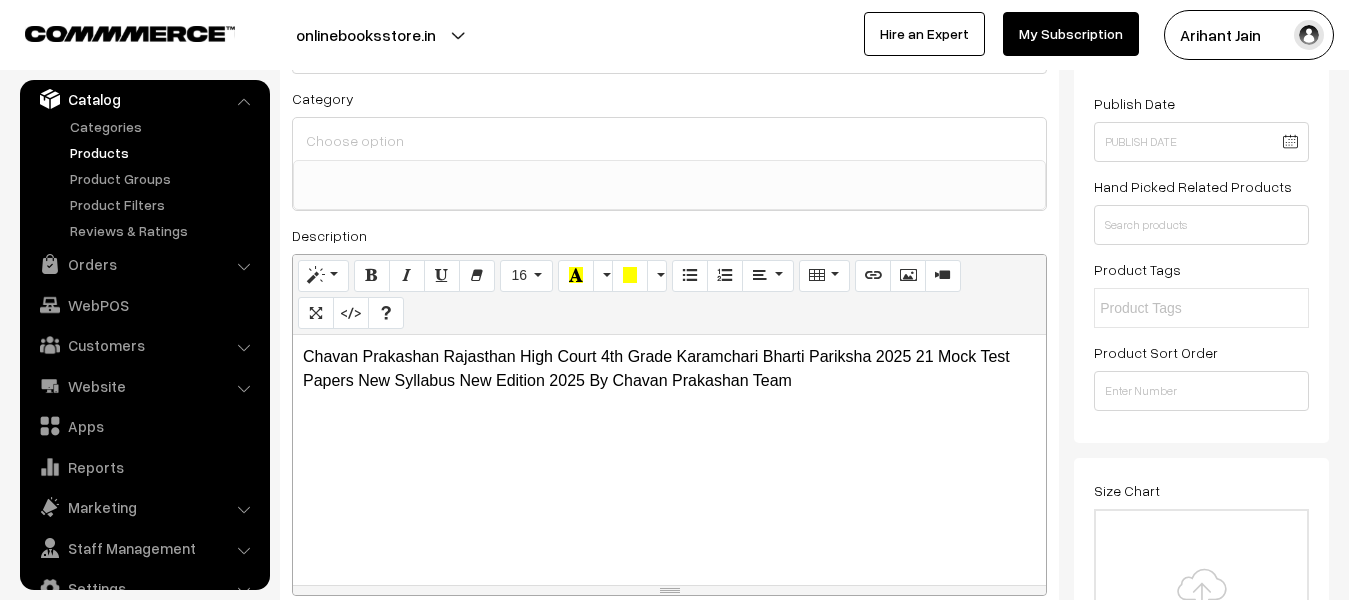 scroll, scrollTop: 0, scrollLeft: 0, axis: both 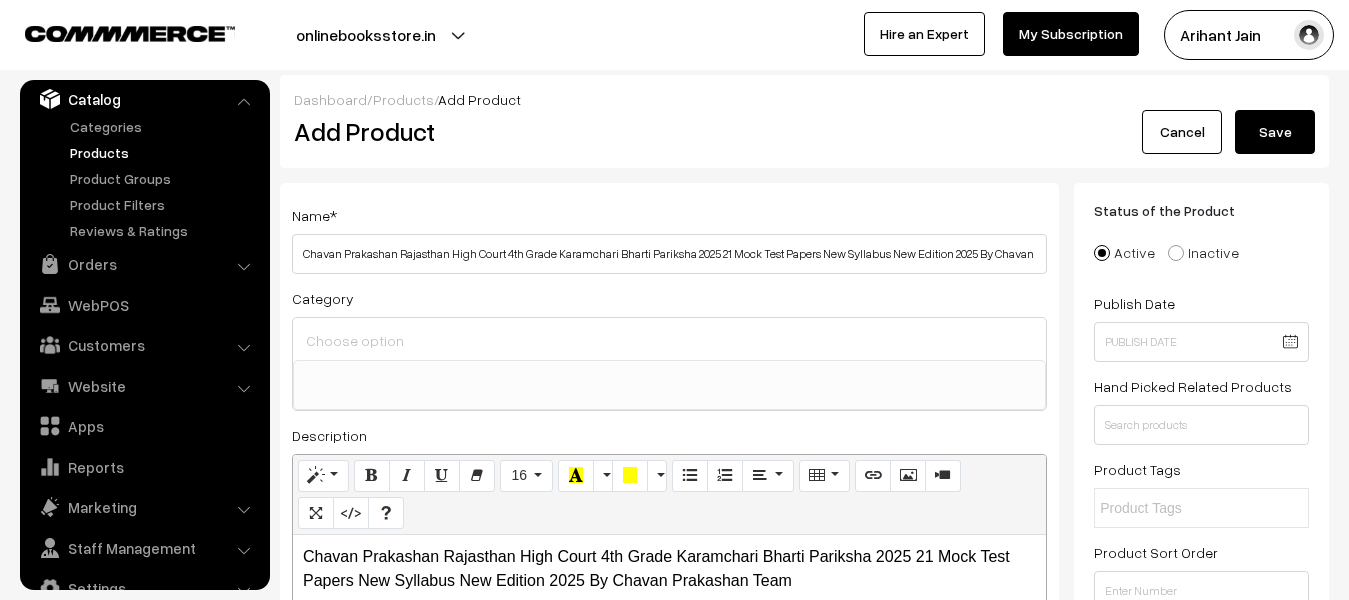 type on "125" 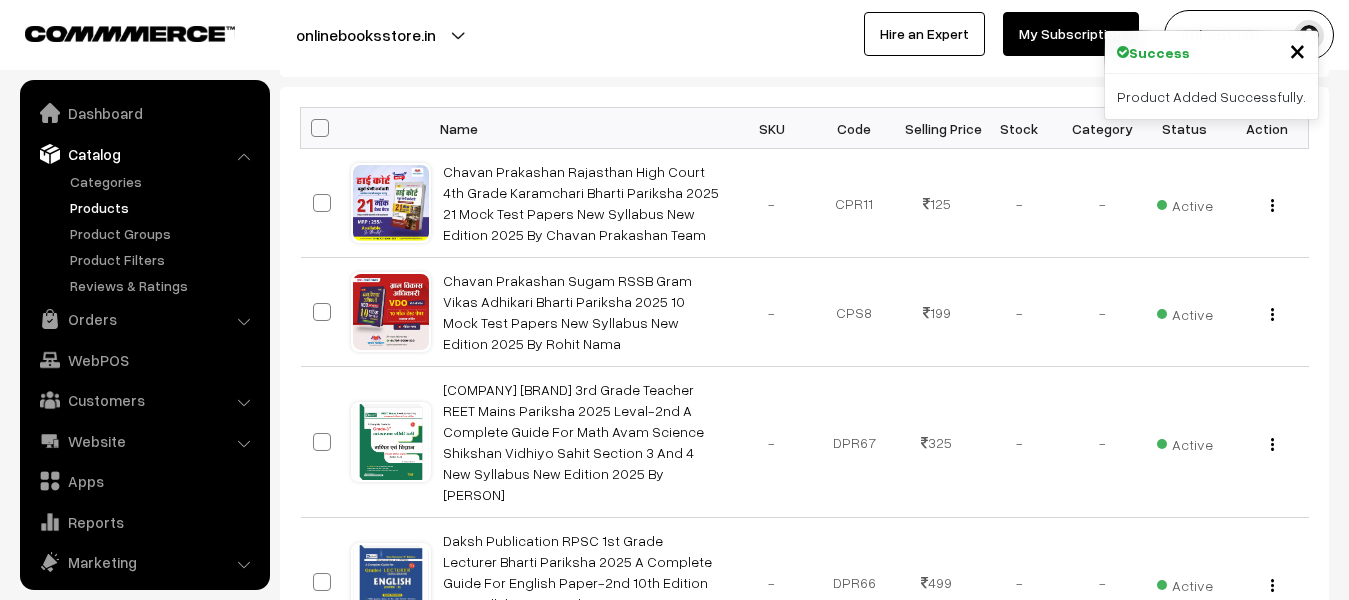 scroll, scrollTop: 300, scrollLeft: 0, axis: vertical 